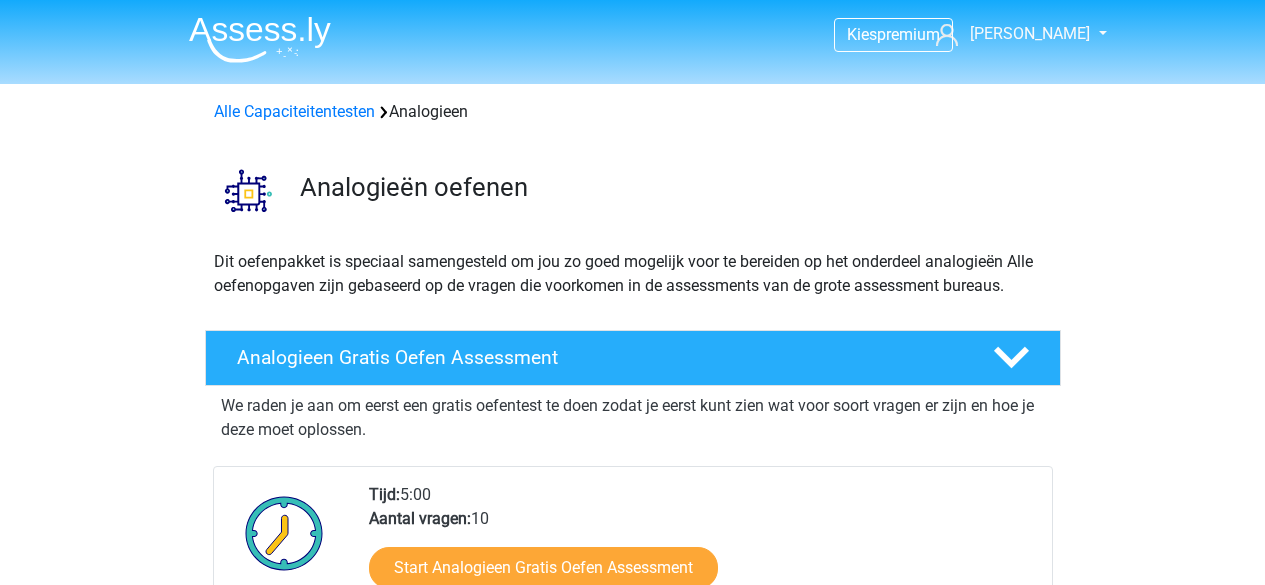 scroll, scrollTop: 0, scrollLeft: 0, axis: both 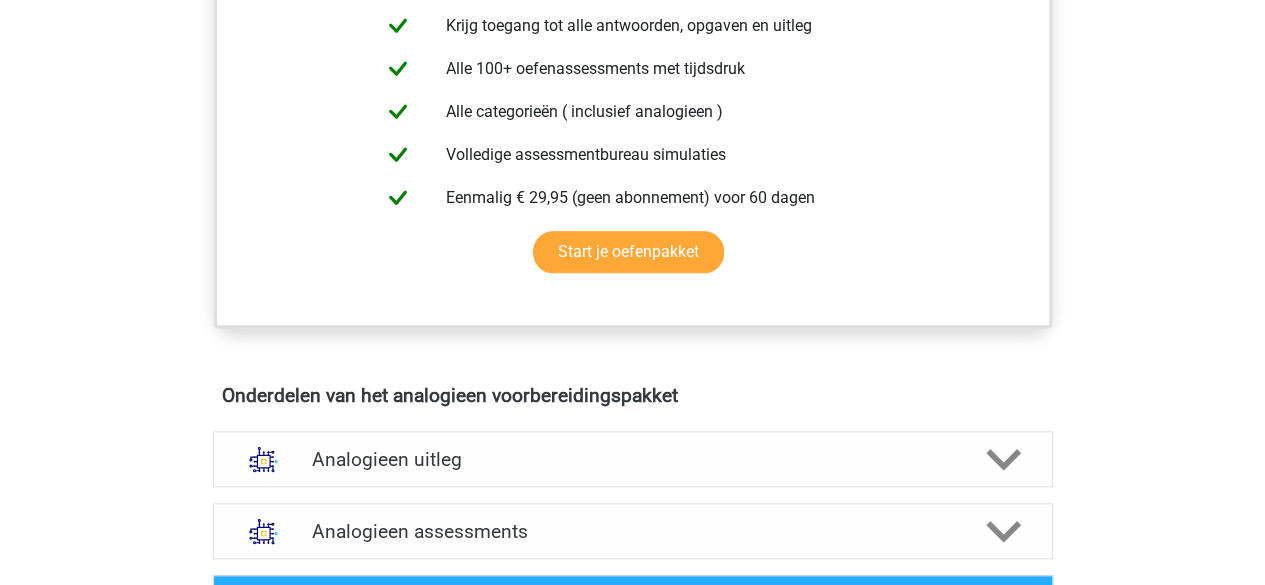 drag, startPoint x: 1252, startPoint y: 229, endPoint x: 1246, endPoint y: 276, distance: 47.38143 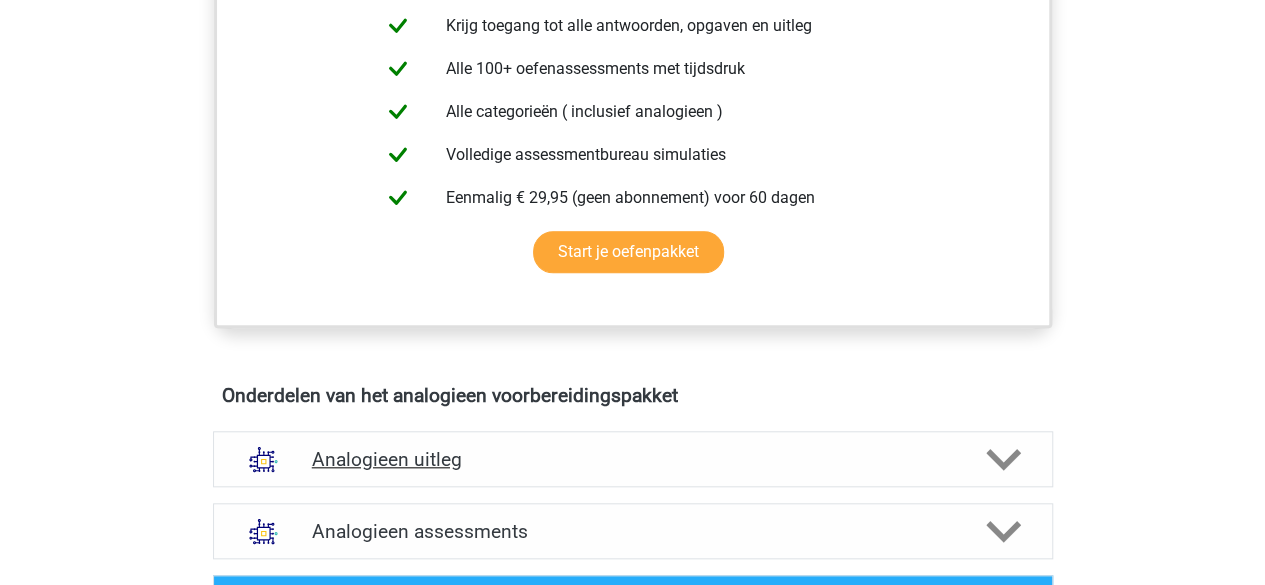 click 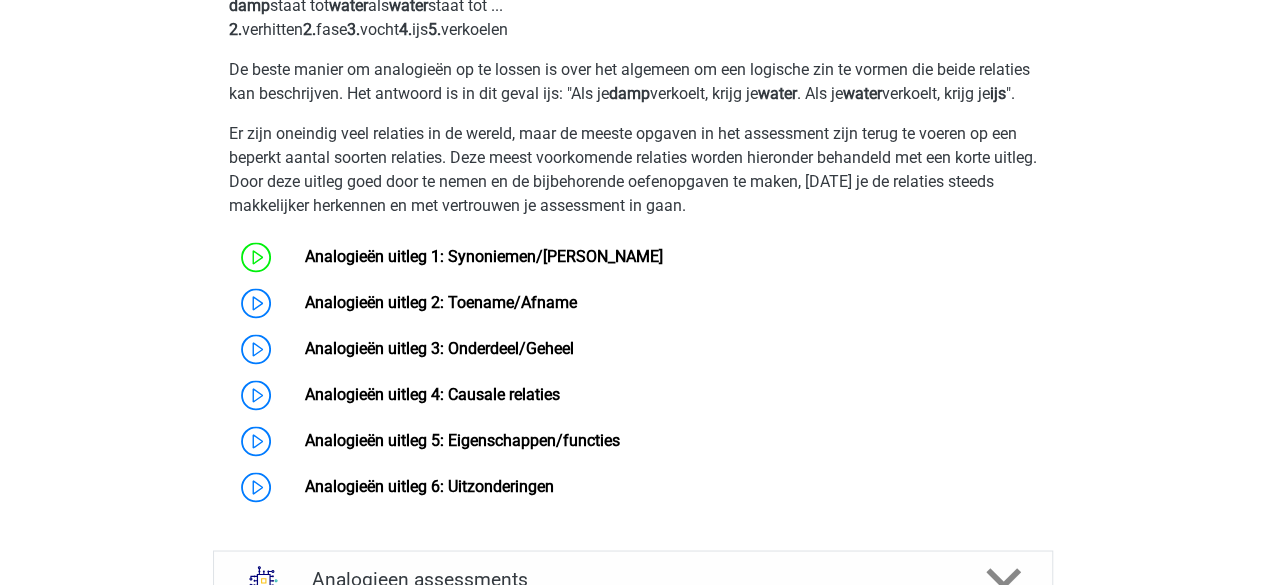 scroll, scrollTop: 1367, scrollLeft: 0, axis: vertical 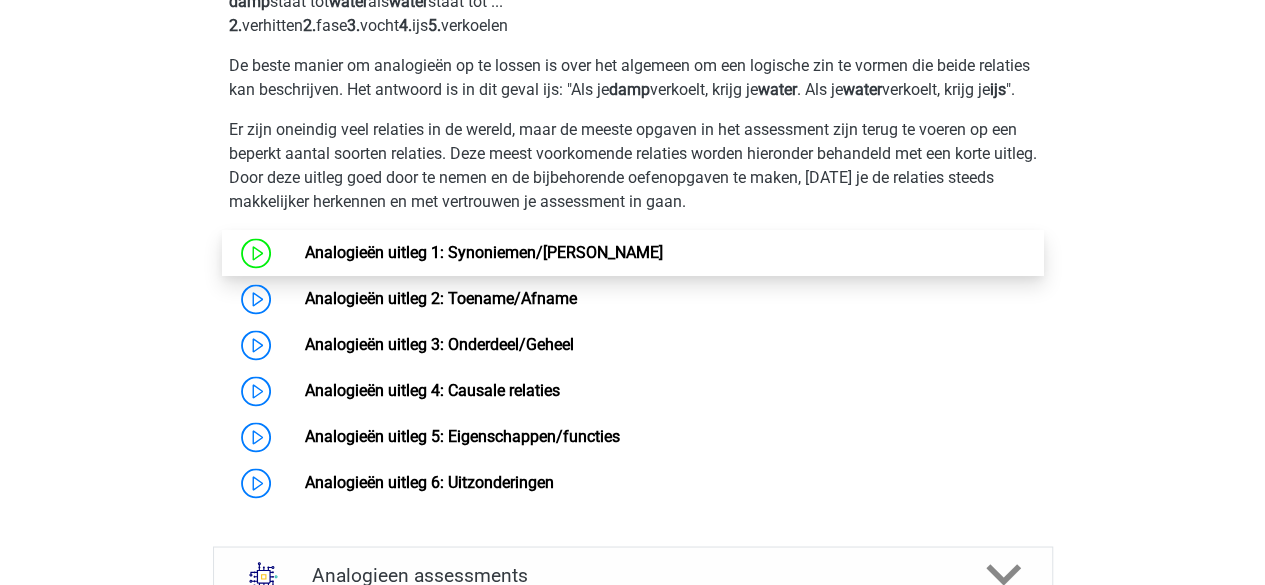 click on "Analogieën uitleg 1: Synoniemen/Antoniemen" at bounding box center [484, 252] 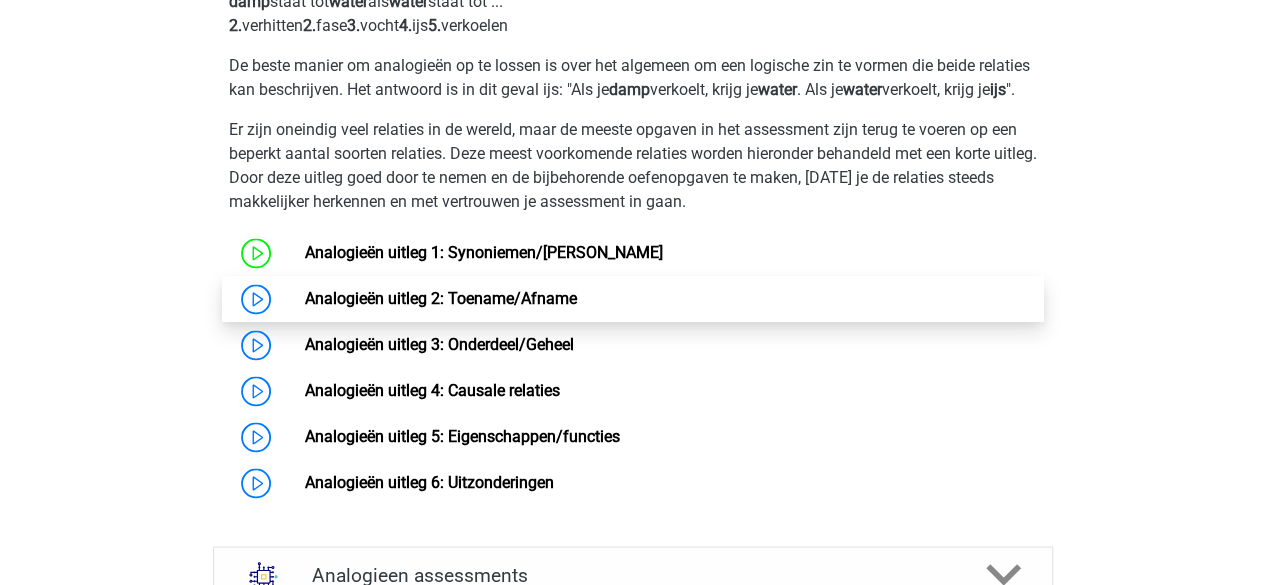click on "Analogieën uitleg 2: Toename/Afname" at bounding box center (441, 298) 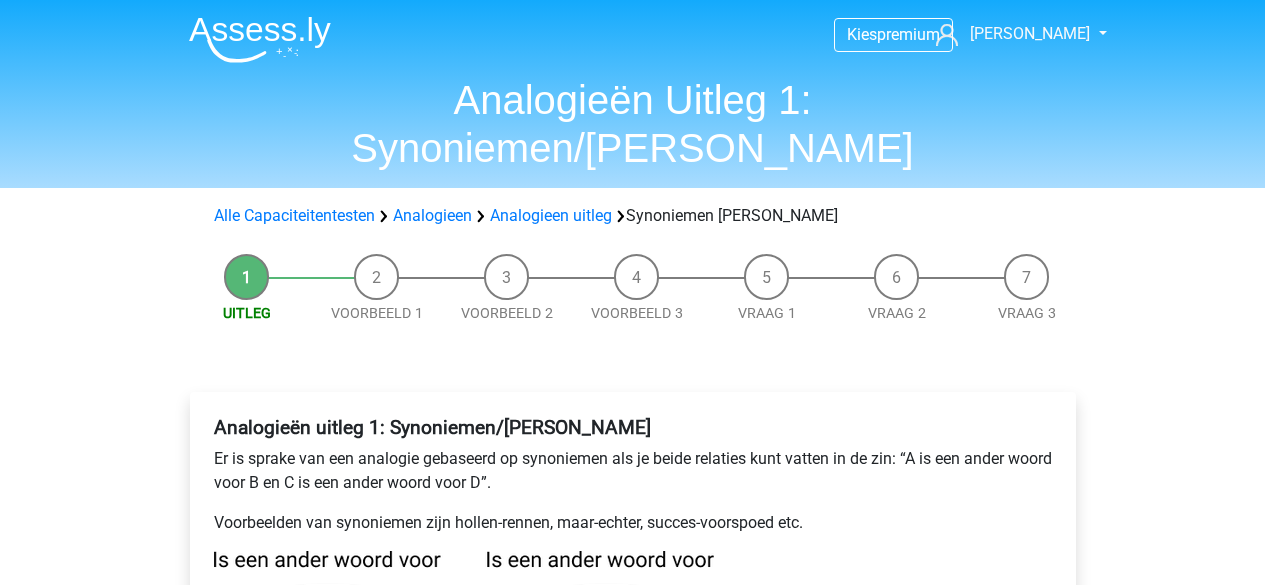 scroll, scrollTop: 0, scrollLeft: 0, axis: both 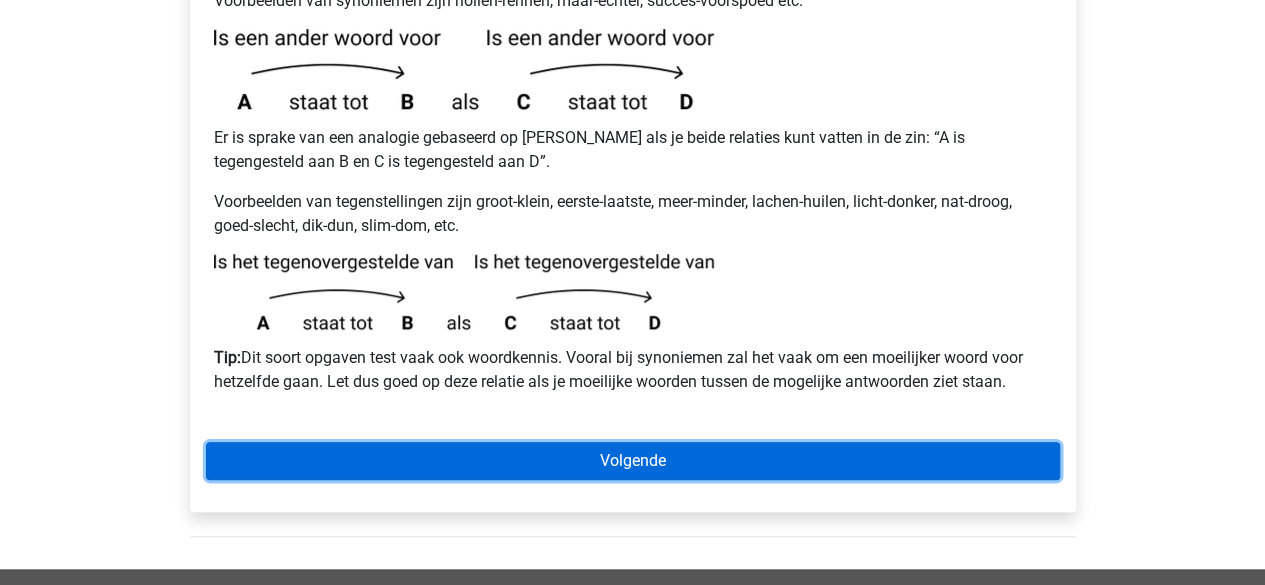 click on "Volgende" at bounding box center [633, 461] 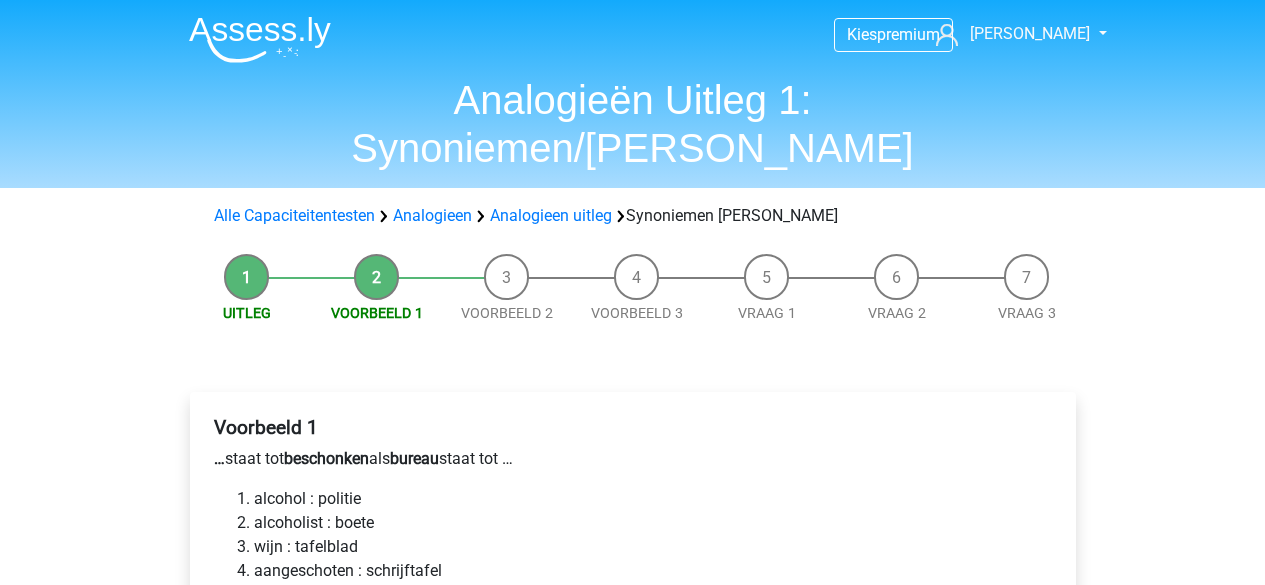 scroll, scrollTop: 0, scrollLeft: 0, axis: both 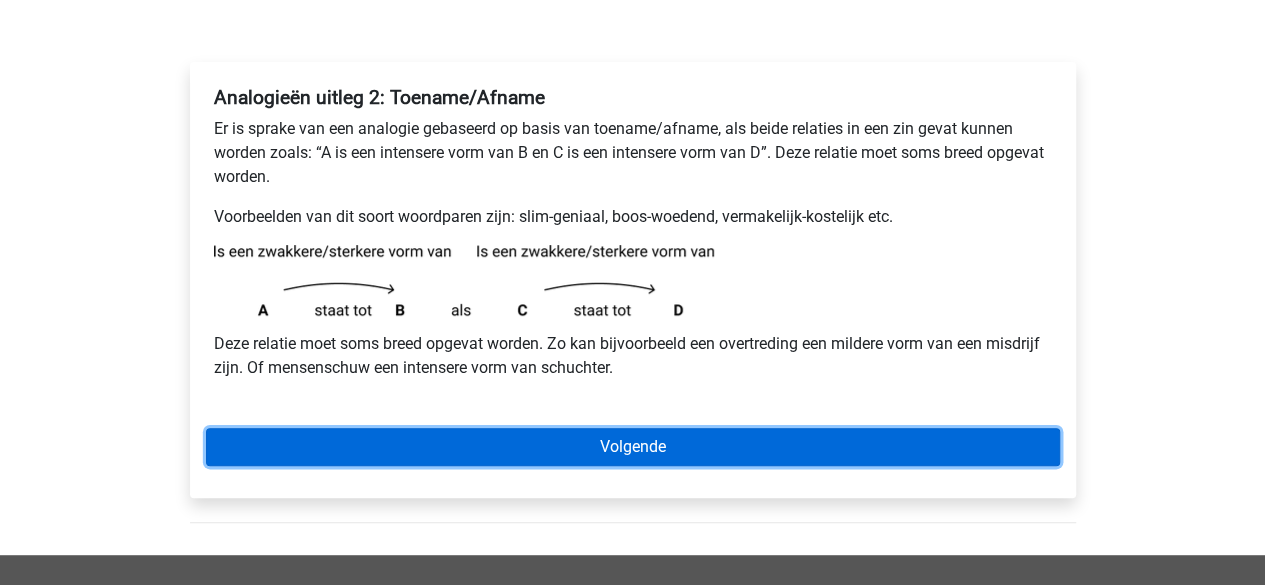 click on "Volgende" at bounding box center [633, 447] 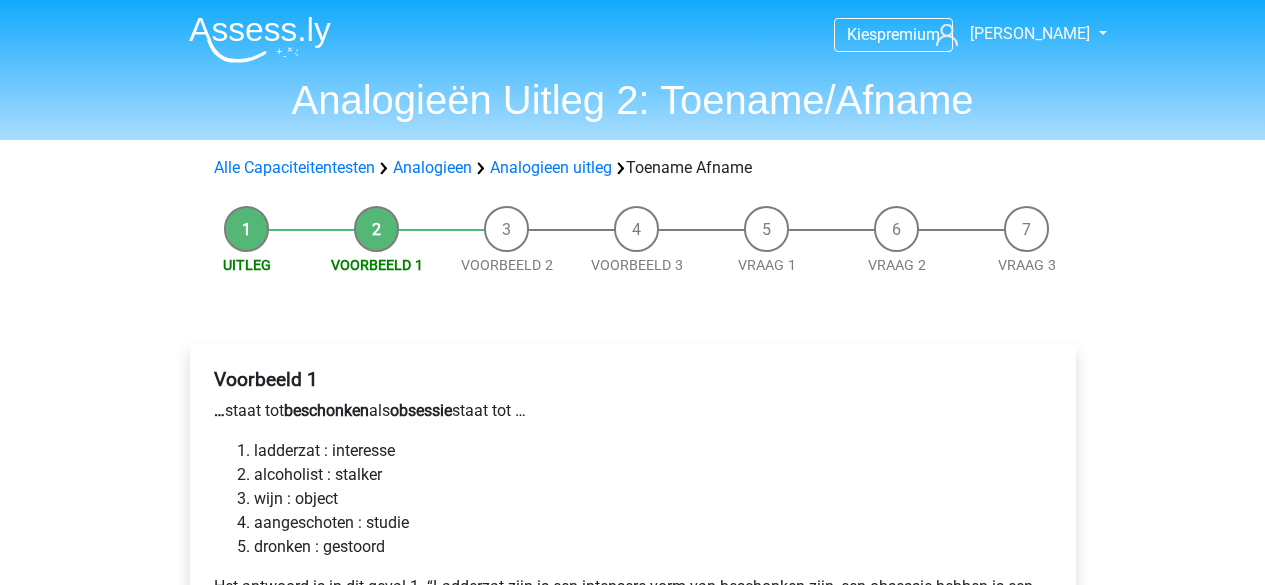 scroll, scrollTop: 0, scrollLeft: 0, axis: both 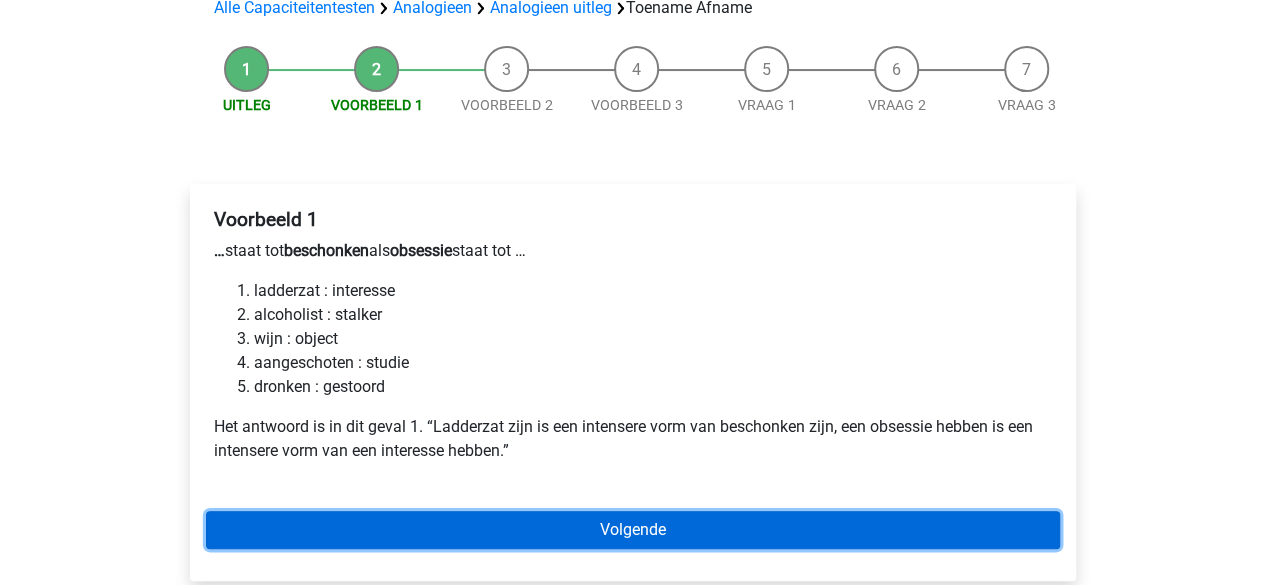 click on "Volgende" at bounding box center (633, 530) 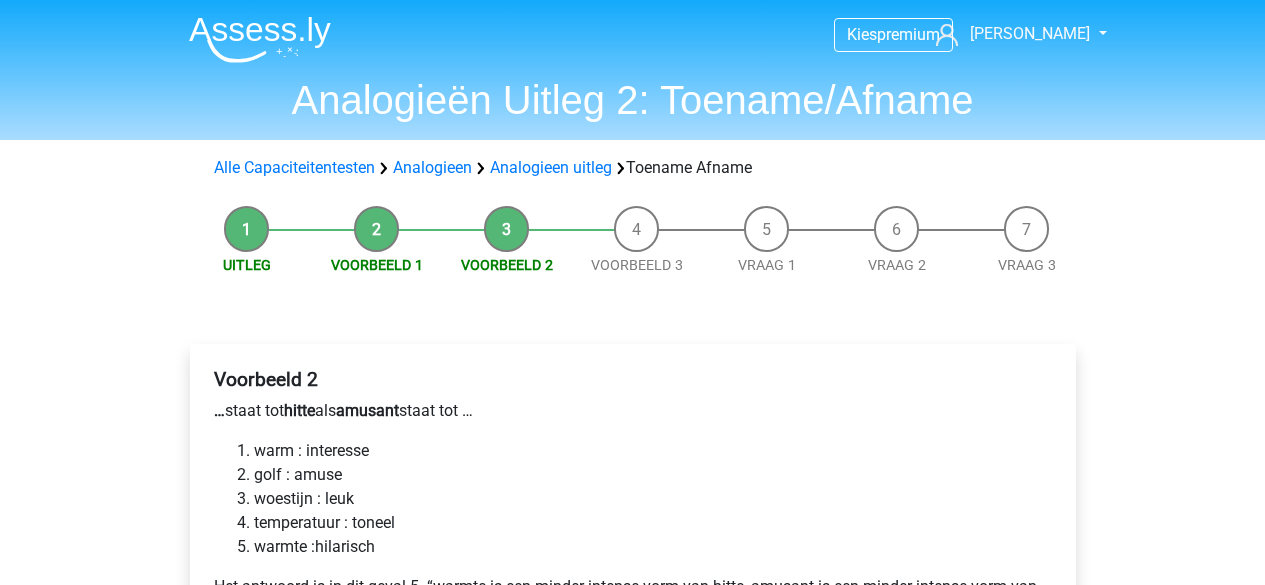 scroll, scrollTop: 0, scrollLeft: 0, axis: both 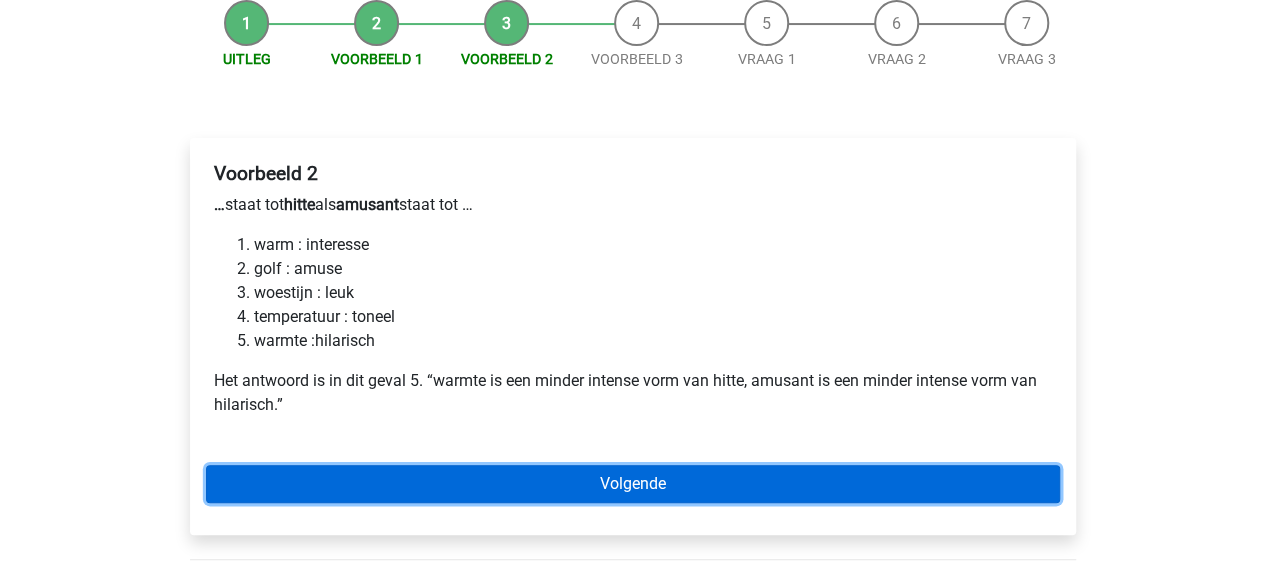 click on "Volgende" at bounding box center (633, 484) 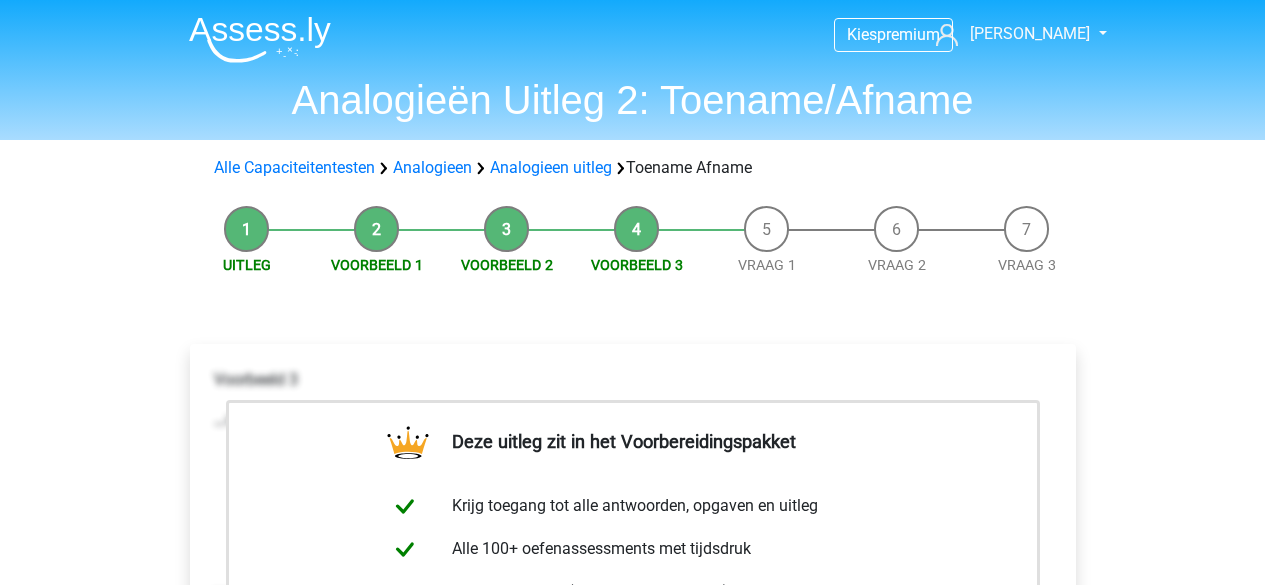 scroll, scrollTop: 0, scrollLeft: 0, axis: both 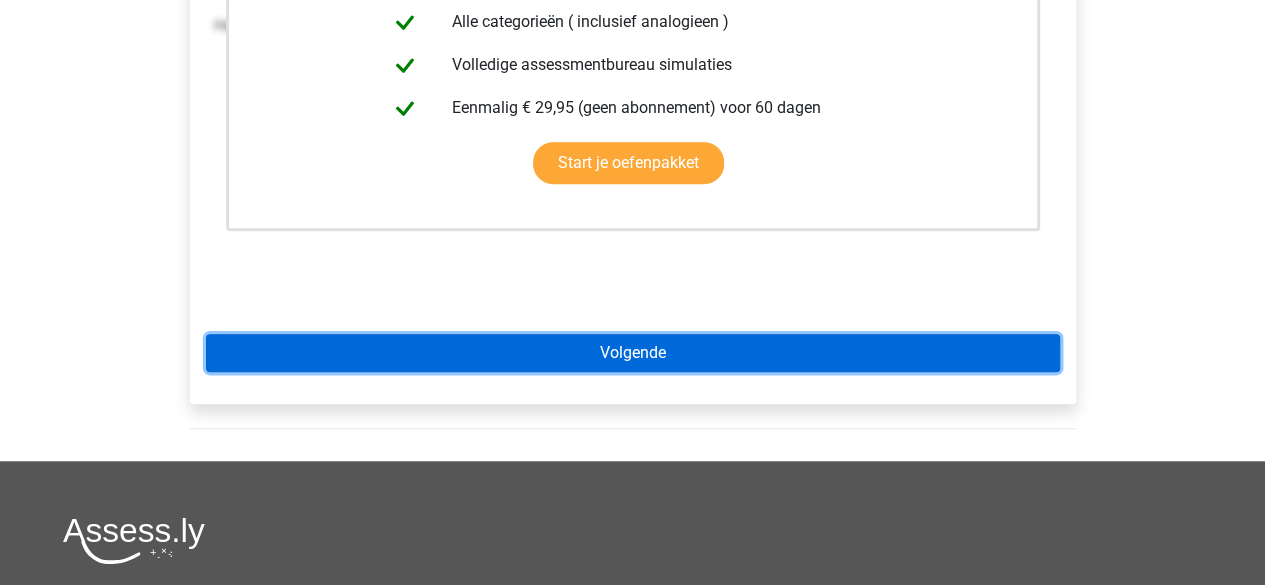 click on "Volgende" at bounding box center (633, 353) 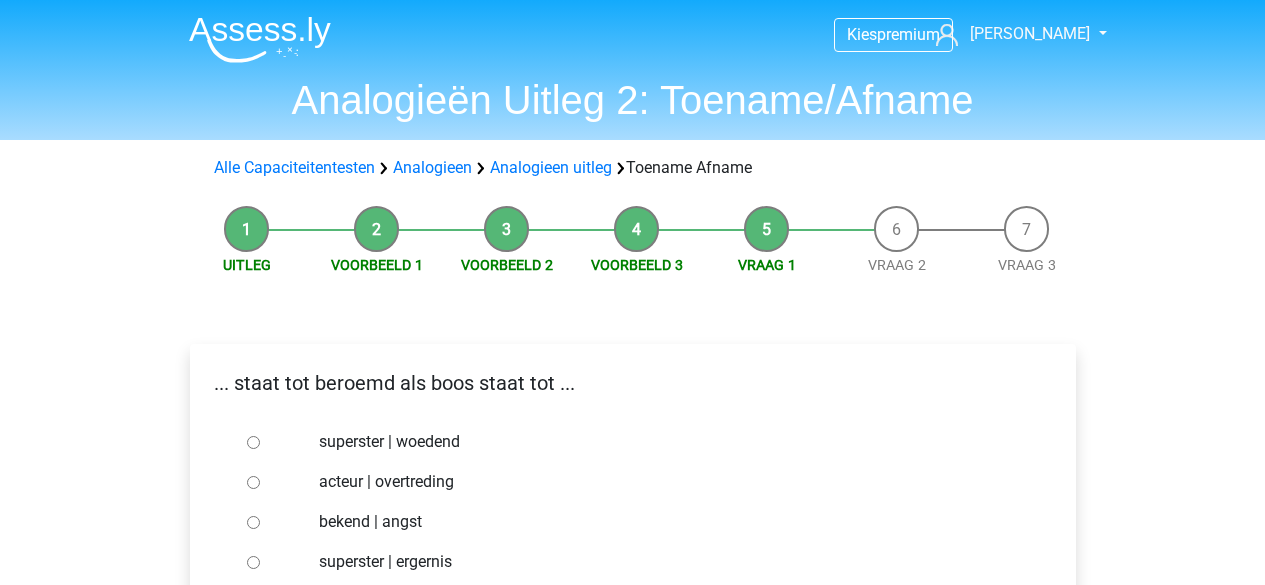 scroll, scrollTop: 0, scrollLeft: 0, axis: both 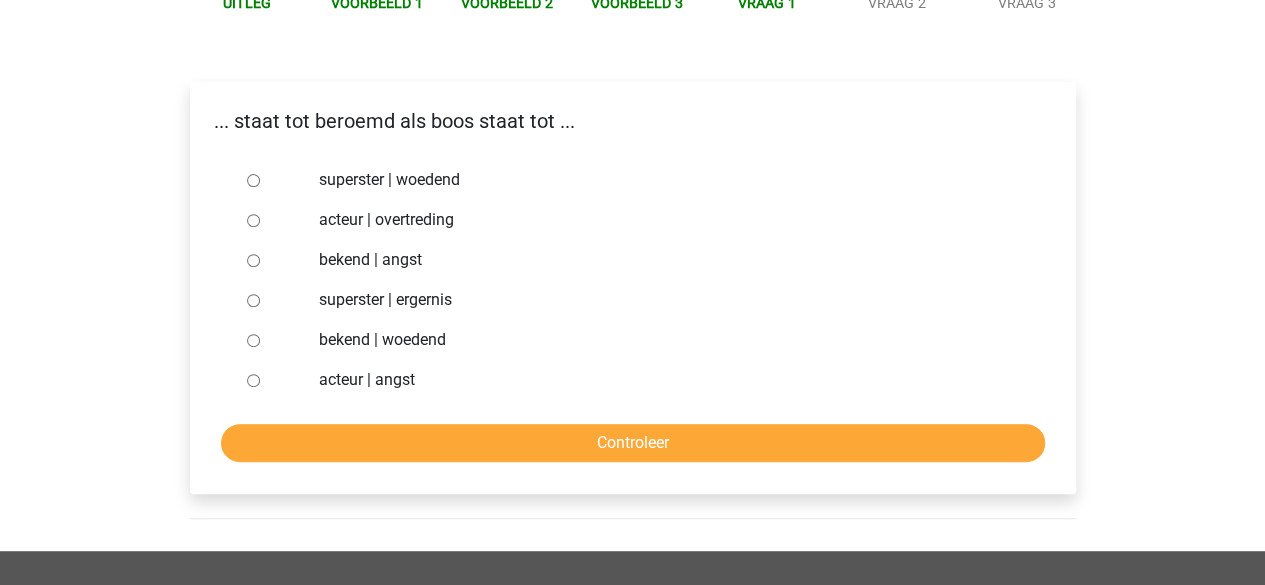 click on "bekend | woedend" at bounding box center [253, 340] 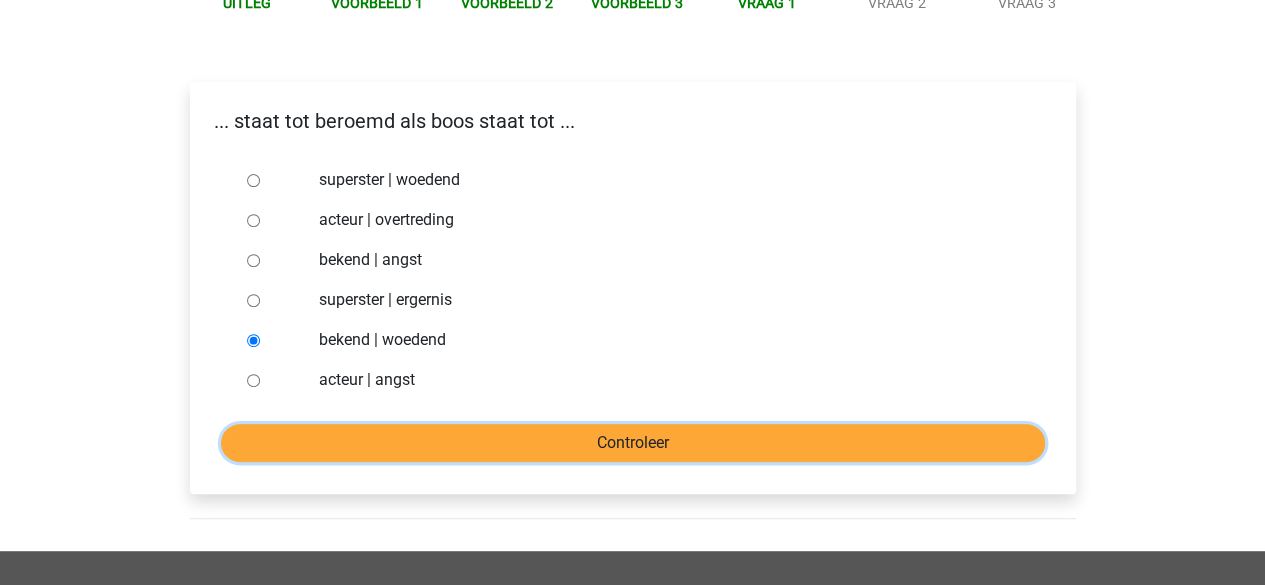 click on "Controleer" at bounding box center (633, 443) 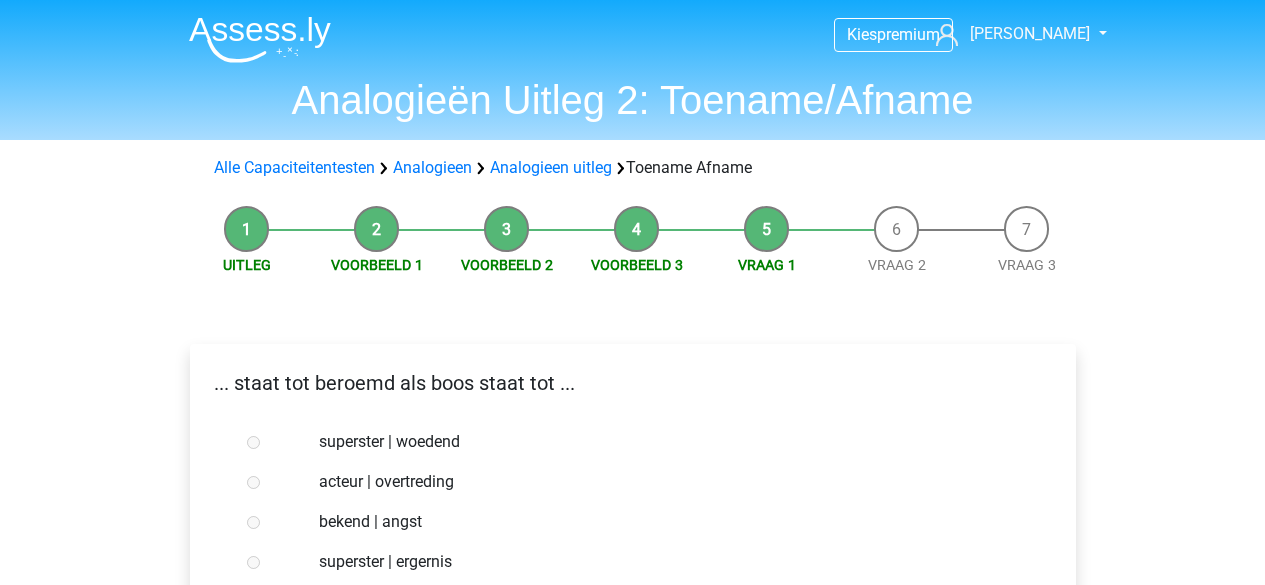 scroll, scrollTop: 0, scrollLeft: 0, axis: both 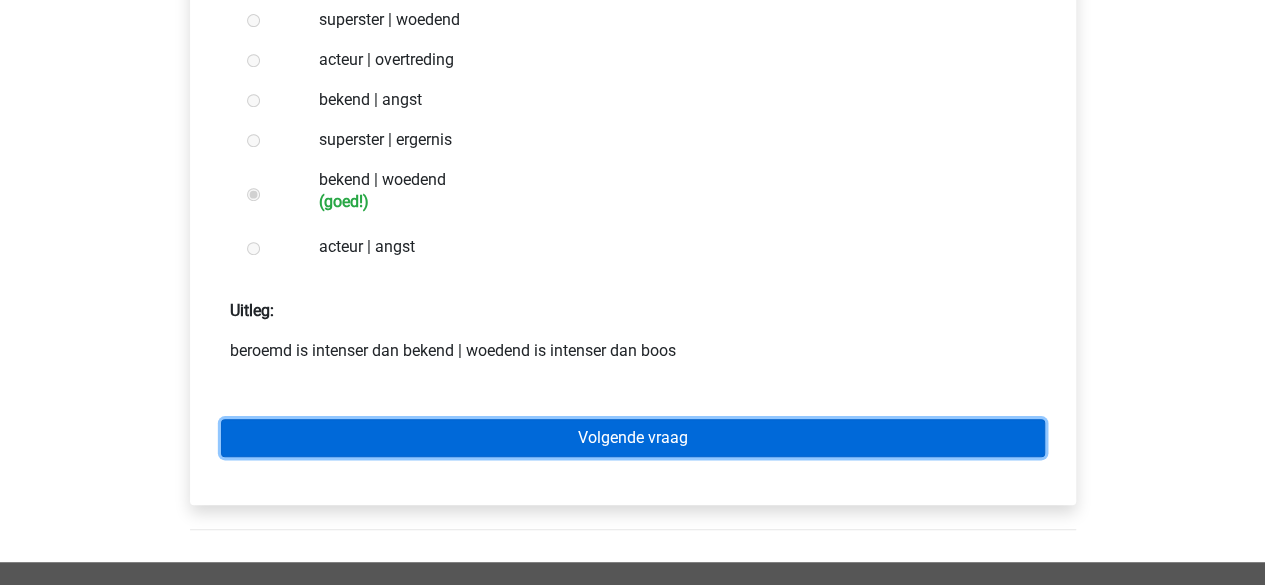 click on "Volgende vraag" at bounding box center [633, 438] 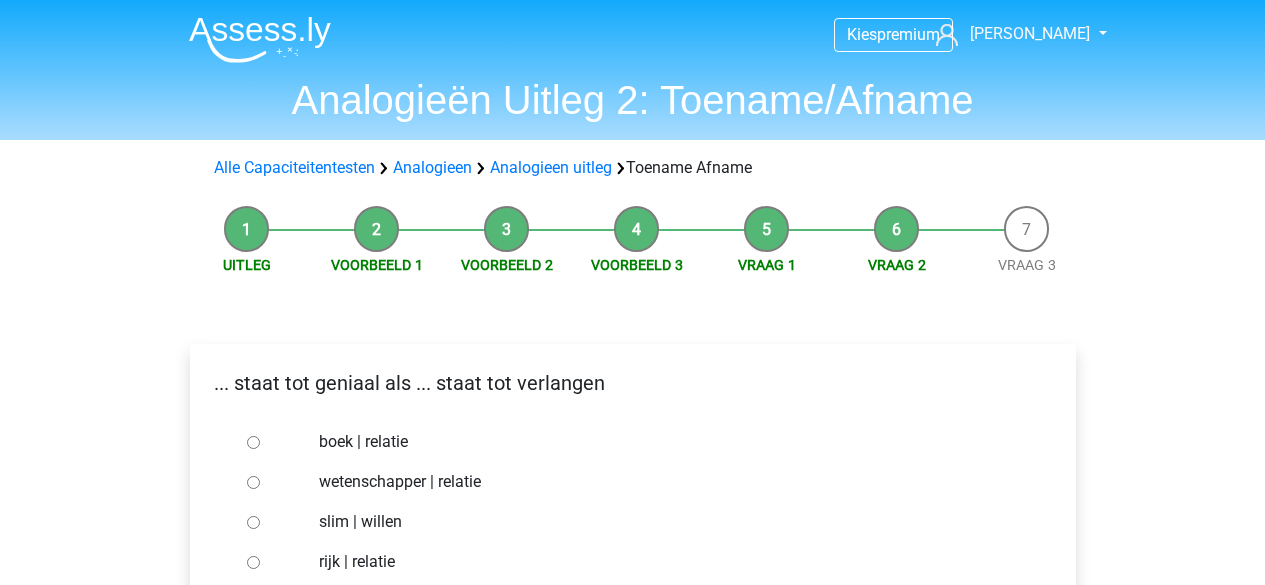 scroll, scrollTop: 0, scrollLeft: 0, axis: both 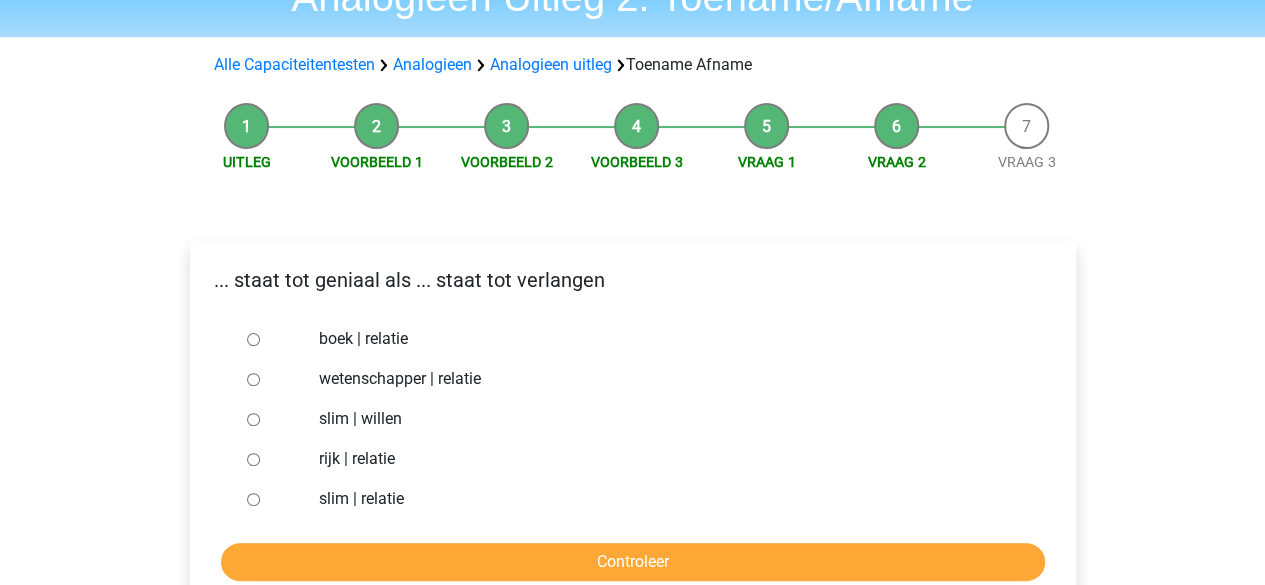 click on "slim | willen" at bounding box center [253, 419] 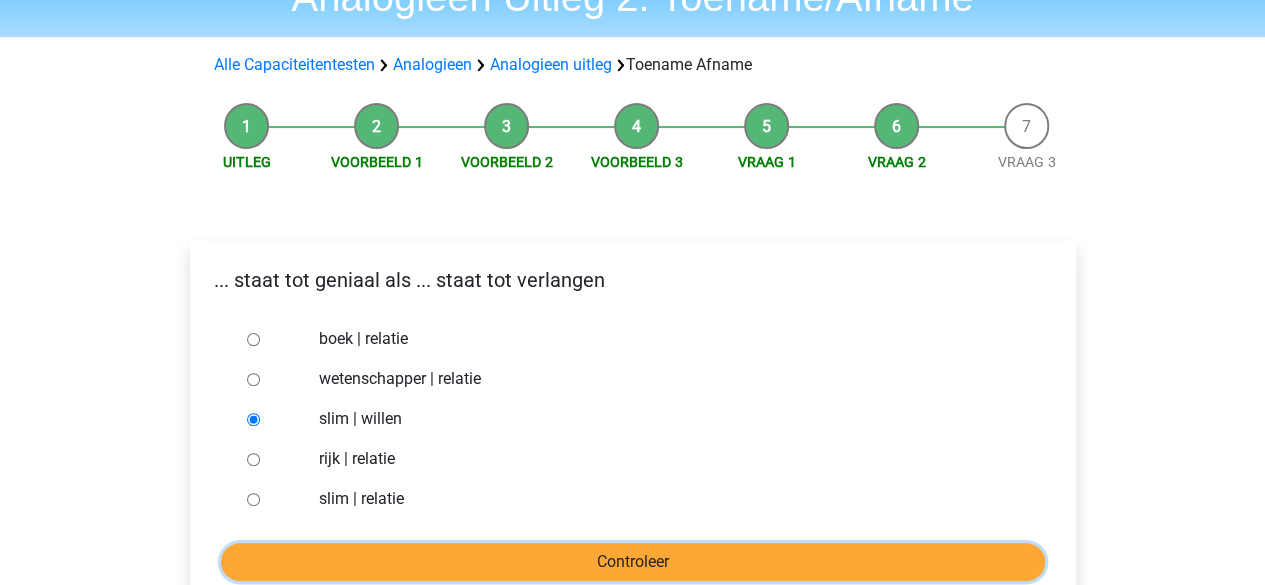 click on "Controleer" at bounding box center (633, 562) 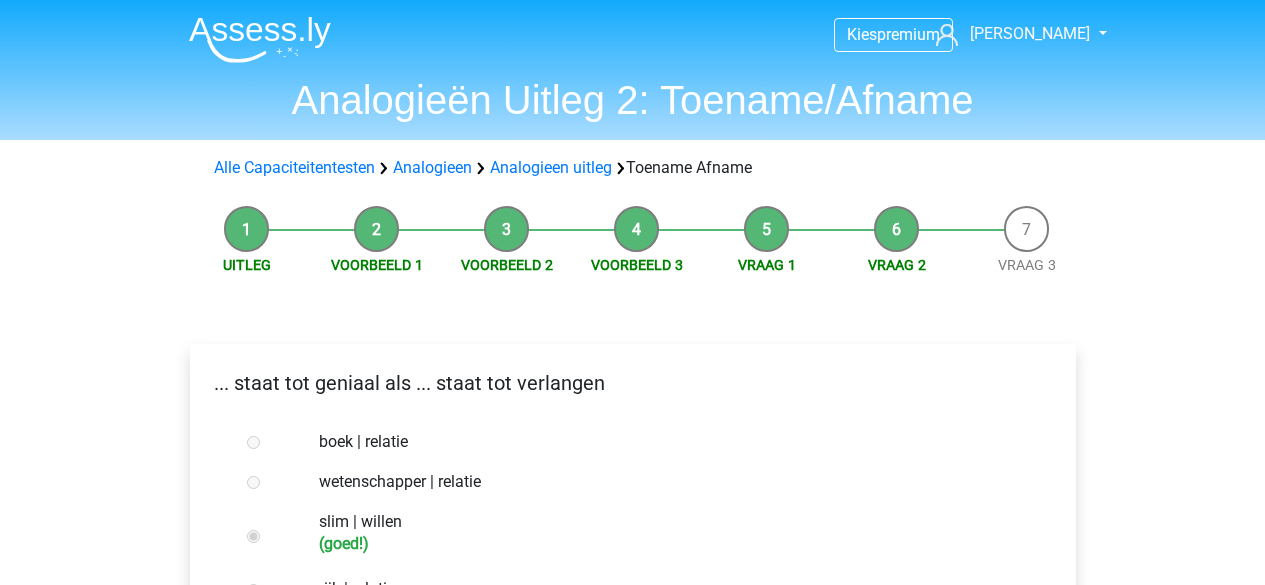 scroll, scrollTop: 0, scrollLeft: 0, axis: both 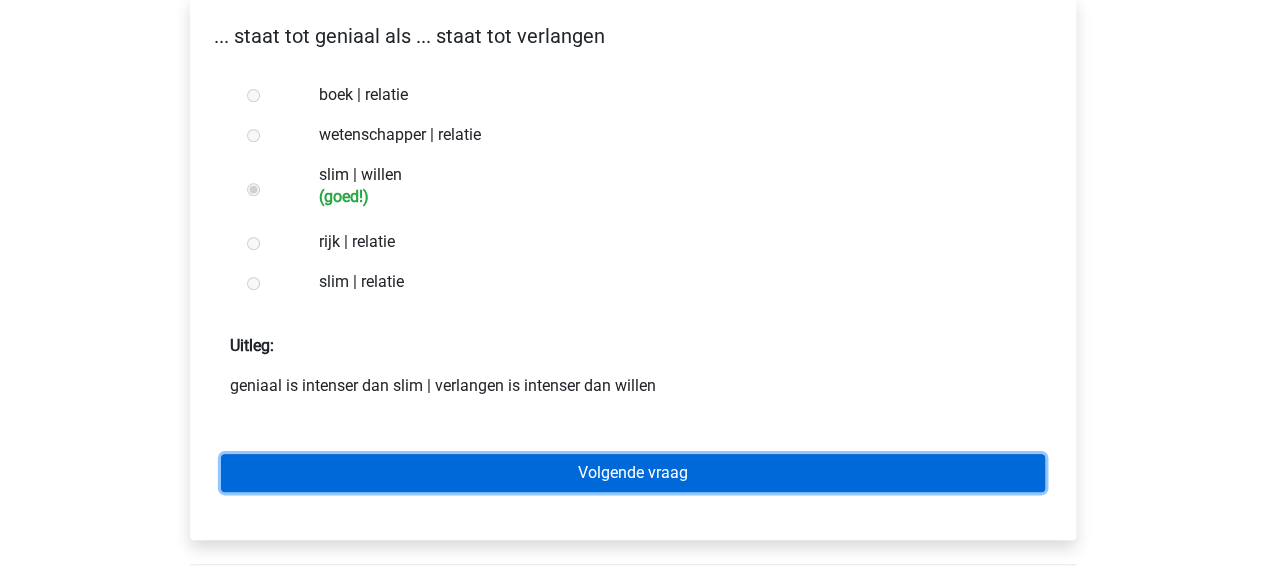 click on "Volgende vraag" at bounding box center [633, 473] 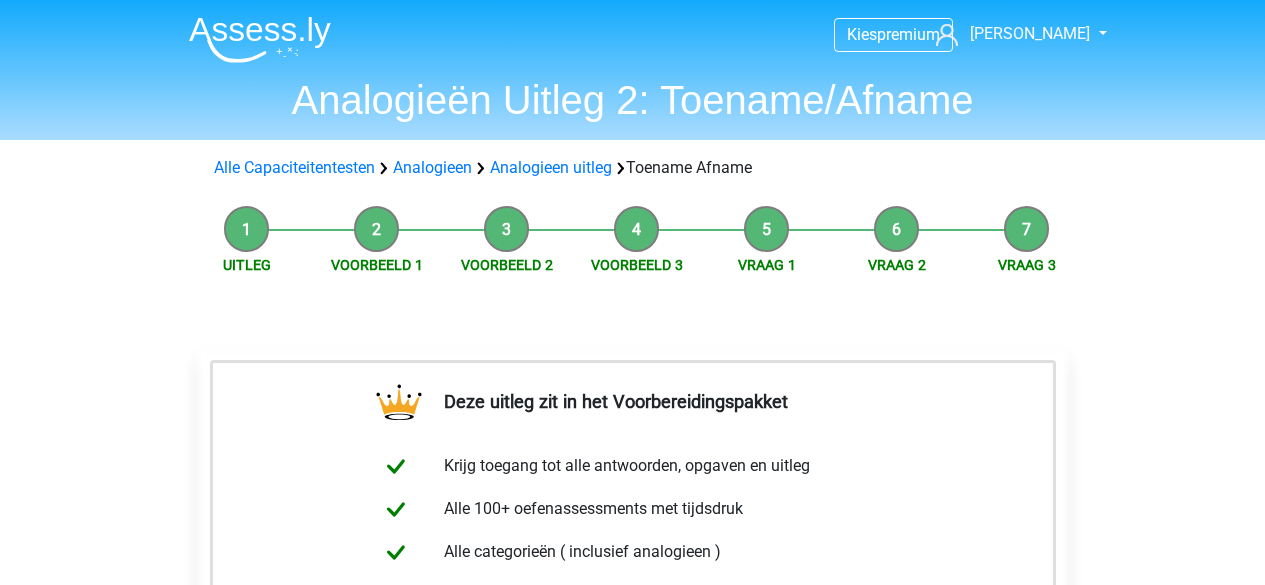 scroll, scrollTop: 0, scrollLeft: 0, axis: both 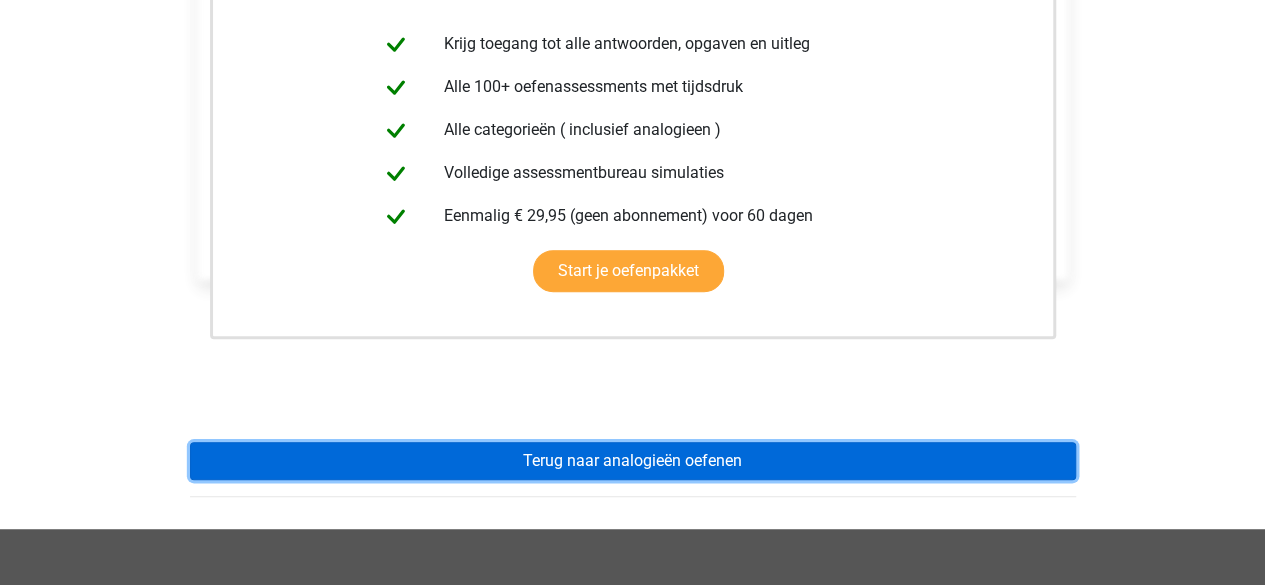 click on "Terug naar analogieën oefenen" at bounding box center (633, 461) 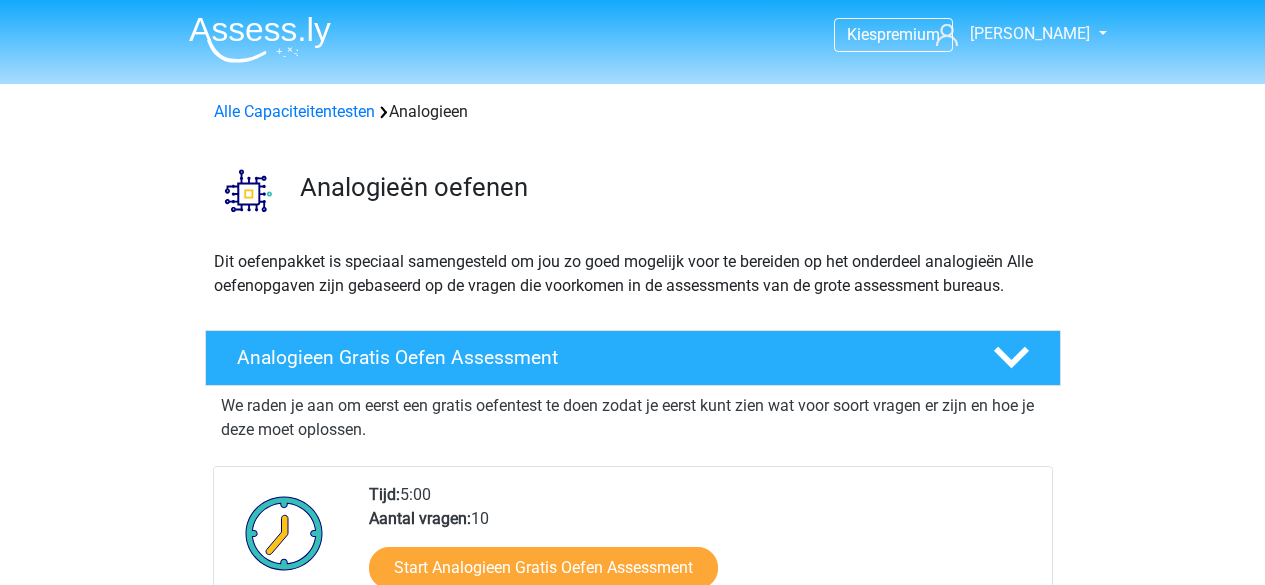 scroll, scrollTop: 0, scrollLeft: 0, axis: both 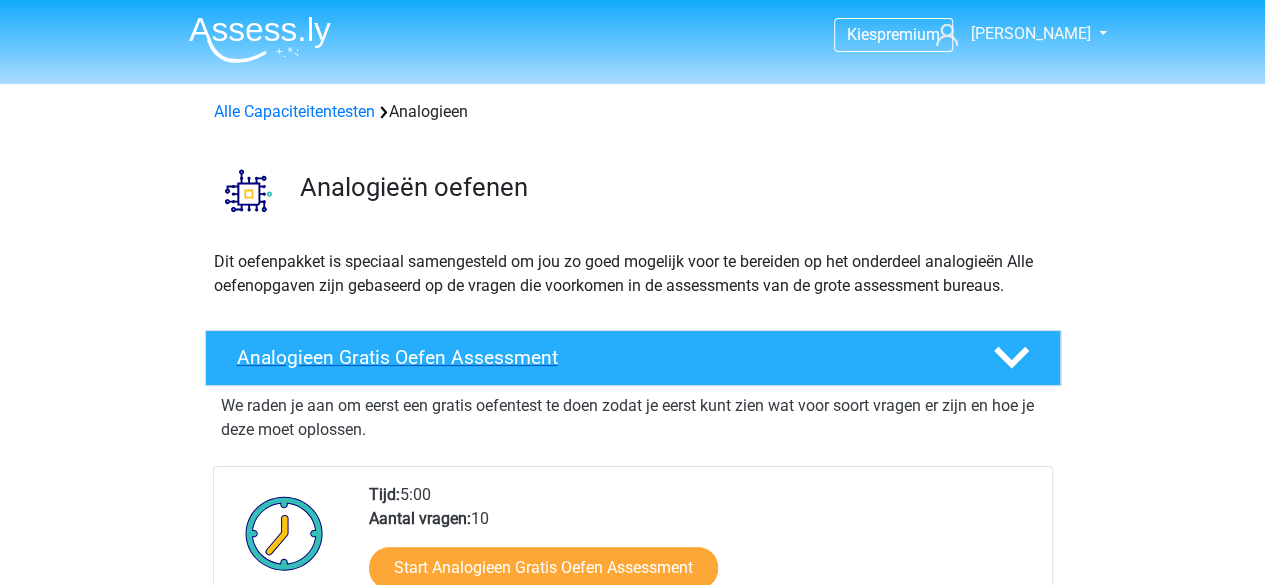 click 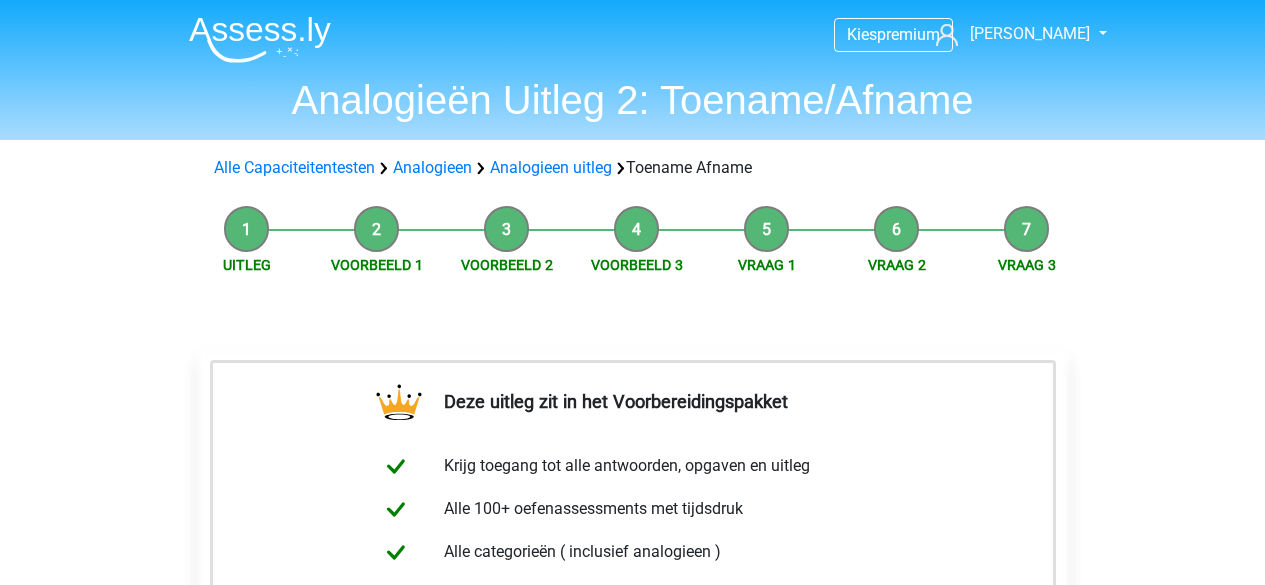 scroll, scrollTop: 422, scrollLeft: 0, axis: vertical 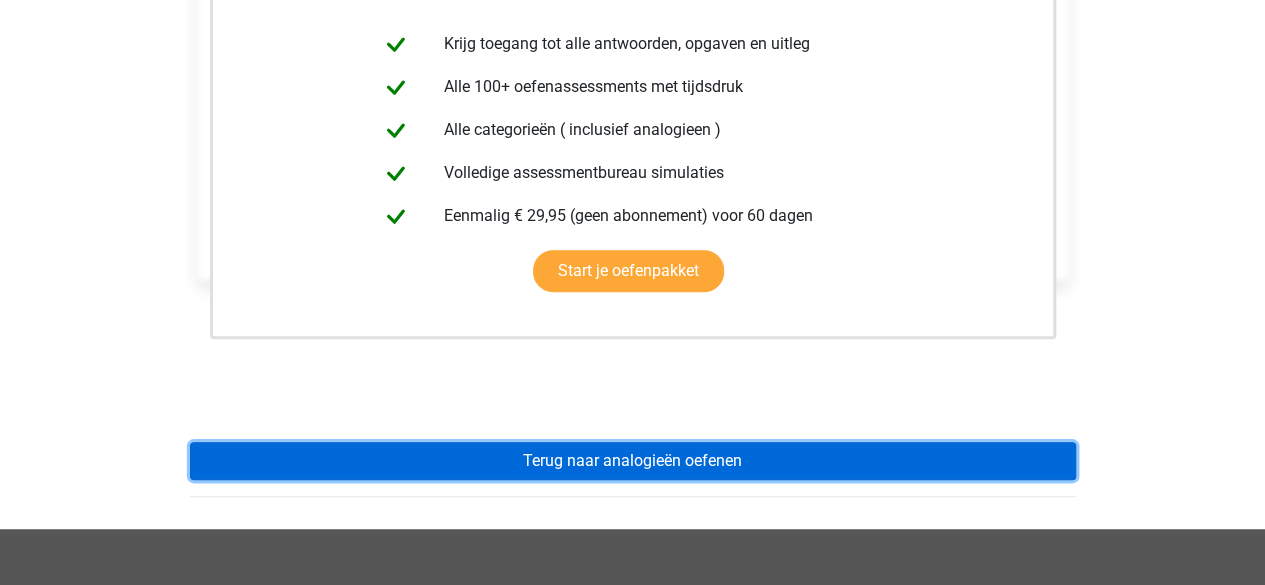 click on "Terug naar analogieën oefenen" at bounding box center [633, 461] 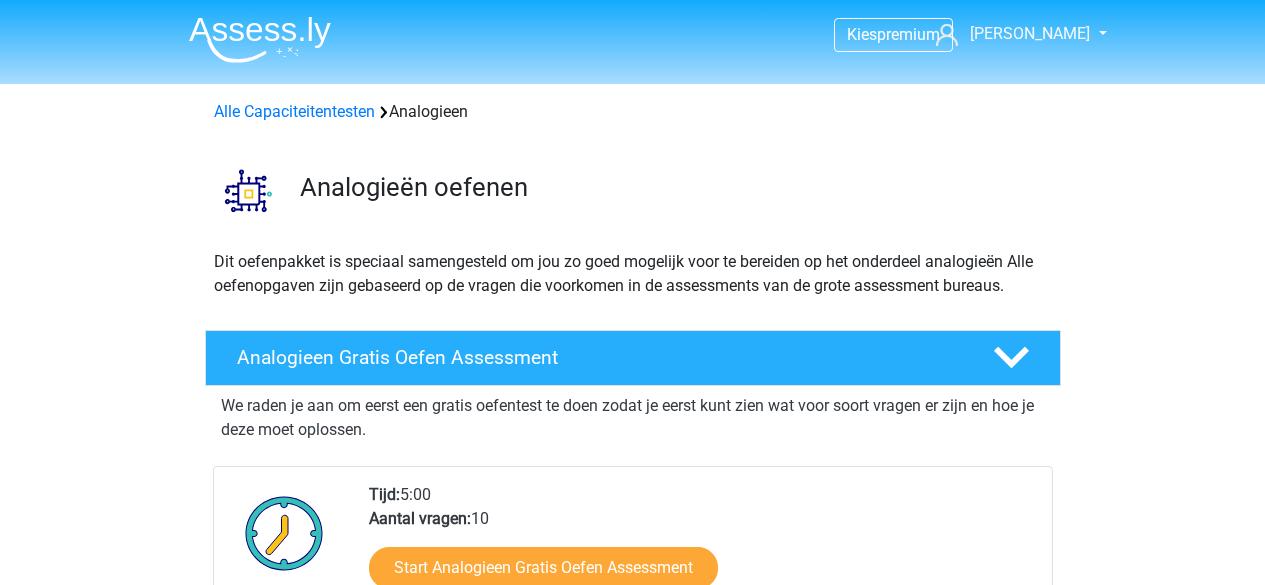 scroll, scrollTop: 0, scrollLeft: 0, axis: both 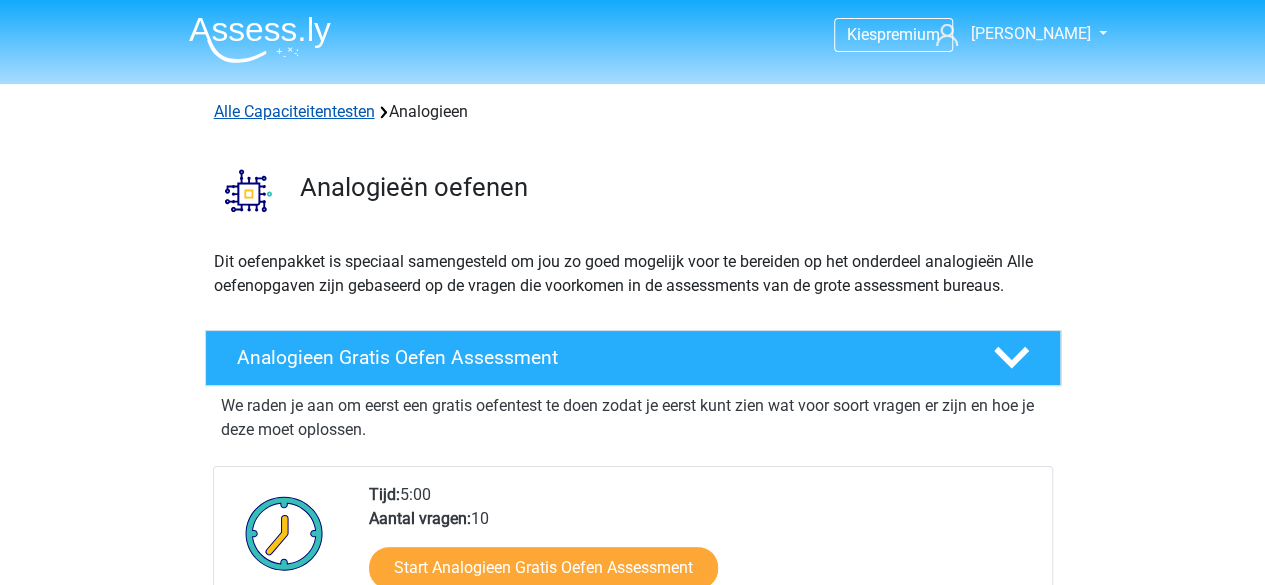 click on "Alle Capaciteitentesten" at bounding box center [294, 111] 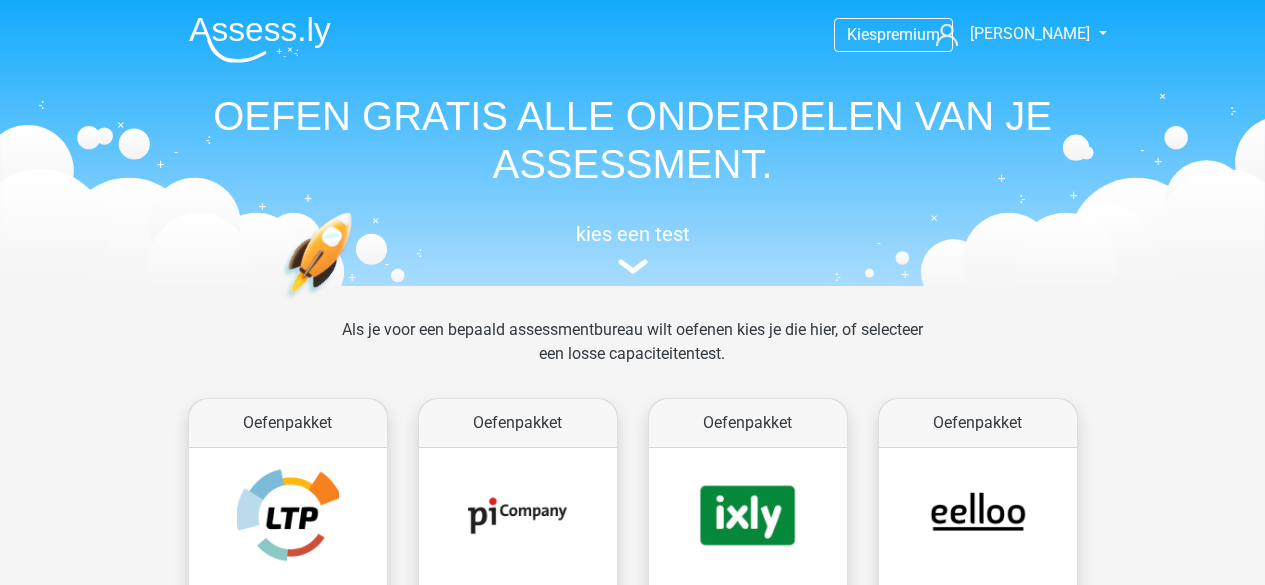 scroll, scrollTop: 848, scrollLeft: 0, axis: vertical 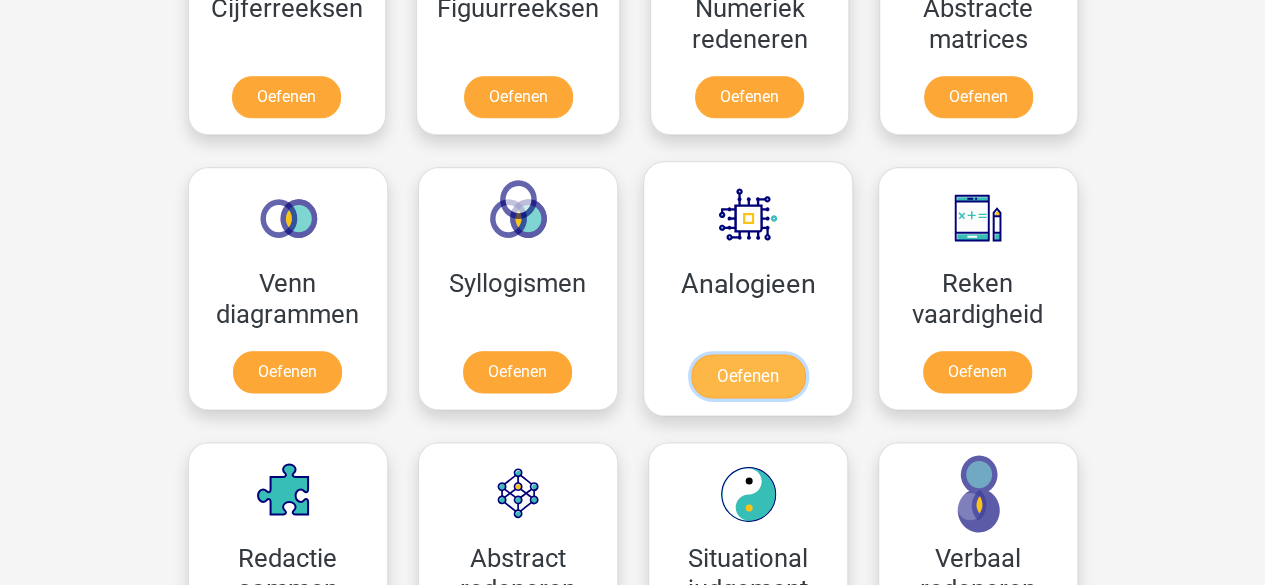 click on "Oefenen" at bounding box center [747, 376] 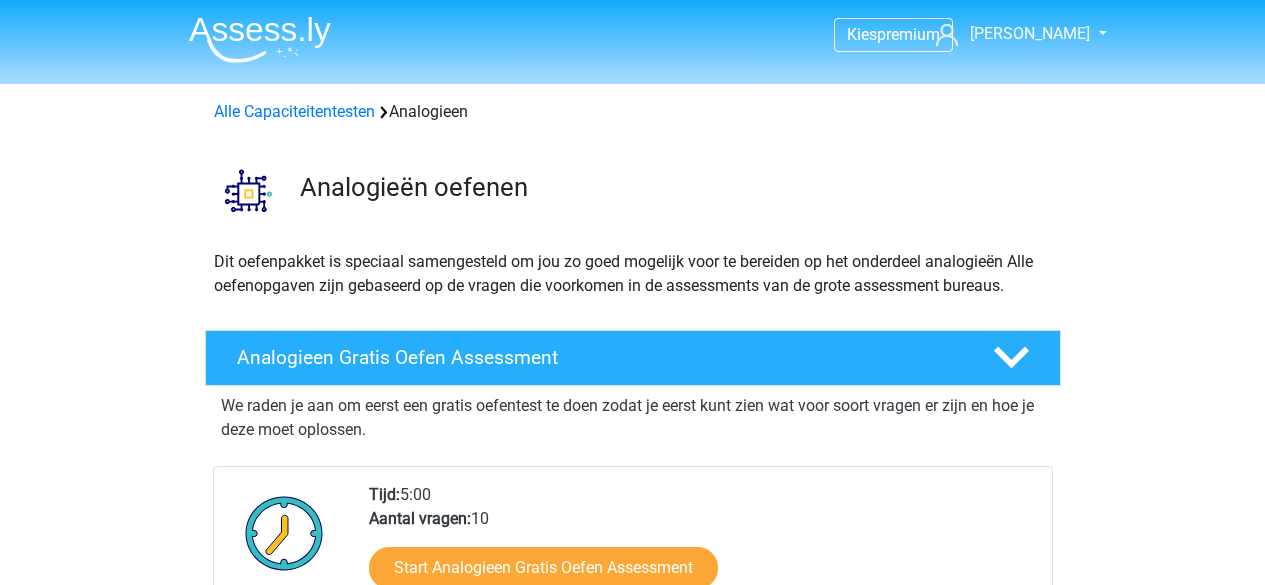 scroll, scrollTop: 0, scrollLeft: 0, axis: both 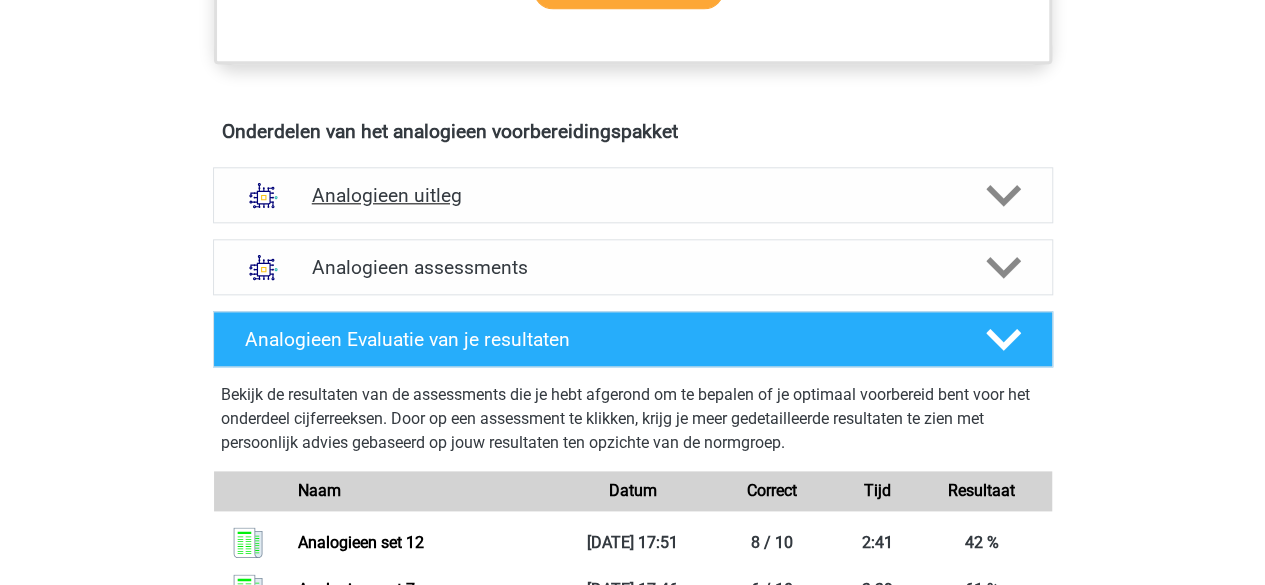 click 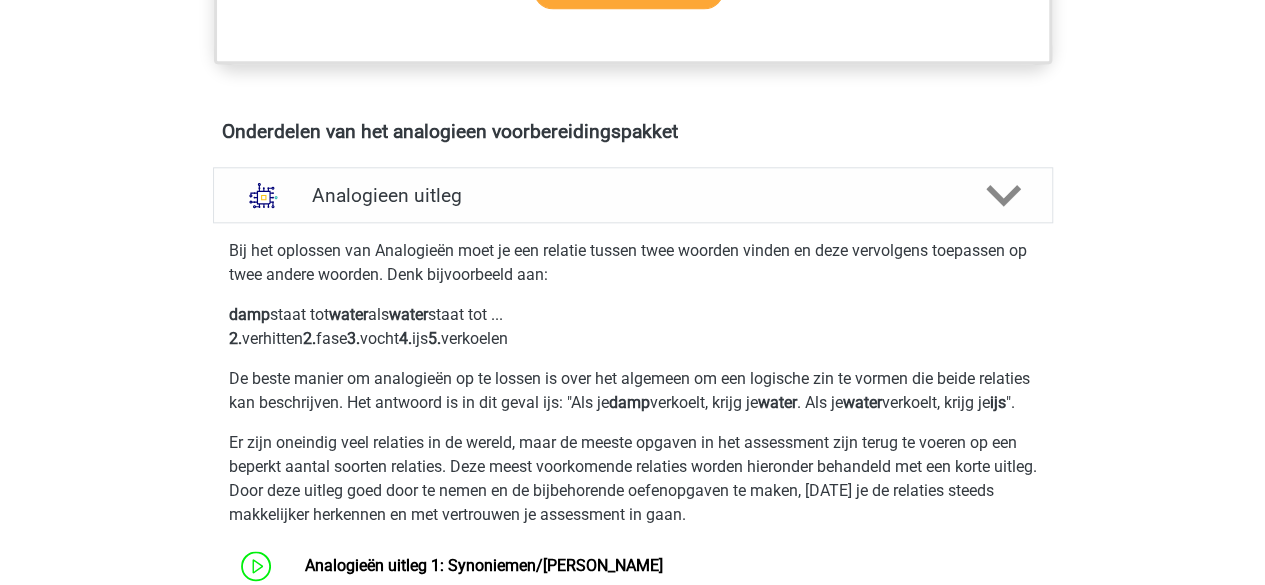 scroll, scrollTop: 1566, scrollLeft: 0, axis: vertical 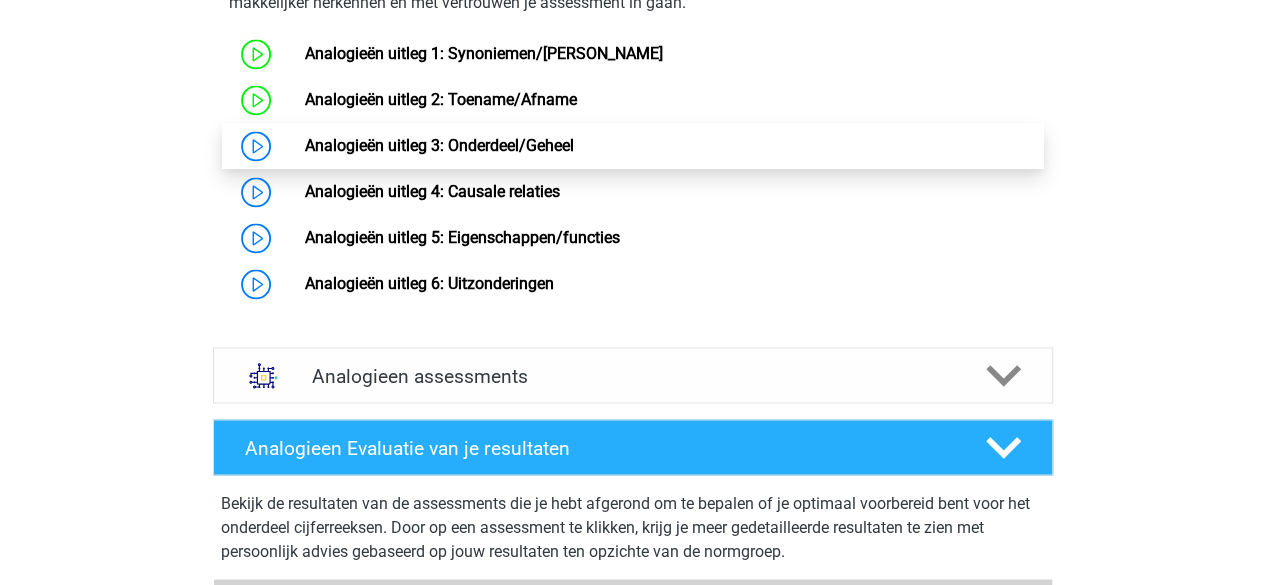 click on "Analogieën uitleg 3: Onderdeel/Geheel" at bounding box center (439, 145) 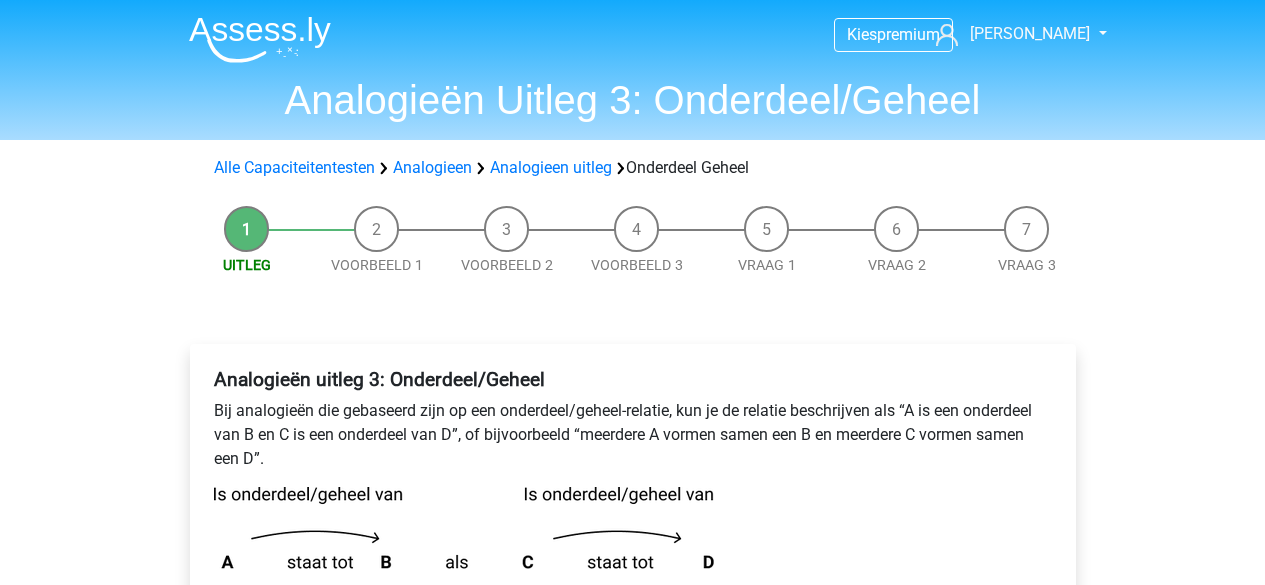 scroll, scrollTop: 0, scrollLeft: 0, axis: both 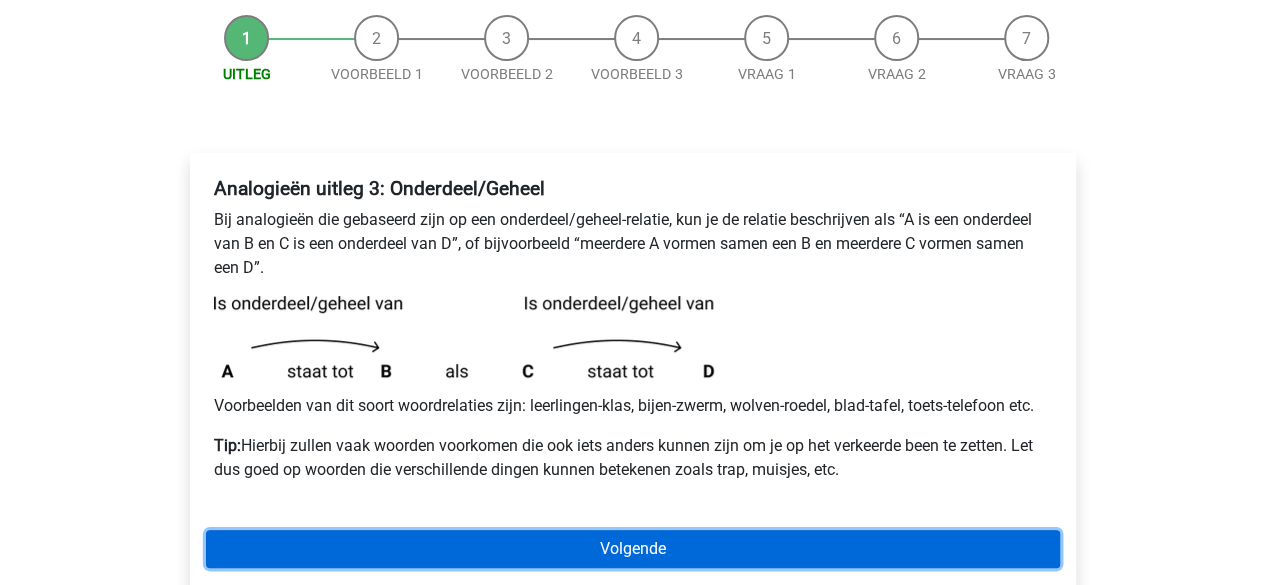 click on "Volgende" at bounding box center (633, 549) 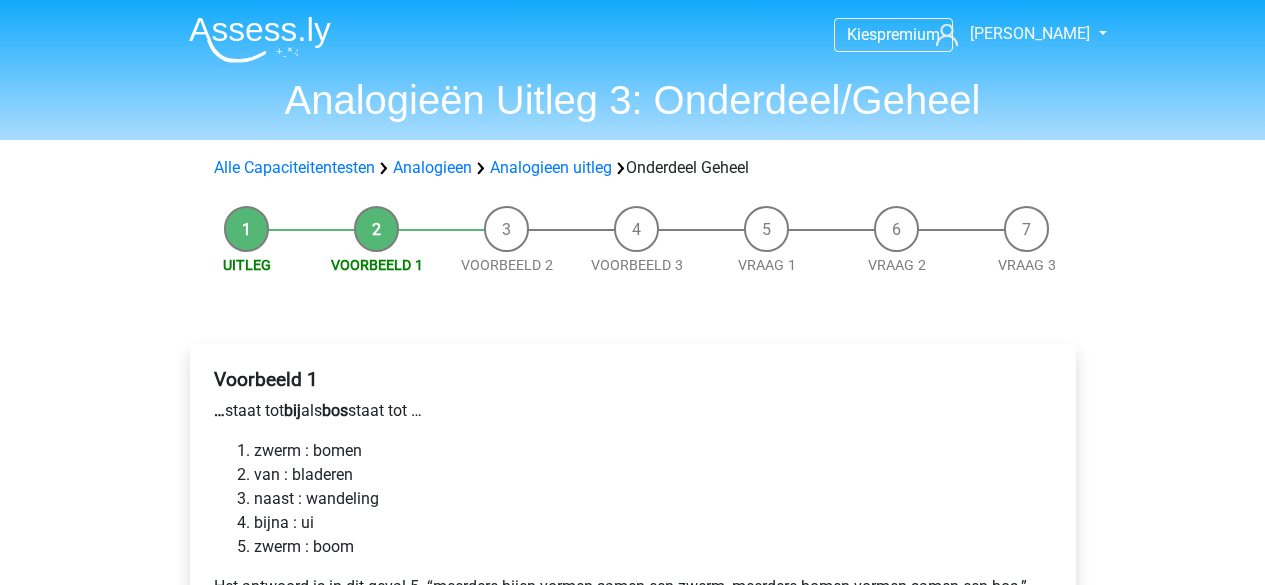 scroll, scrollTop: 0, scrollLeft: 0, axis: both 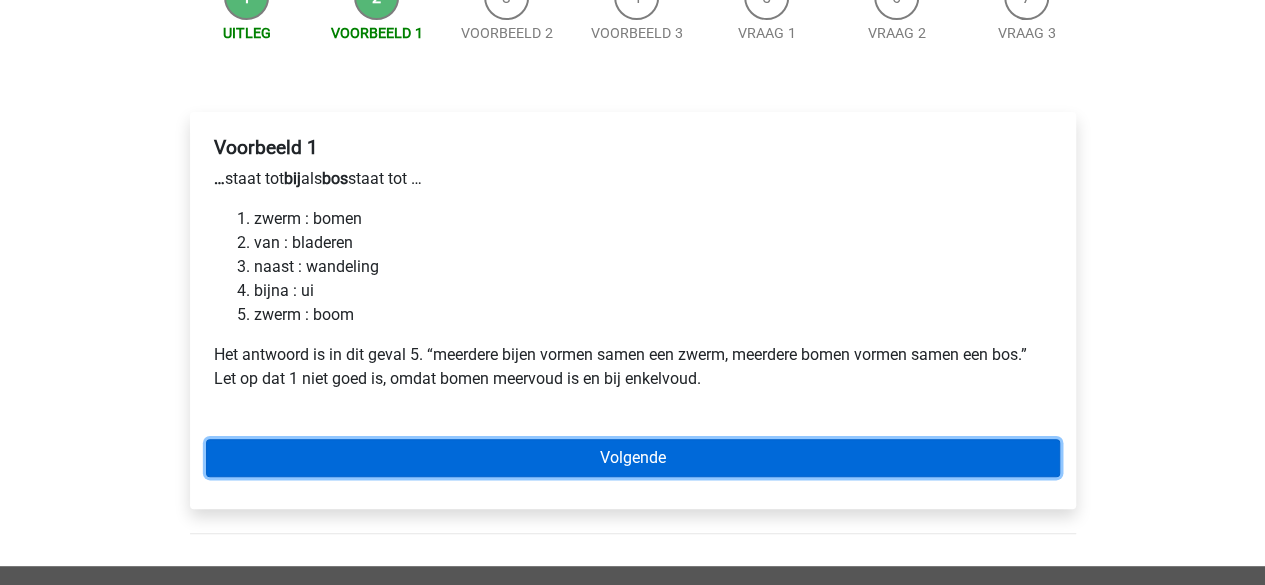 click on "Volgende" at bounding box center [633, 458] 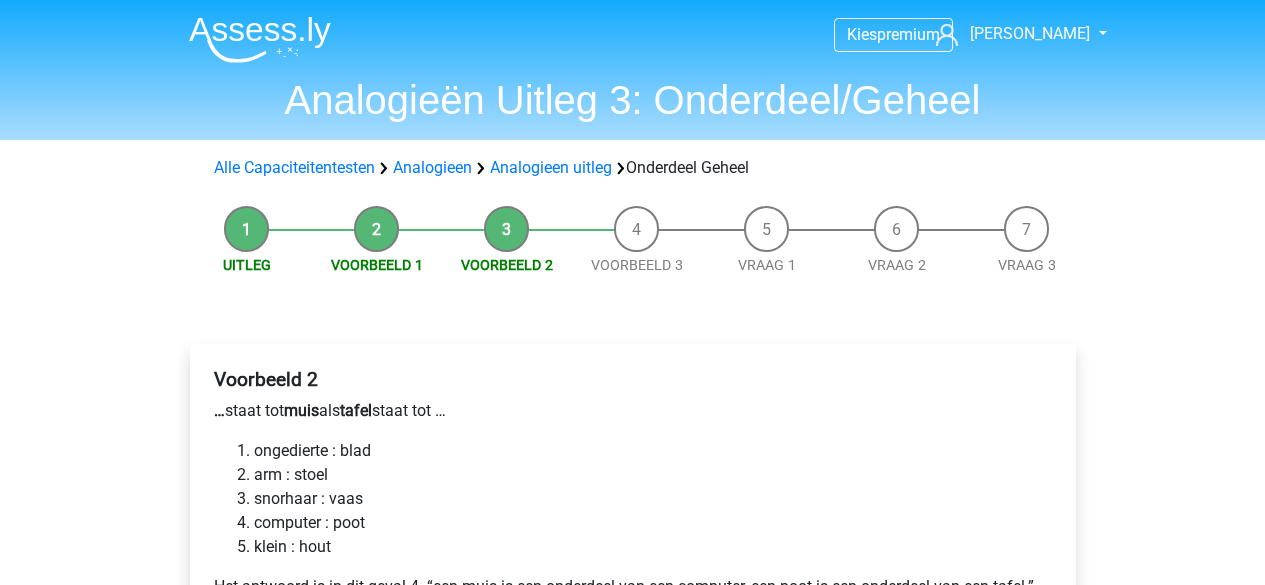 scroll, scrollTop: 0, scrollLeft: 0, axis: both 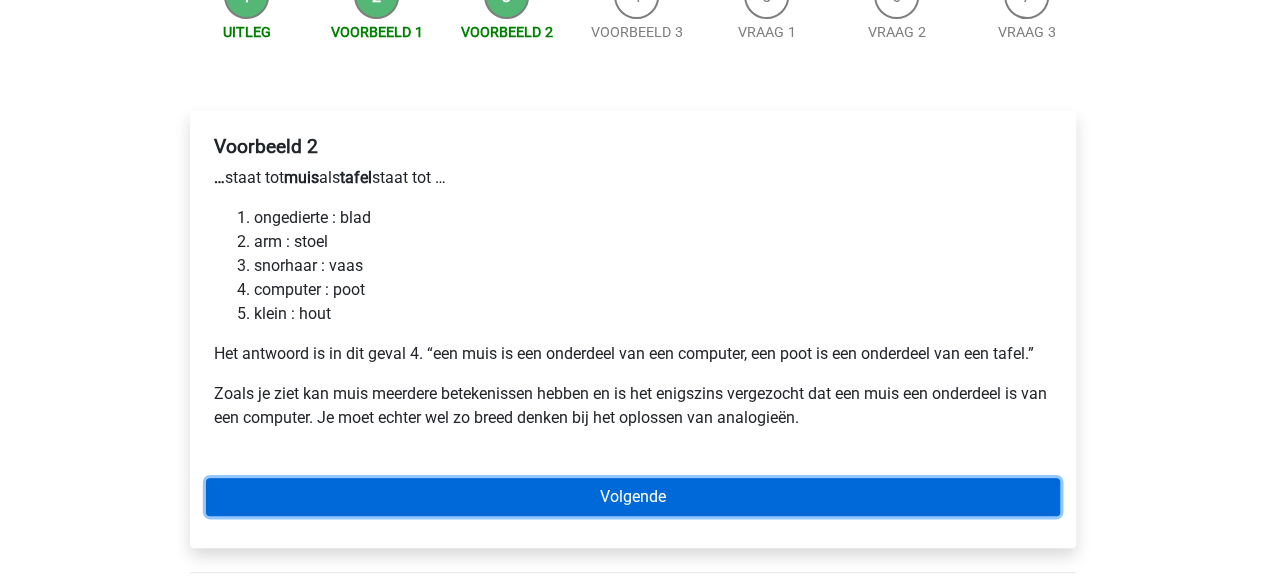 click on "Volgende" at bounding box center [633, 497] 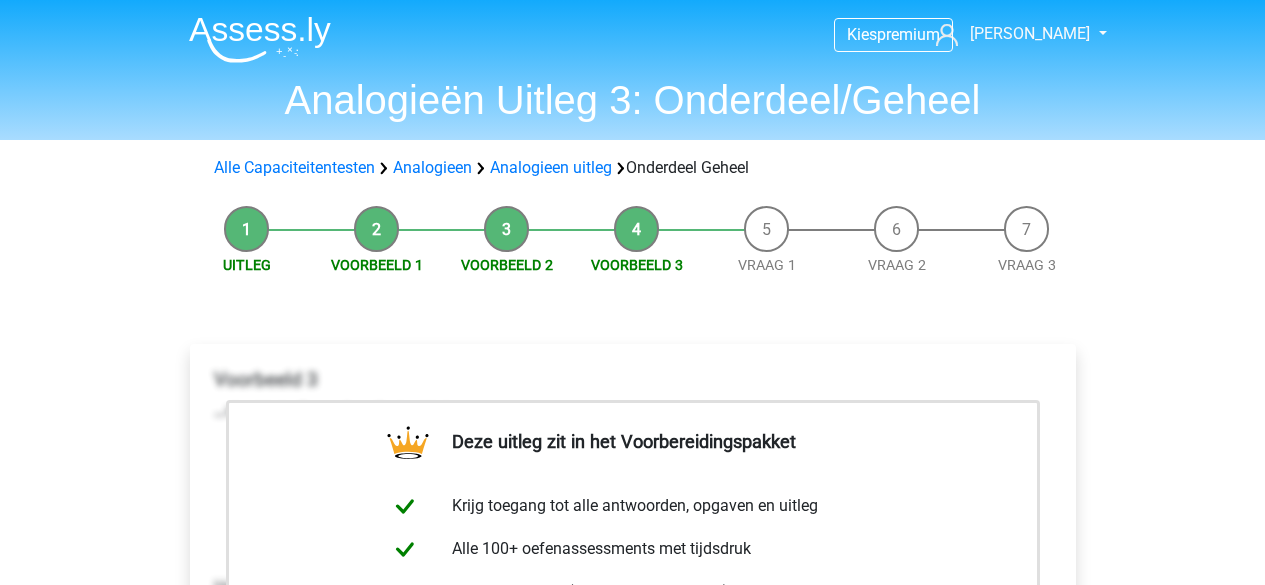 scroll, scrollTop: 0, scrollLeft: 0, axis: both 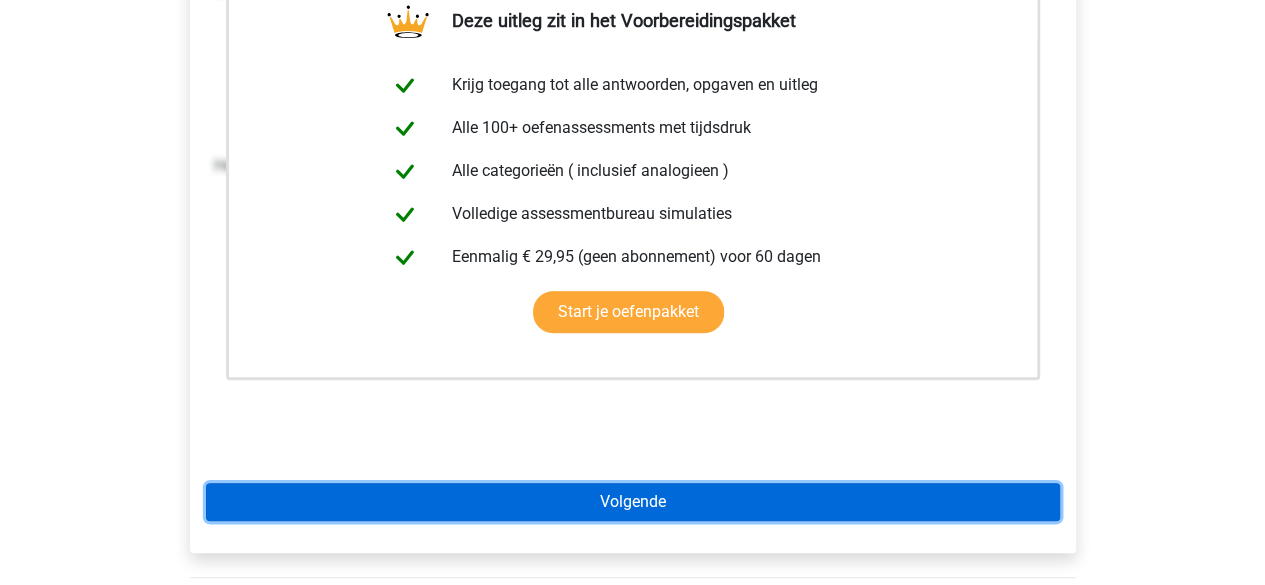 click on "Volgende" at bounding box center [633, 502] 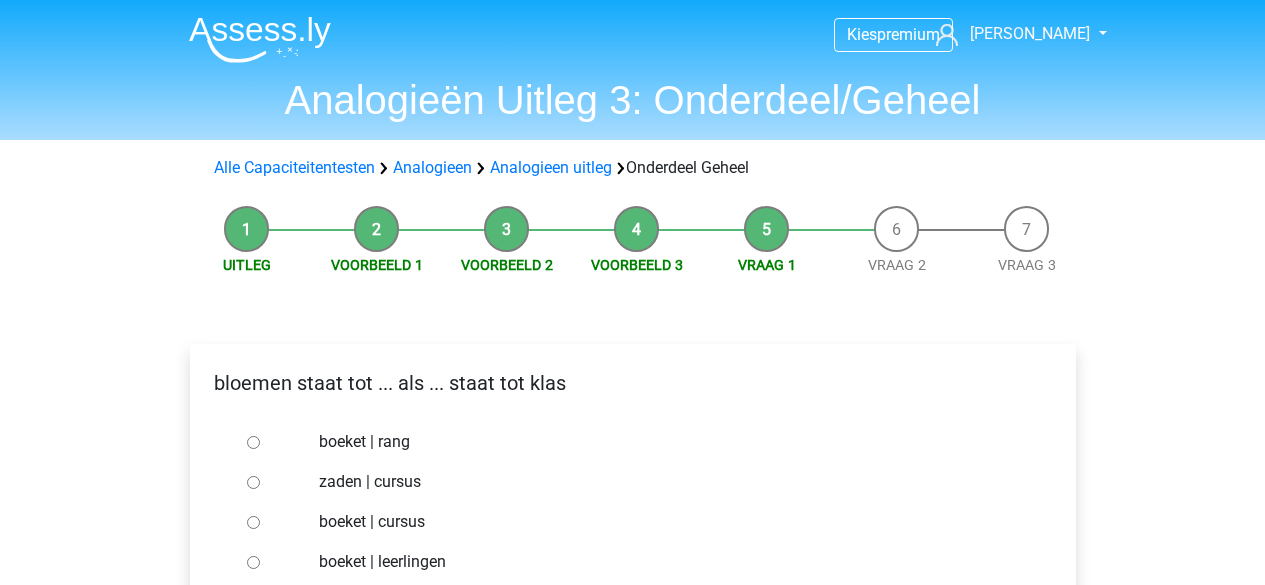 scroll, scrollTop: 0, scrollLeft: 0, axis: both 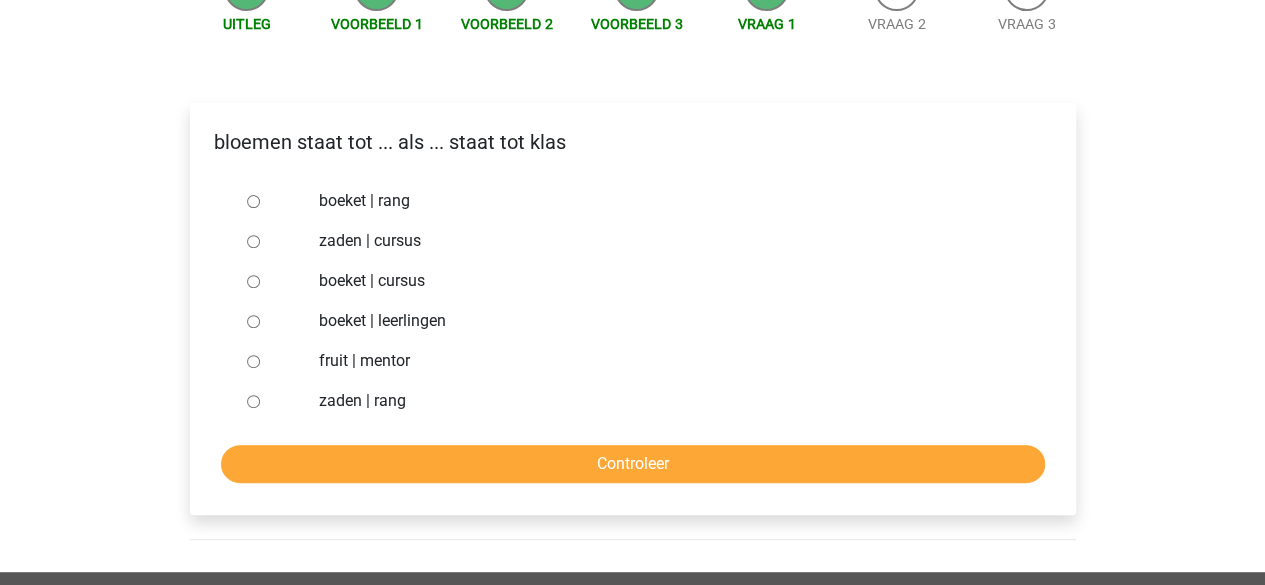 click on "boeket | leerlingen" at bounding box center [253, 321] 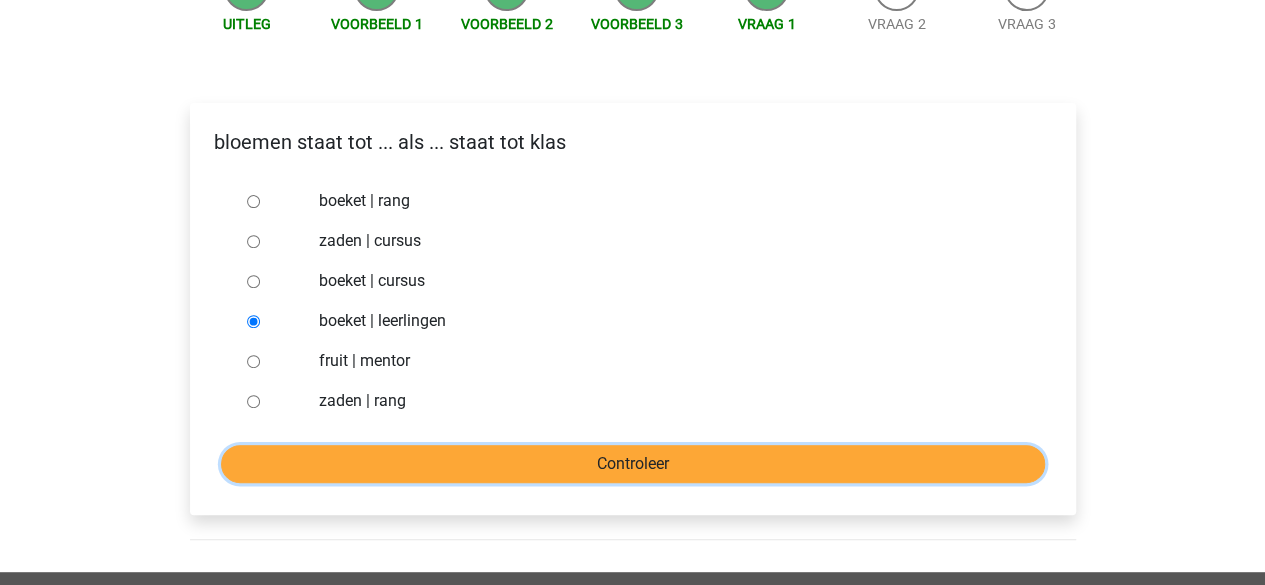 click on "Controleer" at bounding box center (633, 464) 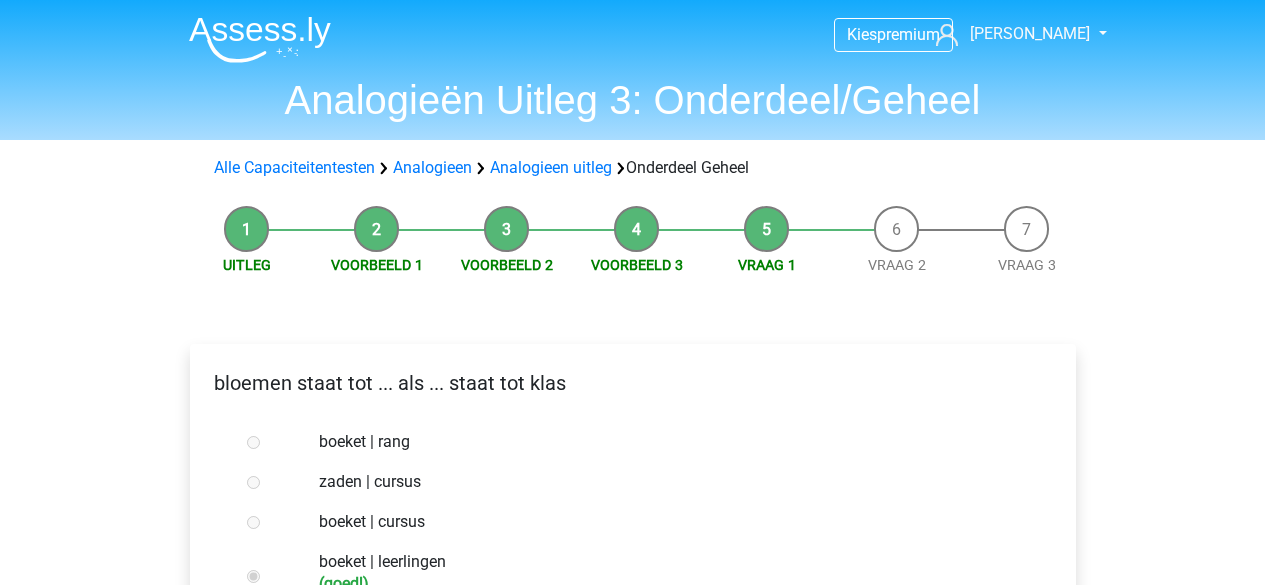 scroll, scrollTop: 0, scrollLeft: 0, axis: both 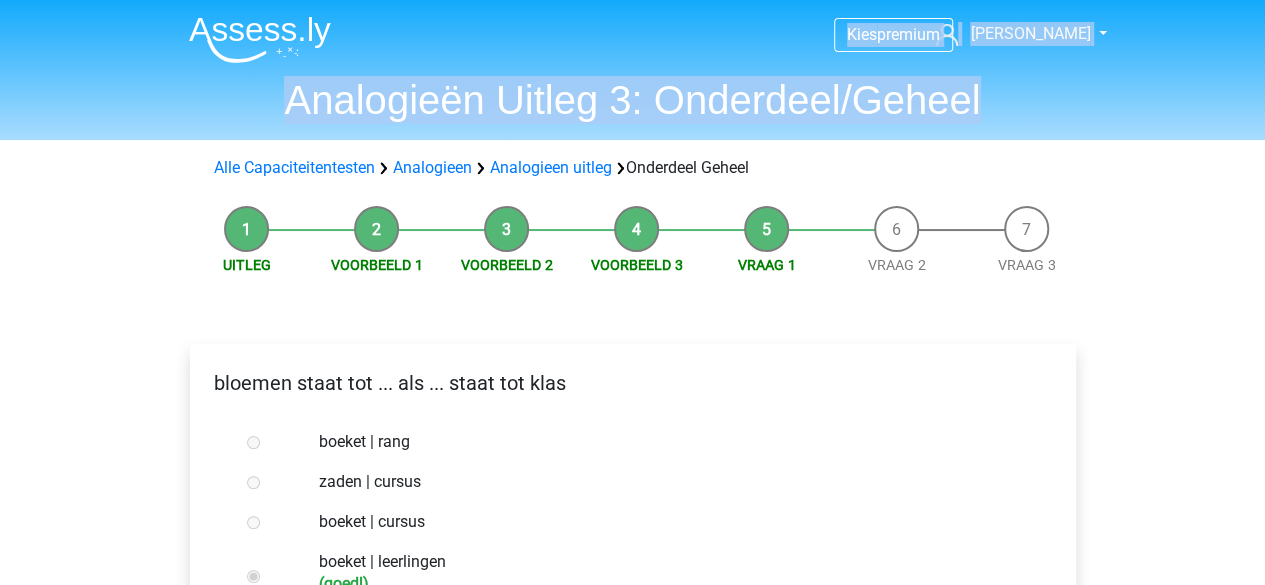 drag, startPoint x: 1262, startPoint y: 45, endPoint x: 1278, endPoint y: 116, distance: 72.780495 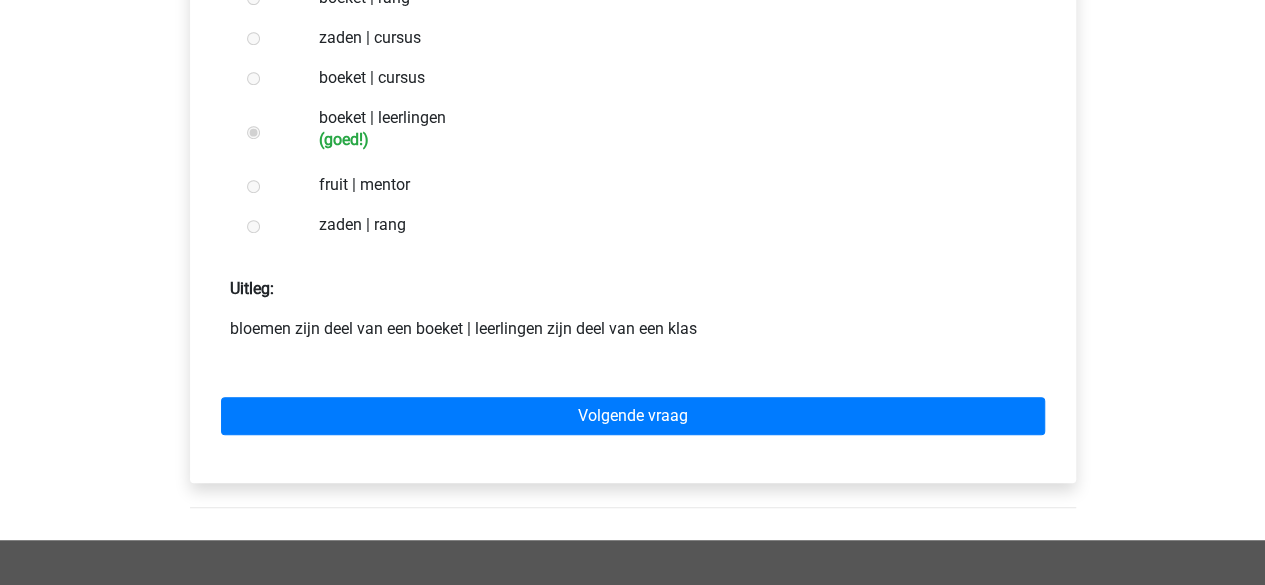 scroll, scrollTop: 450, scrollLeft: 0, axis: vertical 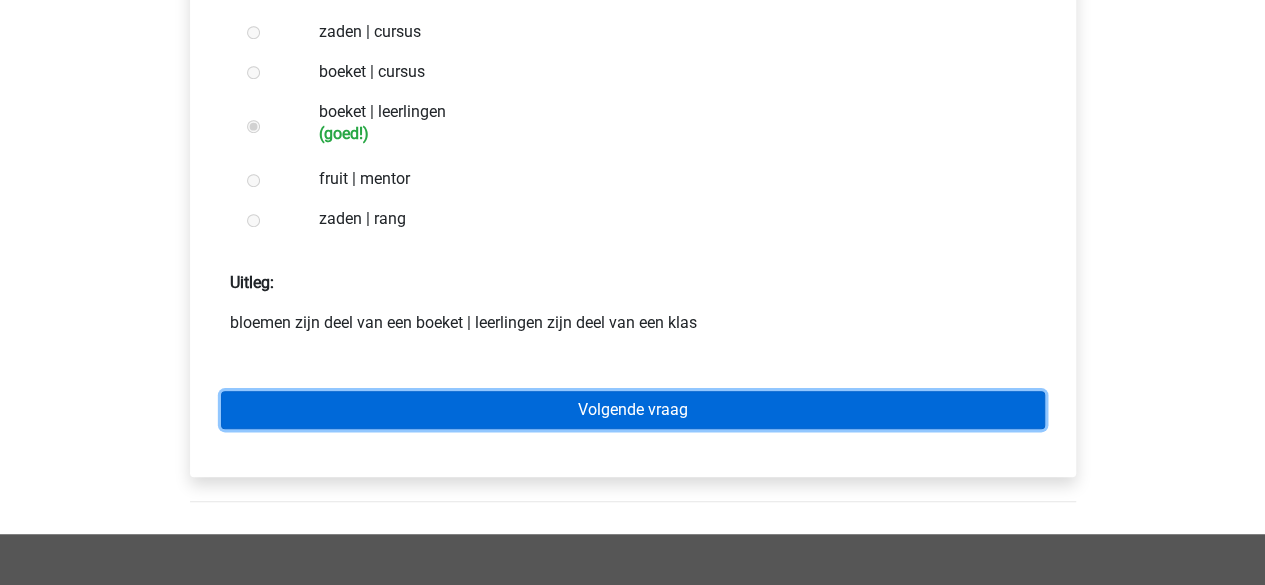 click on "Volgende vraag" at bounding box center (633, 410) 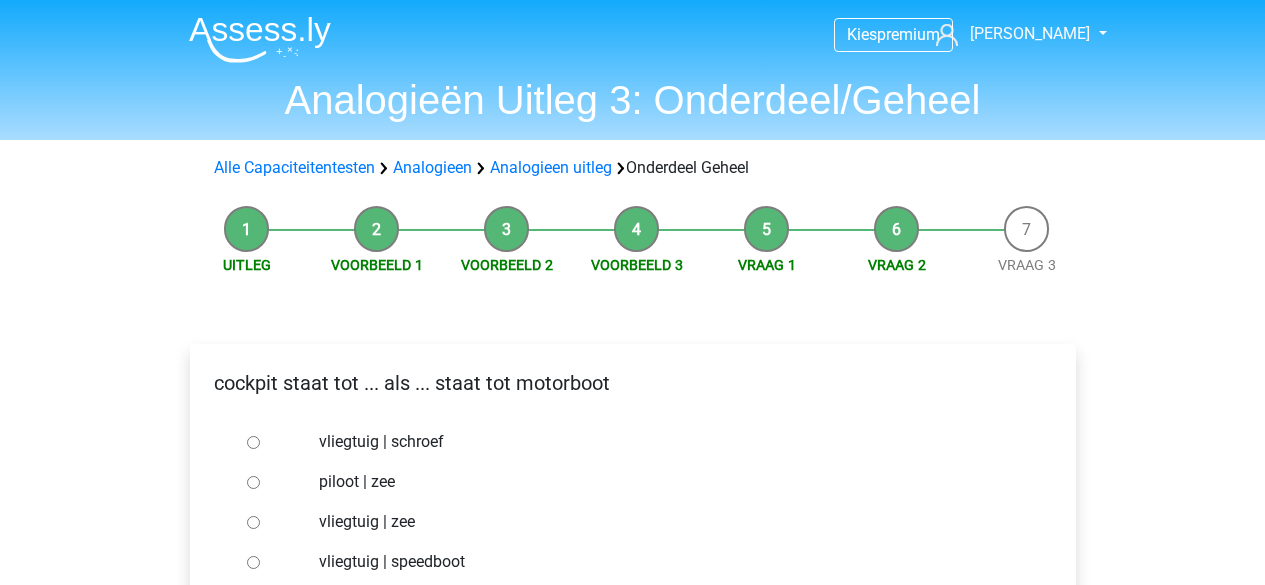scroll, scrollTop: 0, scrollLeft: 0, axis: both 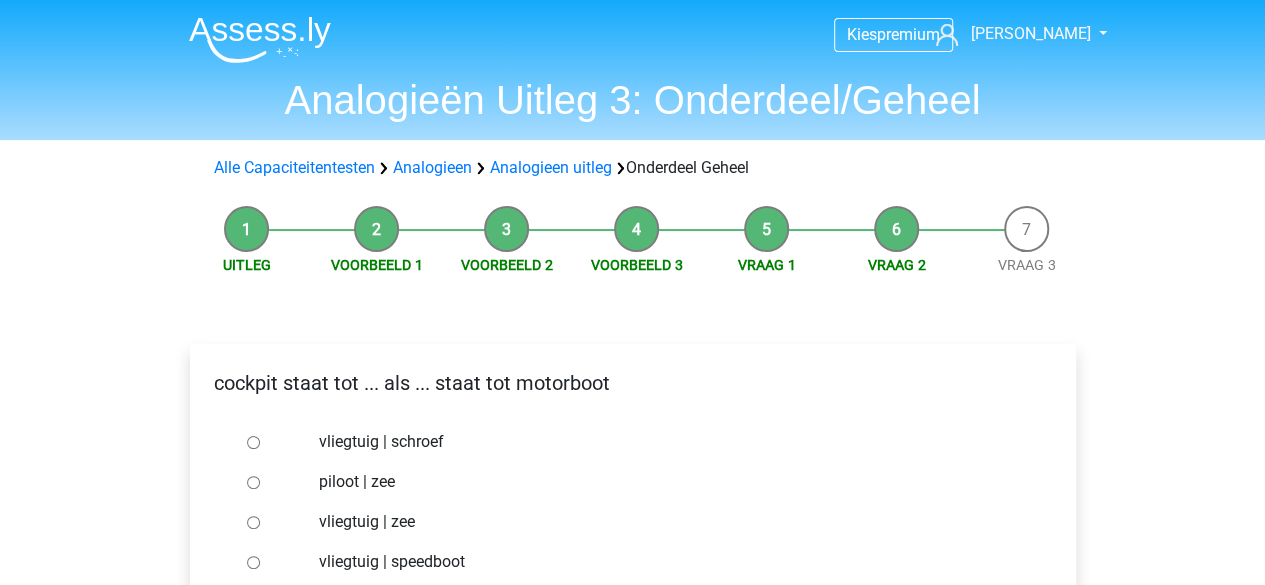 click on "vliegtuig | schroef" at bounding box center [253, 442] 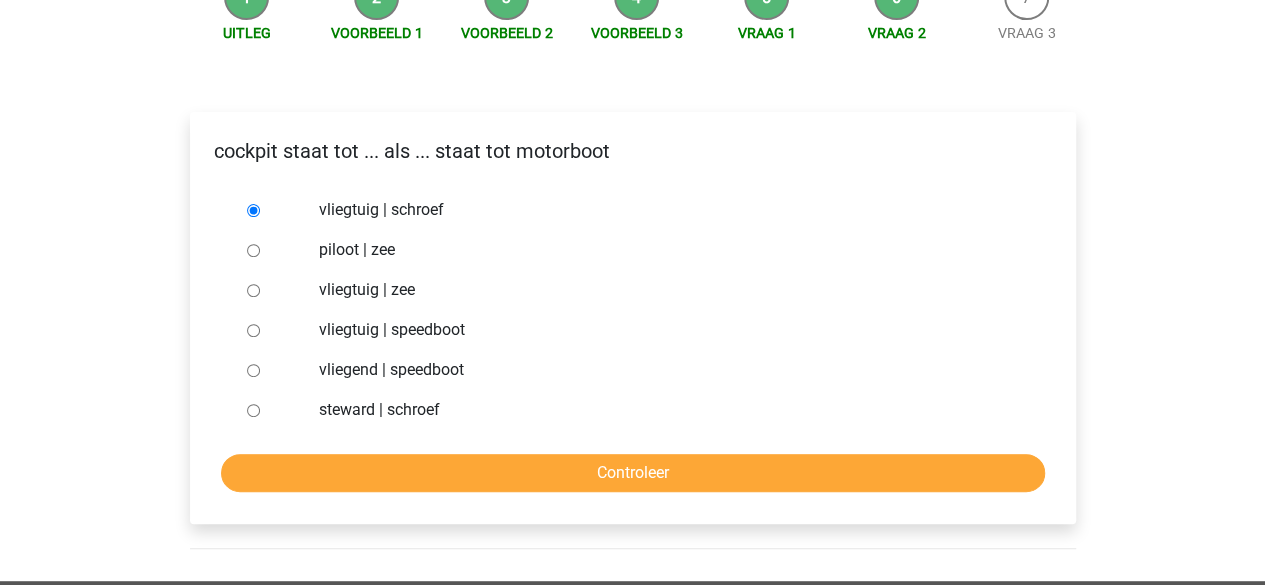 scroll, scrollTop: 235, scrollLeft: 0, axis: vertical 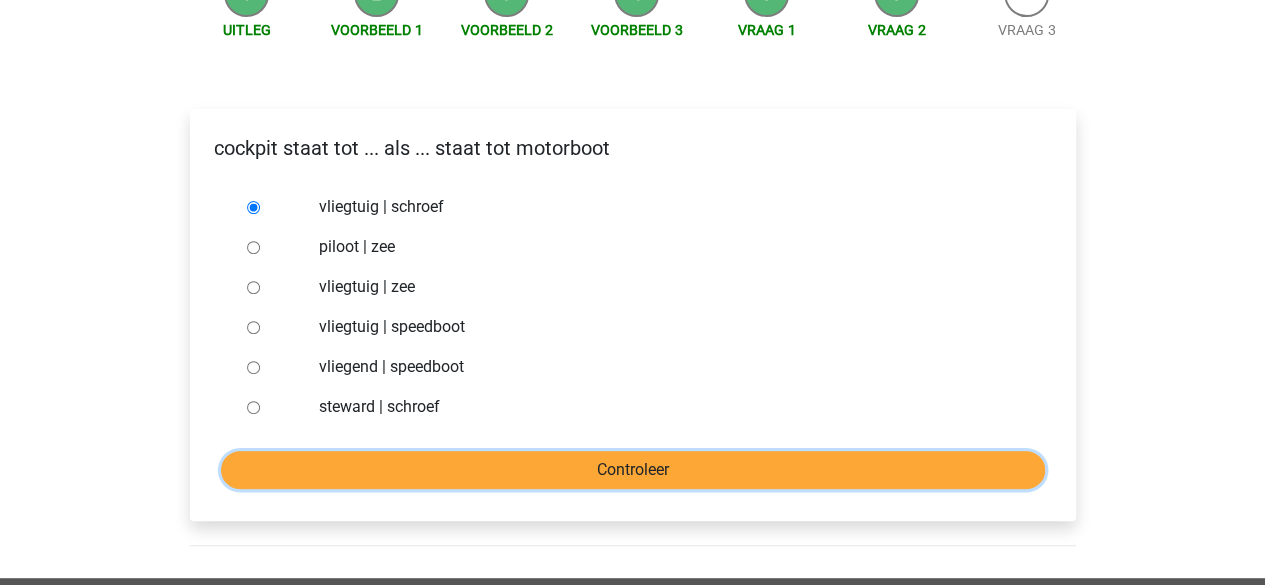 click on "Controleer" at bounding box center [633, 470] 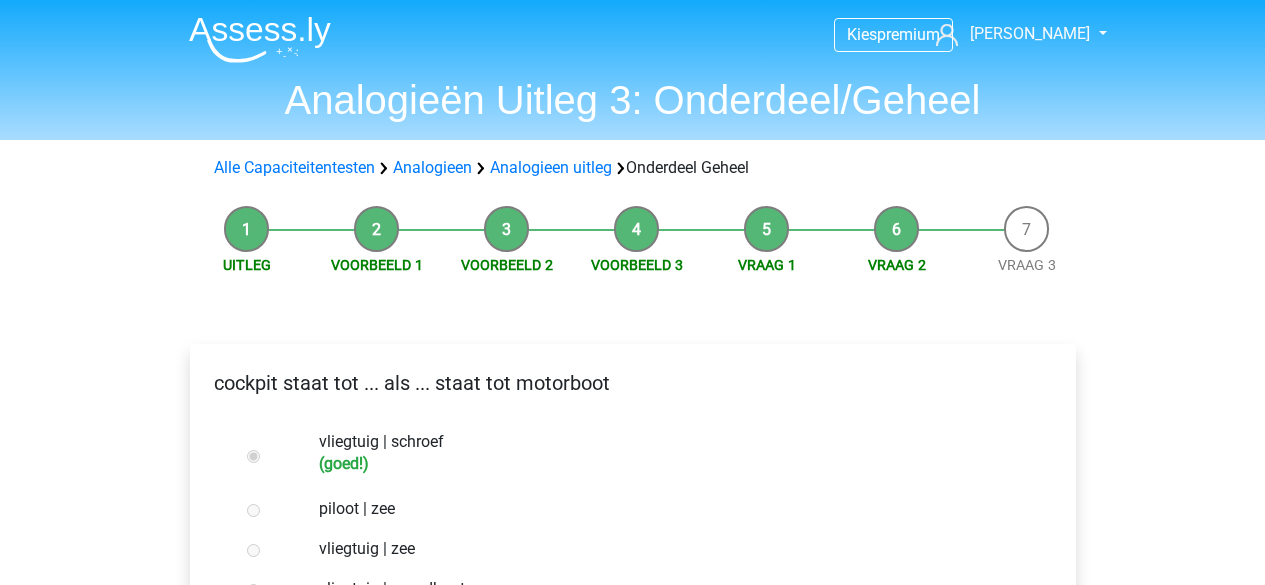 scroll, scrollTop: 0, scrollLeft: 0, axis: both 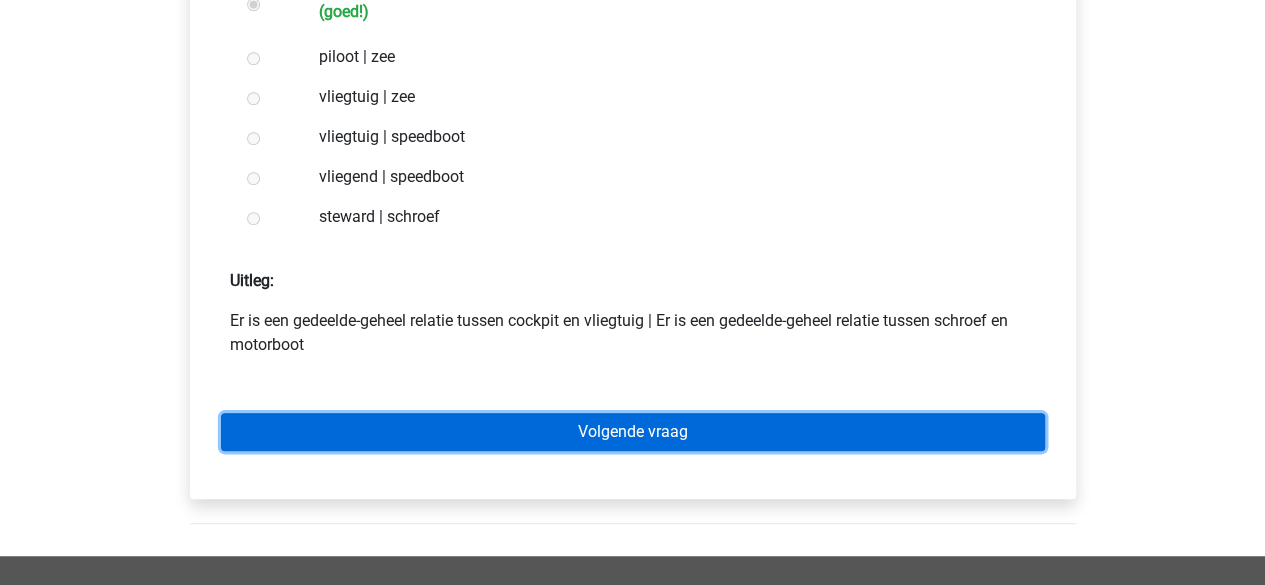 click on "Volgende vraag" at bounding box center (633, 432) 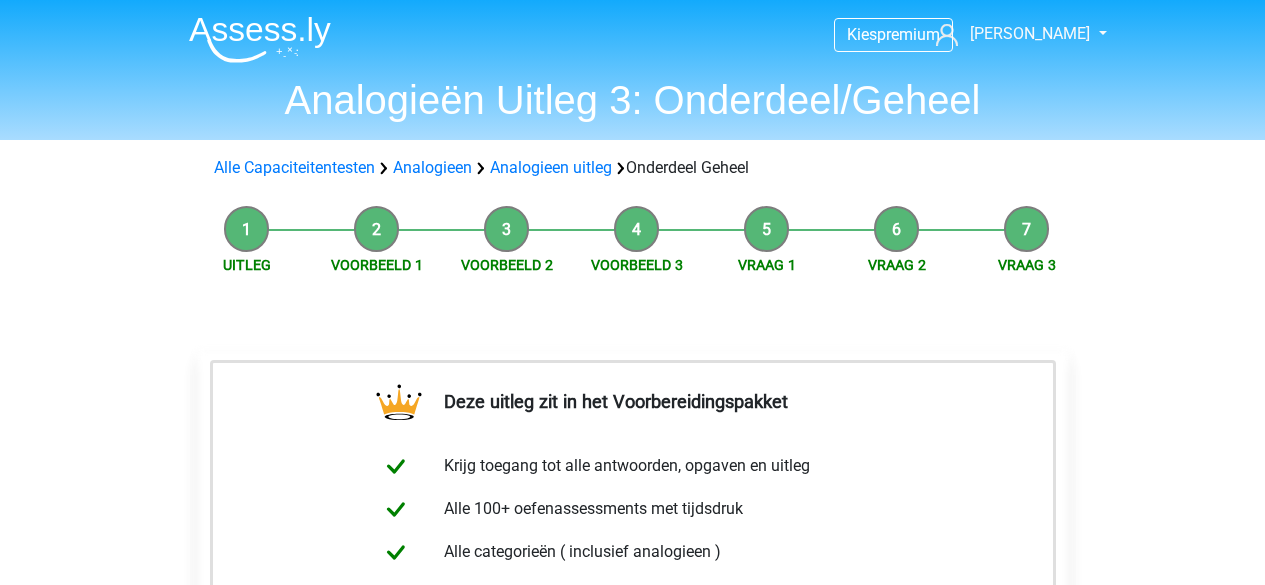 scroll, scrollTop: 0, scrollLeft: 0, axis: both 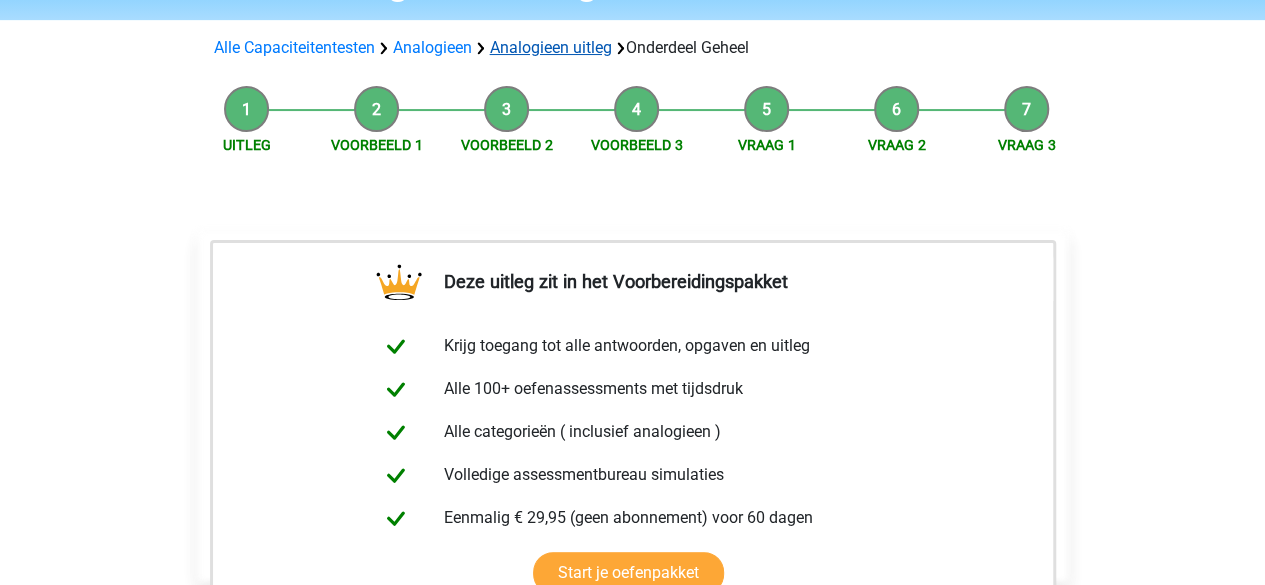 click on "Analogieen uitleg" at bounding box center (551, 47) 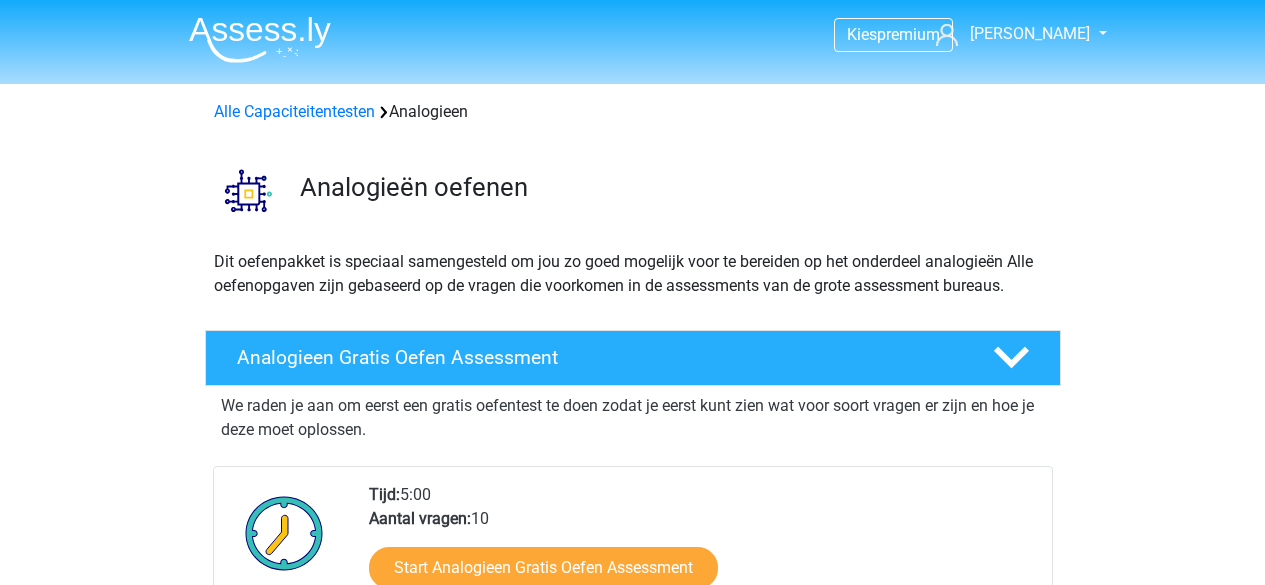 scroll, scrollTop: 1210, scrollLeft: 0, axis: vertical 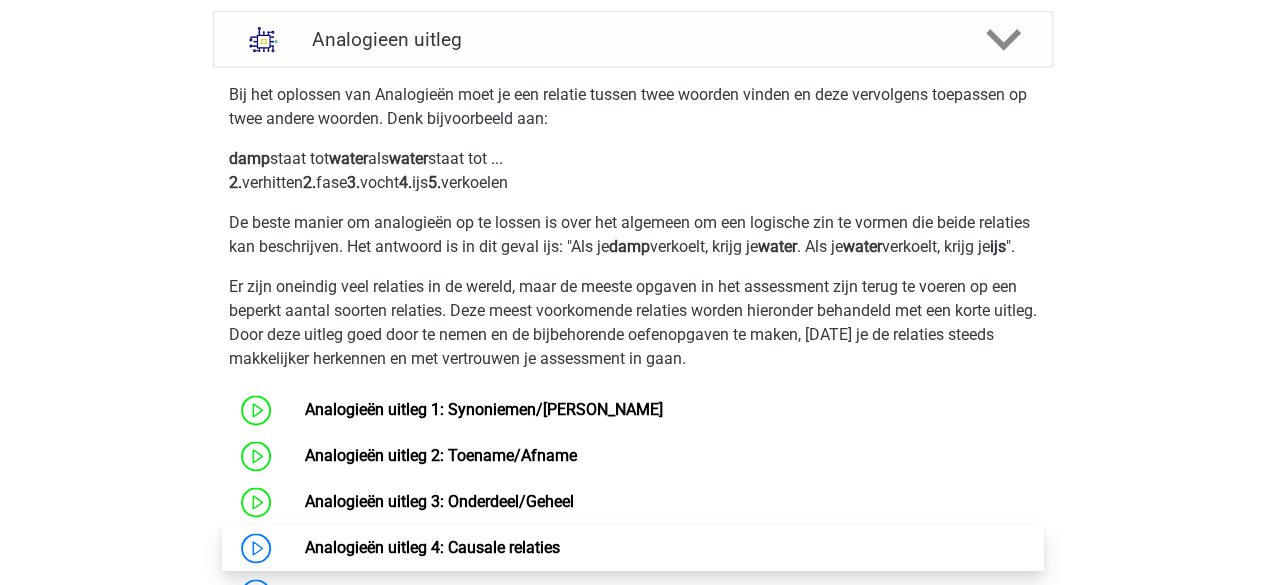 click on "Analogieën uitleg 4: Causale relaties" at bounding box center [432, 547] 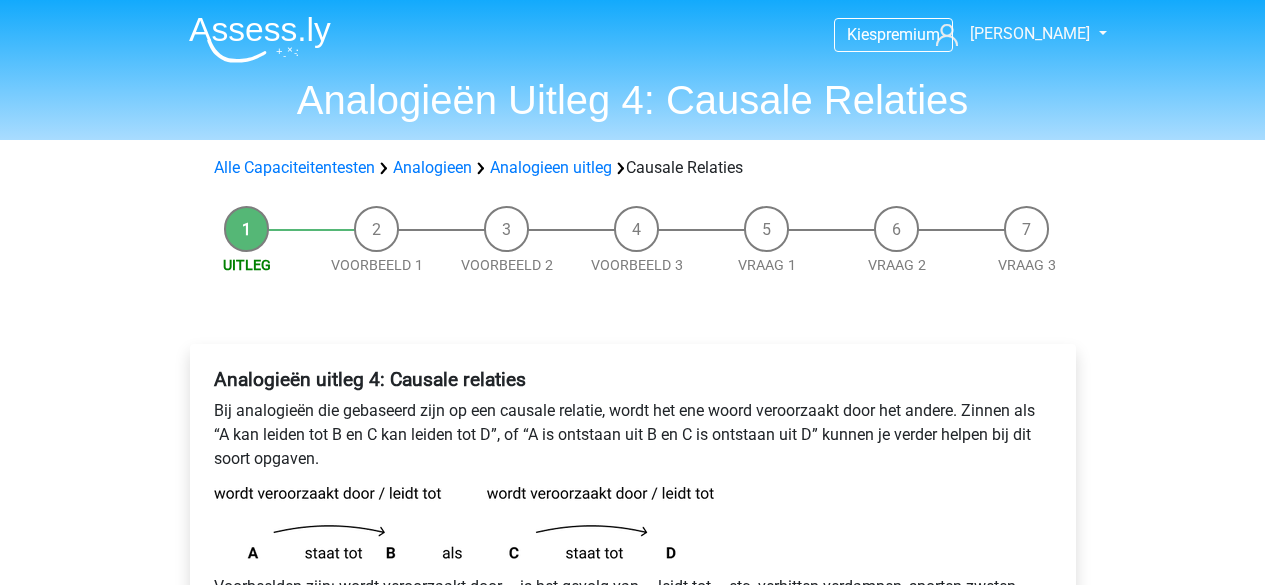 scroll, scrollTop: 0, scrollLeft: 0, axis: both 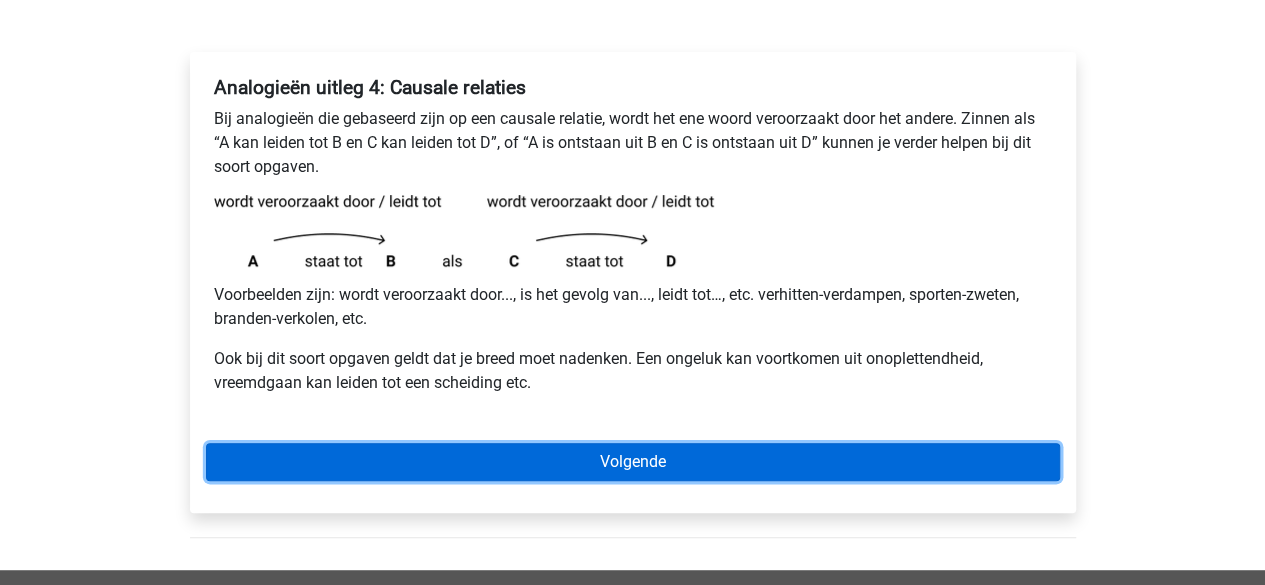 click on "Volgende" at bounding box center (633, 462) 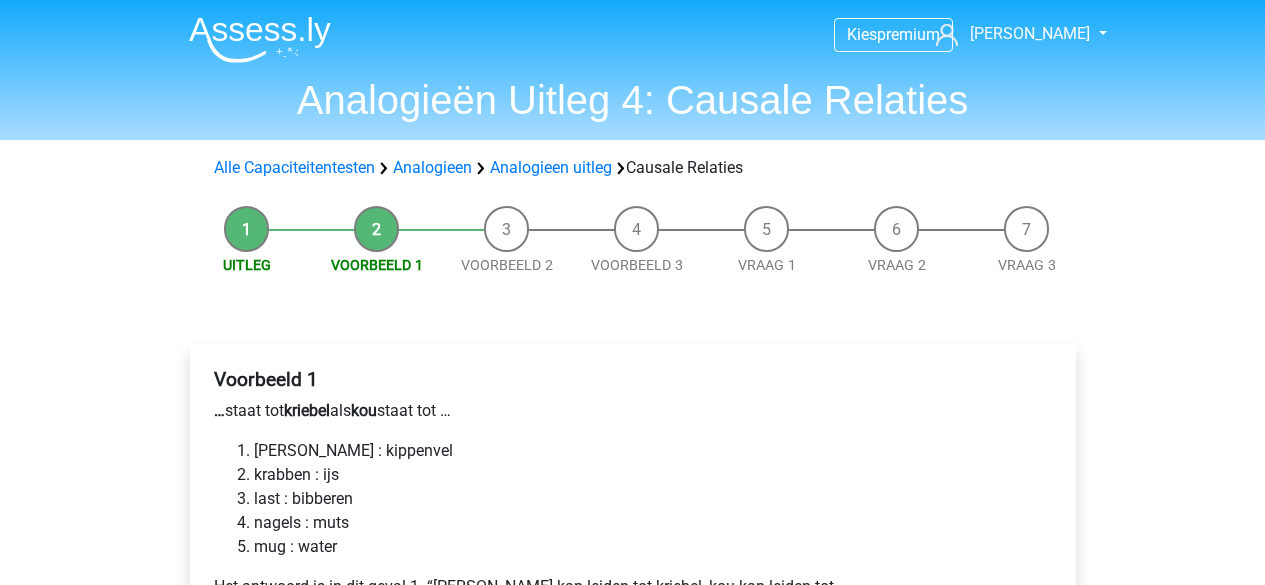 scroll, scrollTop: 0, scrollLeft: 0, axis: both 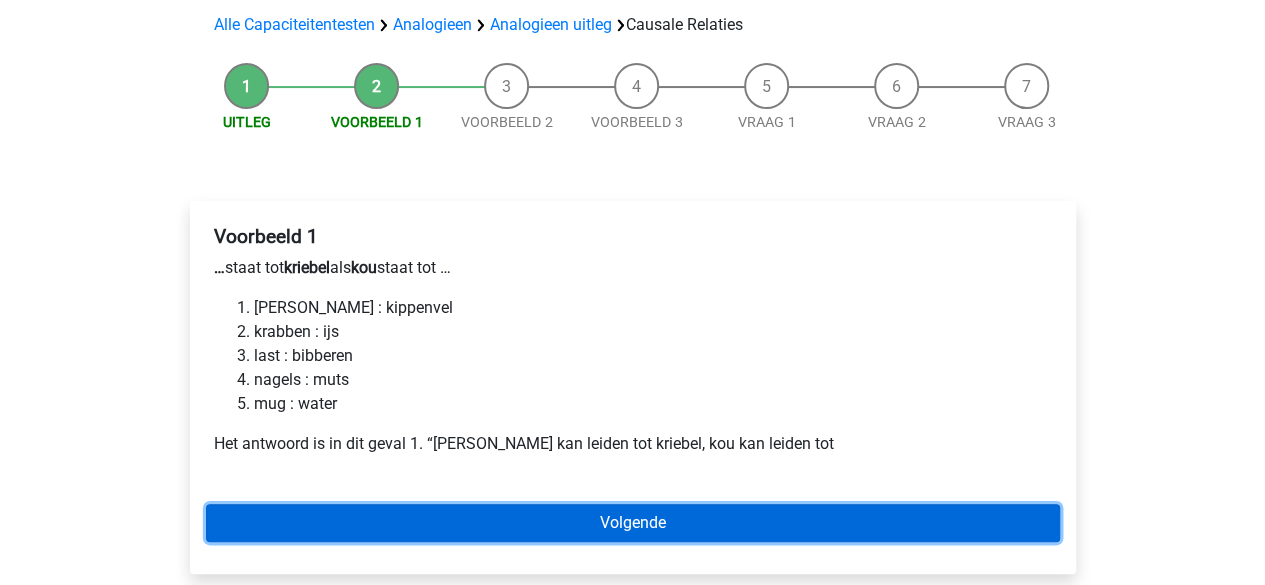 click on "Volgende" at bounding box center [633, 523] 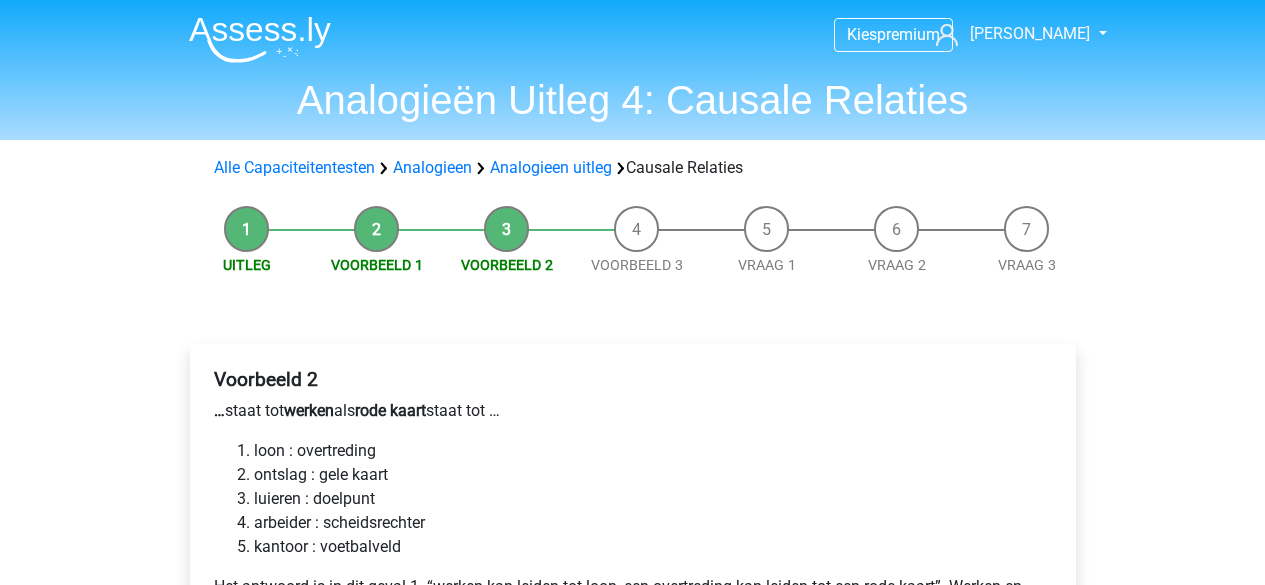 scroll, scrollTop: 0, scrollLeft: 0, axis: both 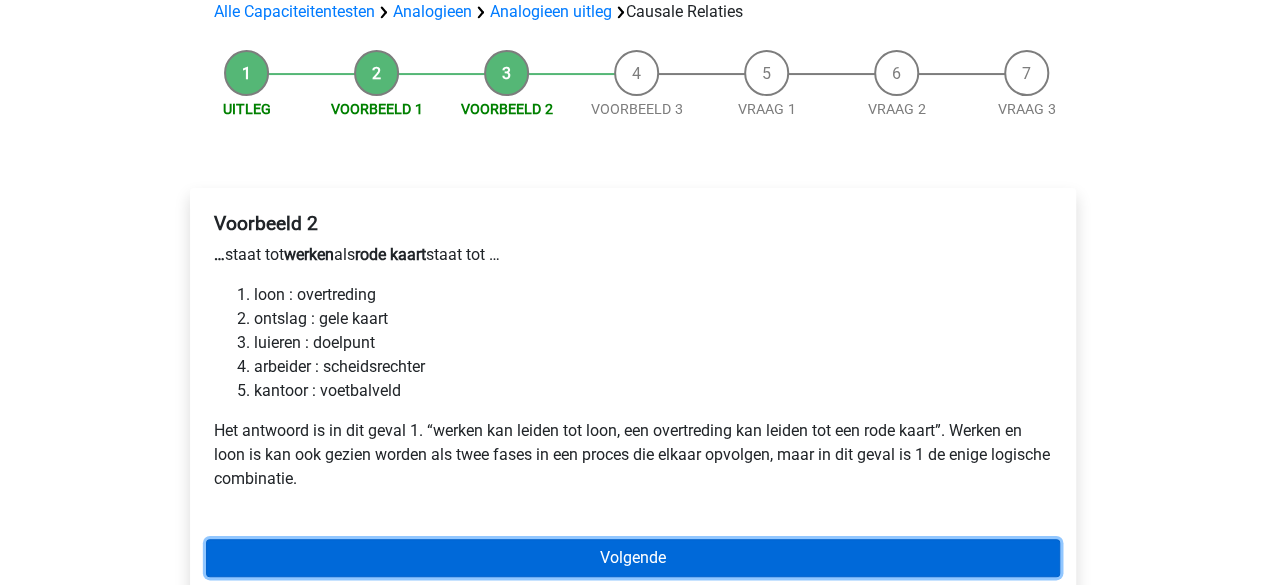 click on "Volgende" at bounding box center [633, 558] 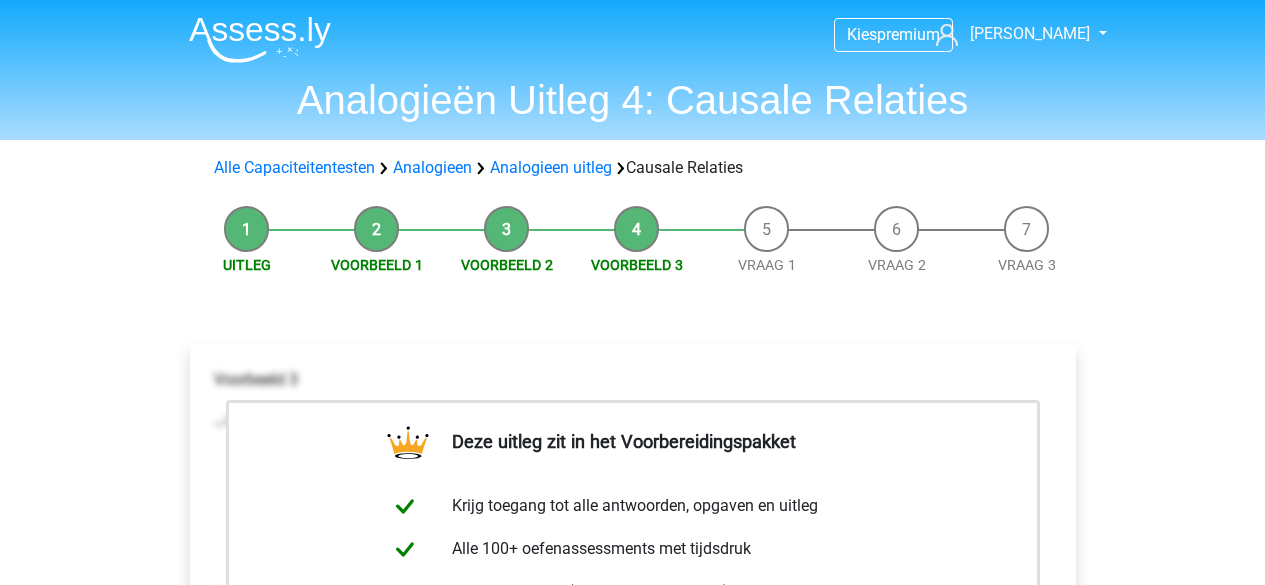 scroll, scrollTop: 0, scrollLeft: 0, axis: both 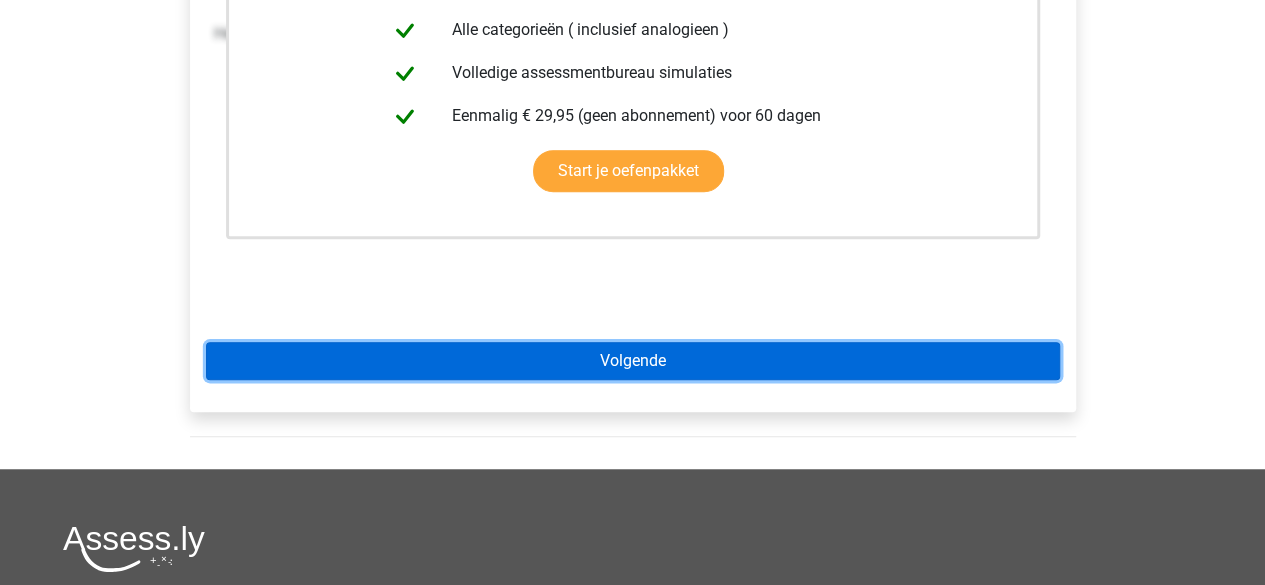 click on "Volgende" at bounding box center [633, 361] 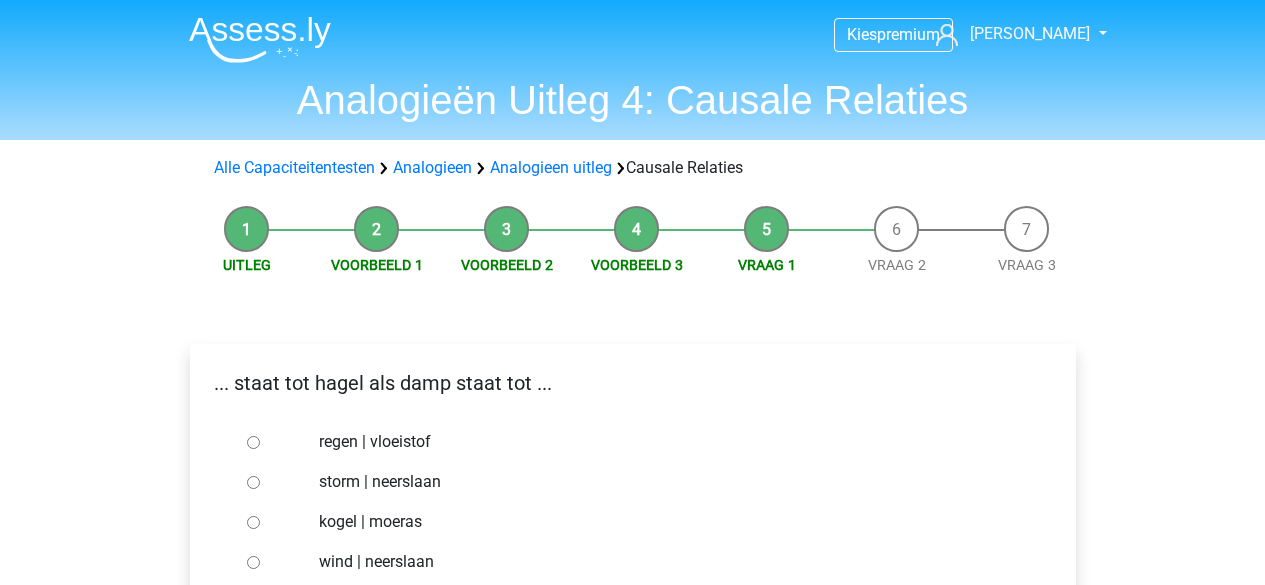 scroll, scrollTop: 0, scrollLeft: 0, axis: both 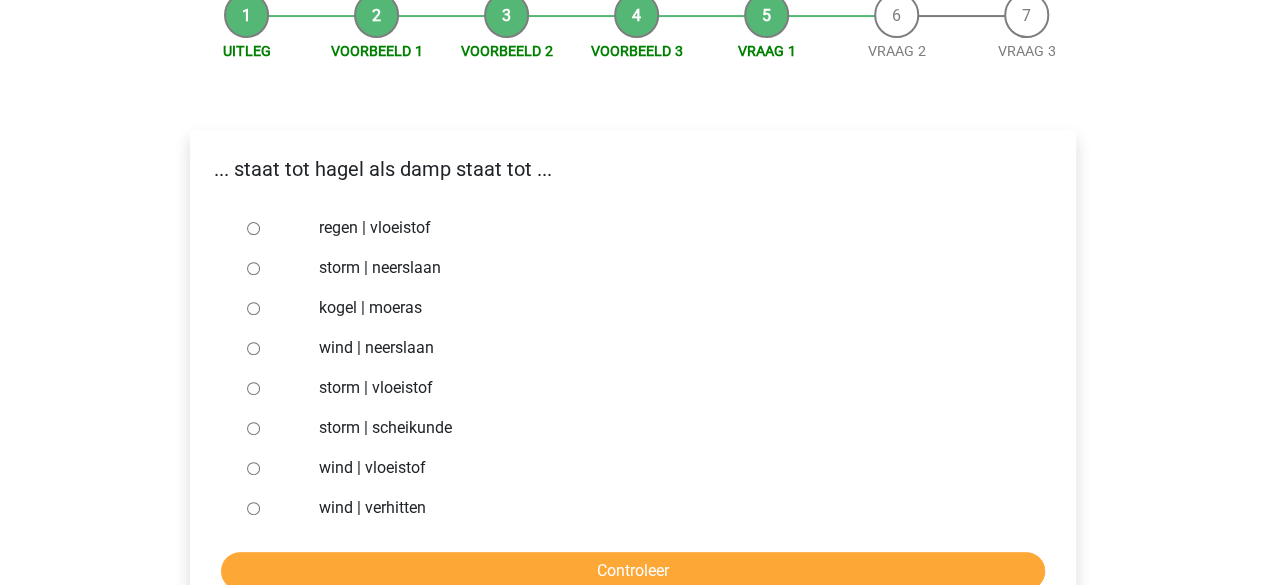 click on "regen | vloeistof" at bounding box center (253, 228) 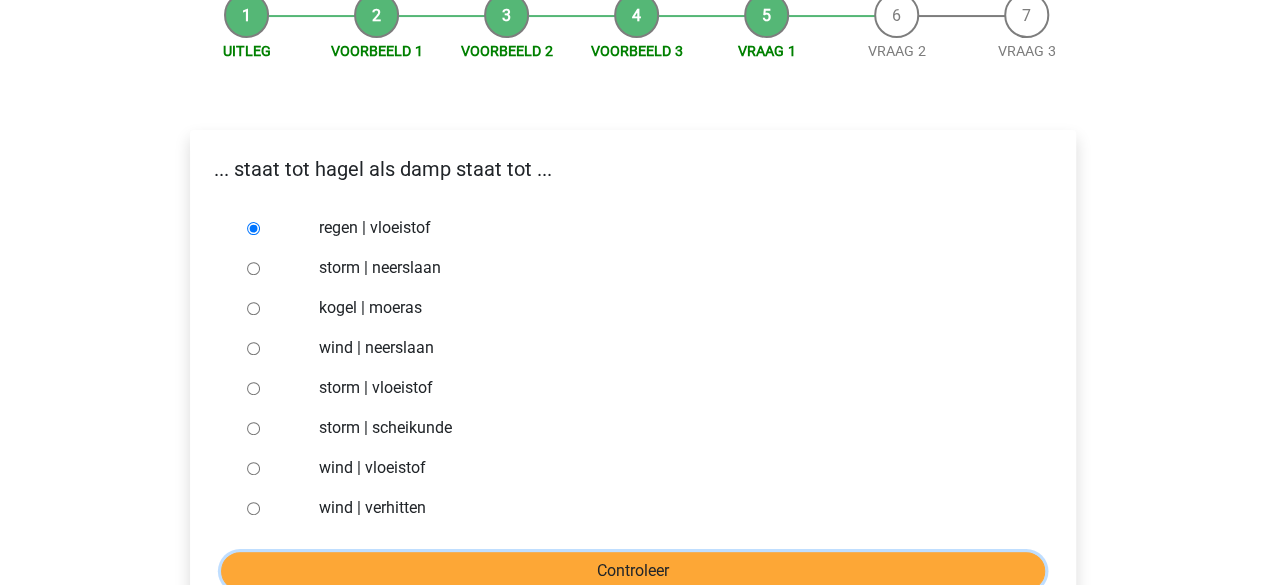 click on "Controleer" at bounding box center (633, 571) 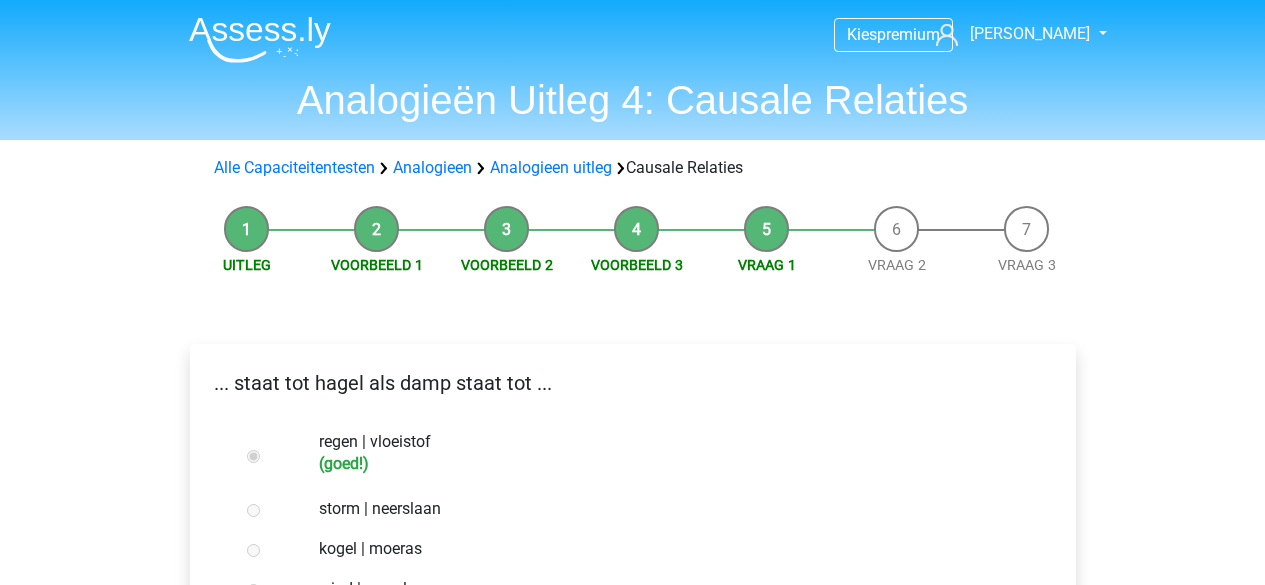 scroll, scrollTop: 0, scrollLeft: 0, axis: both 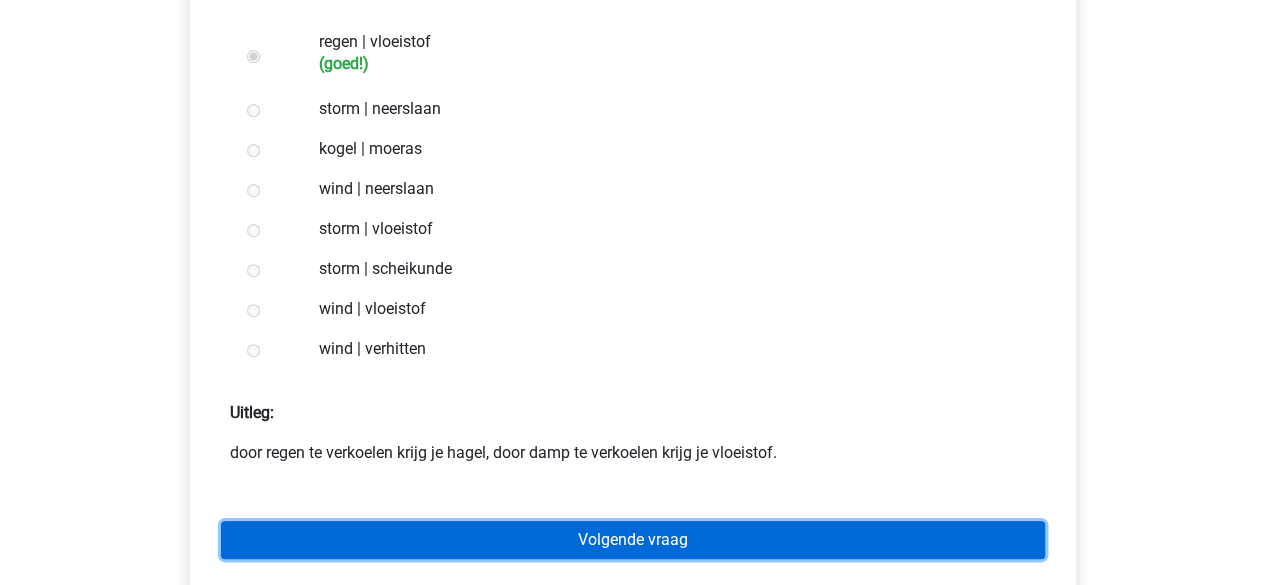 click on "Volgende vraag" at bounding box center [633, 540] 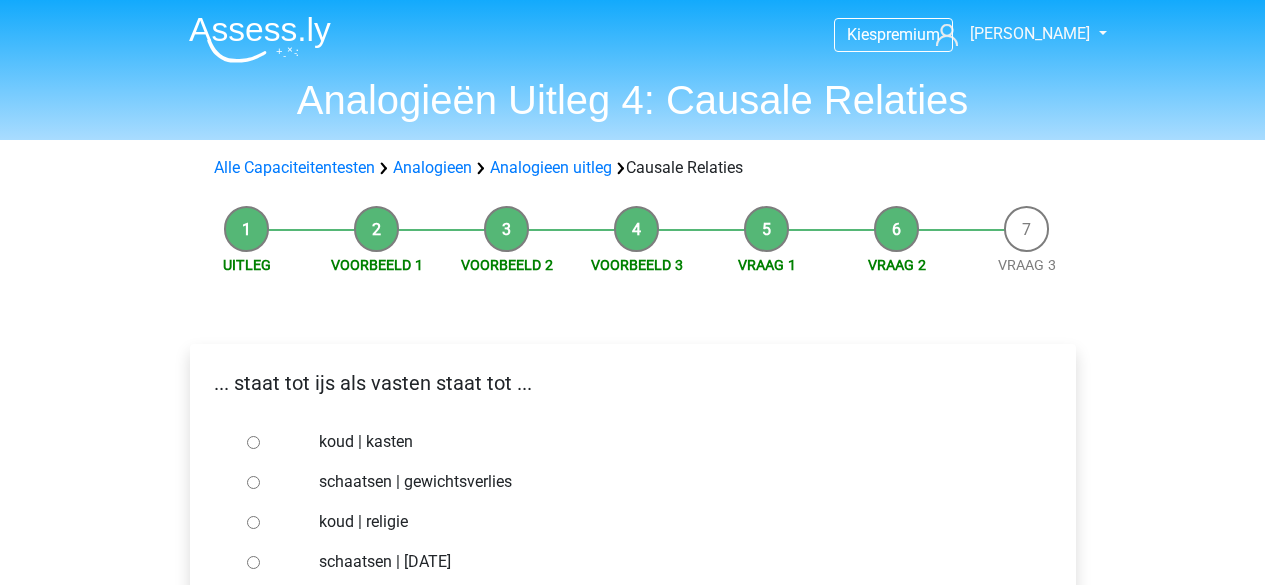 scroll, scrollTop: 0, scrollLeft: 0, axis: both 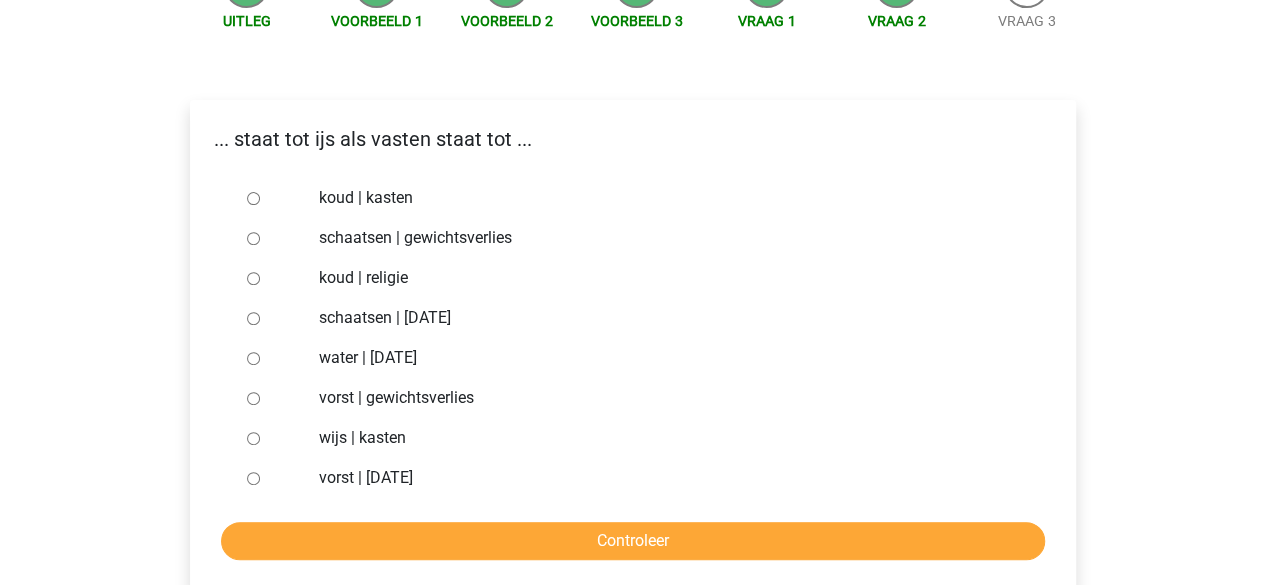 click on "vorst | gewichtsverlies" at bounding box center [253, 398] 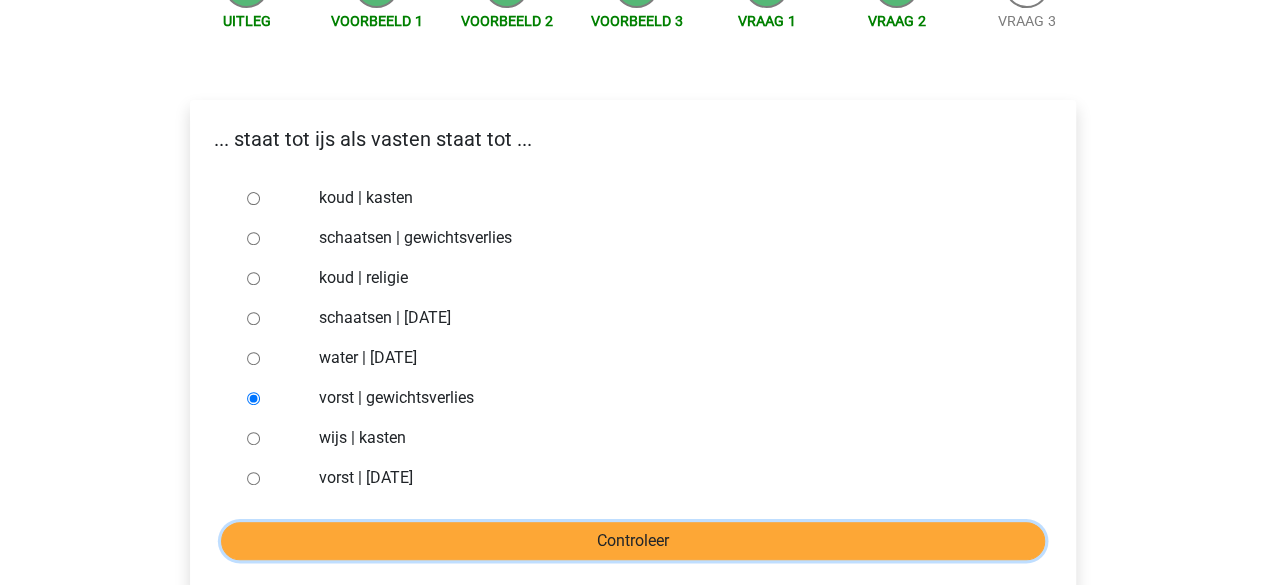 click on "Controleer" at bounding box center [633, 541] 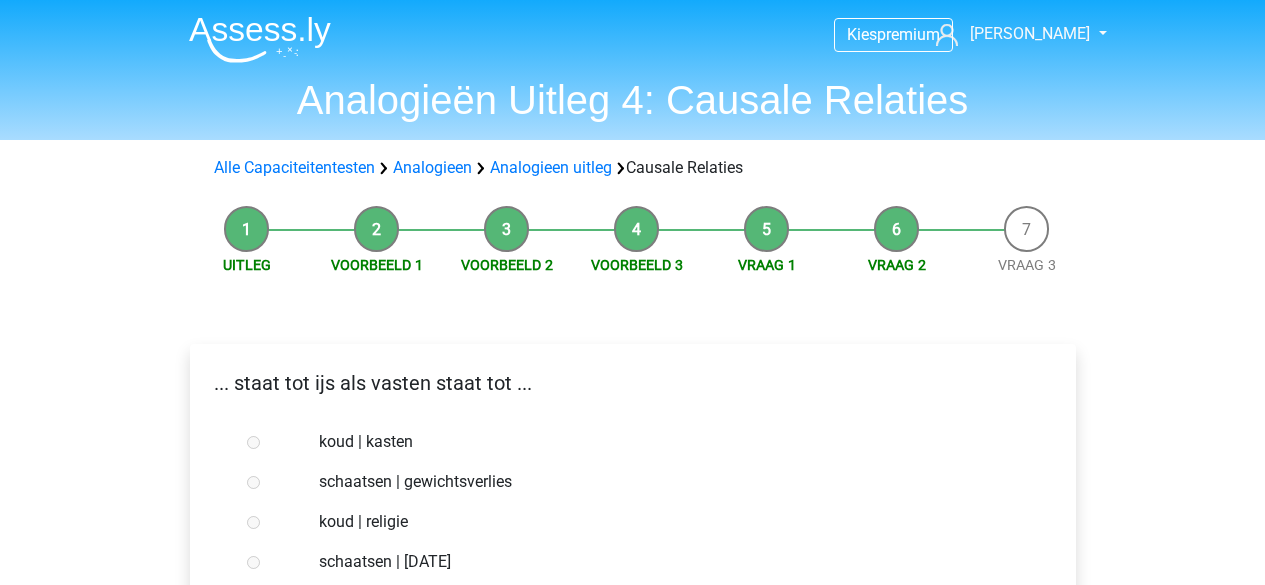 scroll, scrollTop: 0, scrollLeft: 0, axis: both 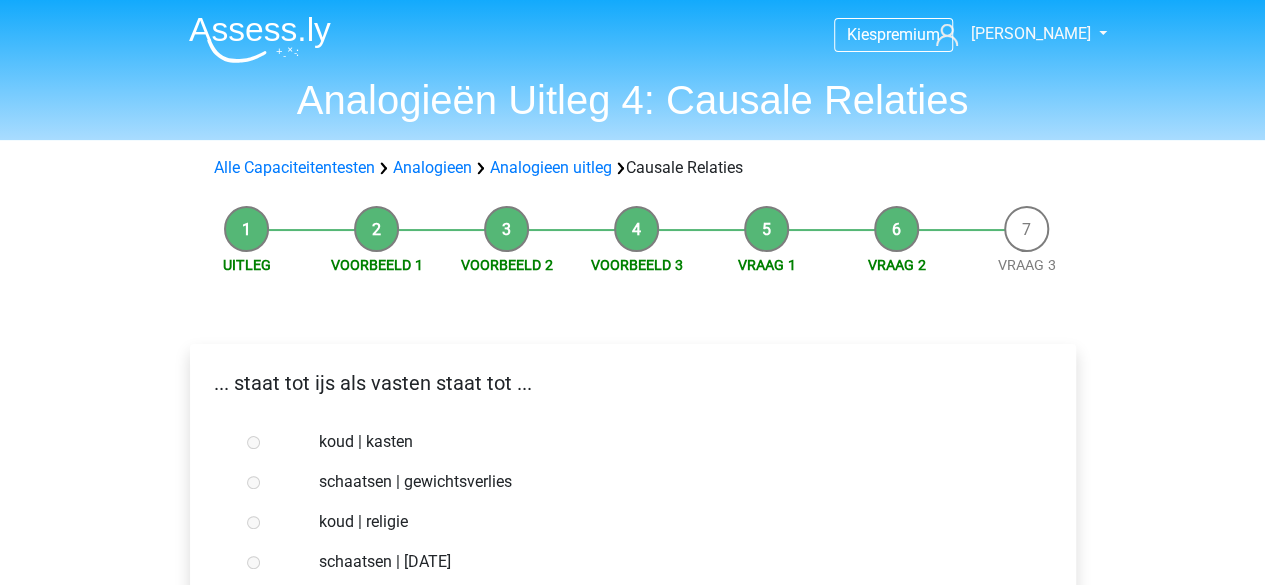 drag, startPoint x: 1262, startPoint y: 243, endPoint x: 1264, endPoint y: 214, distance: 29.068884 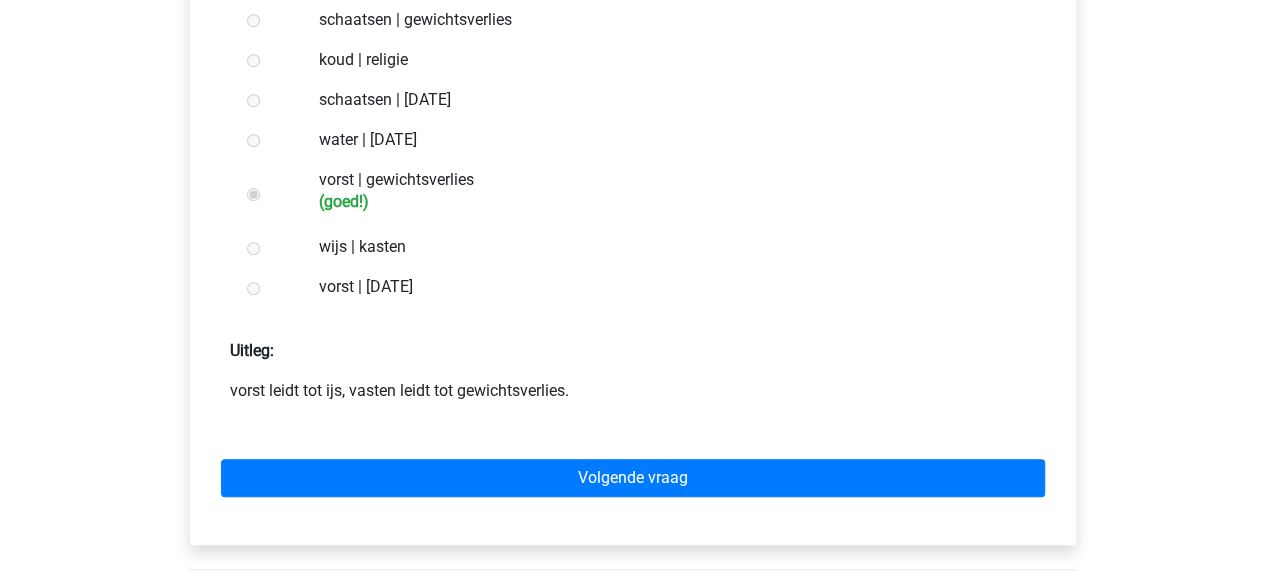 scroll, scrollTop: 476, scrollLeft: 0, axis: vertical 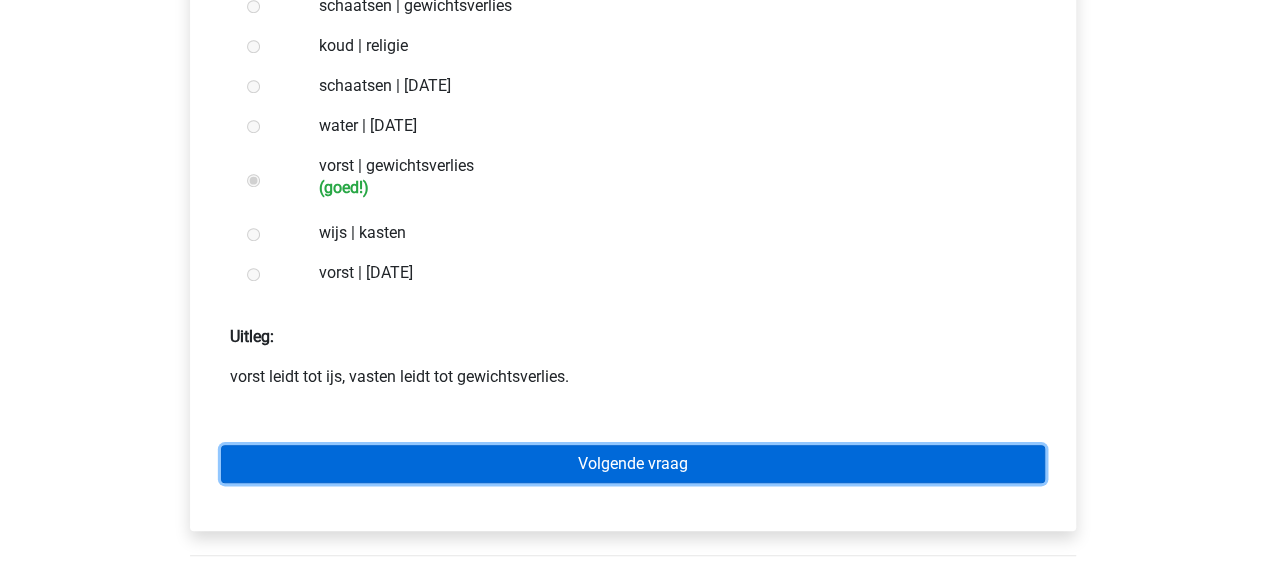 click on "Volgende vraag" at bounding box center (633, 464) 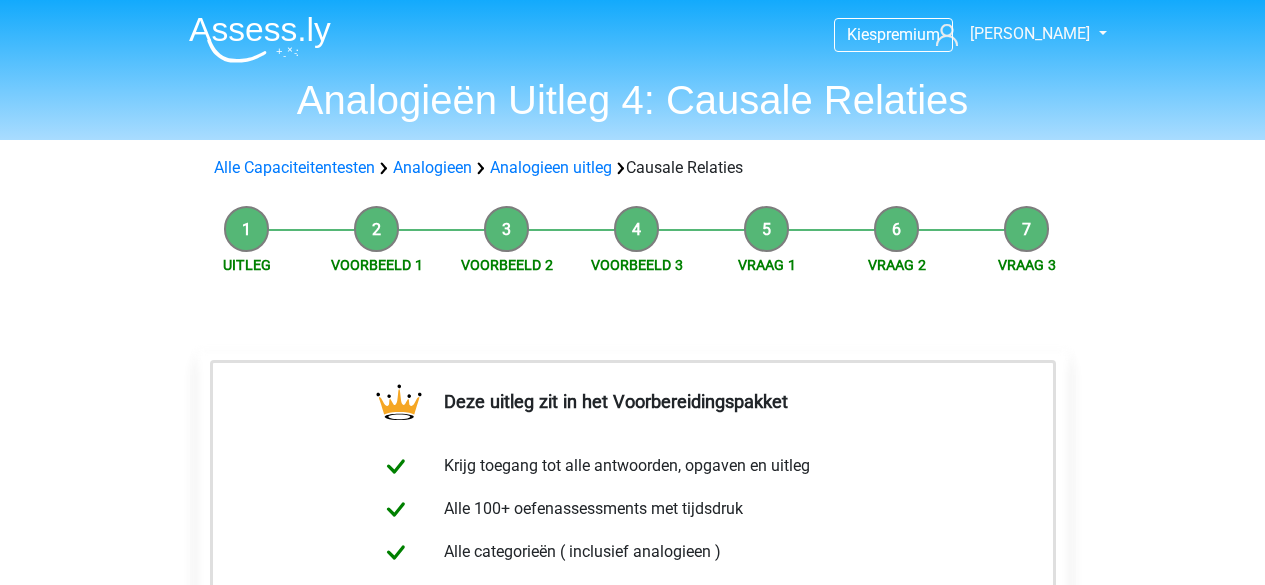 scroll, scrollTop: 0, scrollLeft: 0, axis: both 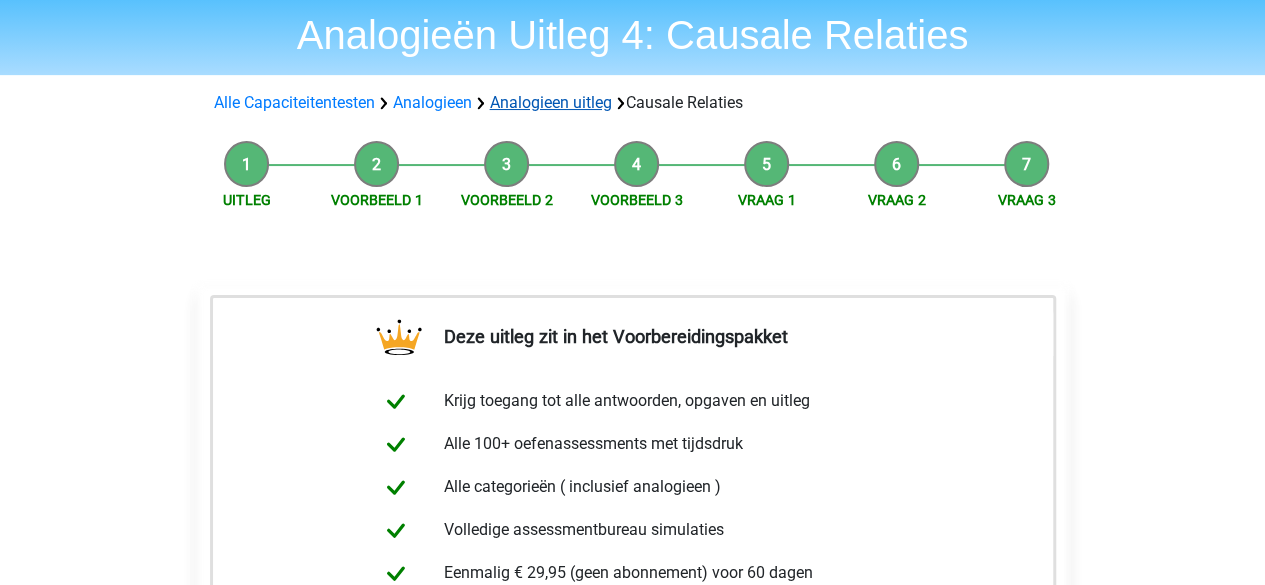 click on "Analogieen uitleg" at bounding box center [551, 102] 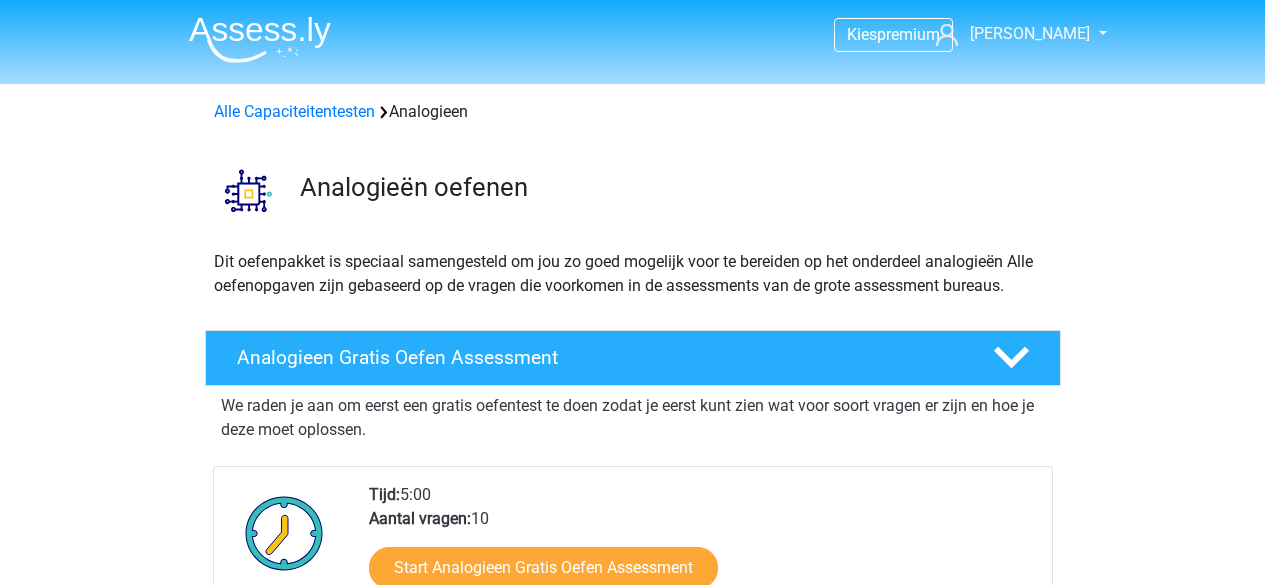 scroll, scrollTop: 1210, scrollLeft: 0, axis: vertical 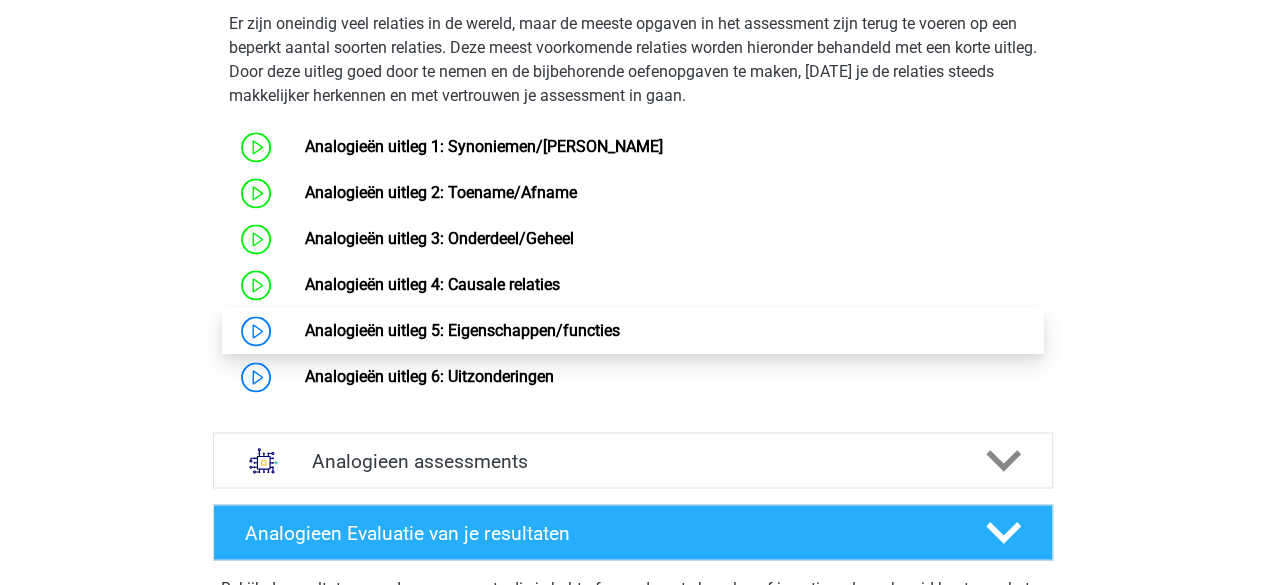 click on "Analogieën uitleg 5: Eigenschappen/functies" at bounding box center (462, 330) 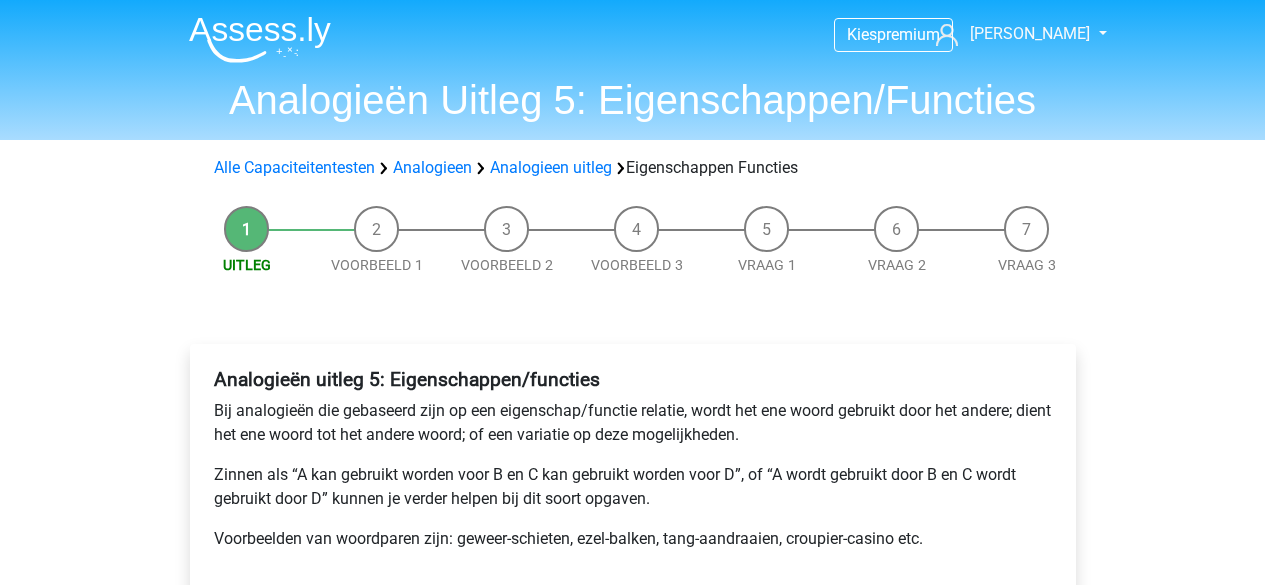 scroll, scrollTop: 0, scrollLeft: 0, axis: both 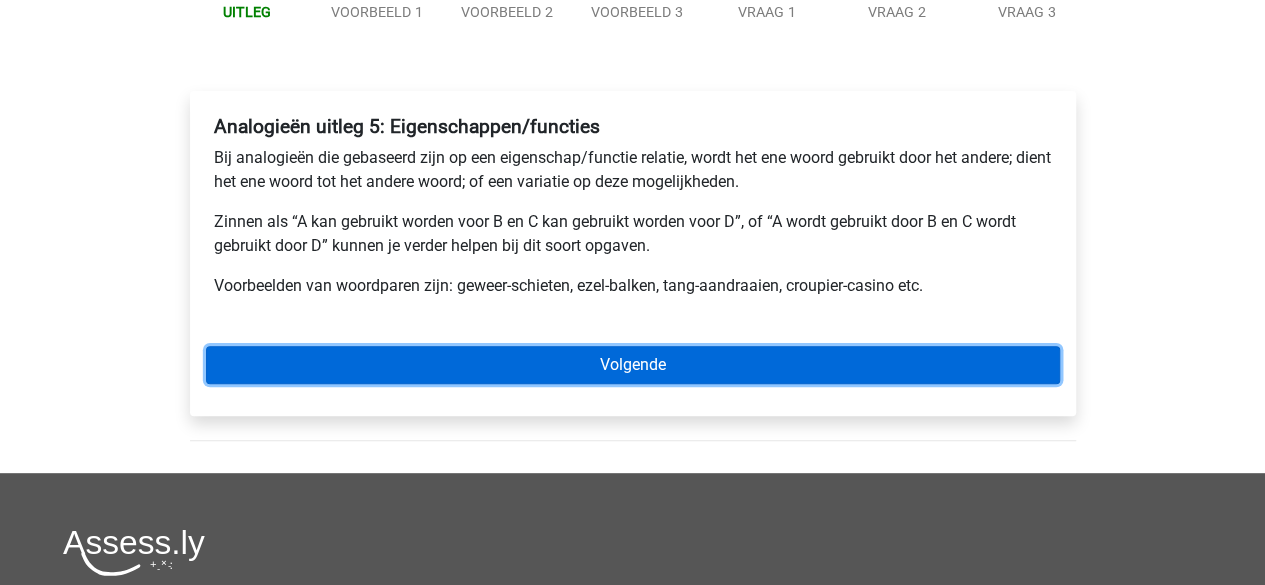 click on "Volgende" at bounding box center [633, 365] 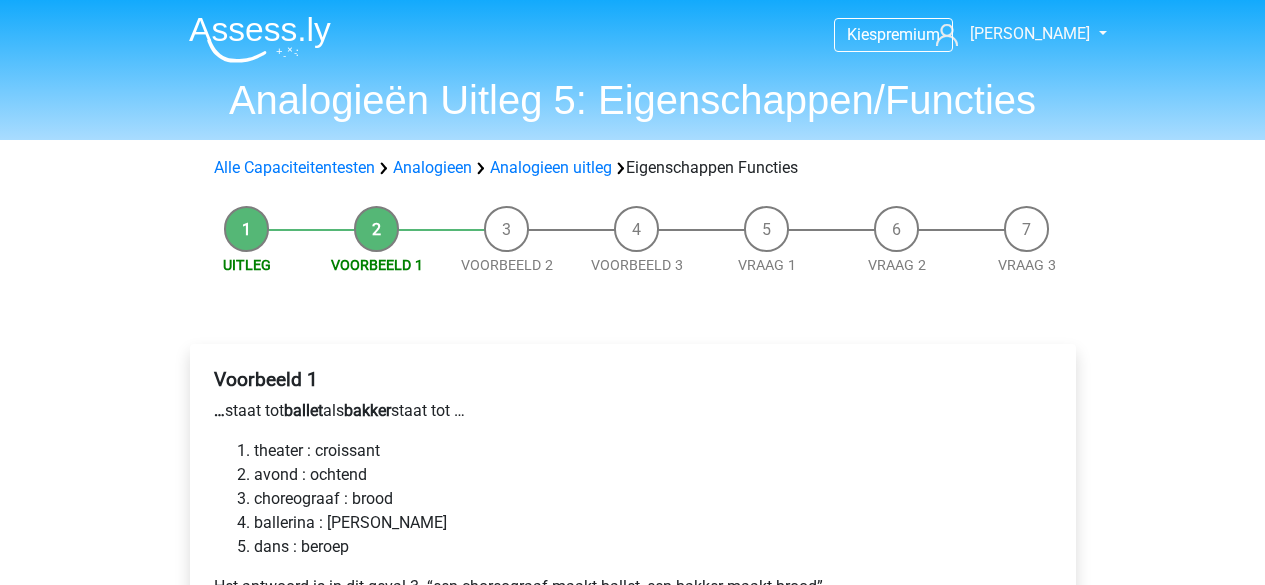 scroll, scrollTop: 0, scrollLeft: 0, axis: both 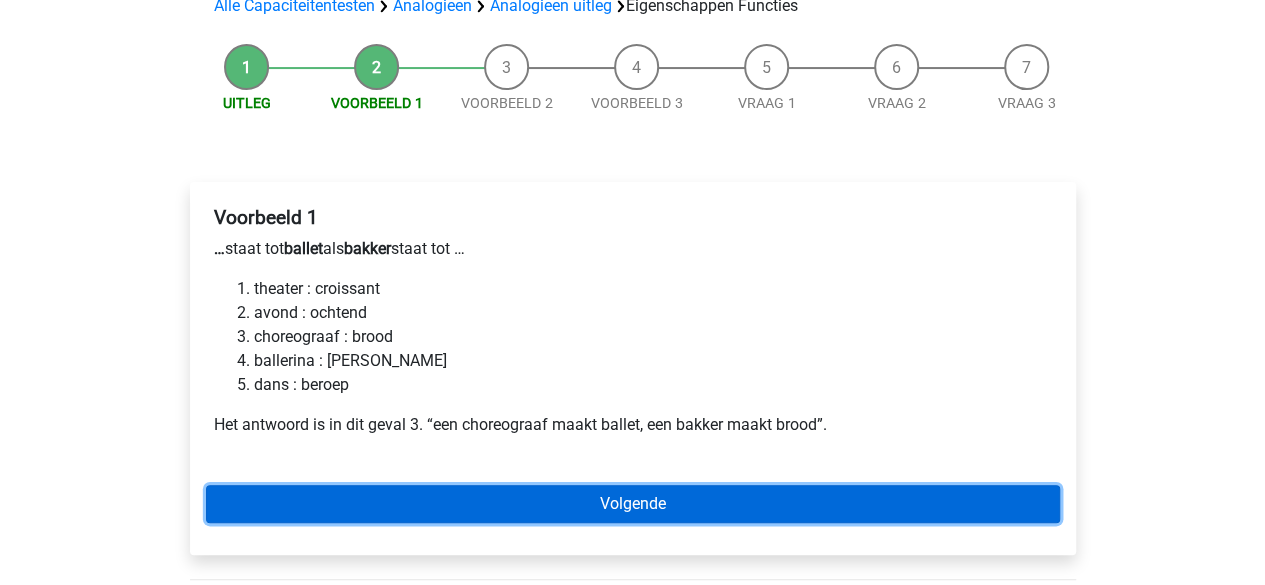 click on "Volgende" at bounding box center (633, 504) 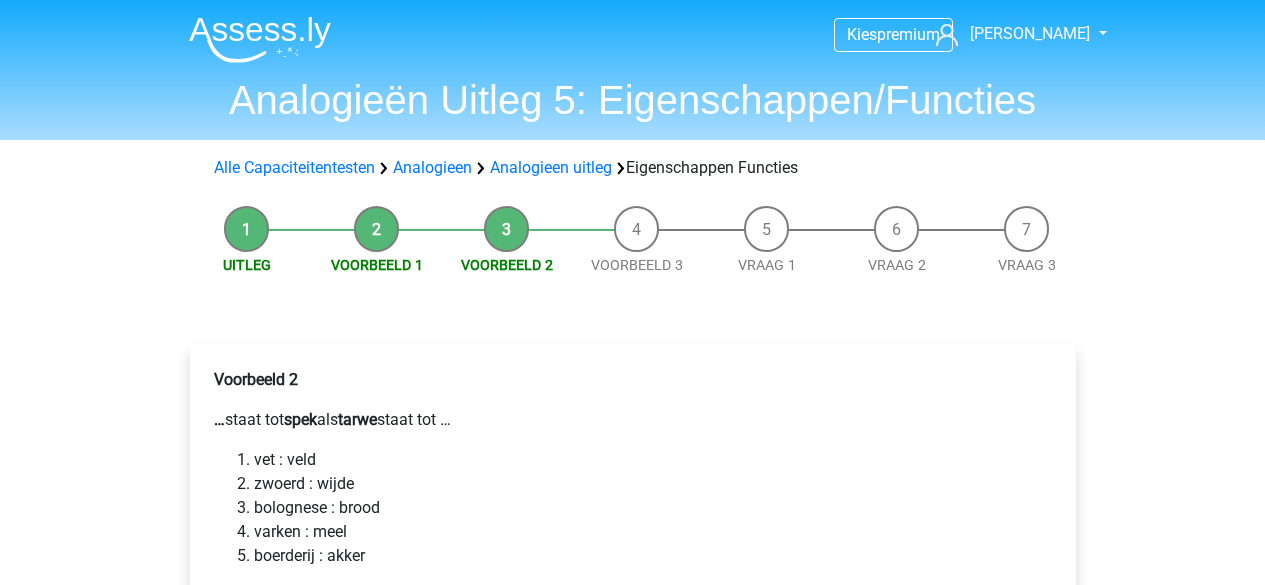 scroll, scrollTop: 0, scrollLeft: 0, axis: both 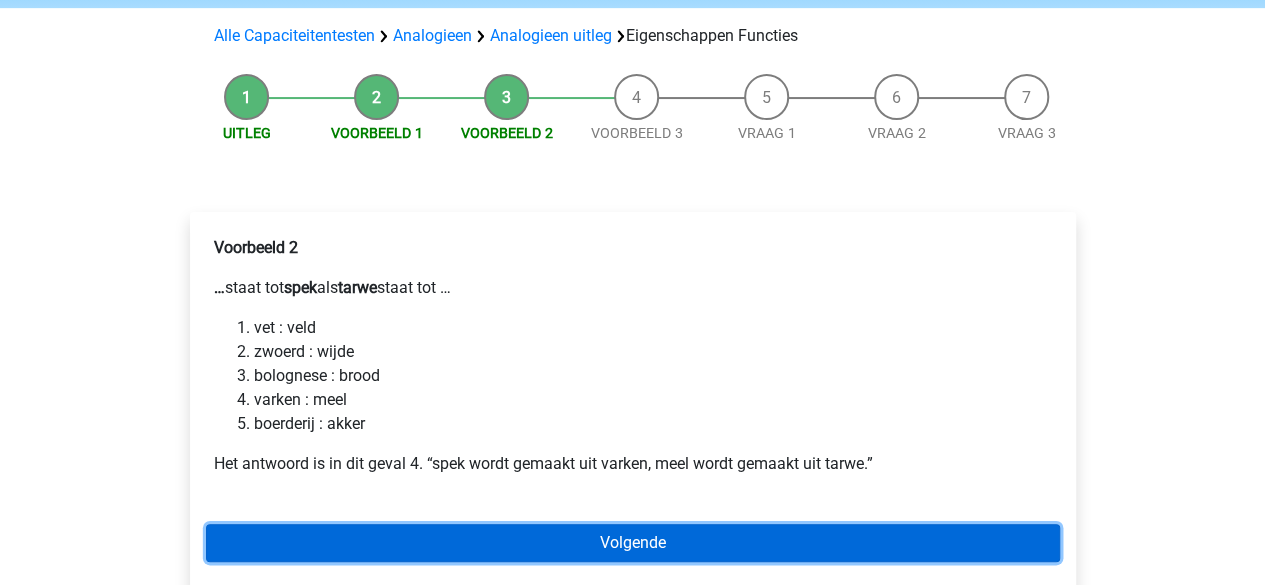 click on "Volgende" at bounding box center (633, 543) 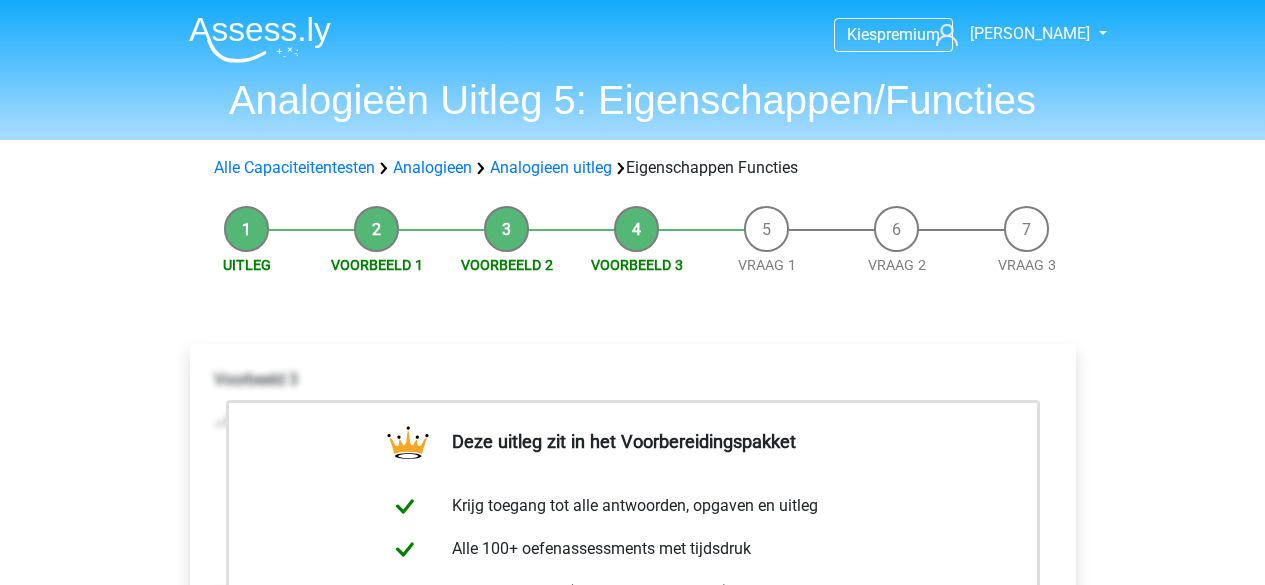 scroll, scrollTop: 0, scrollLeft: 0, axis: both 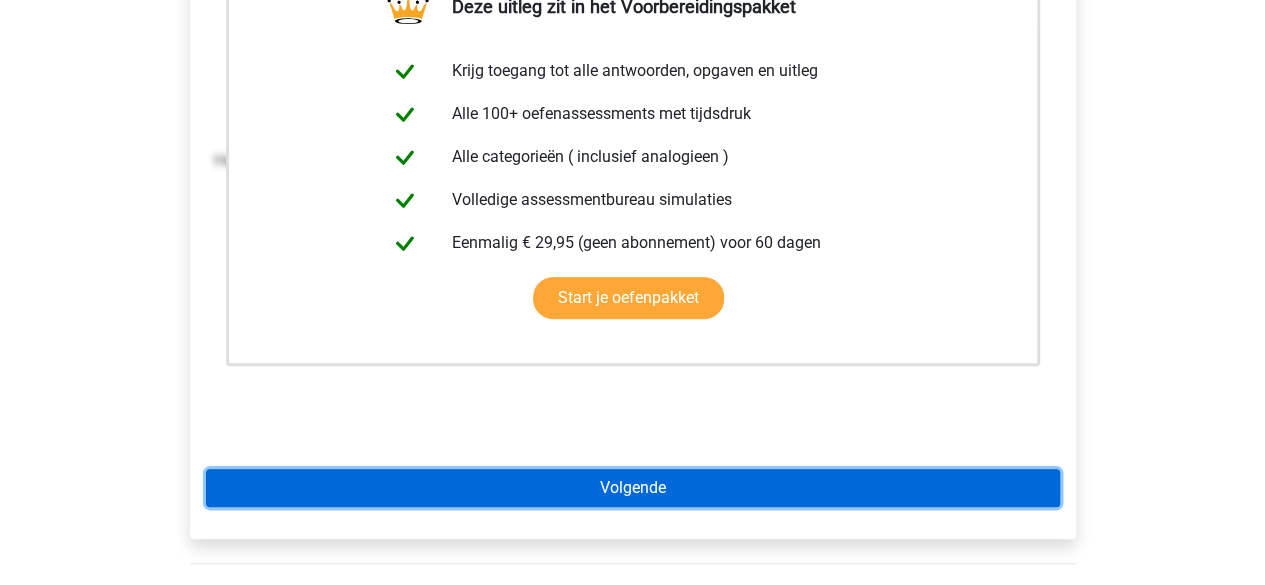 click on "Volgende" at bounding box center (633, 488) 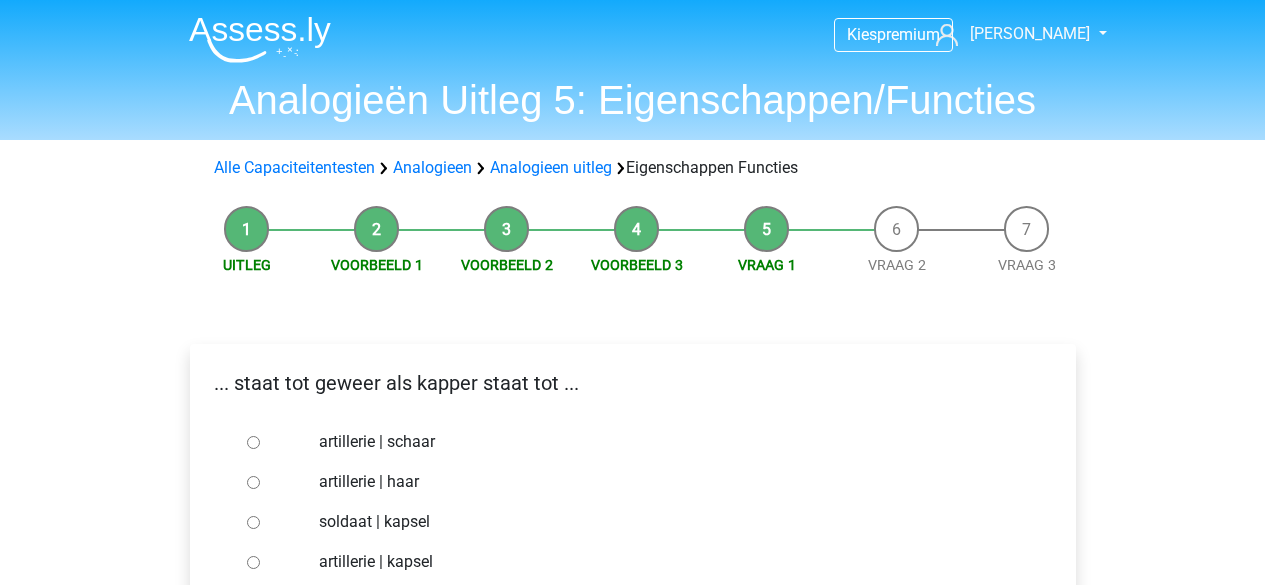 scroll, scrollTop: 0, scrollLeft: 0, axis: both 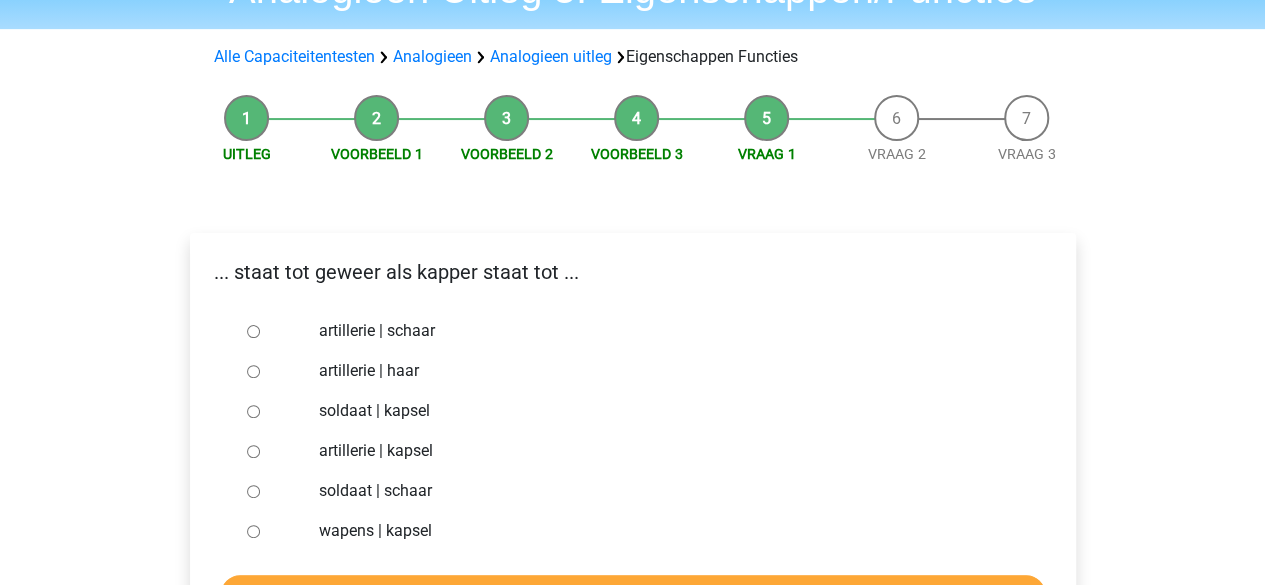 click on "soldaat | schaar" at bounding box center [253, 491] 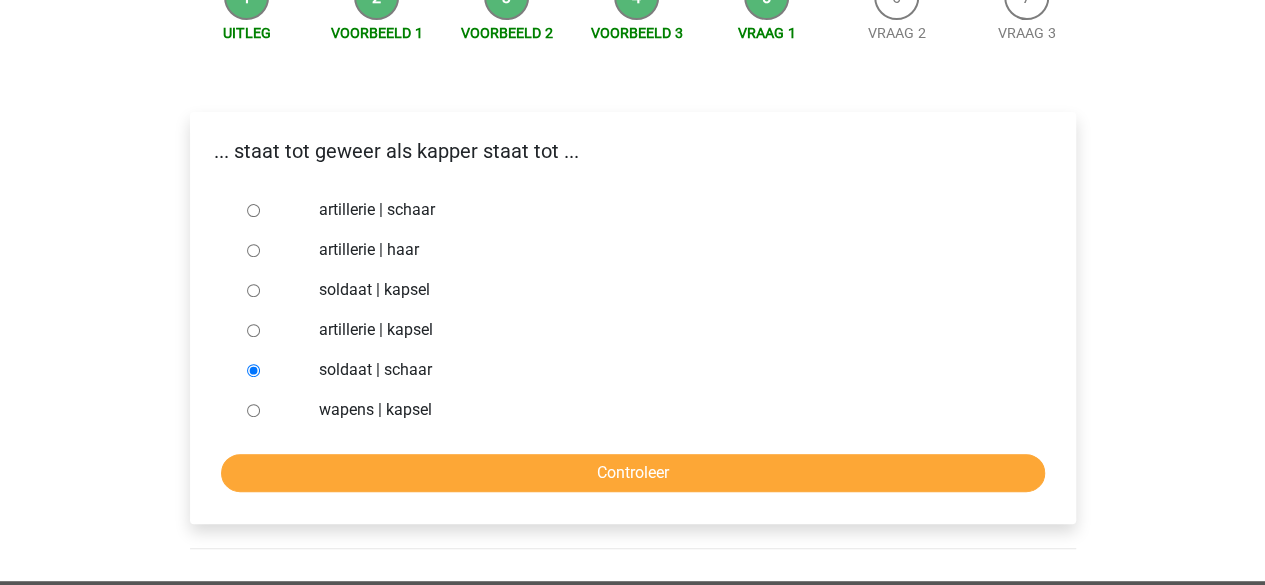 scroll, scrollTop: 254, scrollLeft: 0, axis: vertical 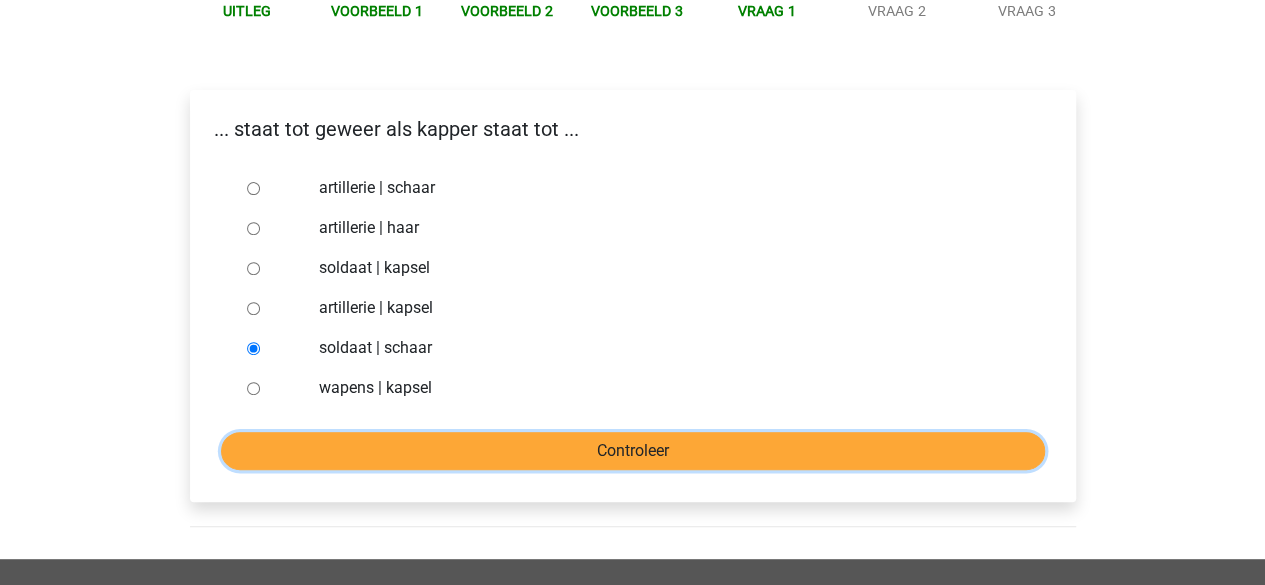 click on "Controleer" at bounding box center [633, 451] 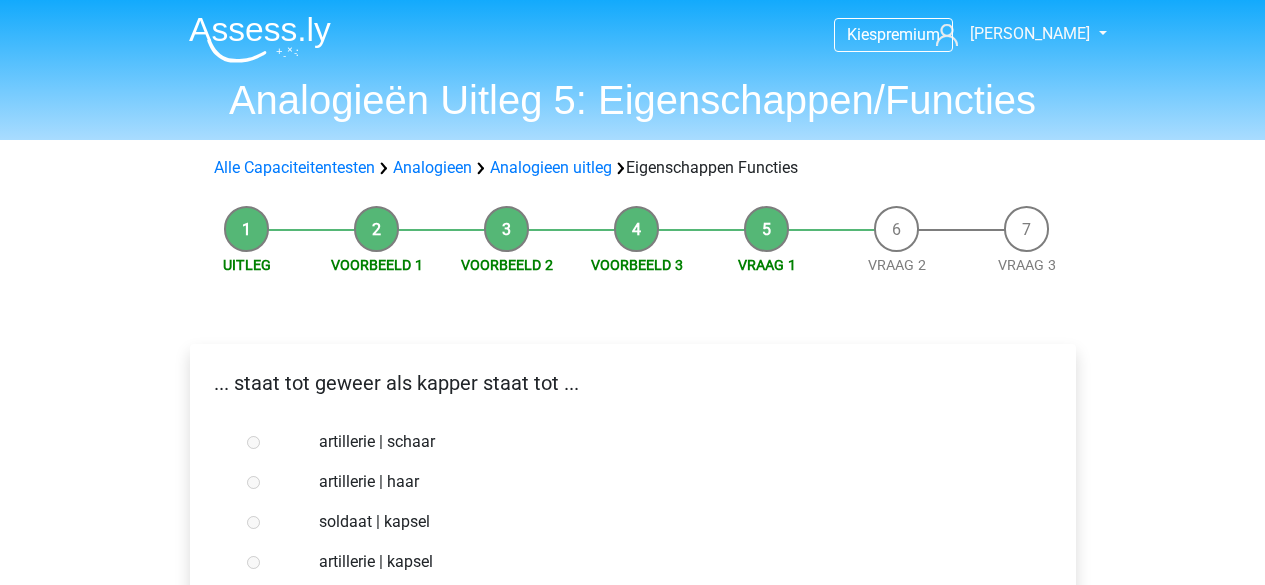 scroll, scrollTop: 0, scrollLeft: 0, axis: both 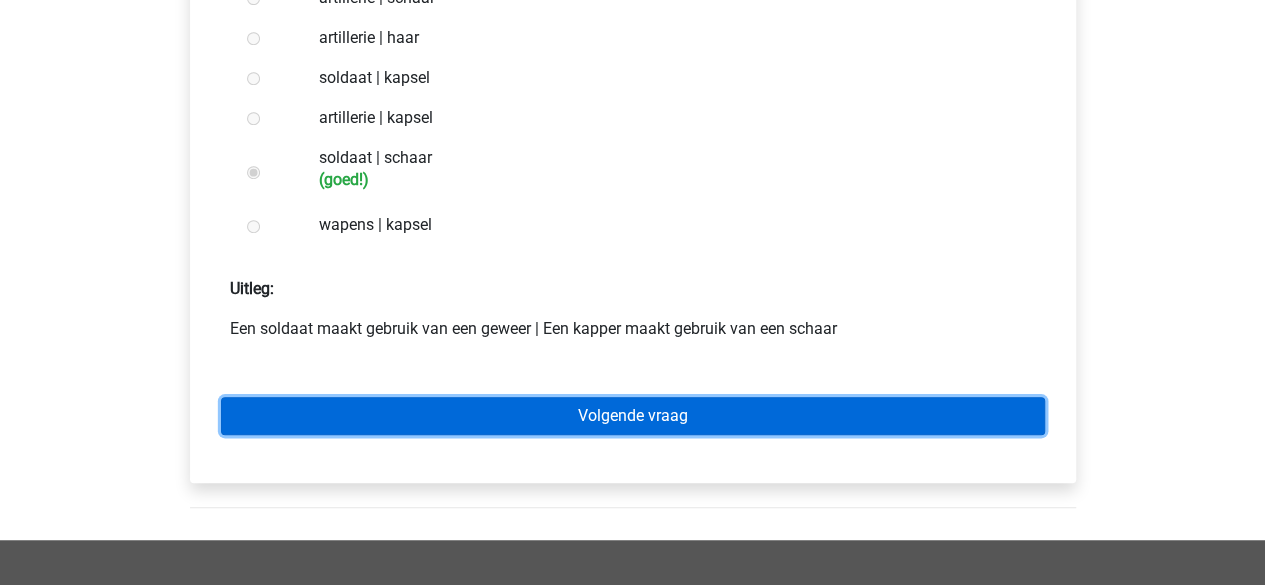 click on "Volgende vraag" at bounding box center [633, 416] 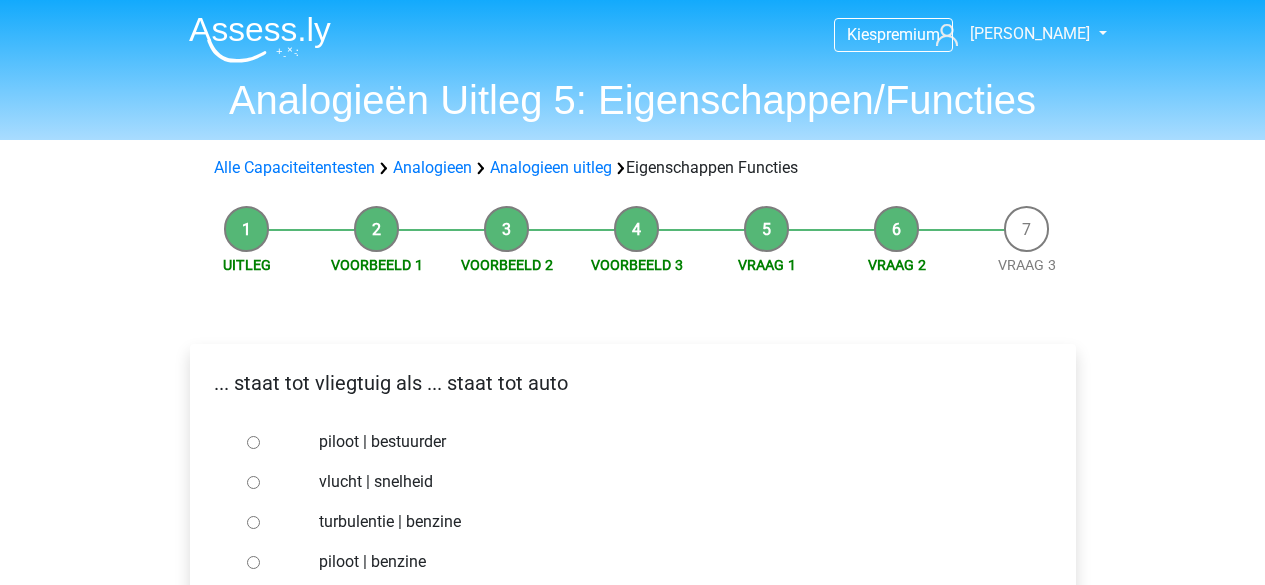 scroll, scrollTop: 0, scrollLeft: 0, axis: both 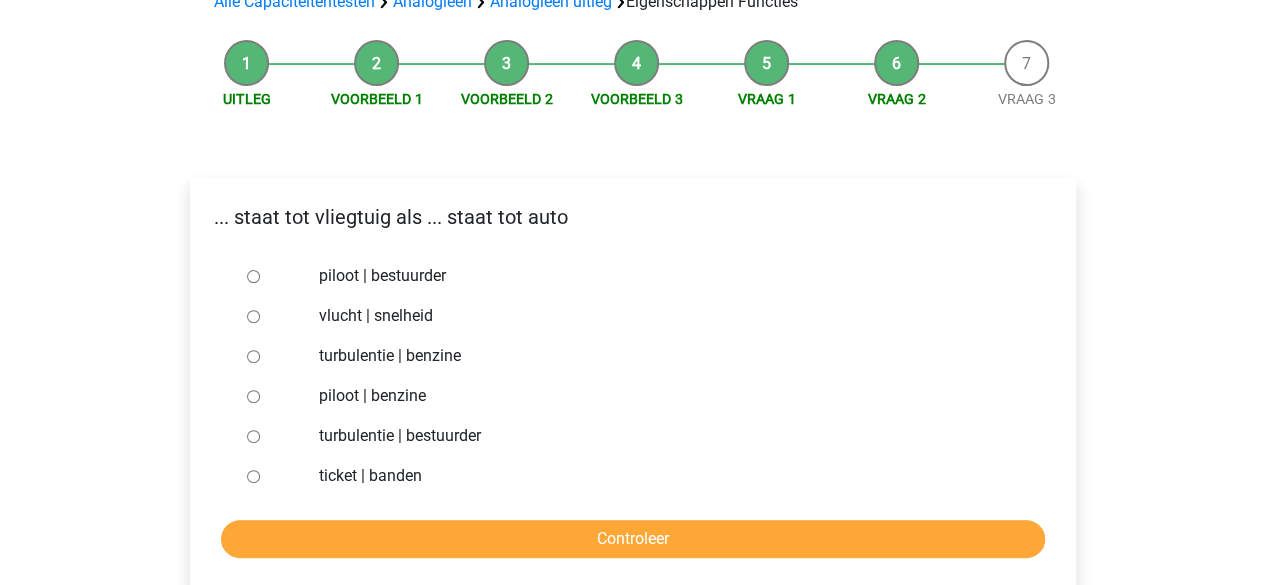 click on "piloot | bestuurder" at bounding box center [253, 276] 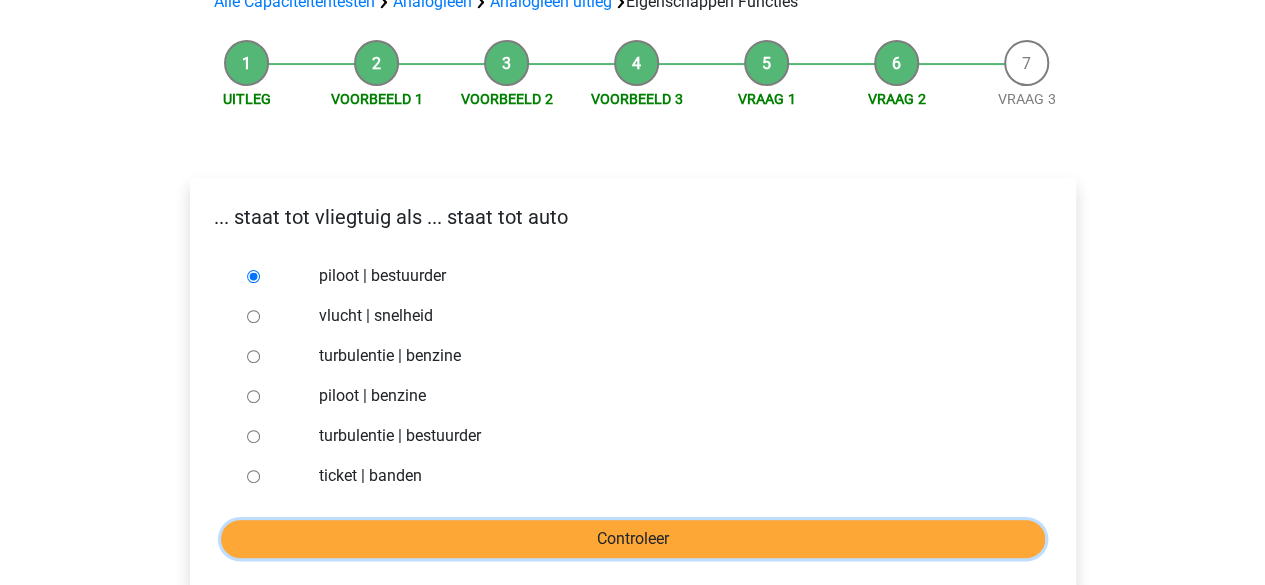 click on "Controleer" at bounding box center (633, 539) 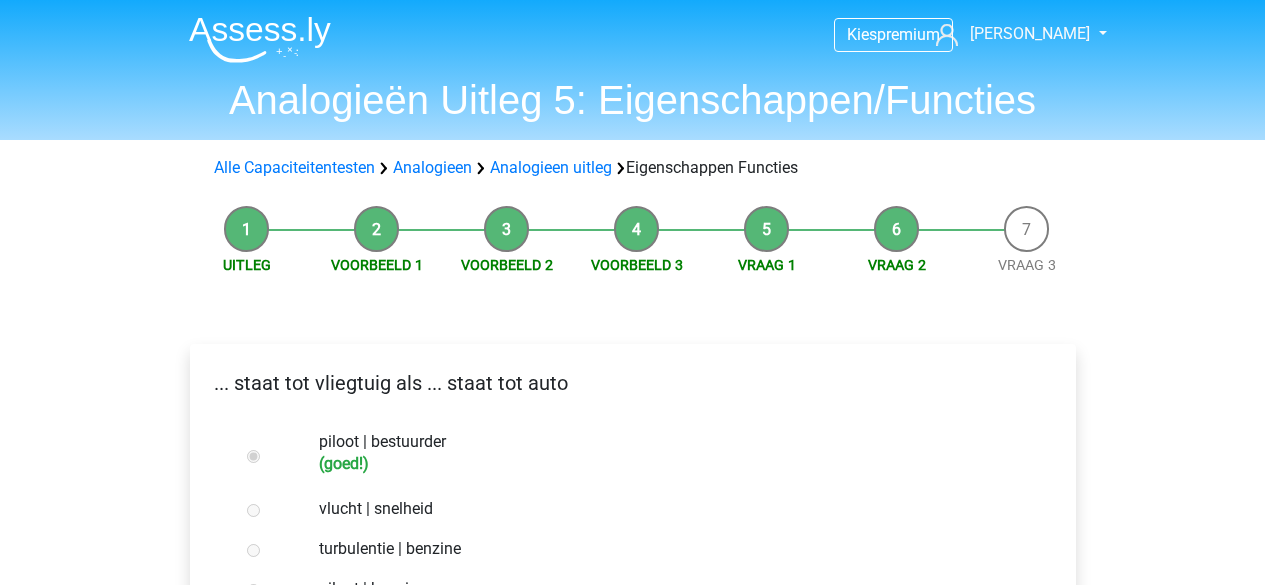 scroll, scrollTop: 0, scrollLeft: 0, axis: both 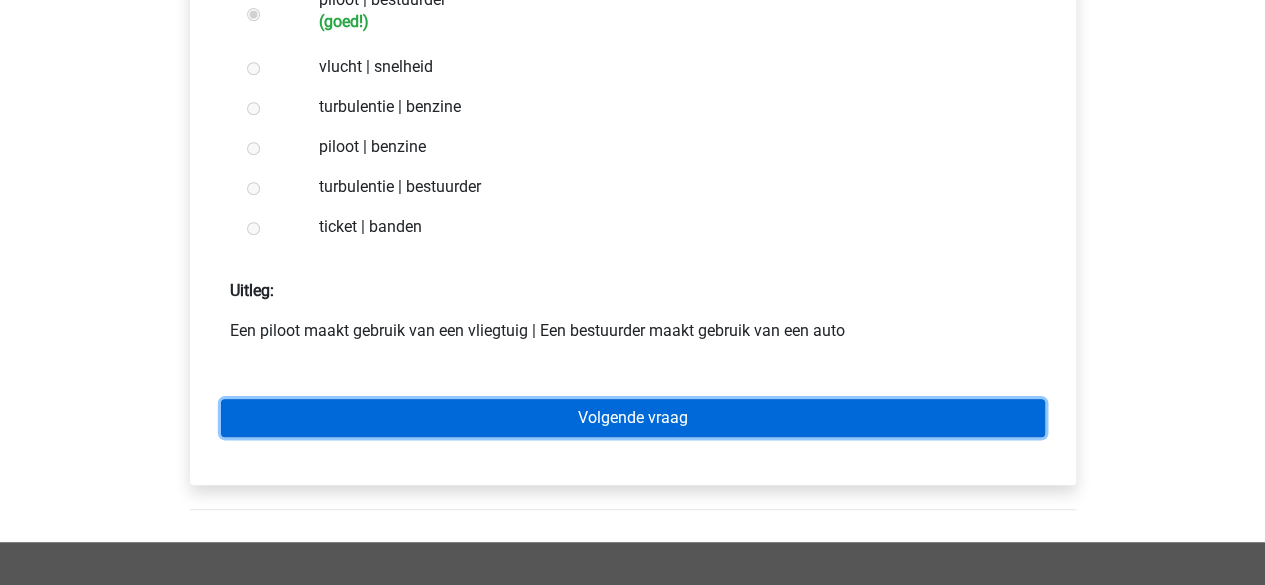 click on "Volgende vraag" at bounding box center [633, 418] 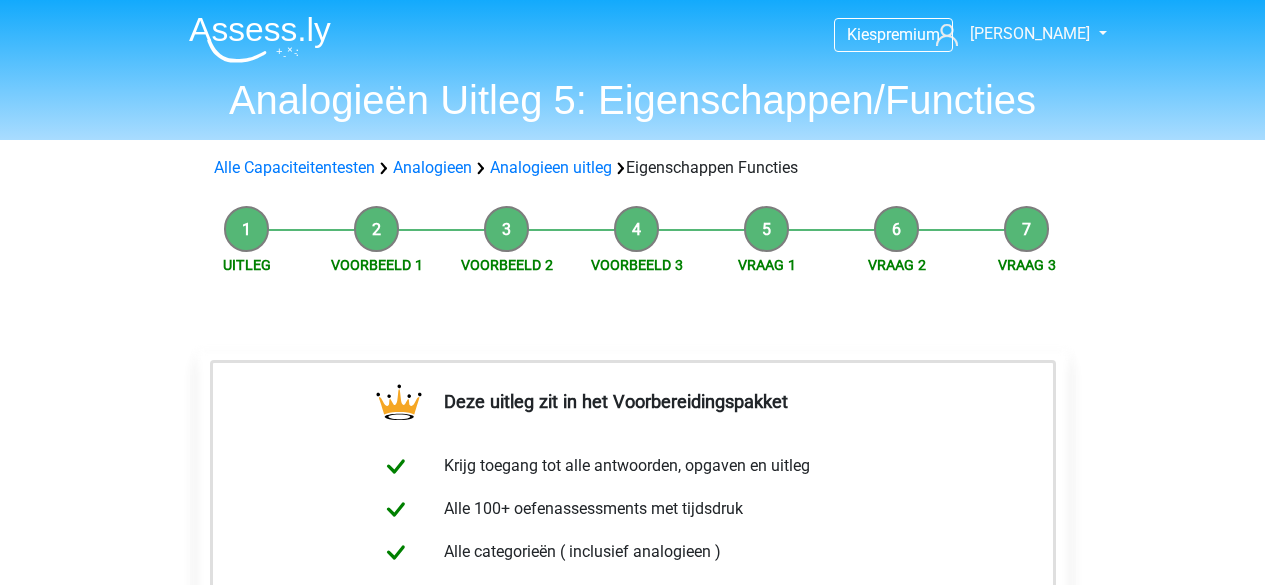 scroll, scrollTop: 0, scrollLeft: 0, axis: both 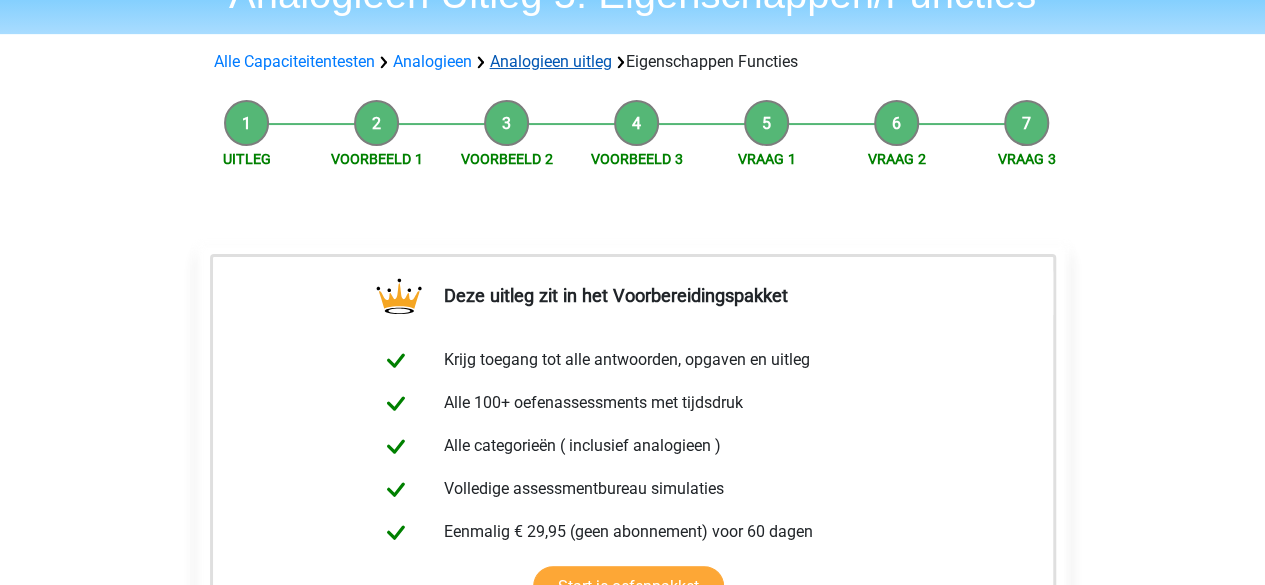 click on "Analogieen uitleg" at bounding box center (551, 61) 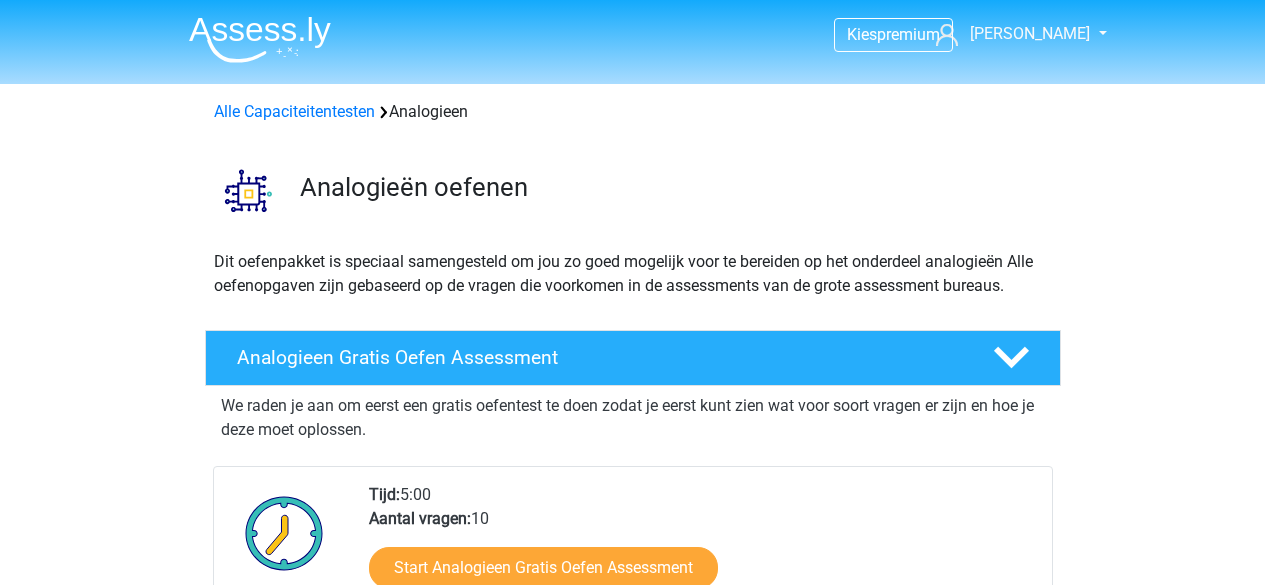 scroll, scrollTop: 1210, scrollLeft: 0, axis: vertical 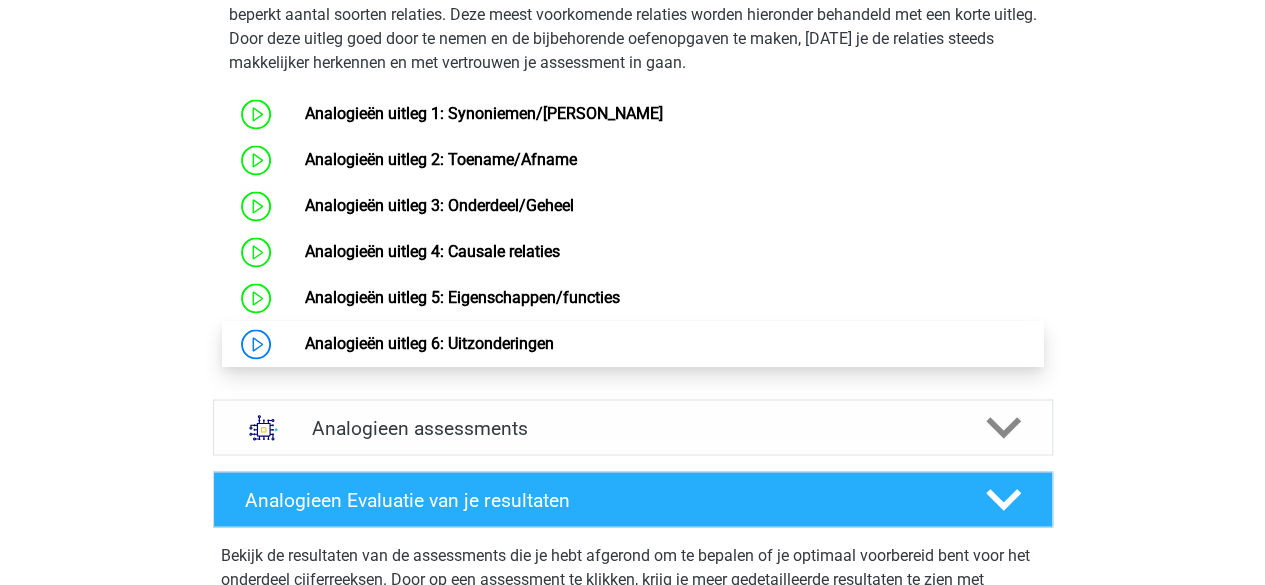 click on "Analogieën uitleg 6: Uitzonderingen" at bounding box center [429, 343] 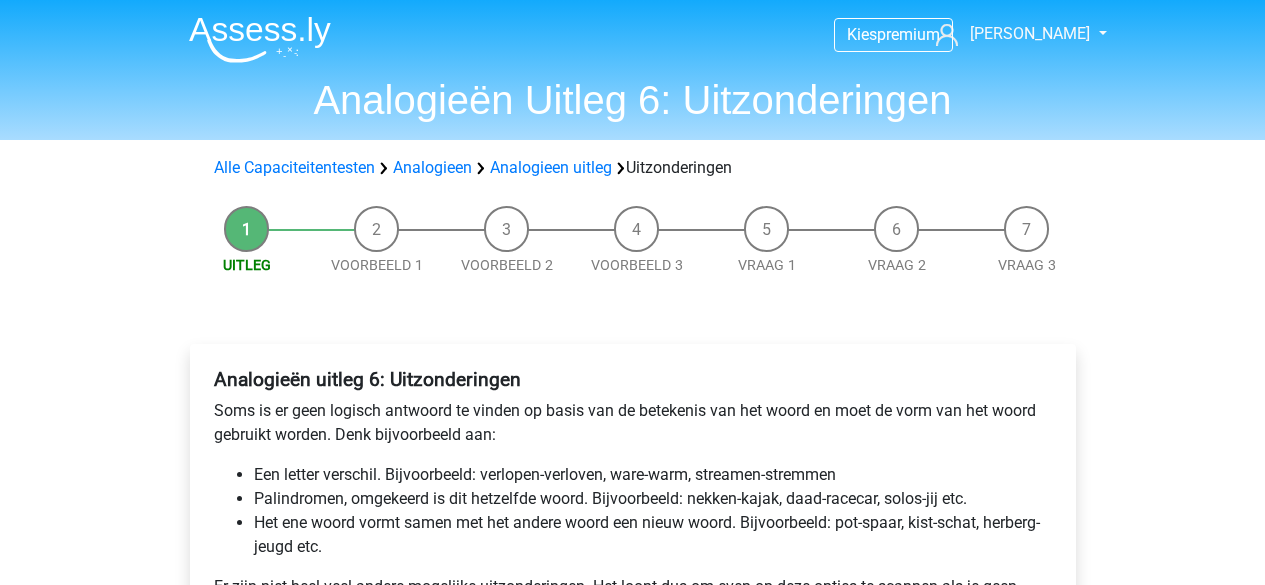 scroll, scrollTop: 0, scrollLeft: 0, axis: both 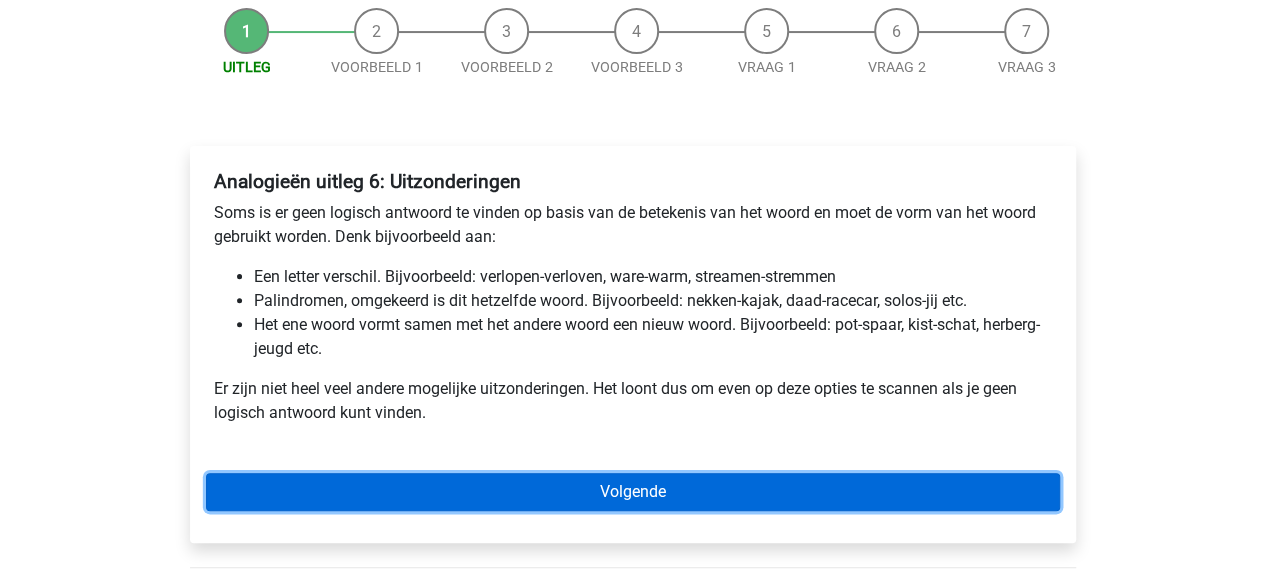 click on "Volgende" at bounding box center (633, 492) 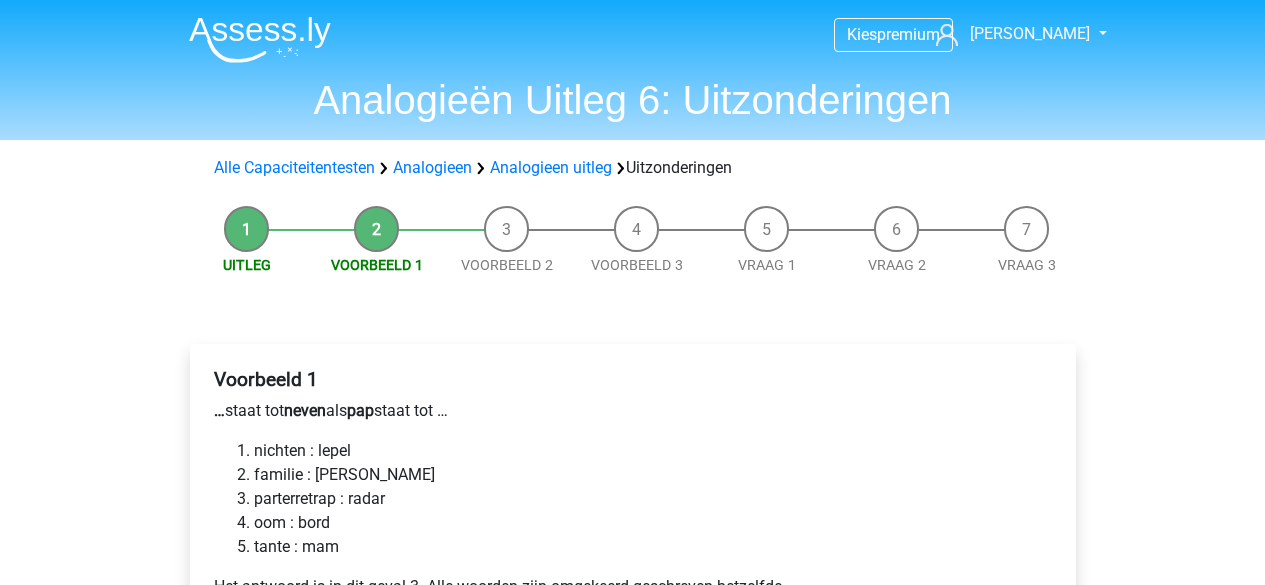 scroll, scrollTop: 0, scrollLeft: 0, axis: both 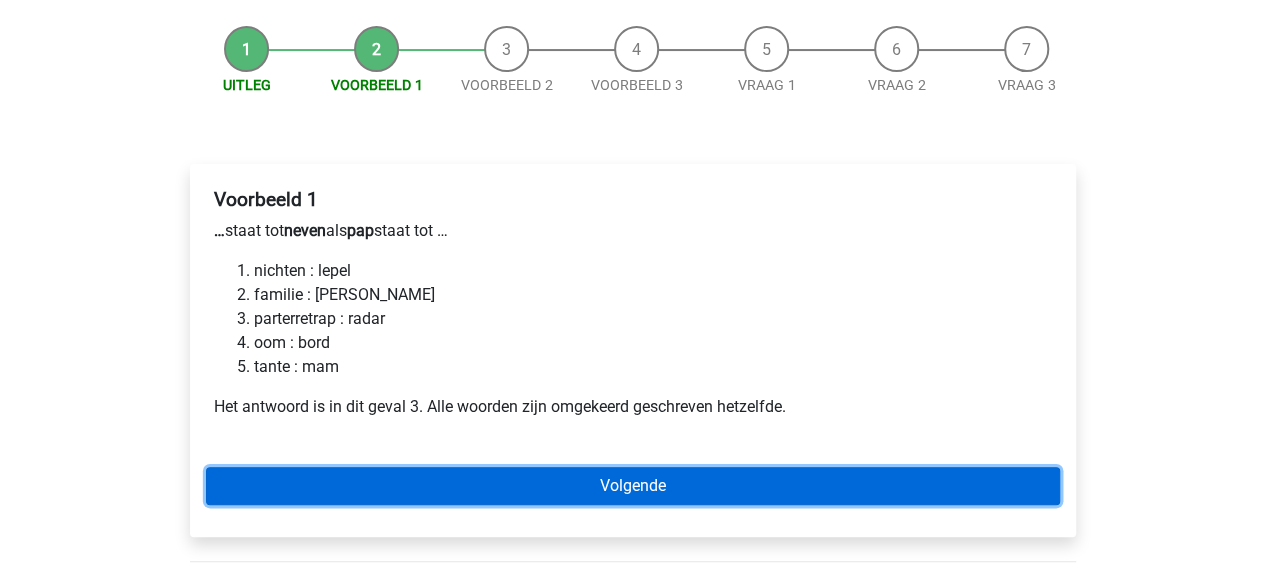 click on "Volgende" at bounding box center [633, 486] 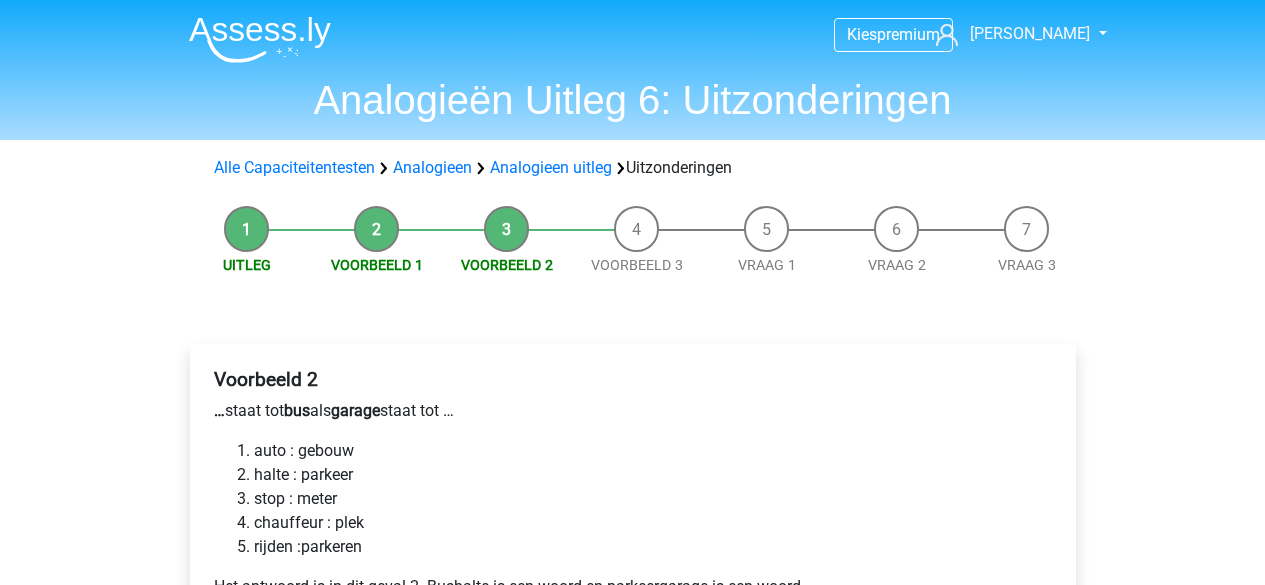 scroll, scrollTop: 0, scrollLeft: 0, axis: both 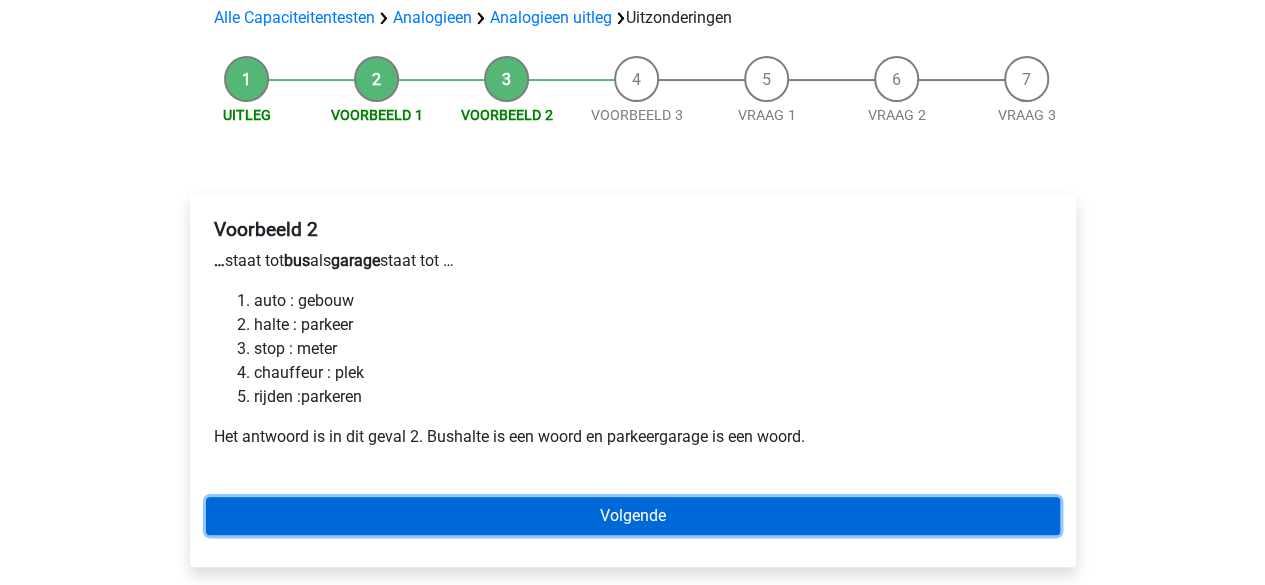 click on "Volgende" at bounding box center (633, 516) 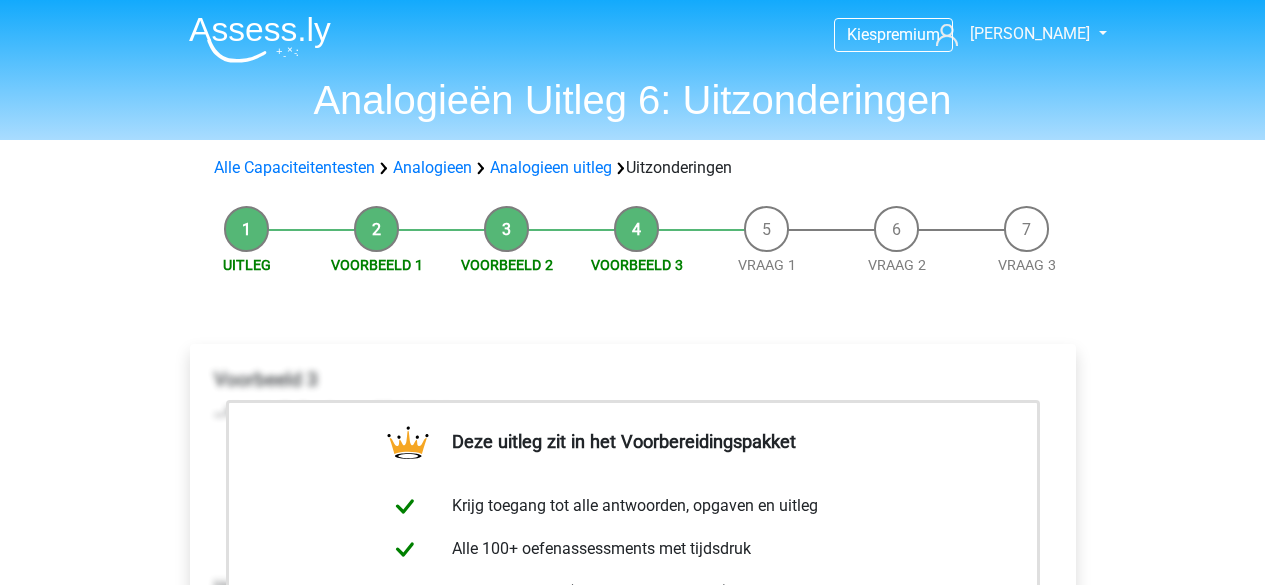 scroll, scrollTop: 0, scrollLeft: 0, axis: both 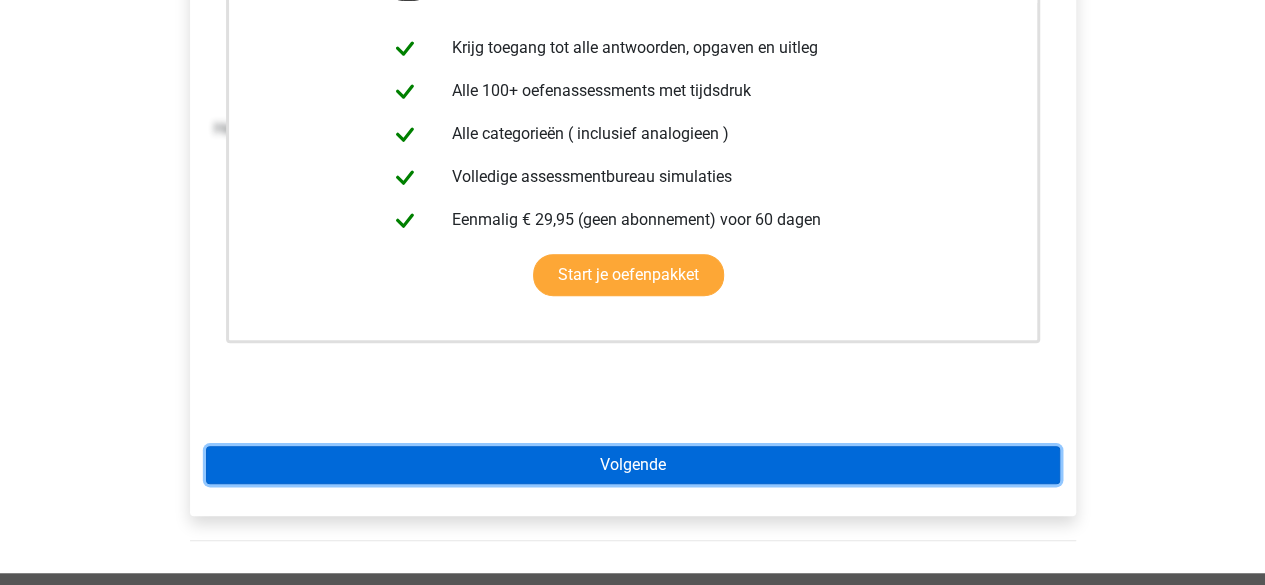 click on "Volgende" at bounding box center (633, 465) 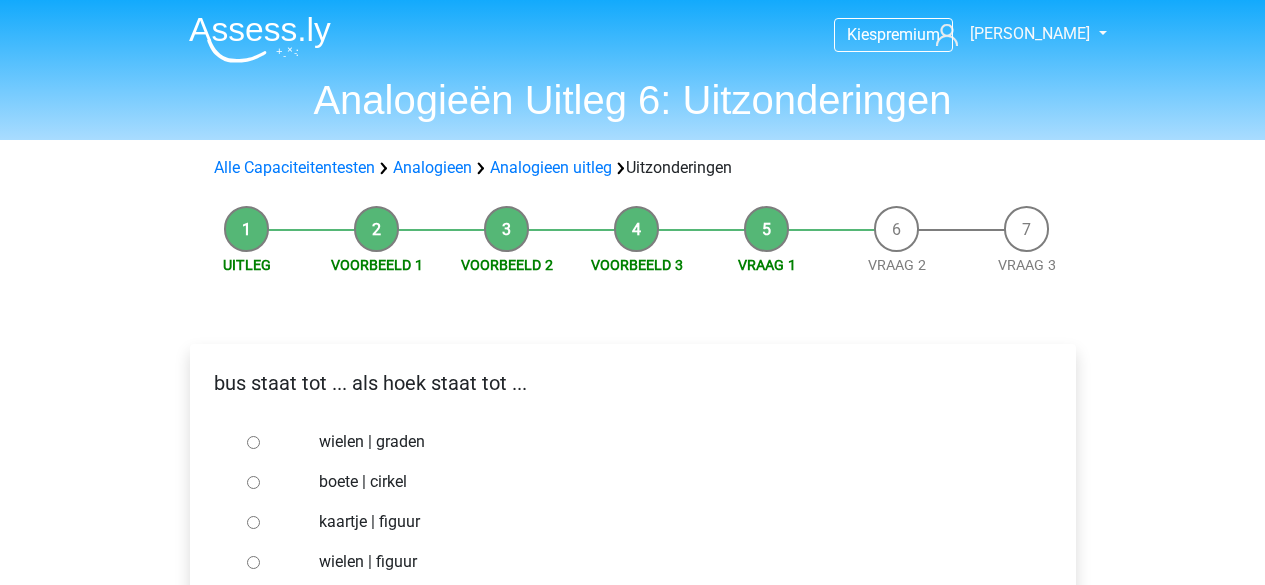 scroll, scrollTop: 0, scrollLeft: 0, axis: both 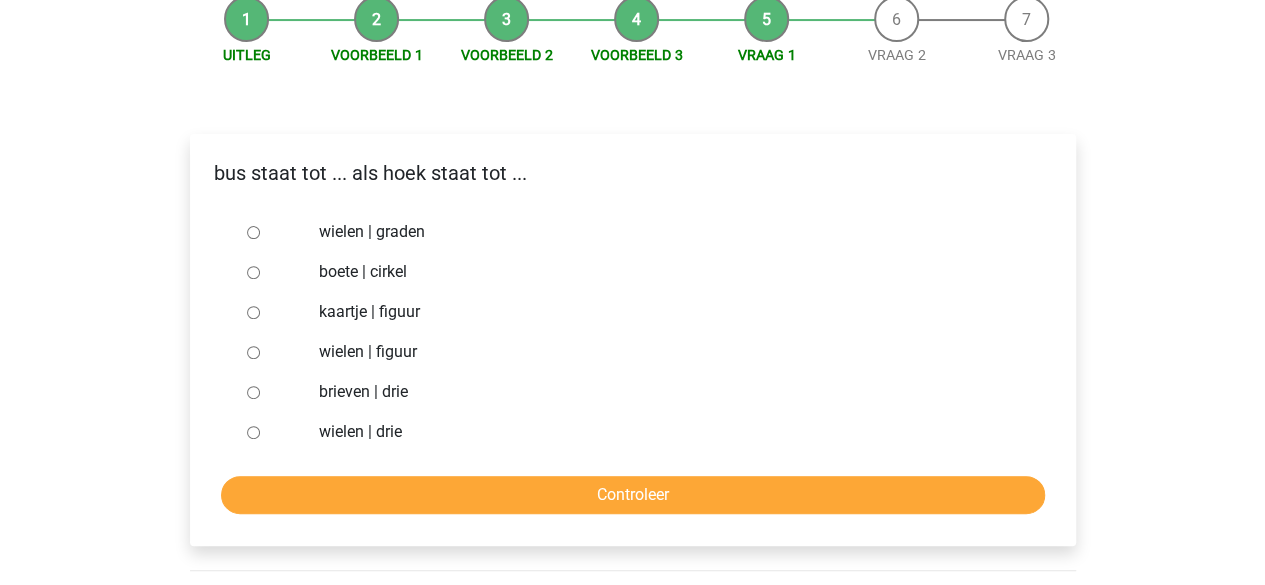 click on "wielen | graden" at bounding box center (253, 232) 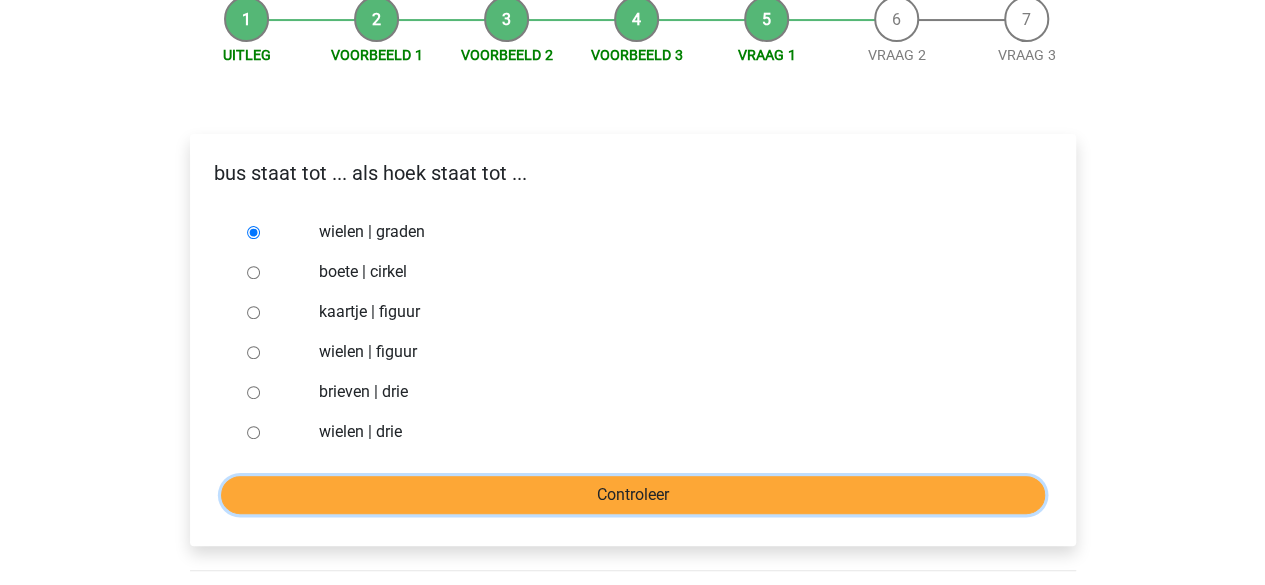 click on "Controleer" at bounding box center (633, 495) 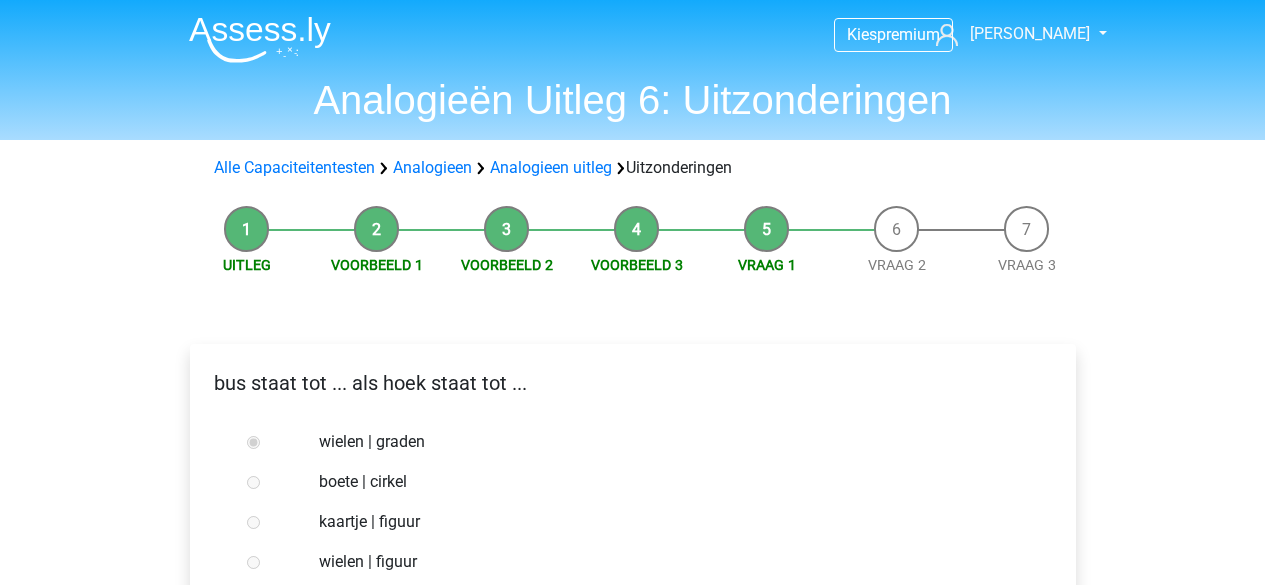 scroll, scrollTop: 0, scrollLeft: 0, axis: both 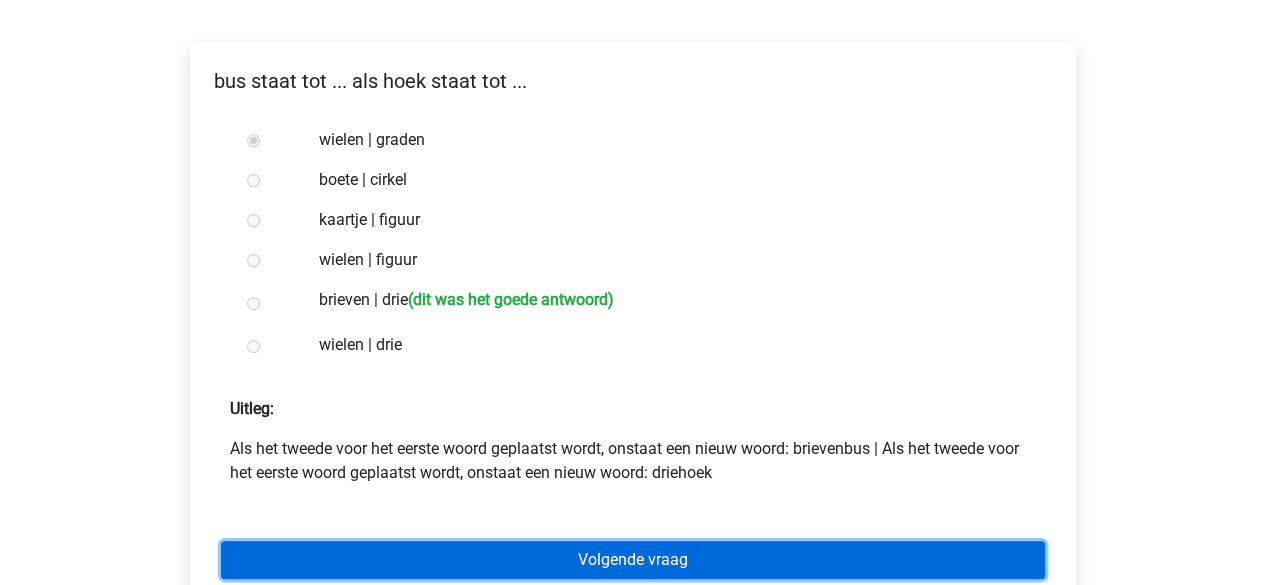 click on "Volgende vraag" at bounding box center [633, 560] 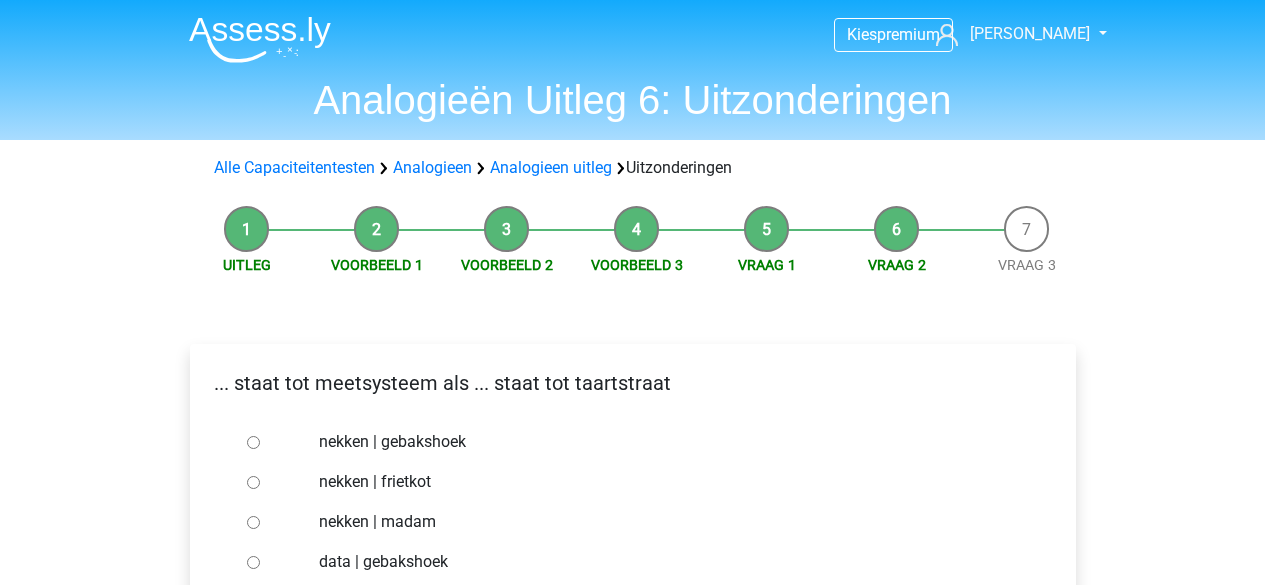 scroll, scrollTop: 0, scrollLeft: 0, axis: both 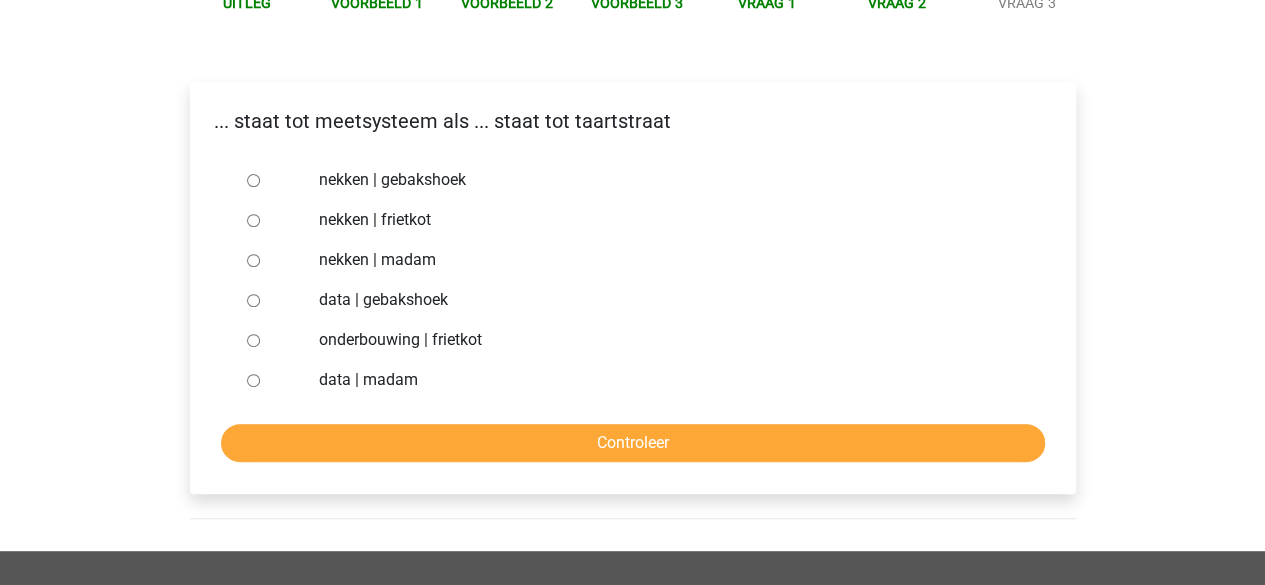 click on "nekken | madam" at bounding box center [253, 260] 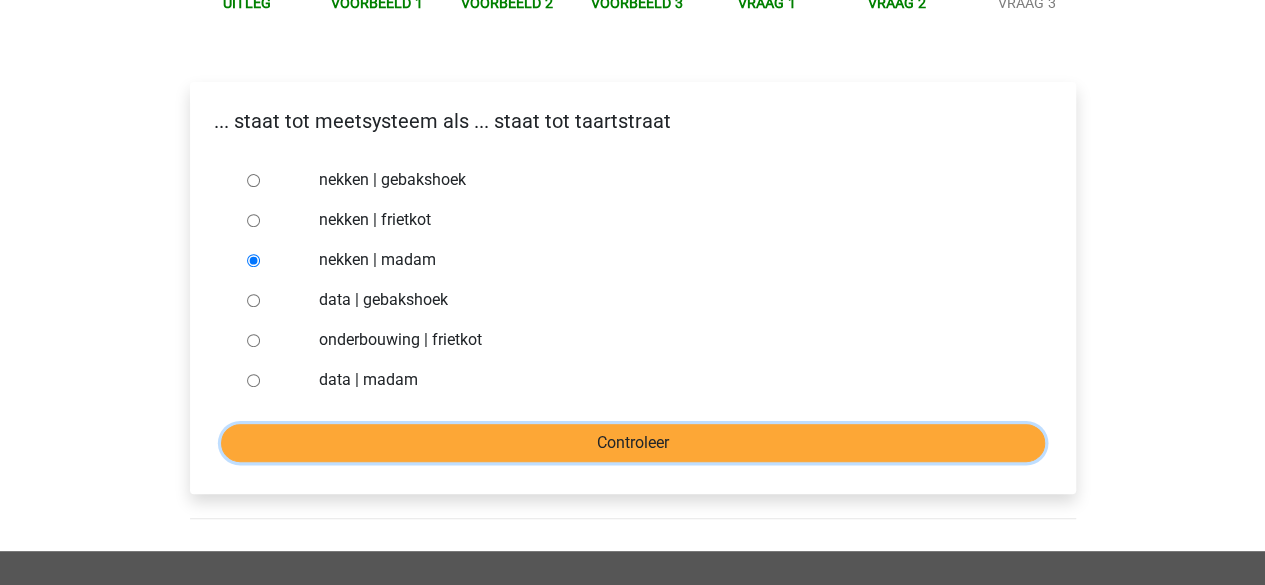 click on "Controleer" at bounding box center (633, 443) 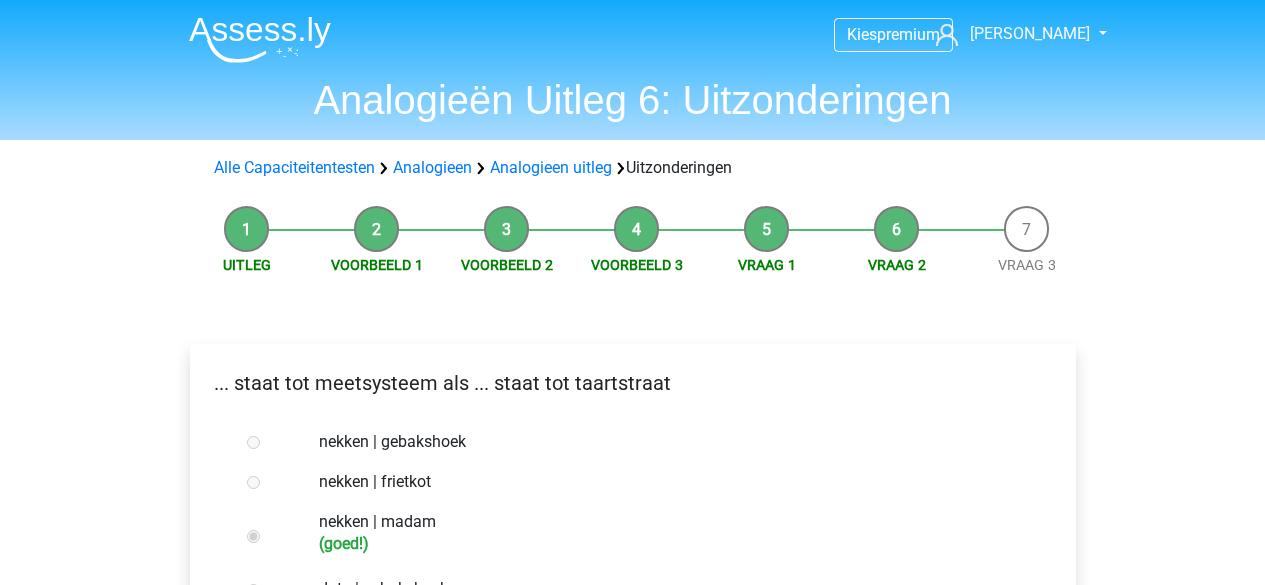 scroll, scrollTop: 0, scrollLeft: 0, axis: both 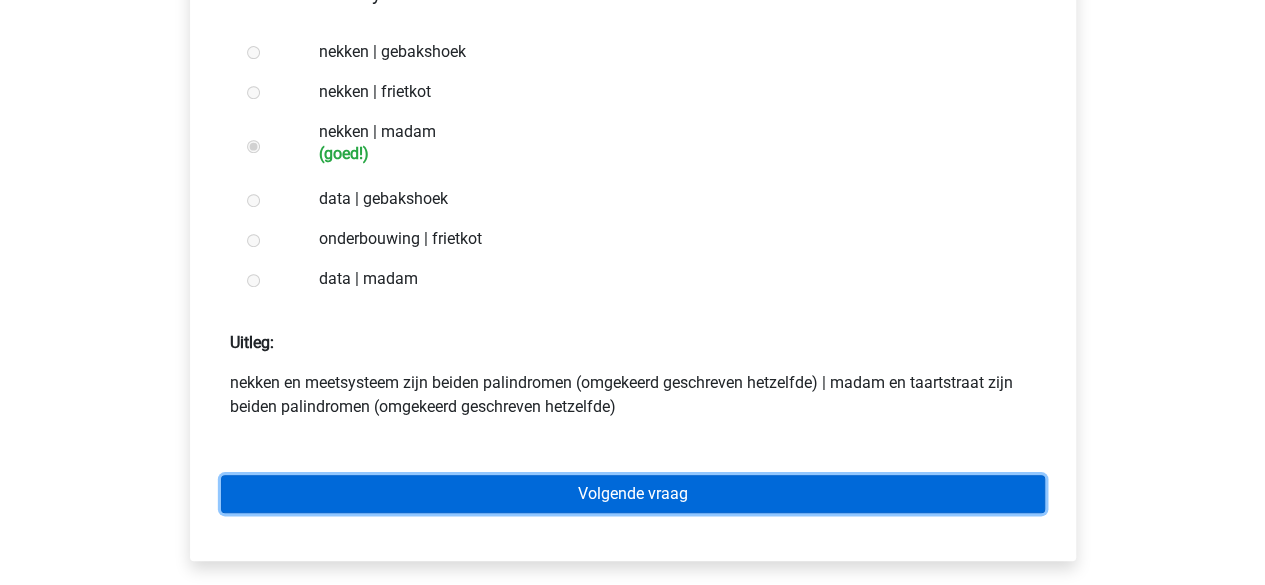 click on "Volgende vraag" at bounding box center (633, 494) 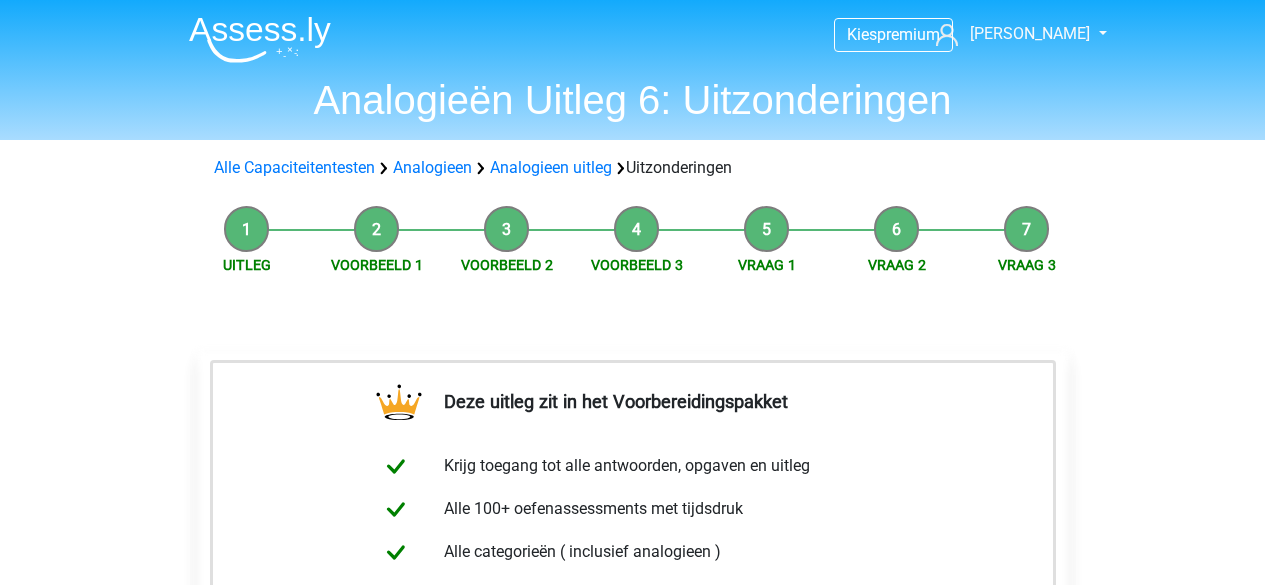 scroll, scrollTop: 0, scrollLeft: 0, axis: both 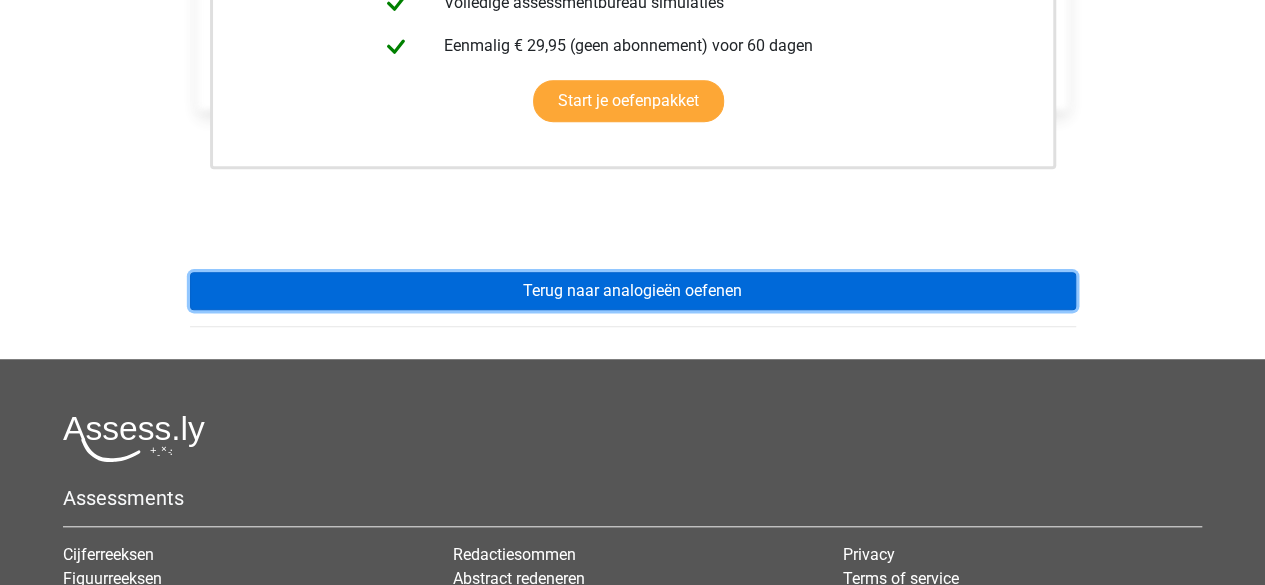 click on "Terug naar analogieën oefenen" at bounding box center [633, 291] 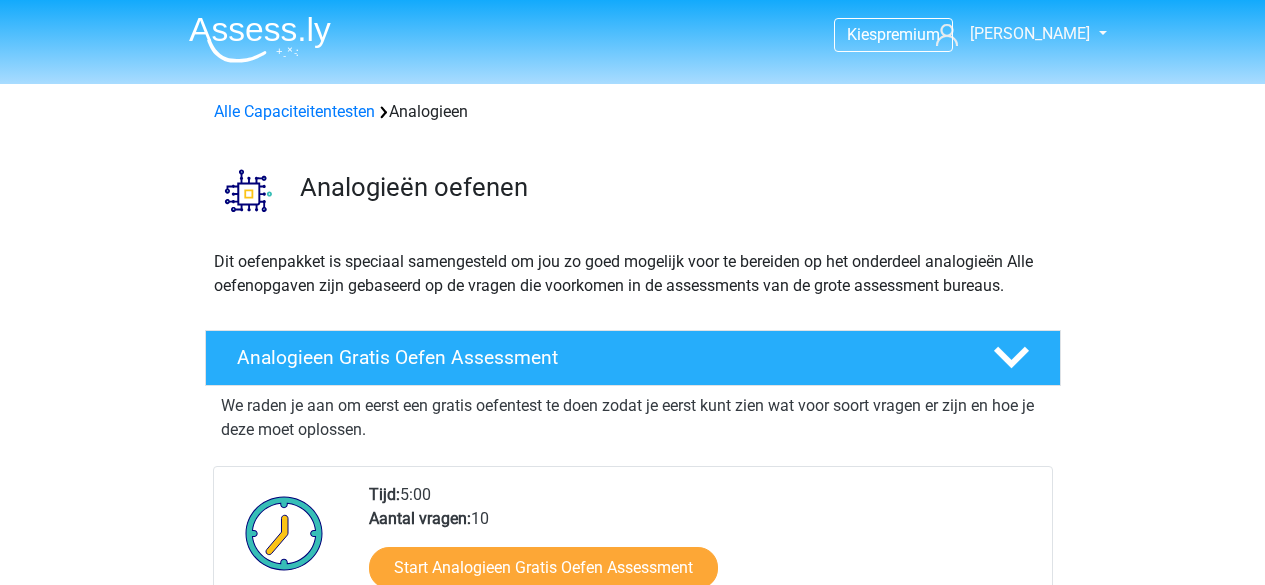 scroll, scrollTop: 0, scrollLeft: 0, axis: both 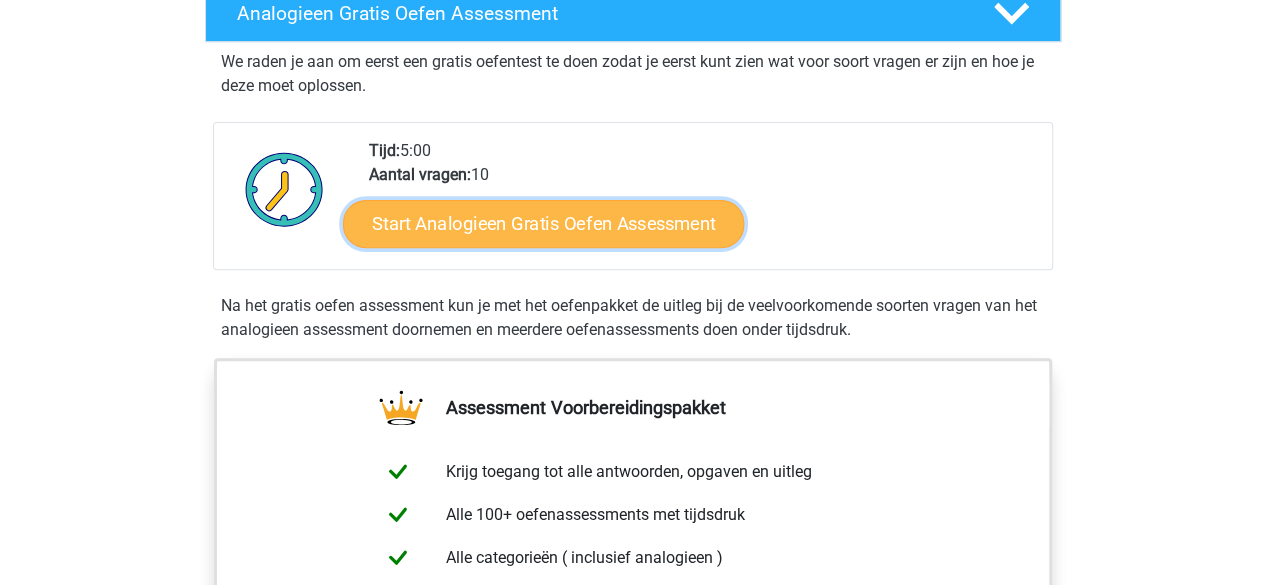 click on "Start Analogieen
Gratis Oefen Assessment" at bounding box center [543, 223] 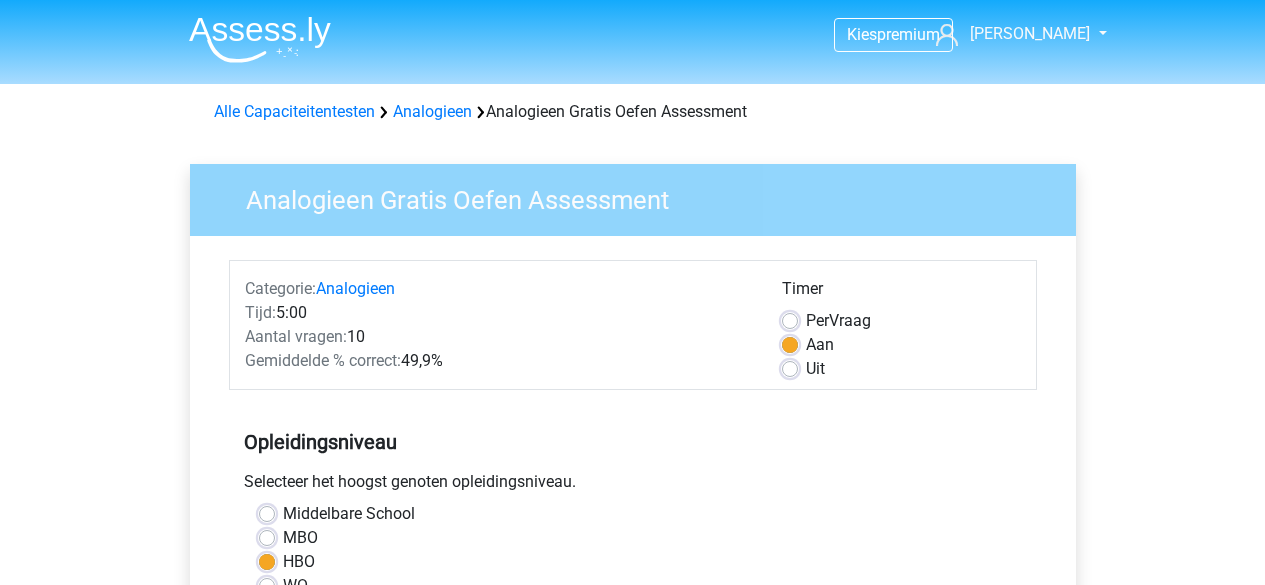 scroll, scrollTop: 0, scrollLeft: 0, axis: both 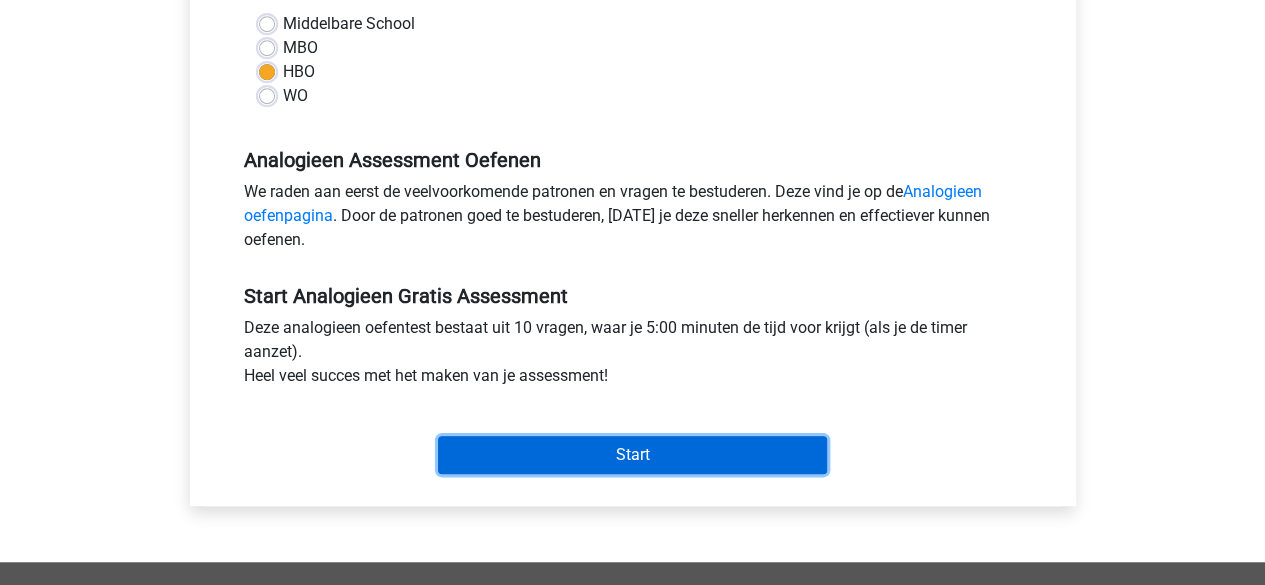 click on "Start" at bounding box center [632, 455] 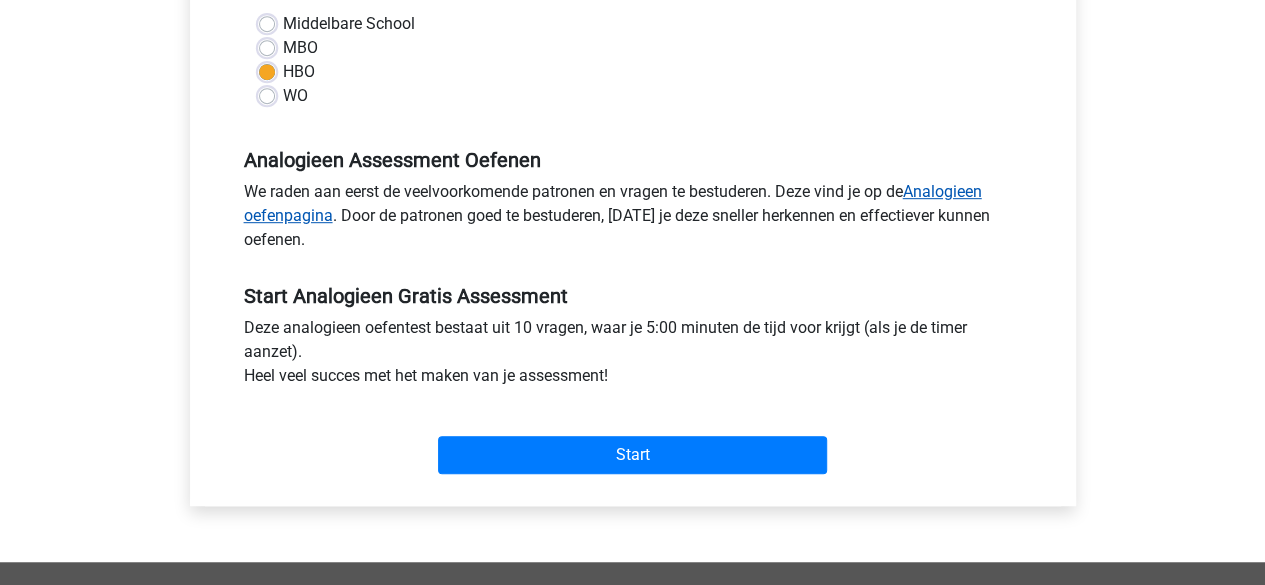 click on "Analogieen
oefenpagina" at bounding box center (613, 203) 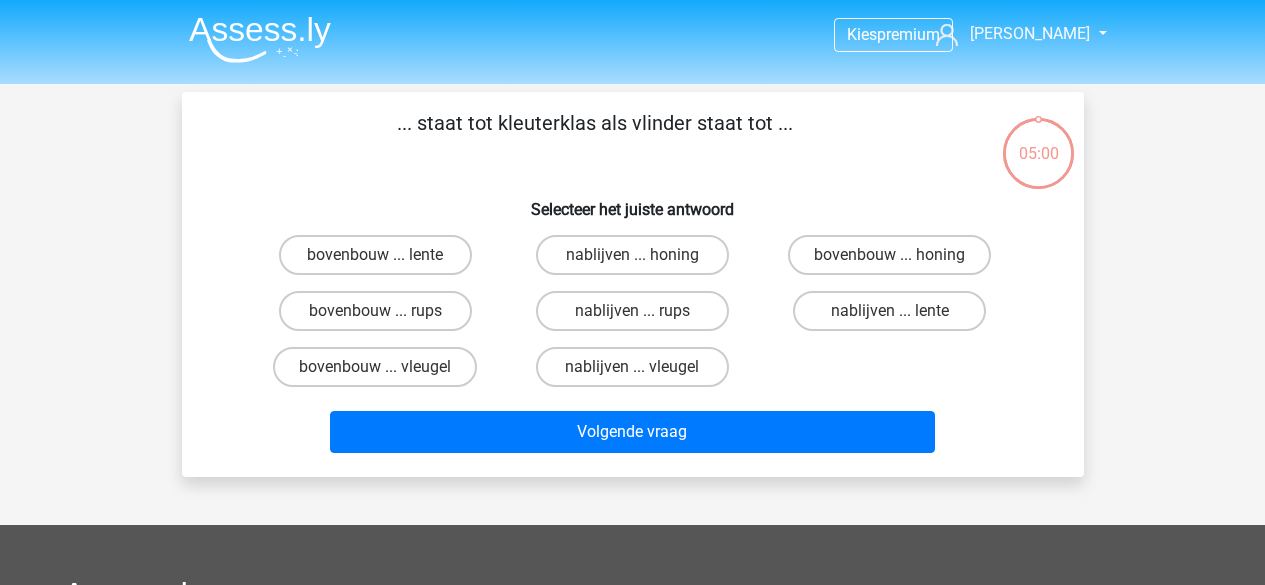 scroll, scrollTop: 0, scrollLeft: 0, axis: both 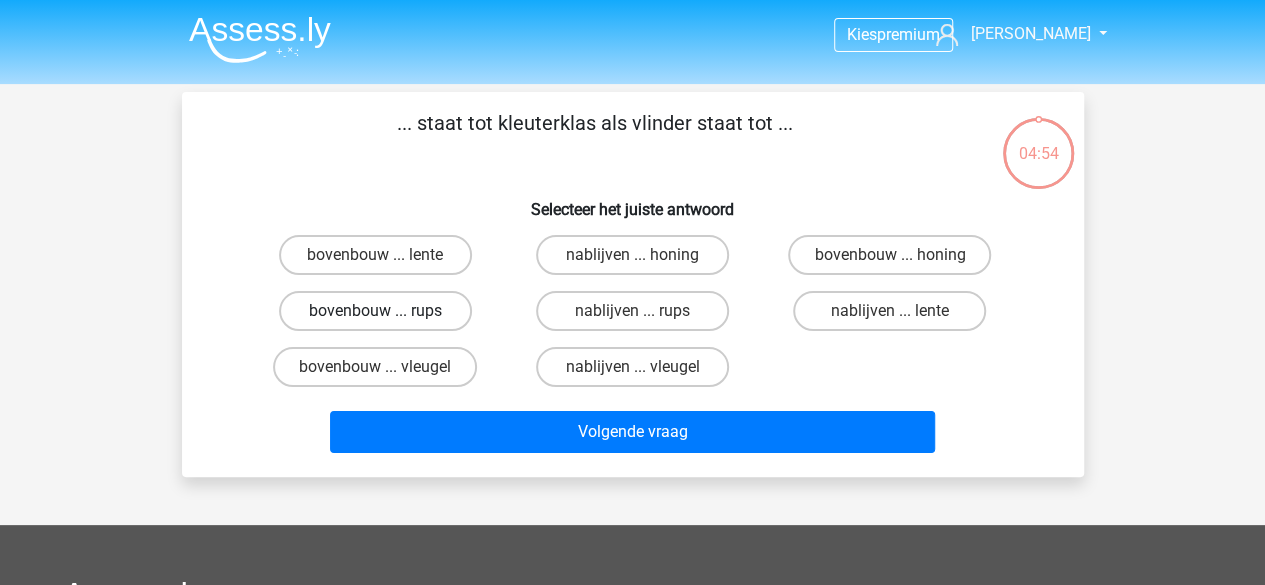 click on "bovenbouw ... rups" at bounding box center [375, 311] 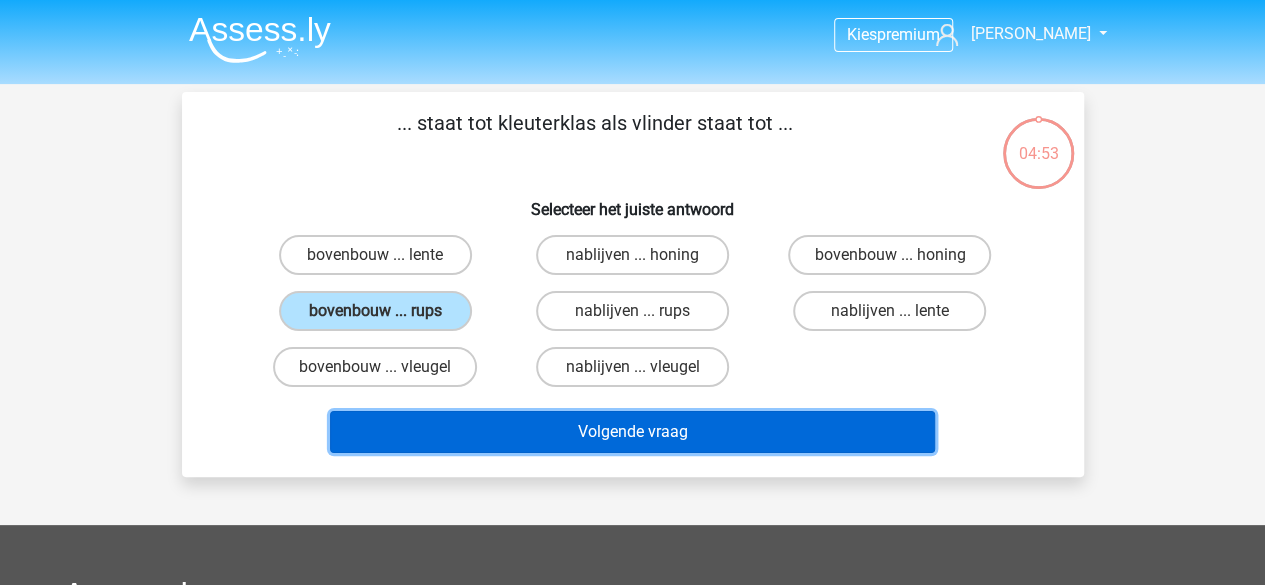 click on "Volgende vraag" at bounding box center [632, 432] 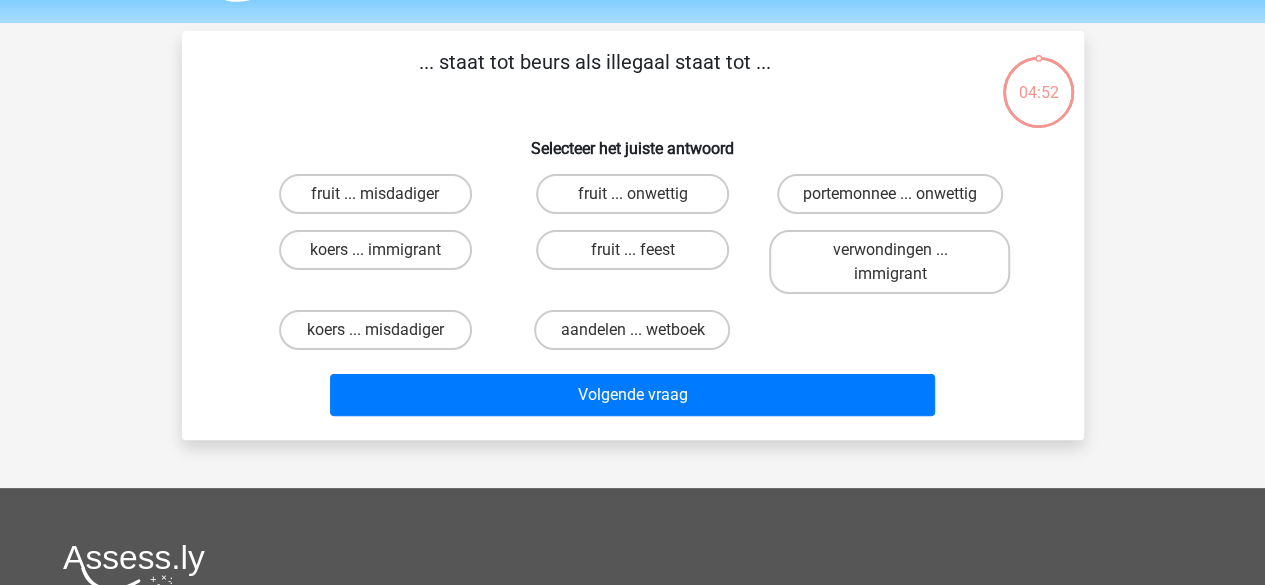 scroll, scrollTop: 92, scrollLeft: 0, axis: vertical 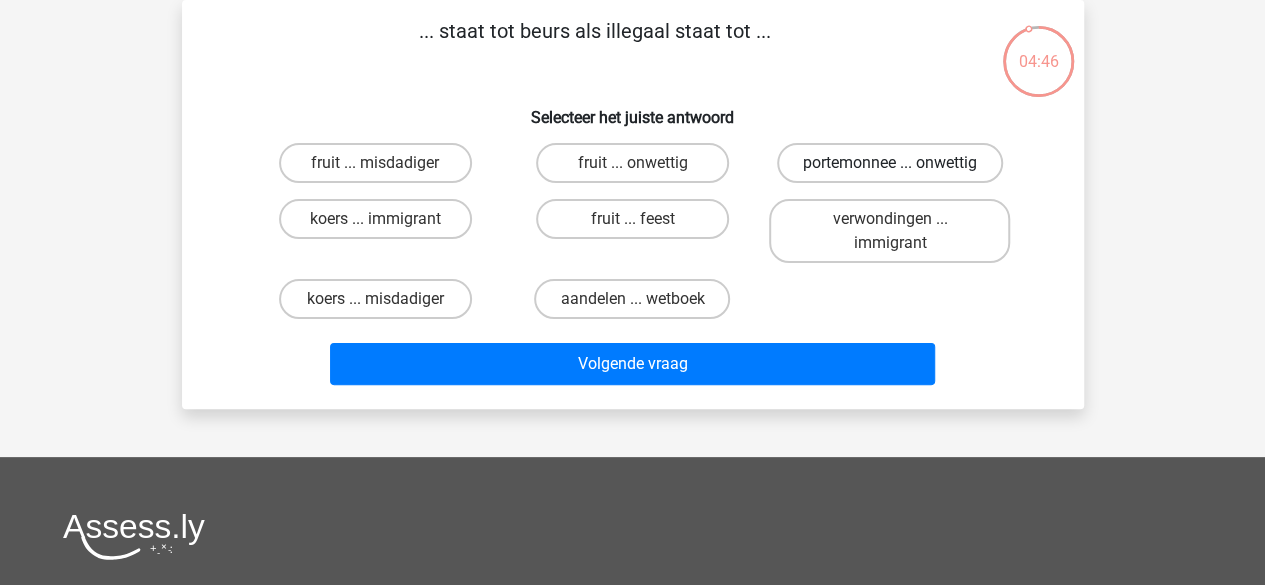 click on "portemonnee ... onwettig" at bounding box center [890, 163] 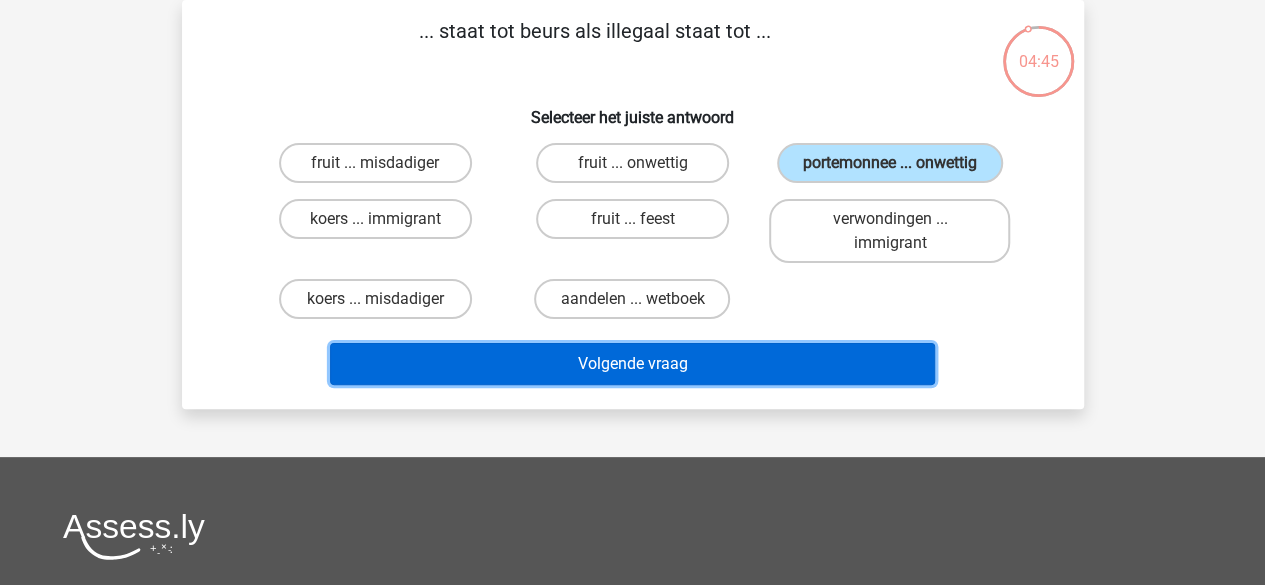 click on "Volgende vraag" at bounding box center (632, 364) 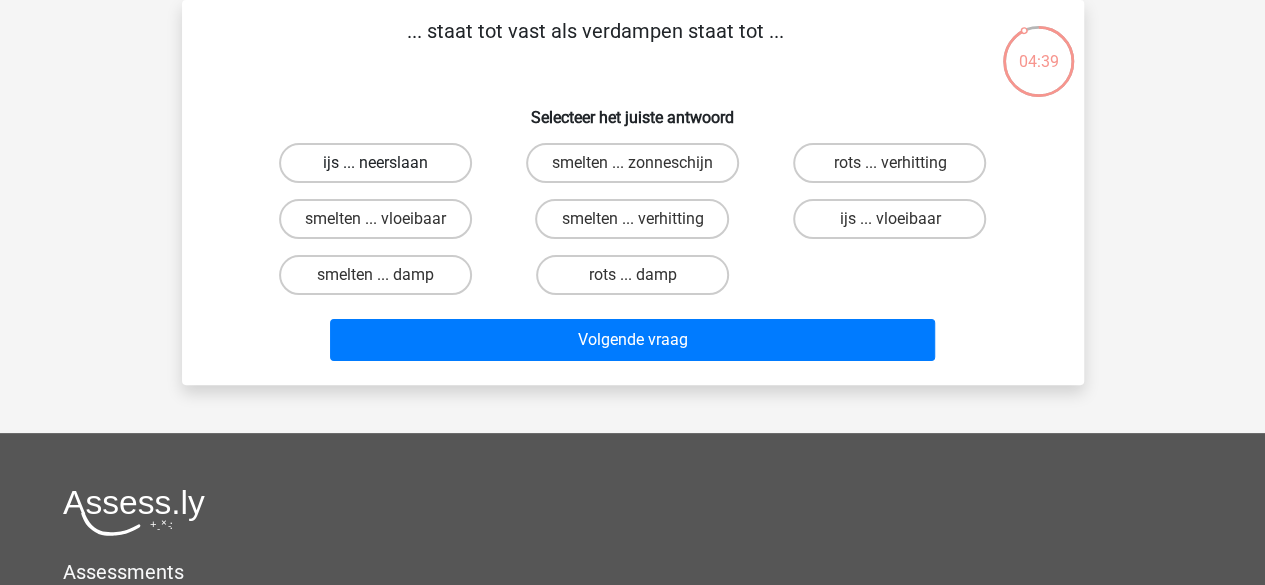 click on "ijs ... neerslaan" at bounding box center (375, 163) 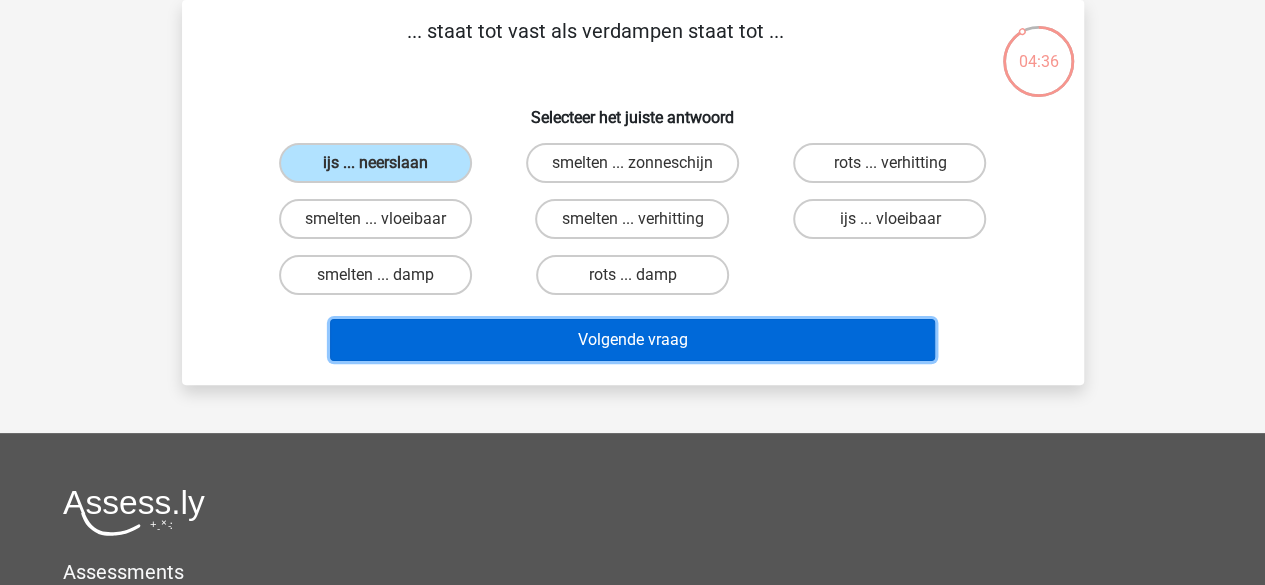 click on "Volgende vraag" at bounding box center (632, 340) 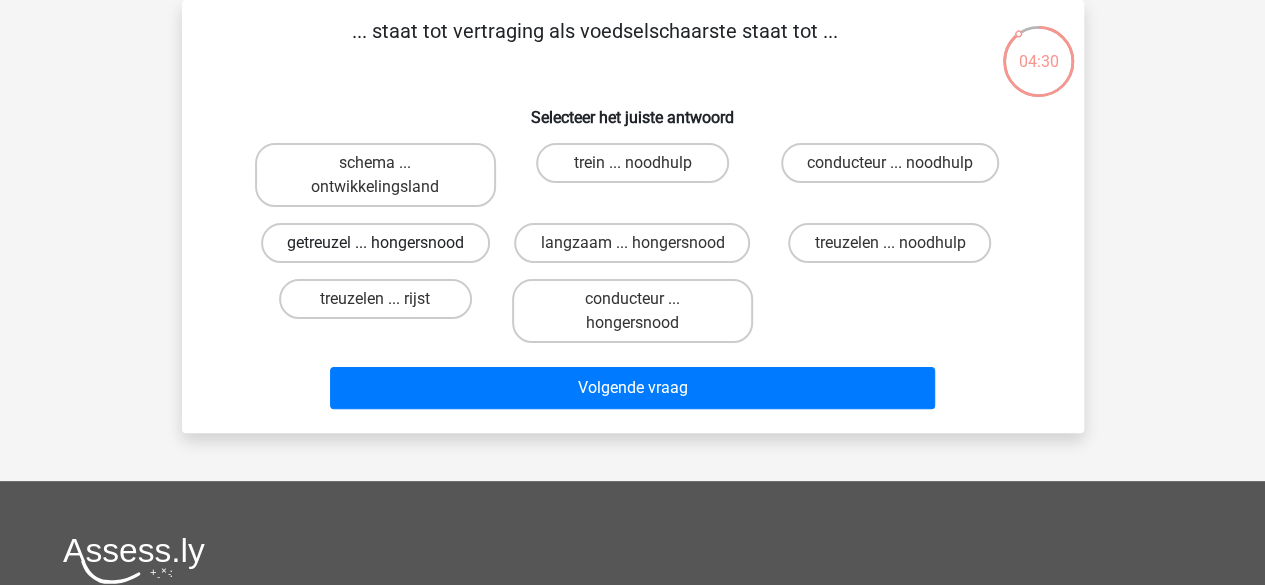 click on "getreuzel ... hongersnood" at bounding box center [375, 243] 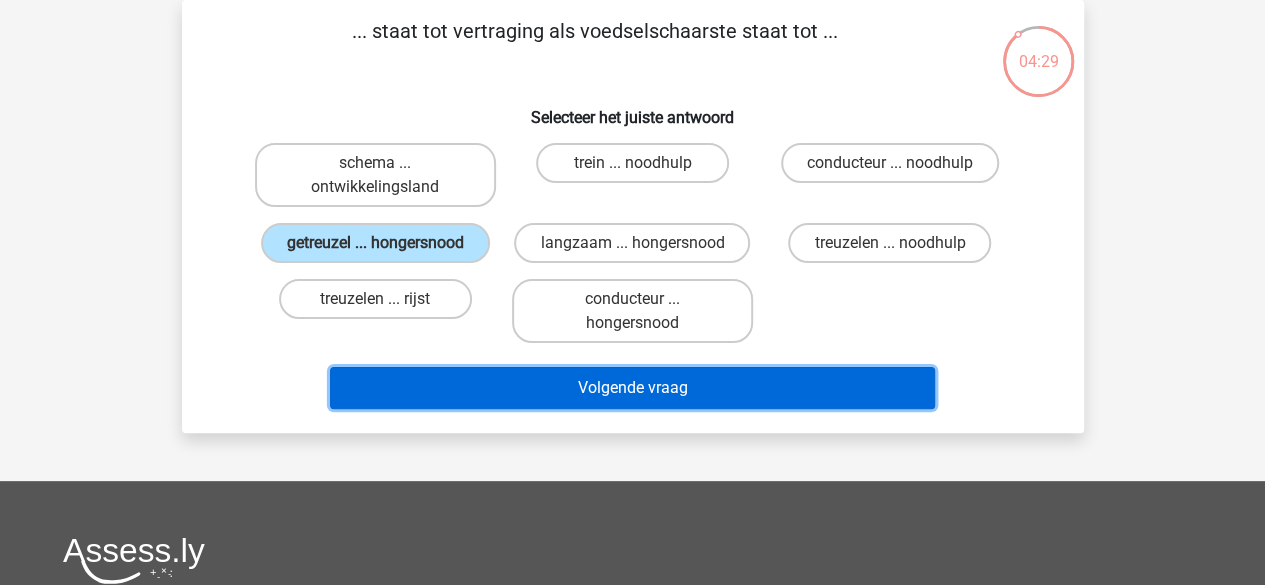 click on "Volgende vraag" at bounding box center (632, 388) 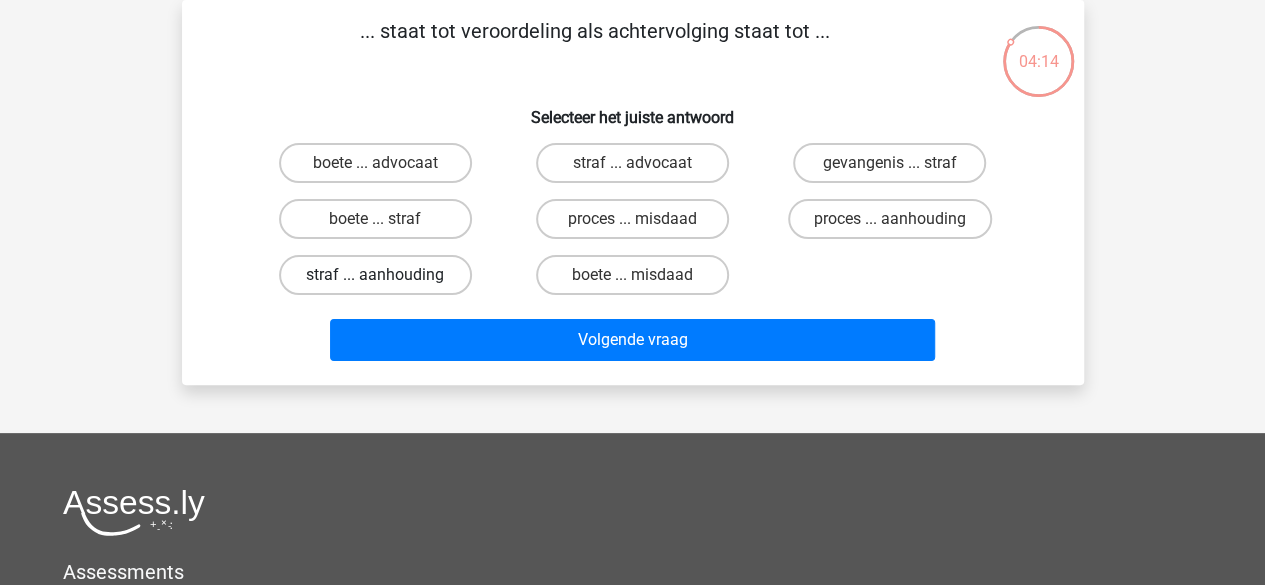 click on "straf ... aanhouding" at bounding box center [375, 275] 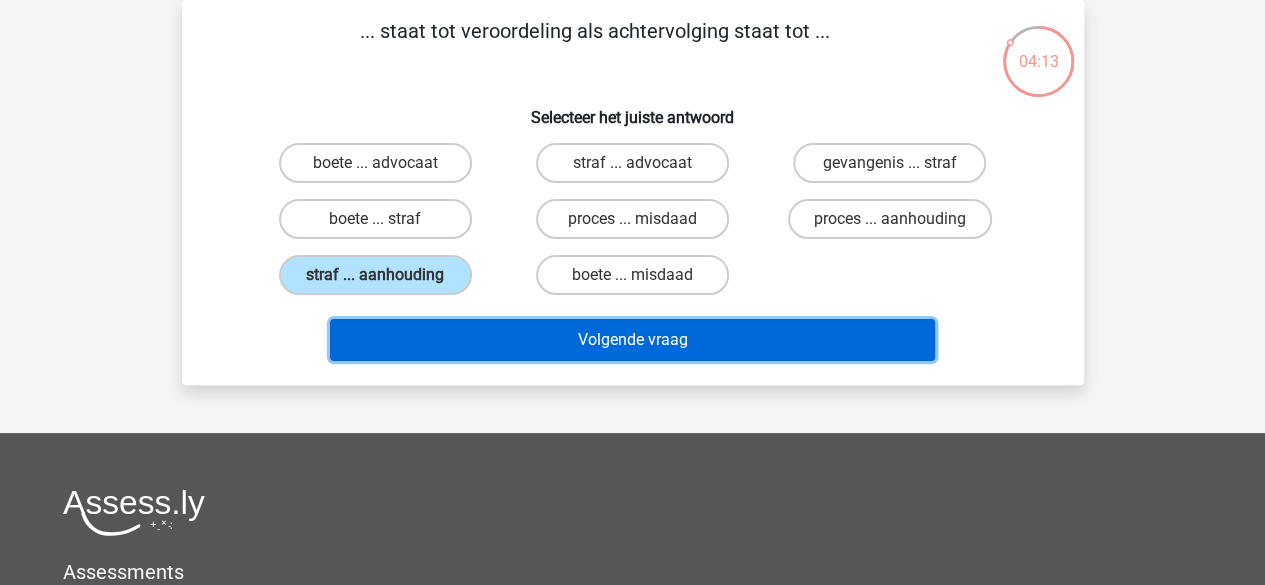 click on "Volgende vraag" at bounding box center (632, 340) 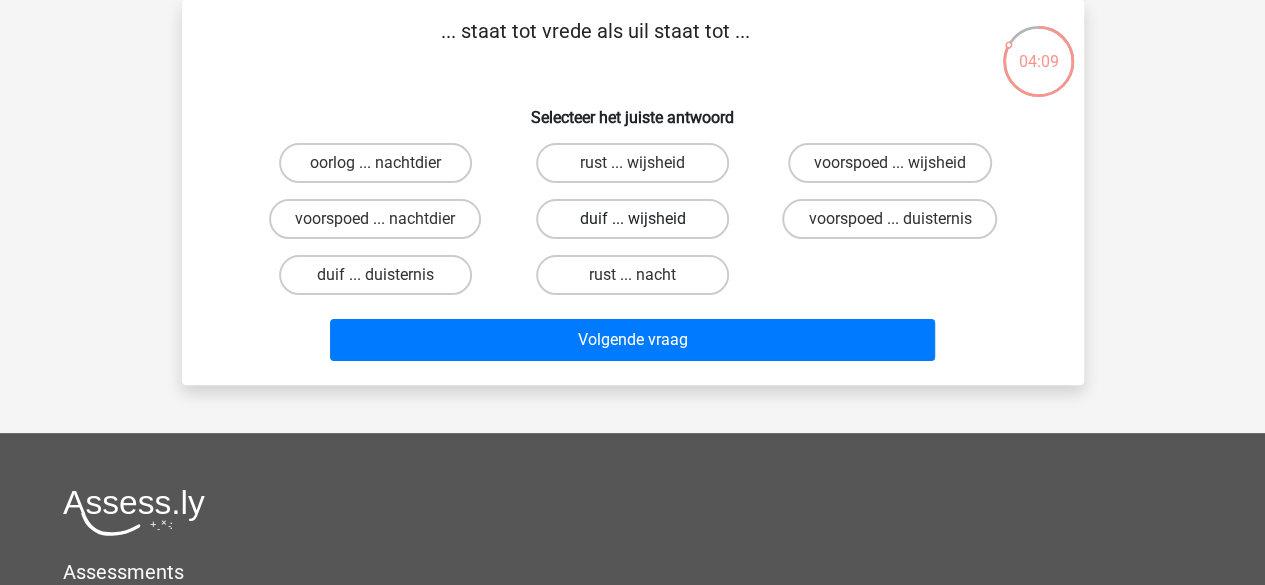 click on "duif ... wijsheid" at bounding box center (632, 219) 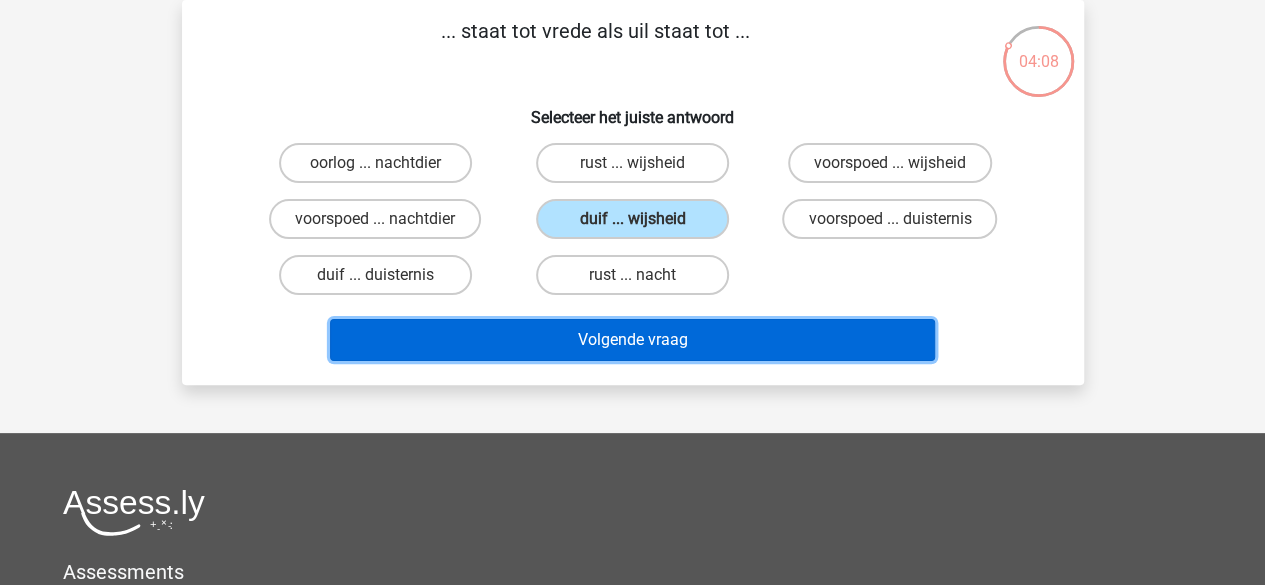 click on "Volgende vraag" at bounding box center (632, 340) 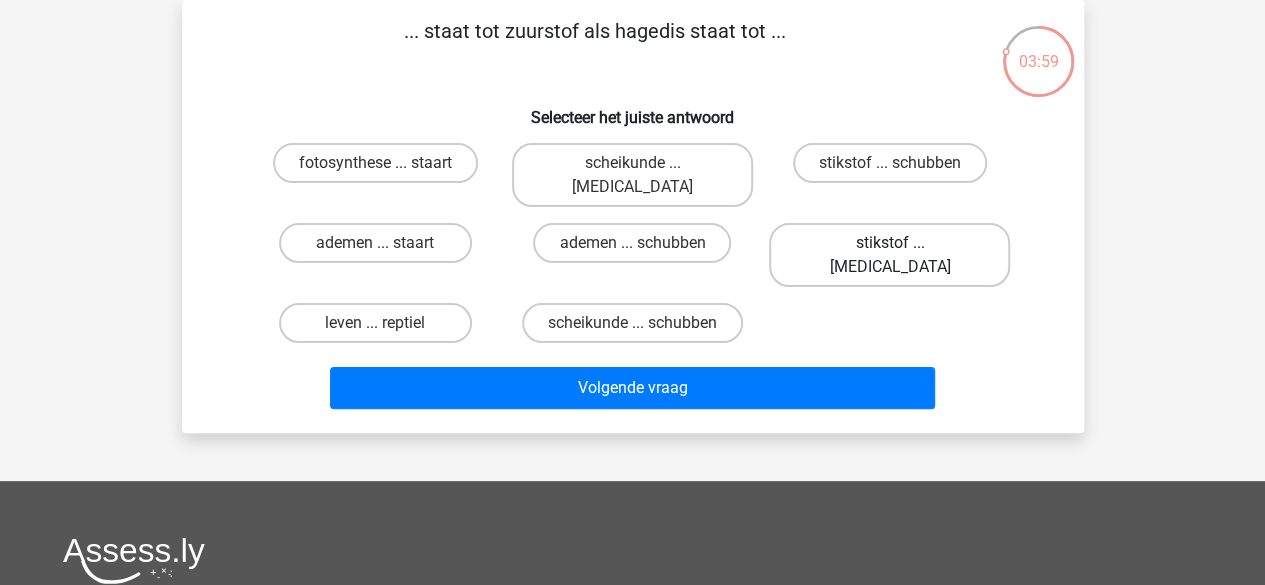 click on "stikstof ... krokodil" at bounding box center [889, 255] 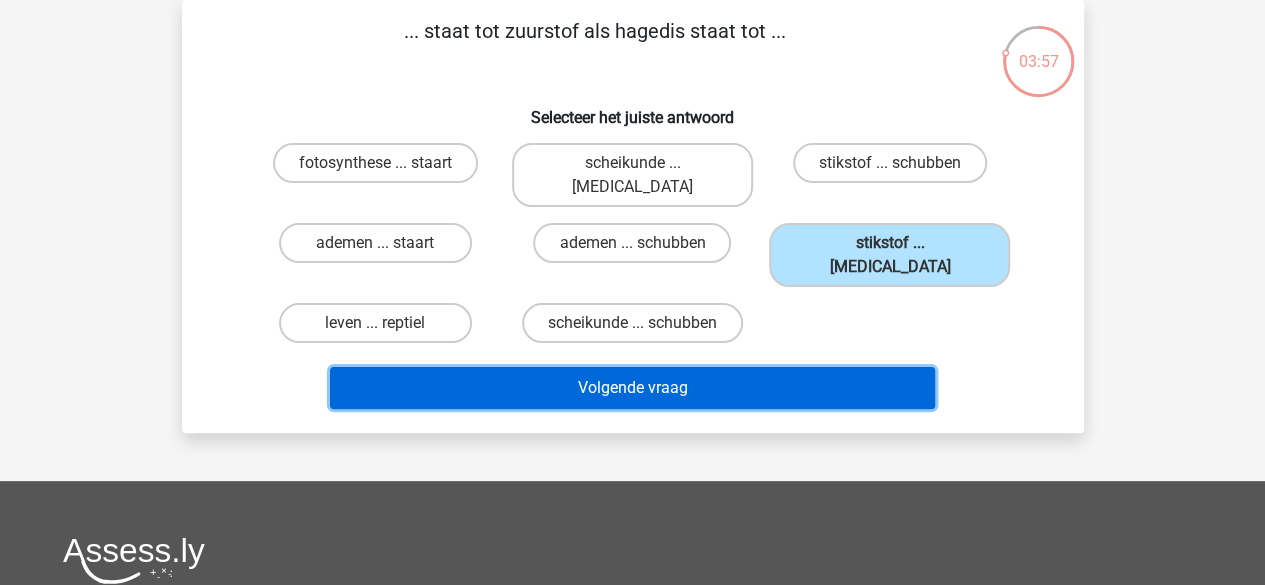 click on "Volgende vraag" at bounding box center (632, 388) 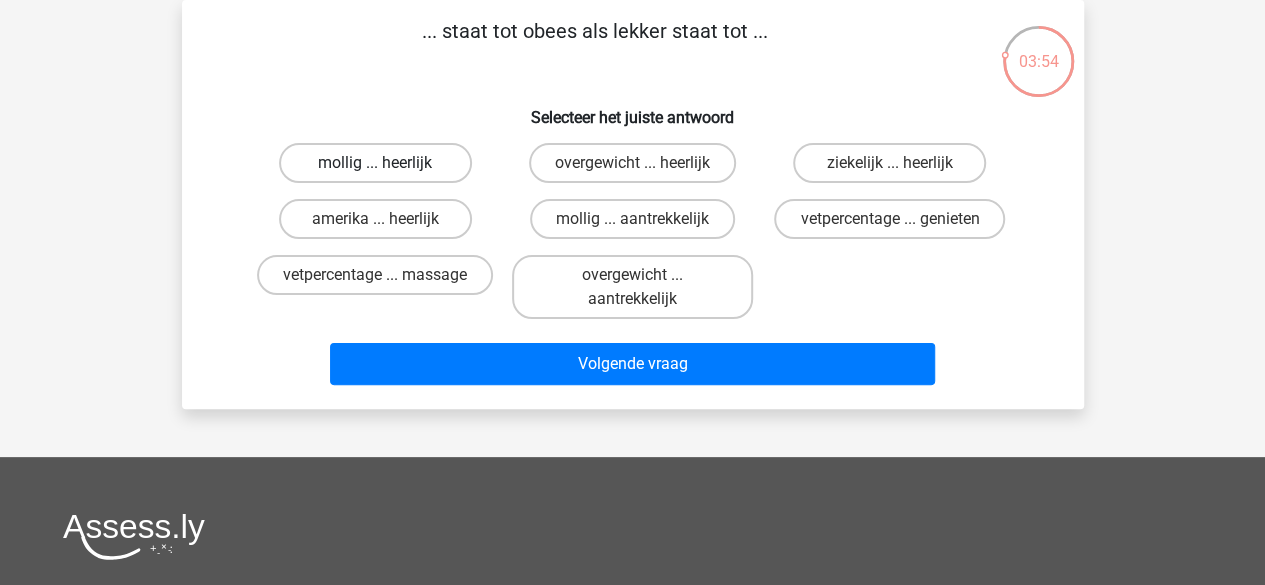 click on "mollig ... heerlijk" at bounding box center (375, 163) 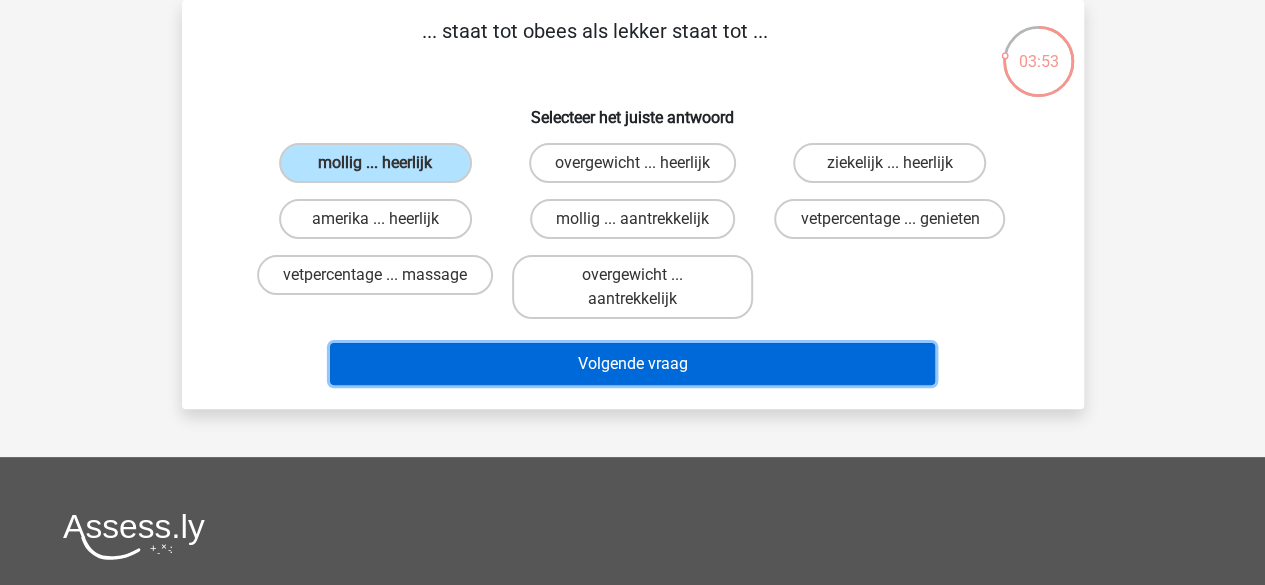 click on "Volgende vraag" at bounding box center [632, 364] 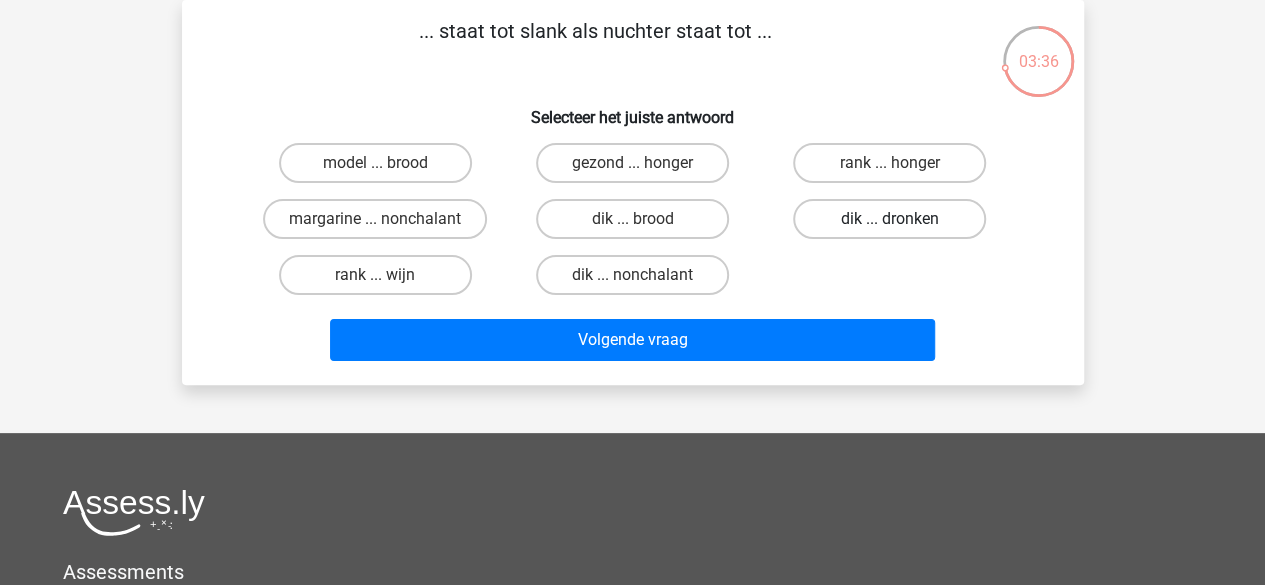 click on "dik ... dronken" at bounding box center (889, 219) 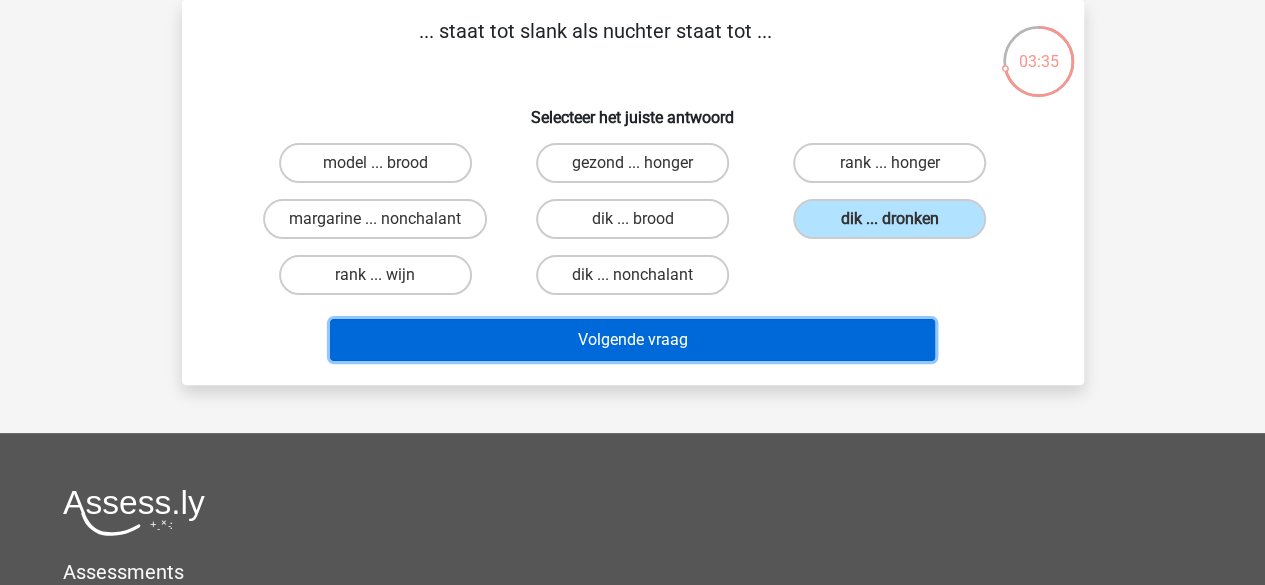 click on "Volgende vraag" at bounding box center (632, 340) 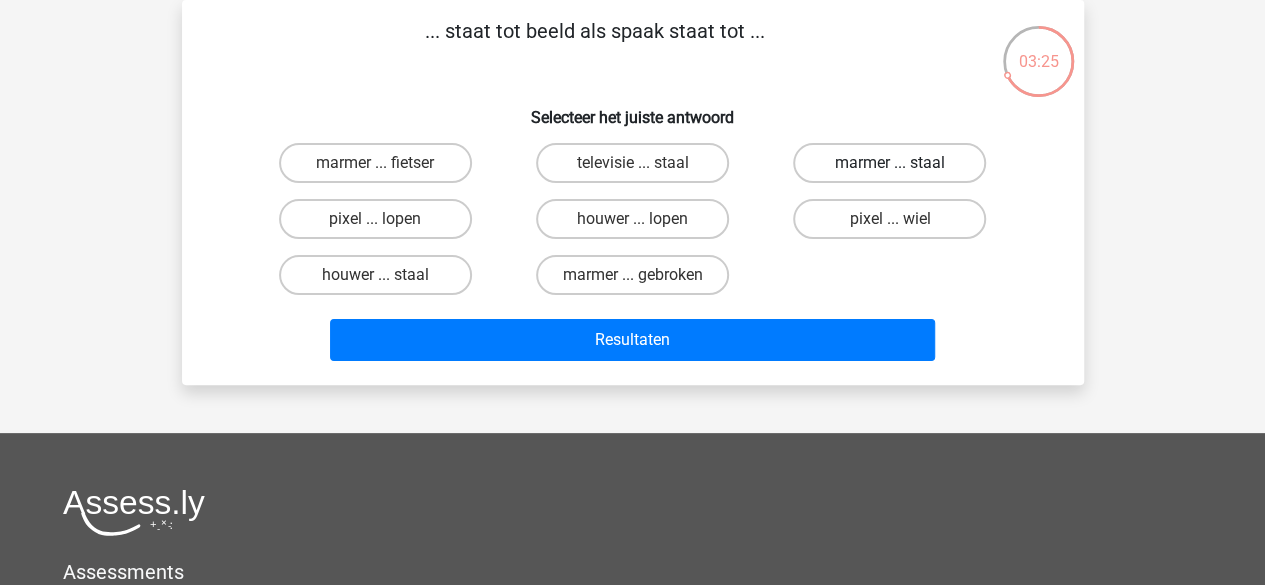click on "marmer ... staal" at bounding box center [889, 163] 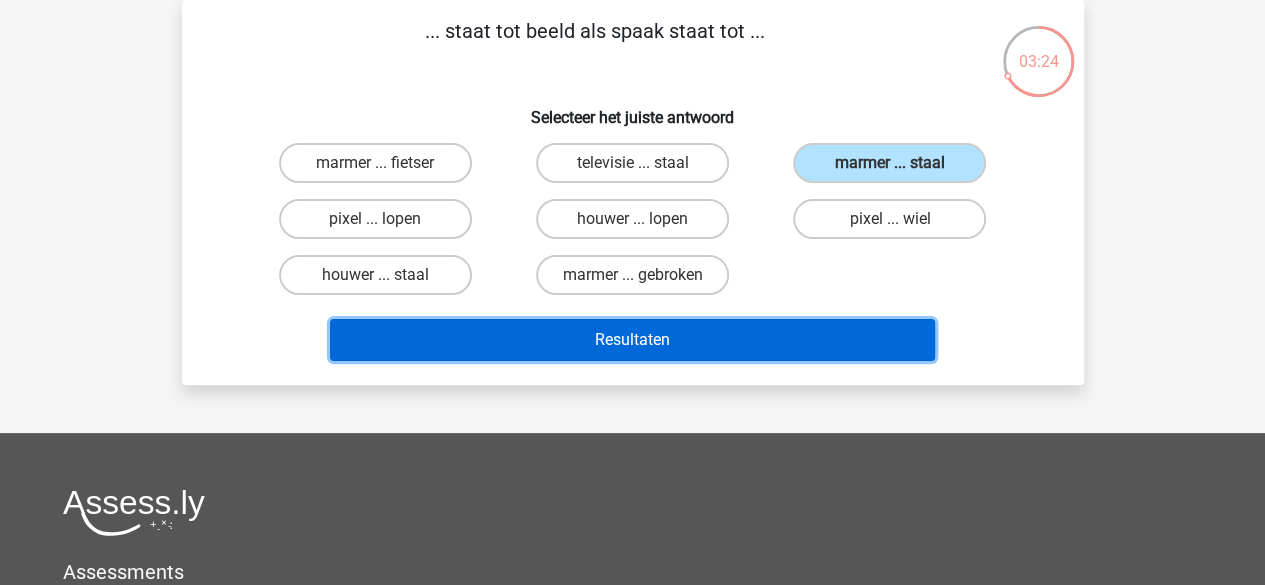 click on "Resultaten" at bounding box center (632, 340) 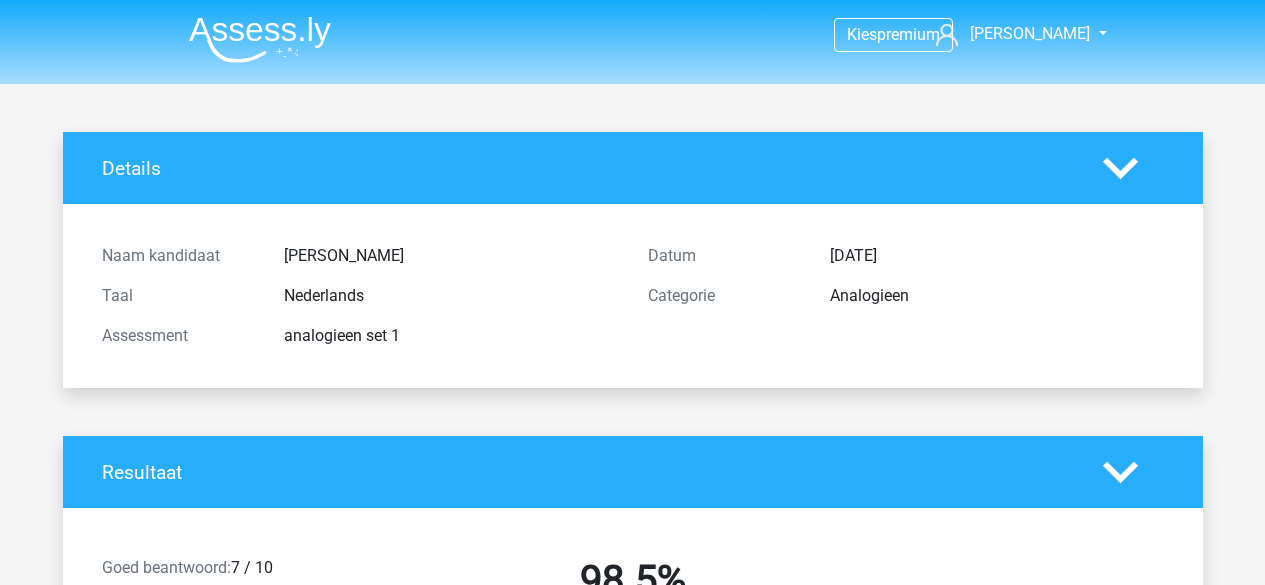 scroll, scrollTop: 0, scrollLeft: 0, axis: both 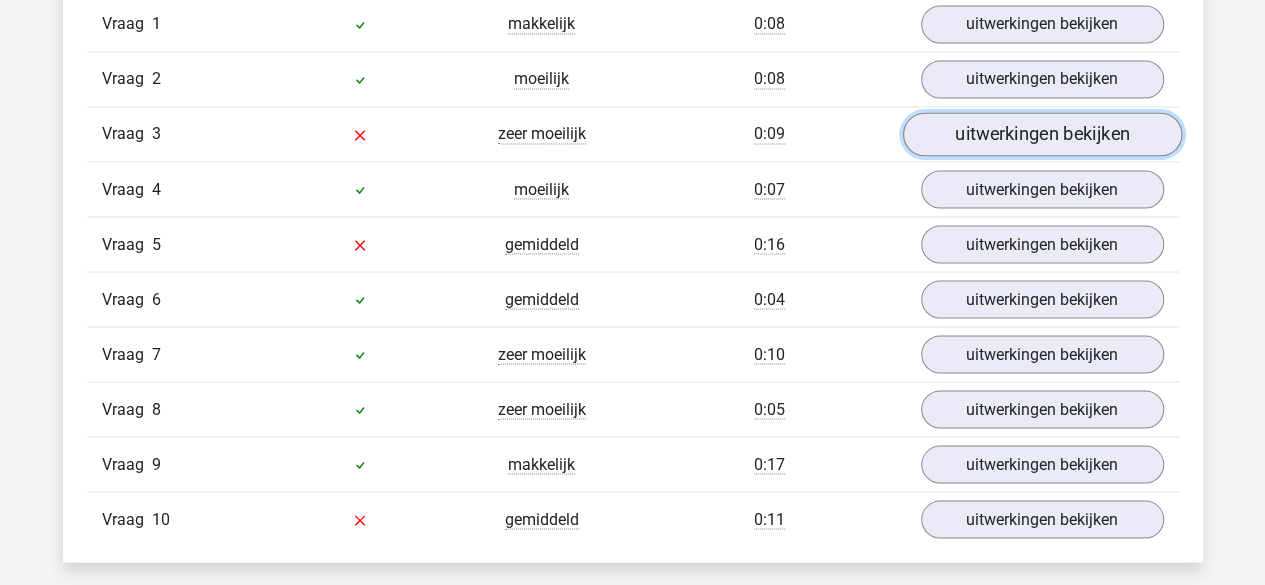 click on "uitwerkingen bekijken" at bounding box center (1041, 135) 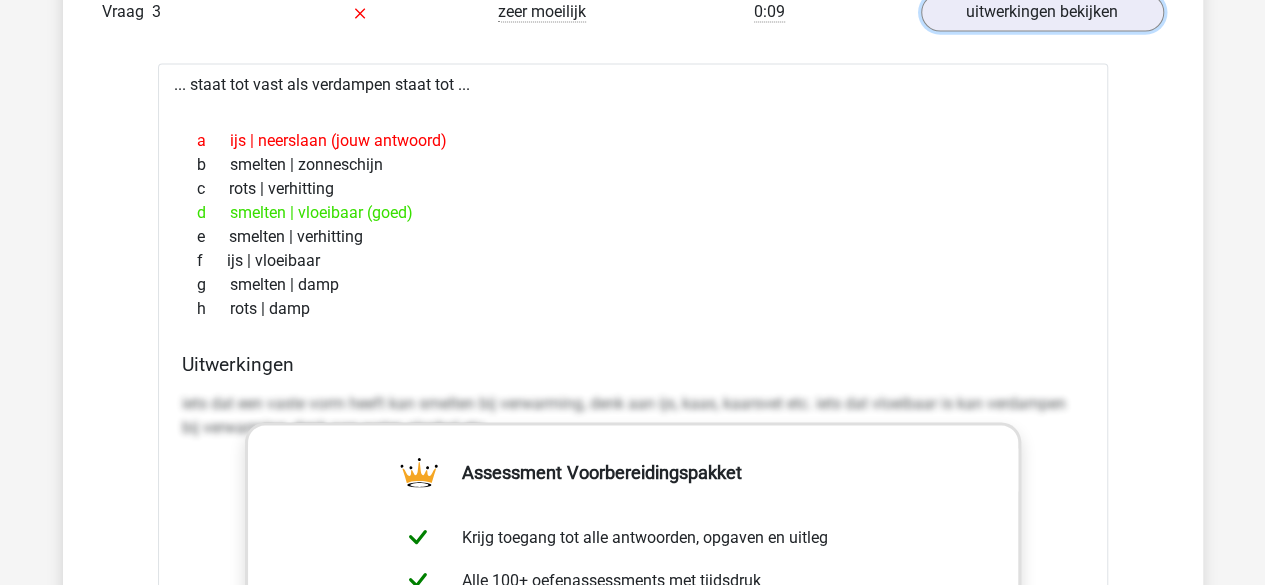 scroll, scrollTop: 1856, scrollLeft: 0, axis: vertical 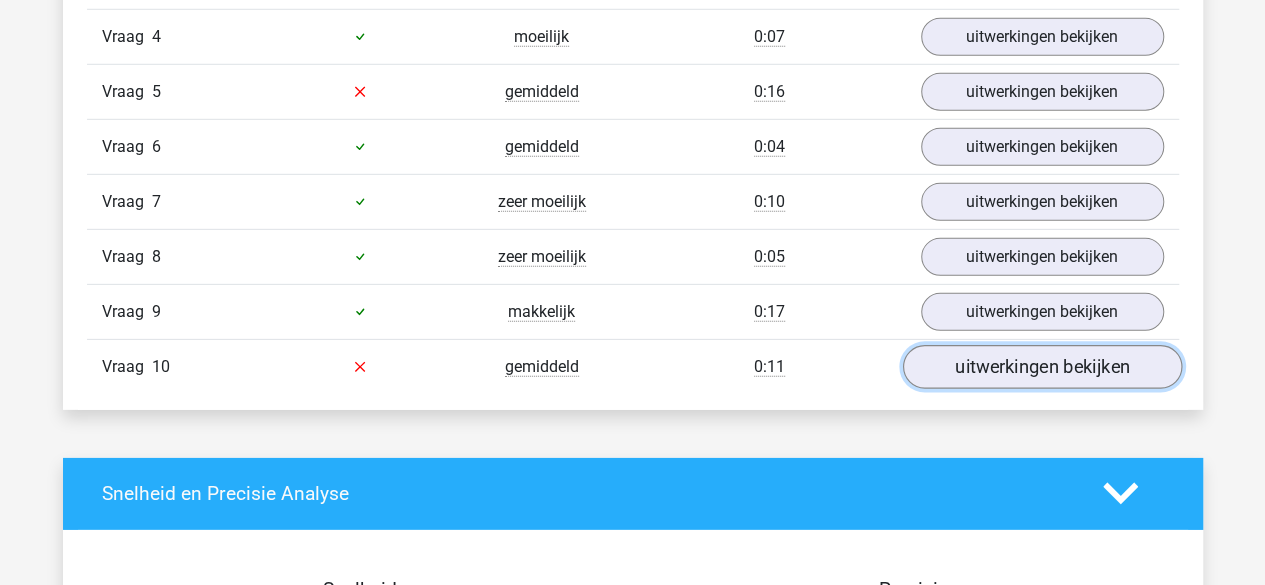 click on "uitwerkingen bekijken" at bounding box center [1041, 367] 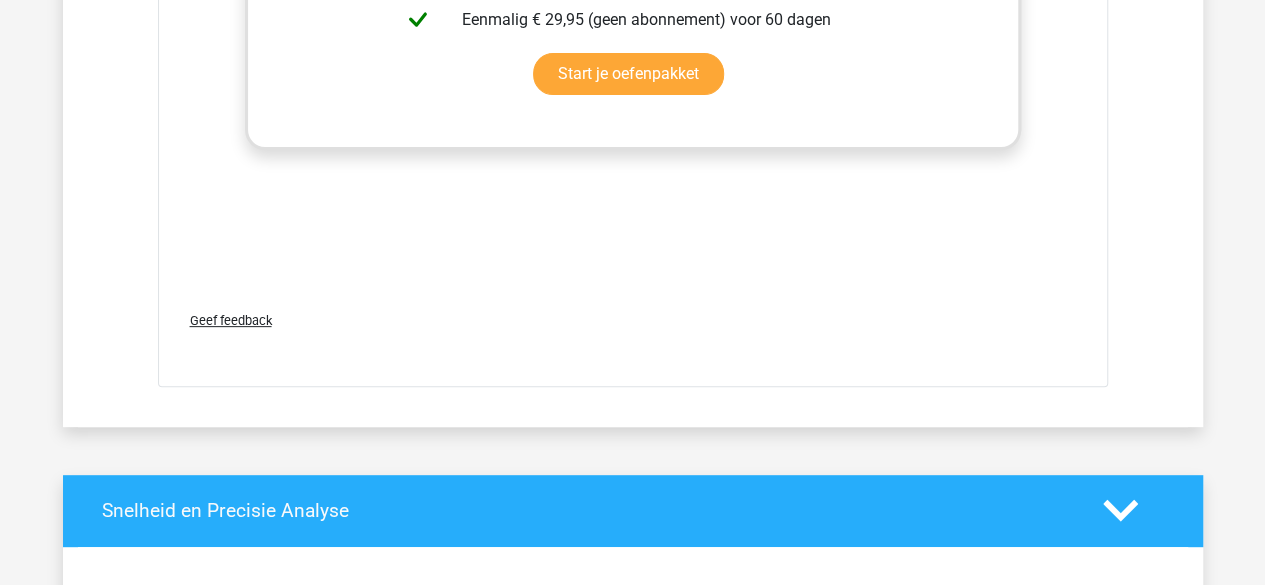 scroll, scrollTop: 4054, scrollLeft: 0, axis: vertical 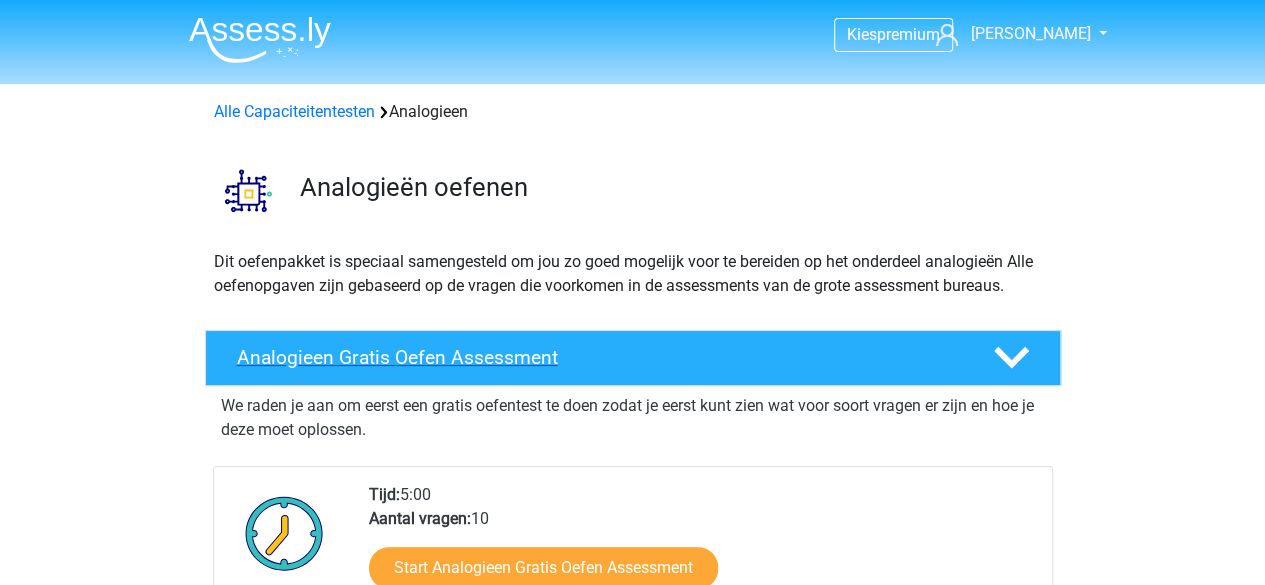 click at bounding box center [1009, 357] 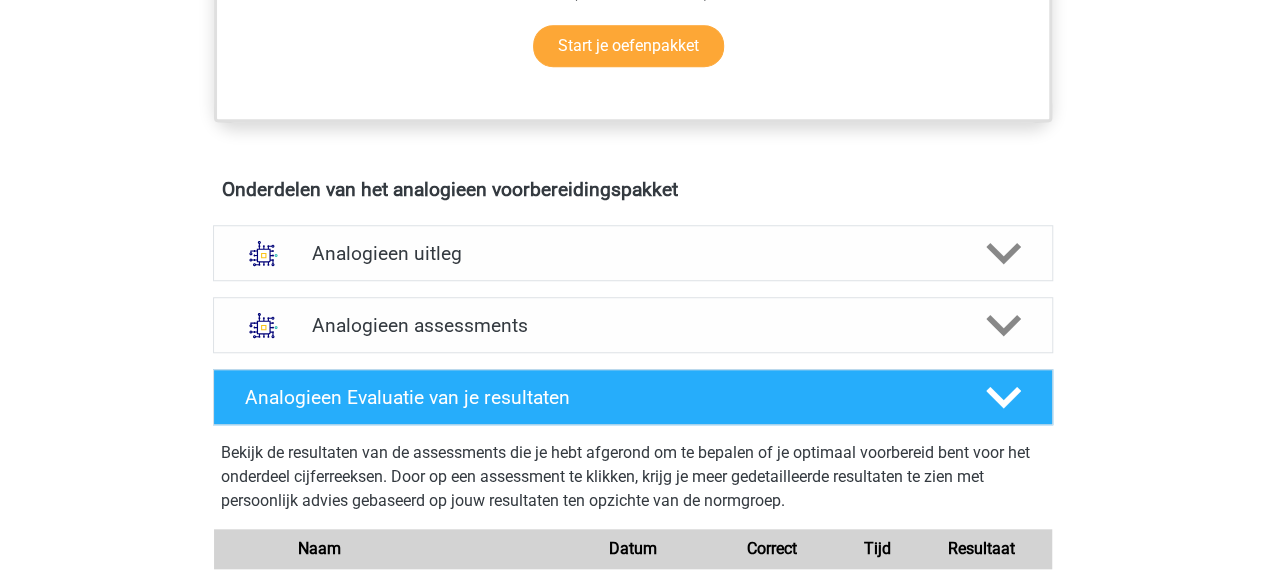 scroll, scrollTop: 691, scrollLeft: 0, axis: vertical 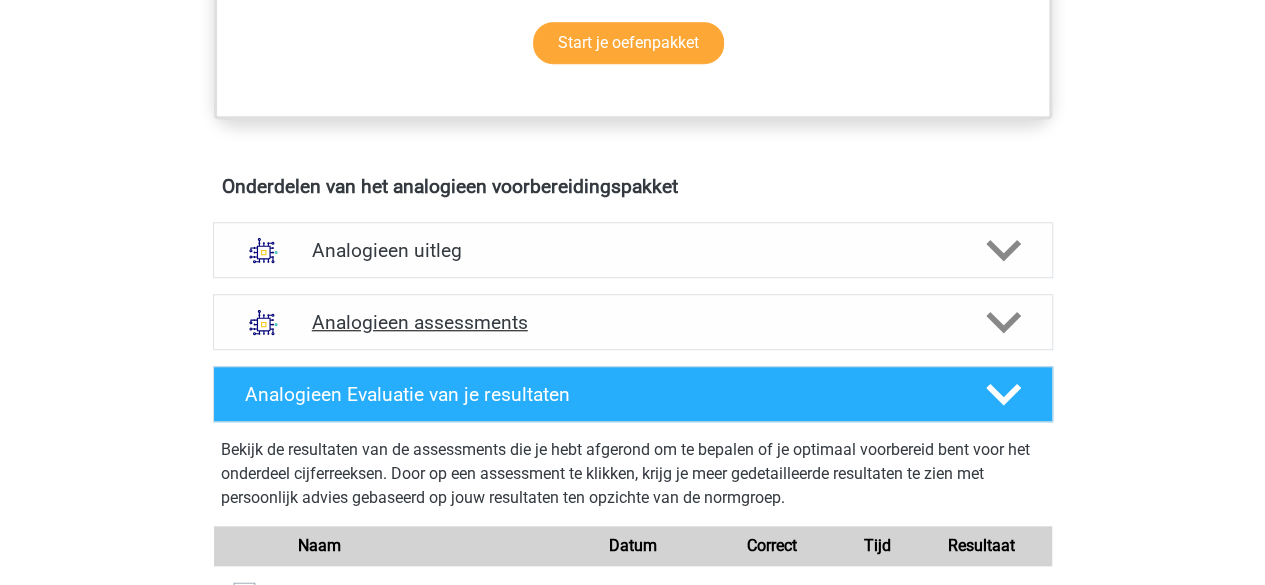 click 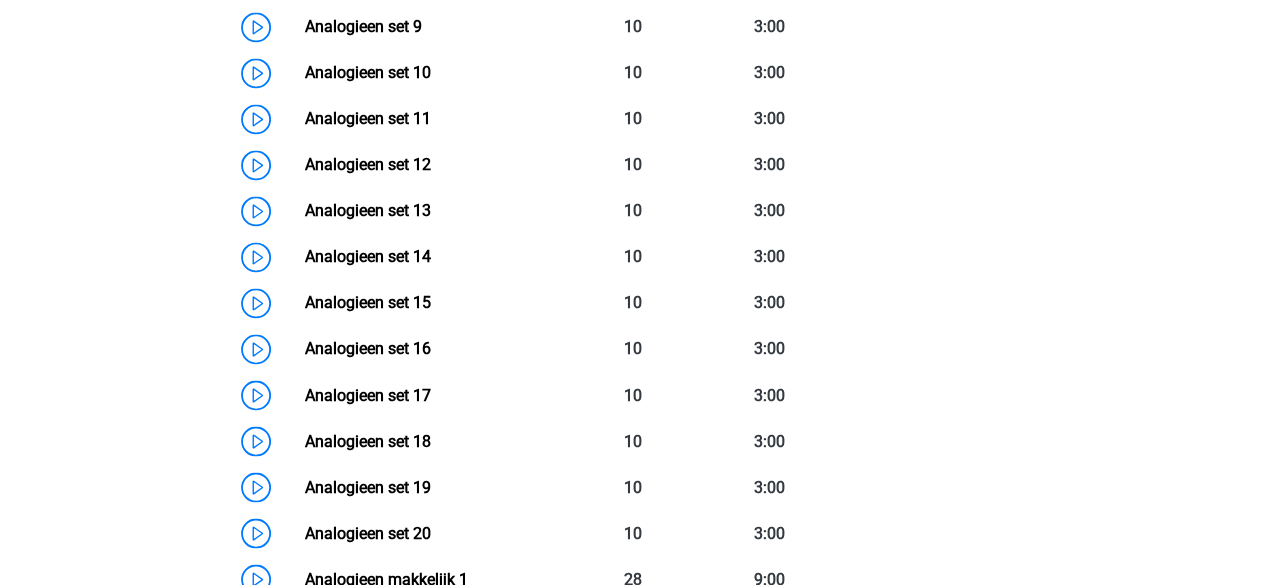scroll, scrollTop: 1544, scrollLeft: 0, axis: vertical 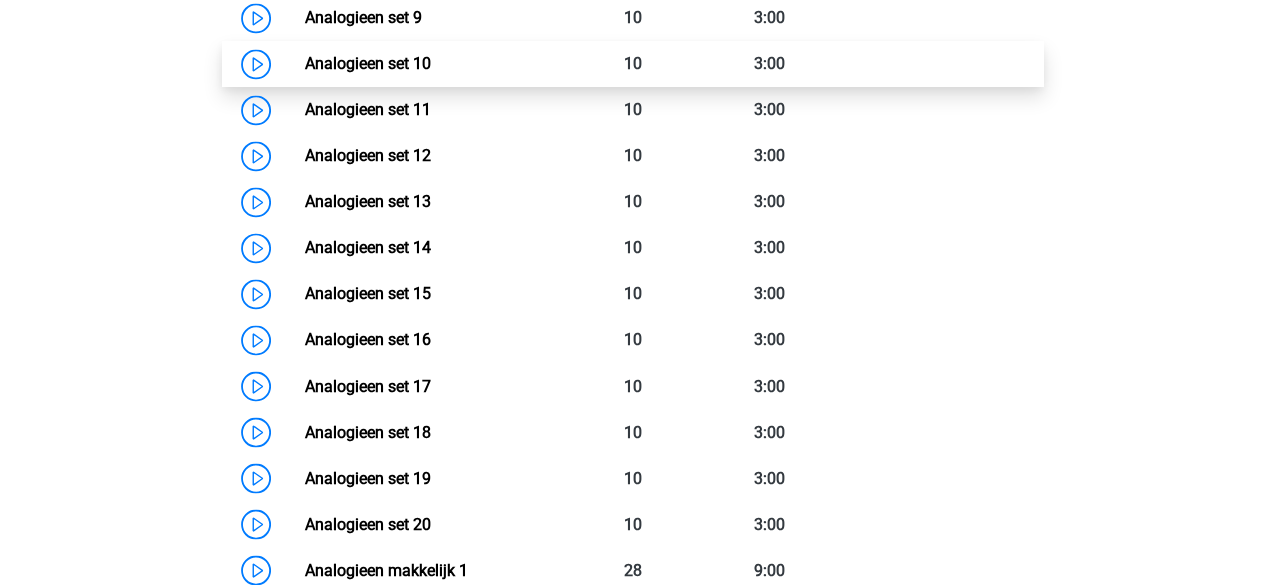 click on "Analogieen
set 10" at bounding box center (368, 63) 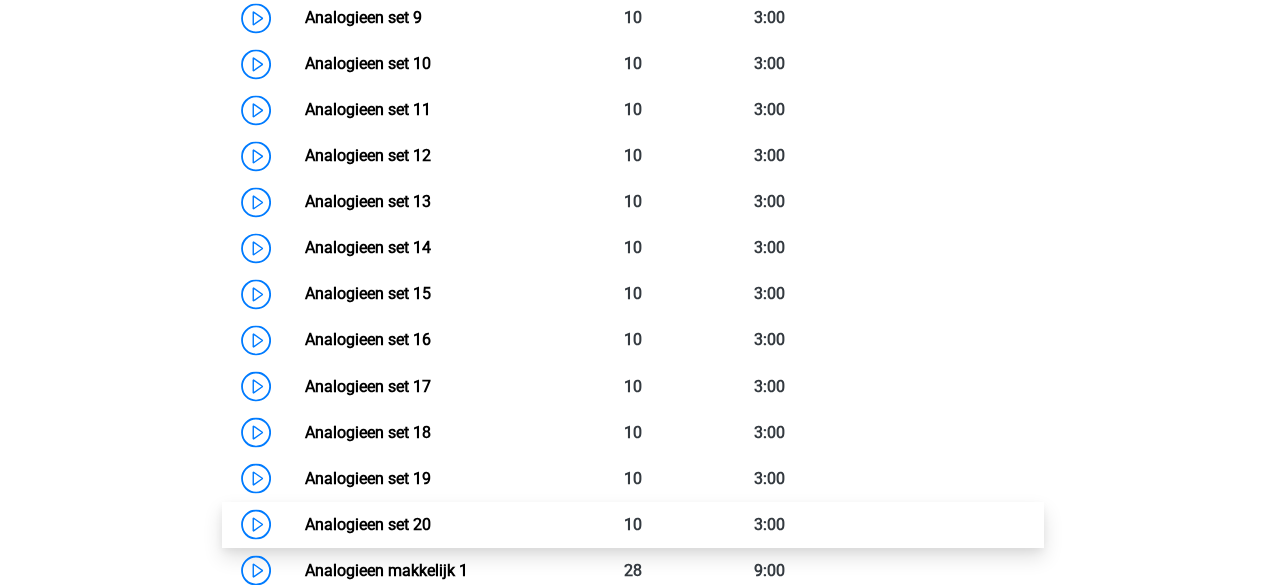 click on "Analogieen
set 20" at bounding box center (368, 523) 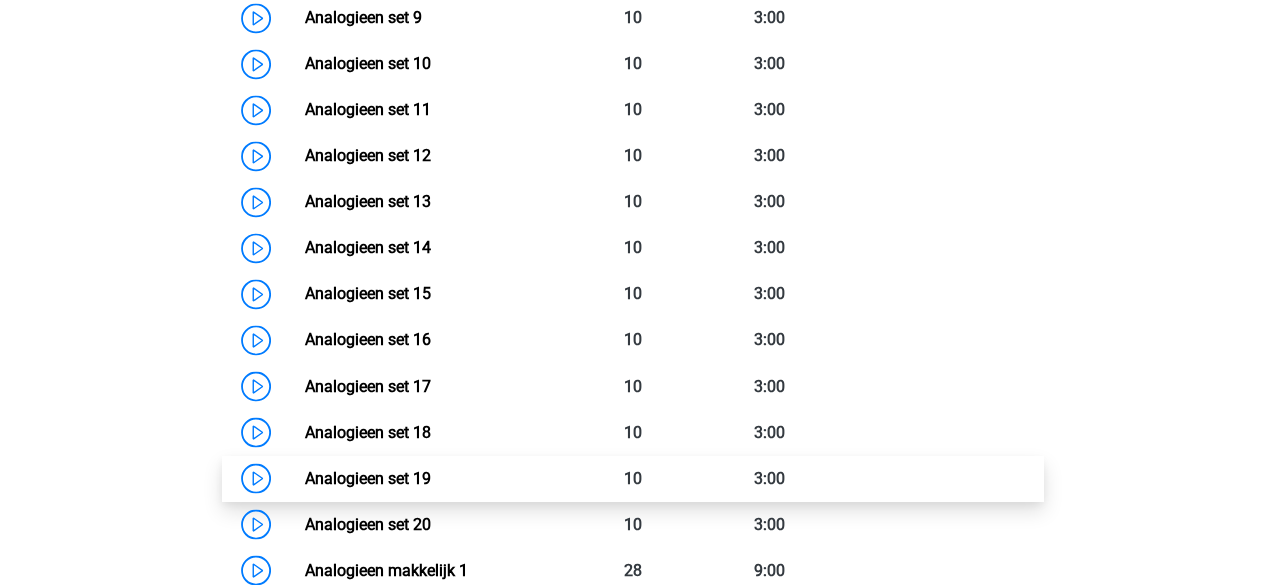 click on "Analogieen
set 19" at bounding box center [368, 477] 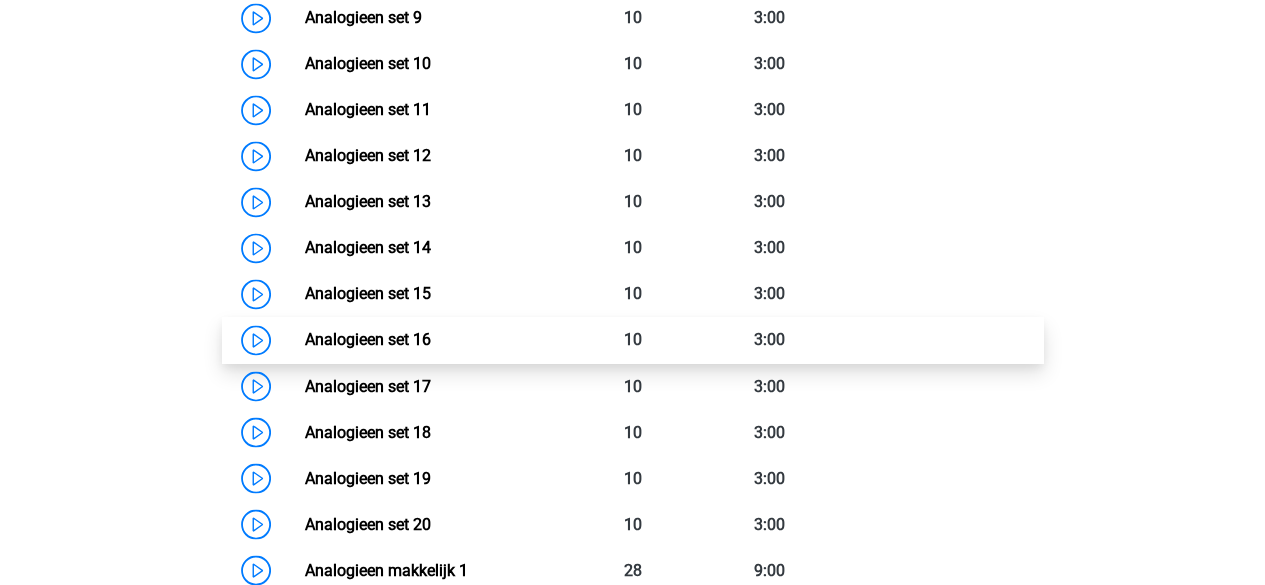 click on "Analogieen
set 16" at bounding box center (368, 339) 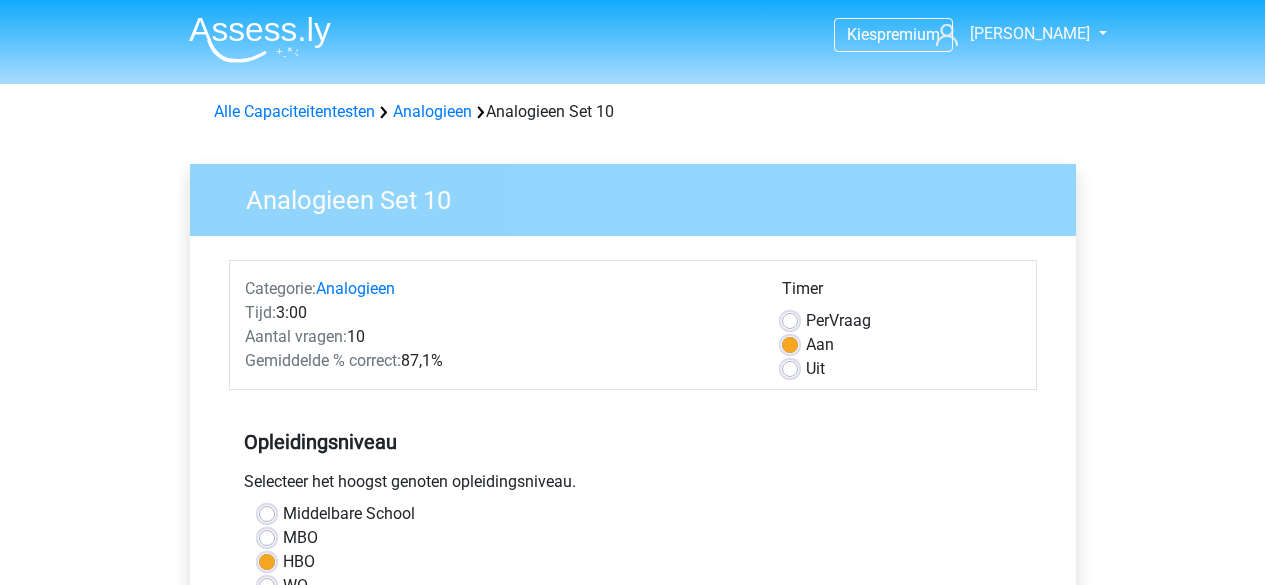 scroll, scrollTop: 0, scrollLeft: 0, axis: both 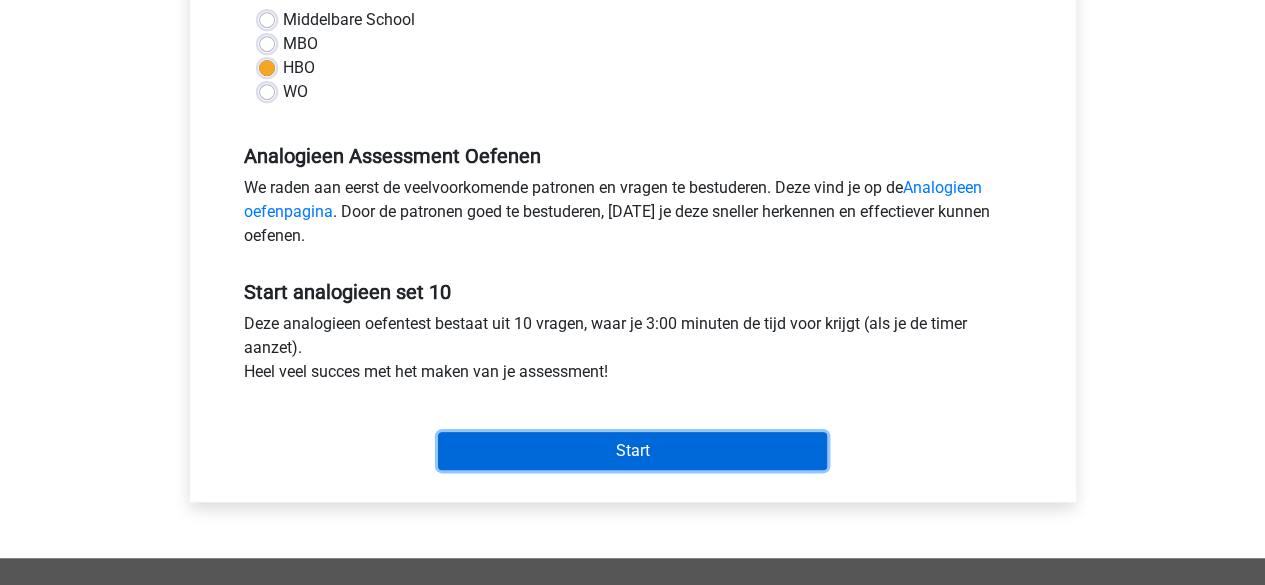 click on "Start" at bounding box center (632, 451) 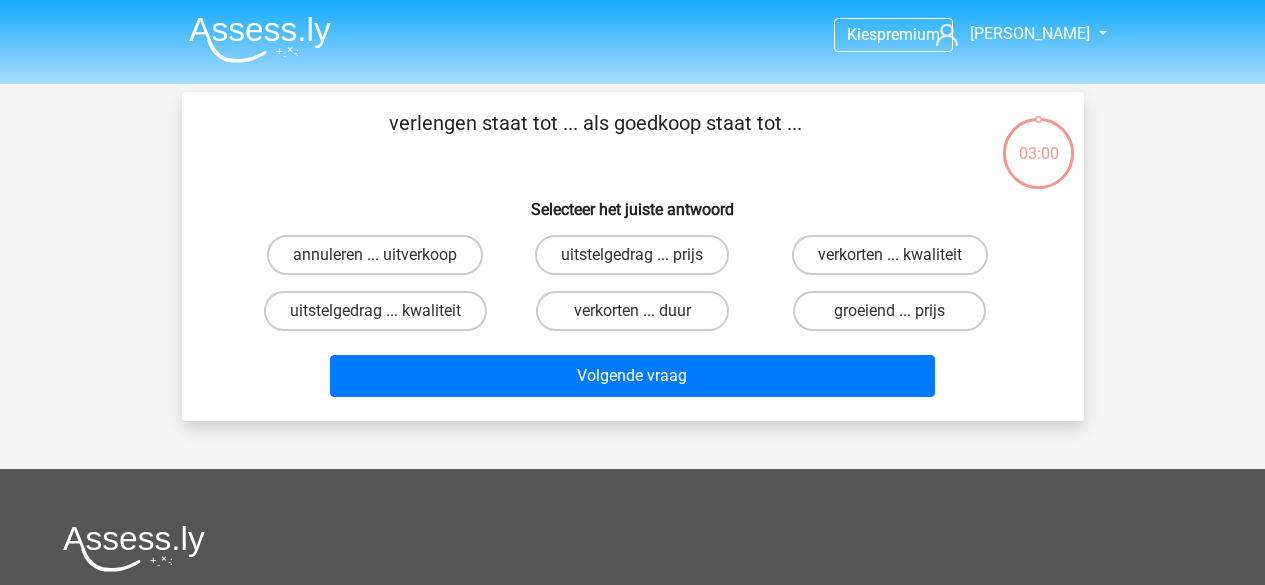 scroll, scrollTop: 0, scrollLeft: 0, axis: both 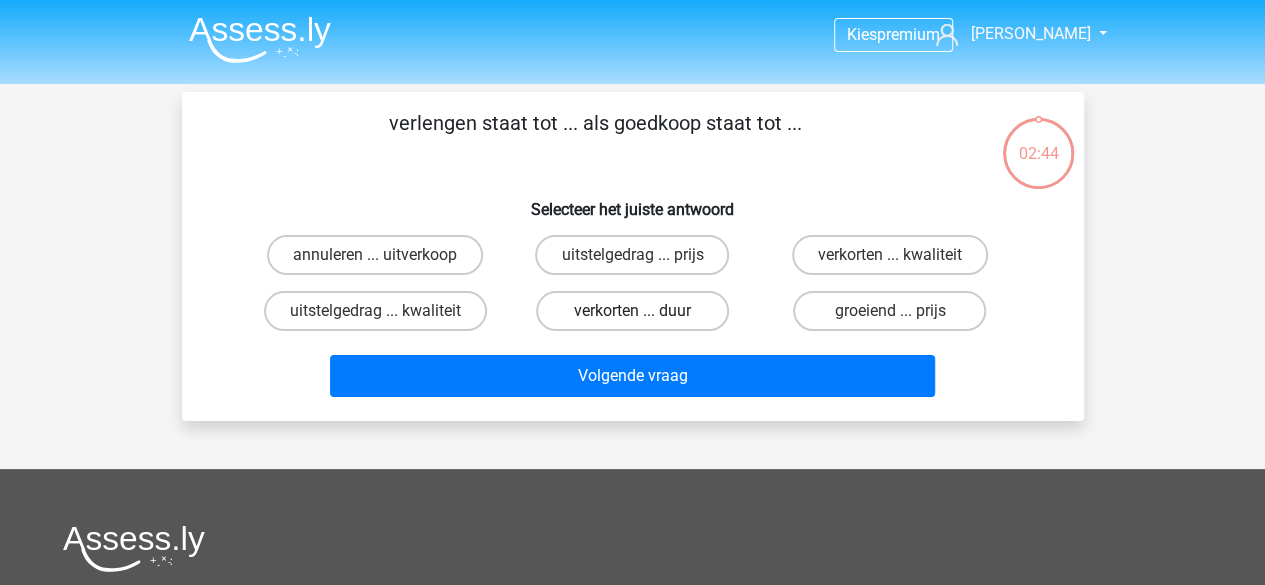click on "verkorten ... duur" at bounding box center (632, 311) 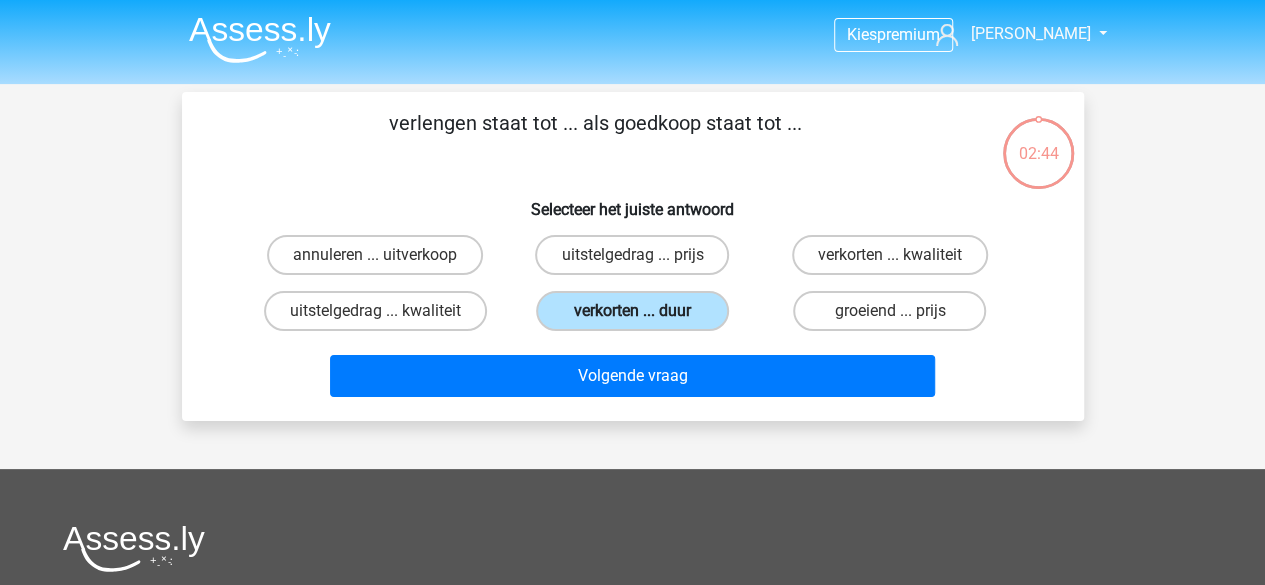 click on "verkorten ... duur" at bounding box center (632, 311) 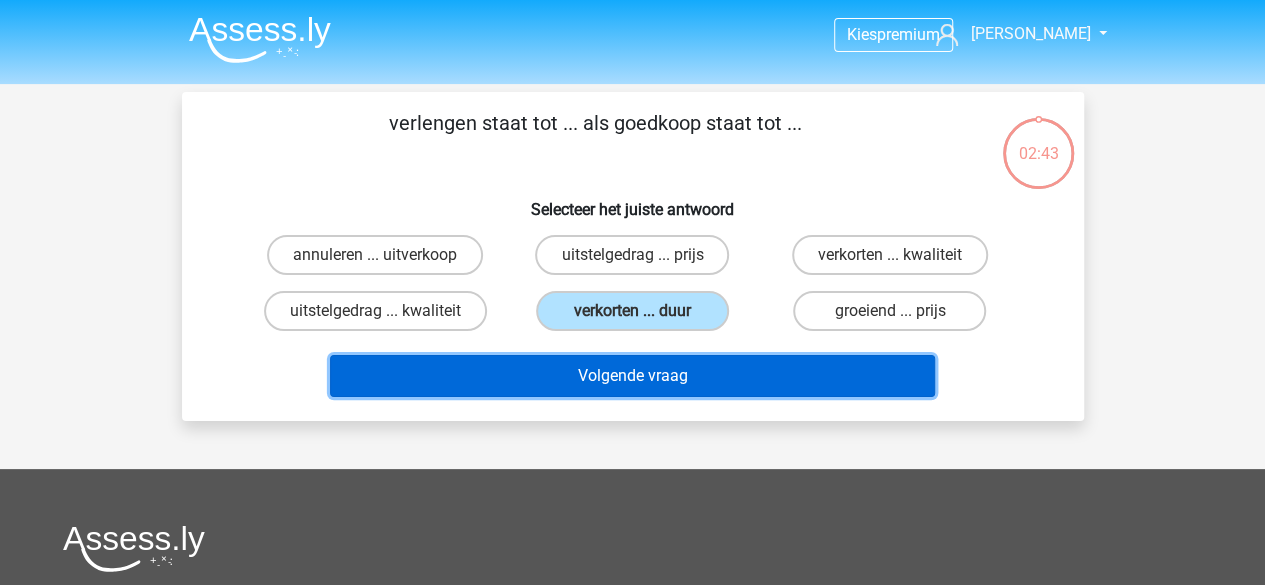 click on "Volgende vraag" at bounding box center [632, 376] 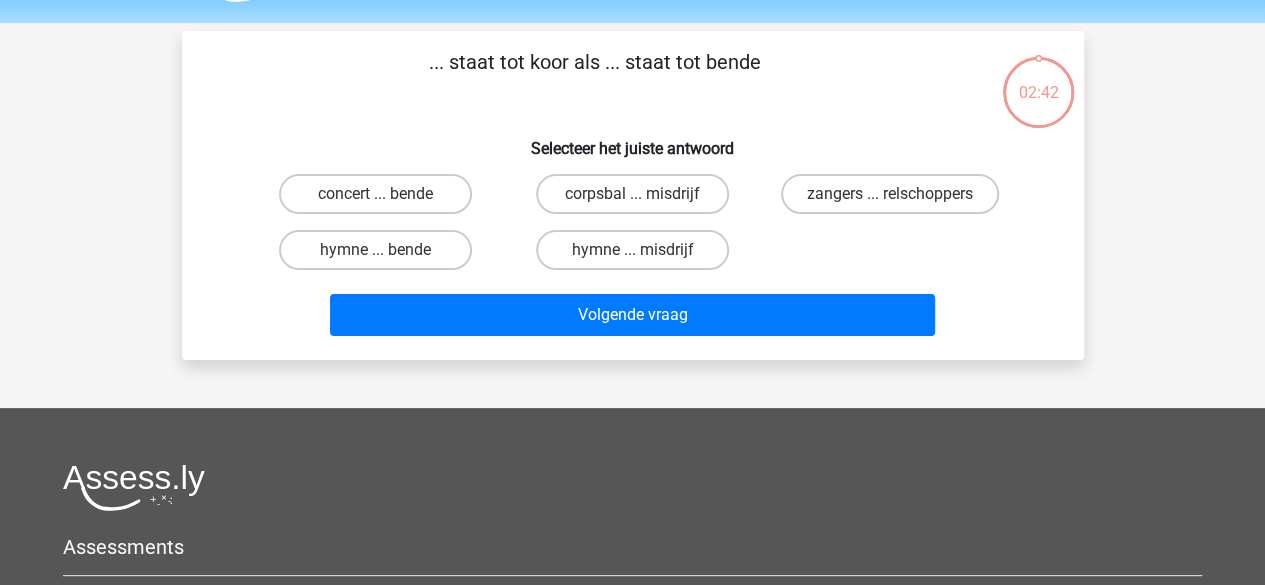 scroll, scrollTop: 92, scrollLeft: 0, axis: vertical 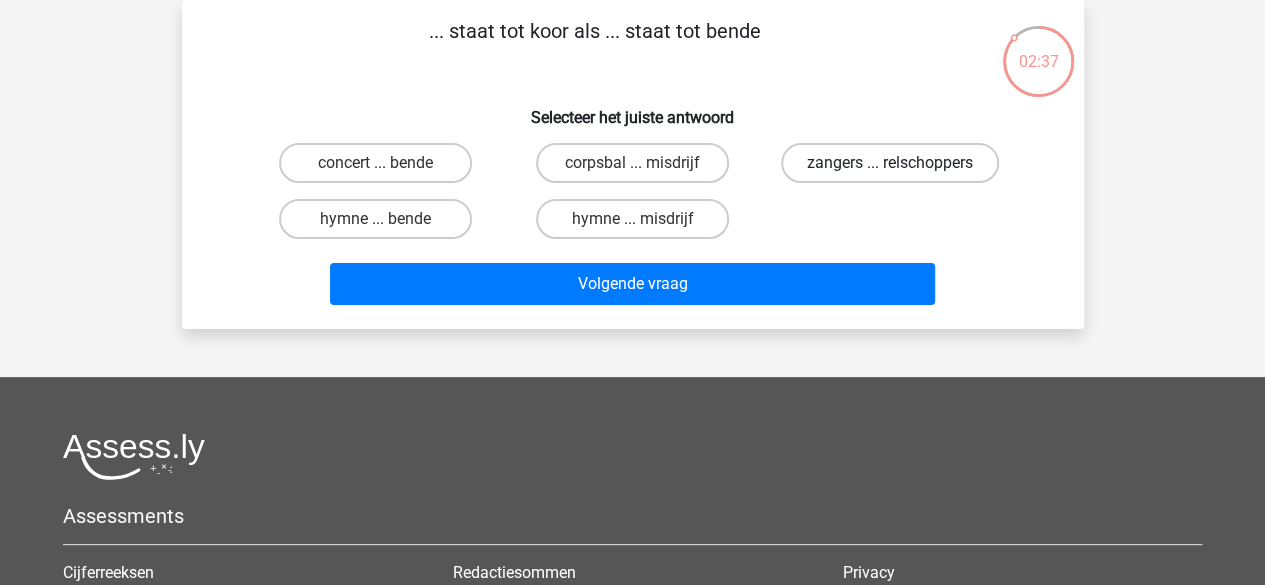 click on "zangers ... relschoppers" at bounding box center [890, 163] 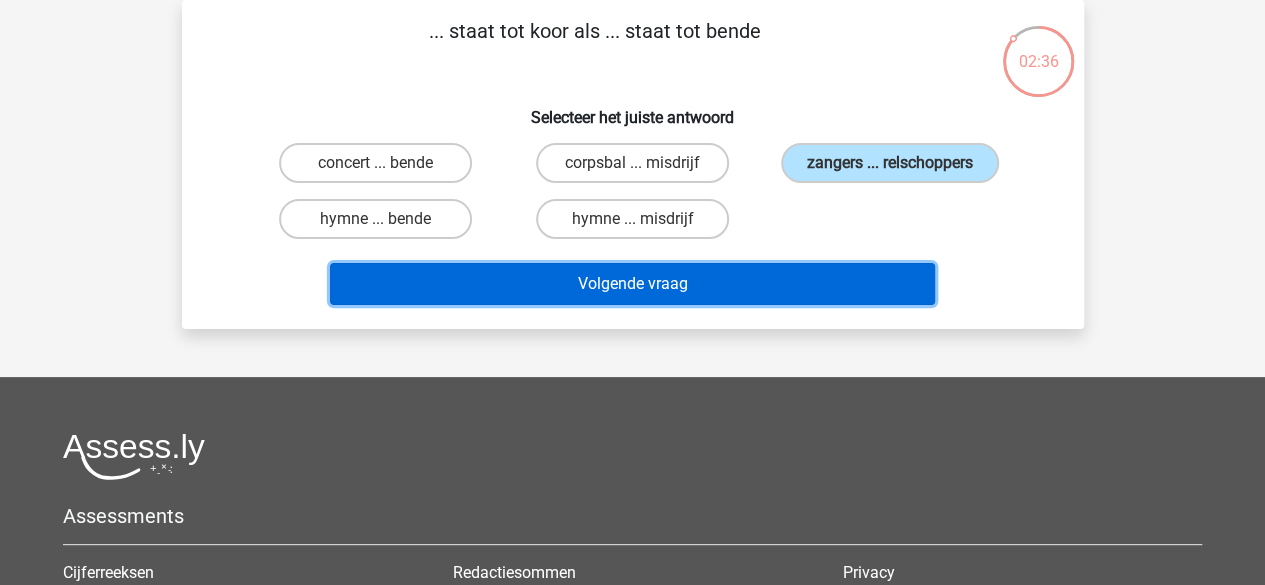 click on "Volgende vraag" at bounding box center (632, 284) 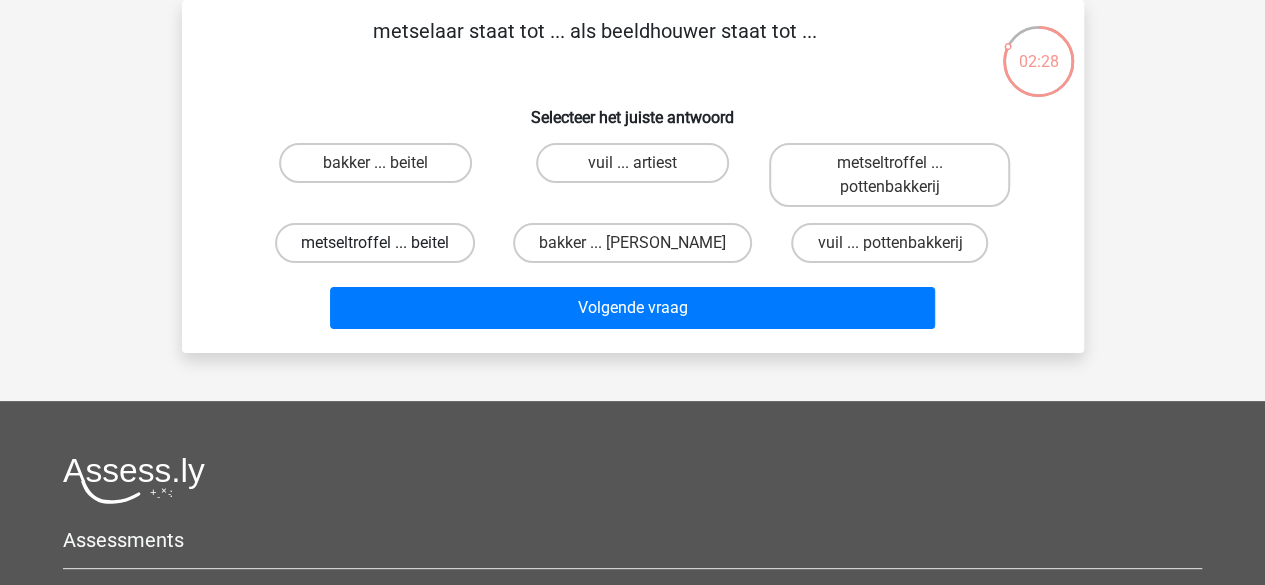 click on "metseltroffel ... beitel" at bounding box center [375, 243] 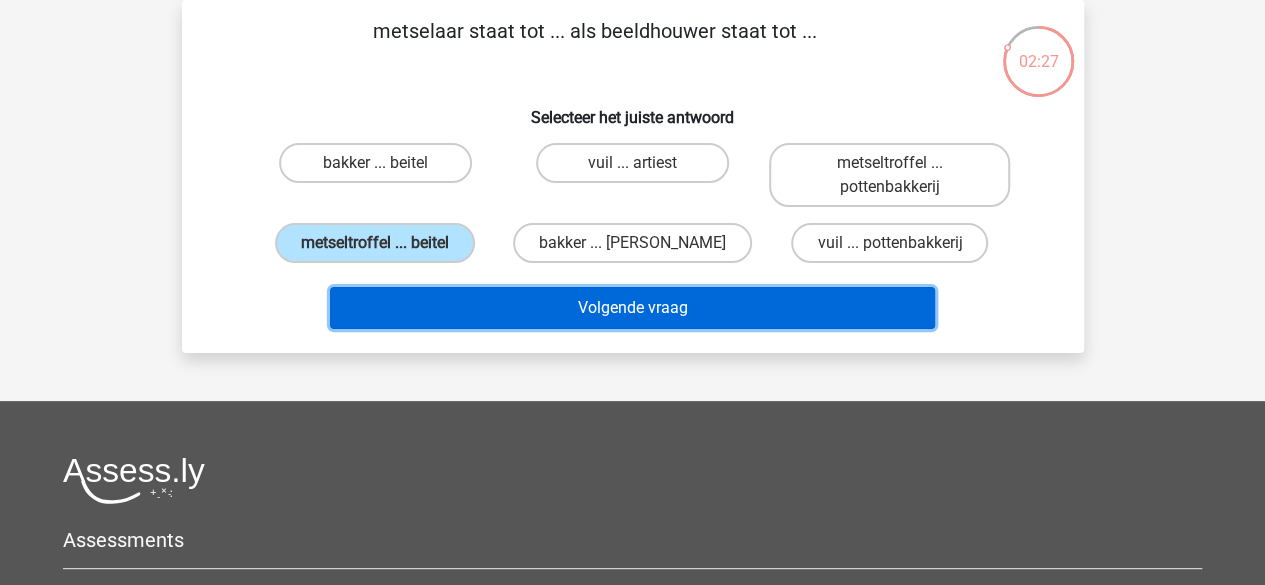 click on "Volgende vraag" at bounding box center (632, 308) 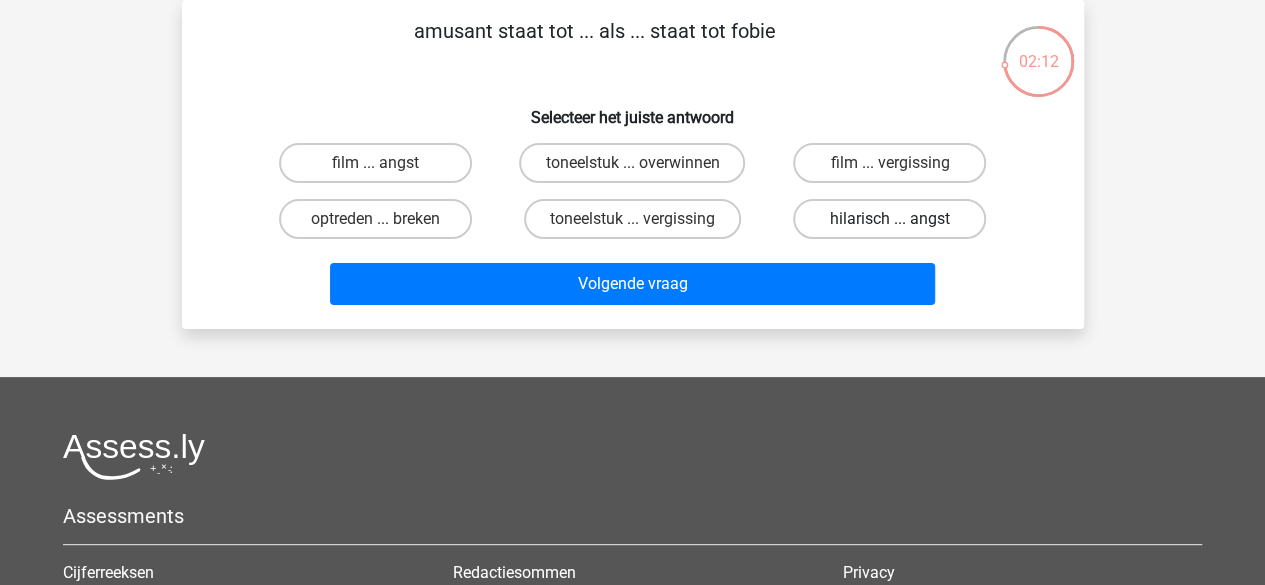 click on "hilarisch ... angst" at bounding box center (889, 219) 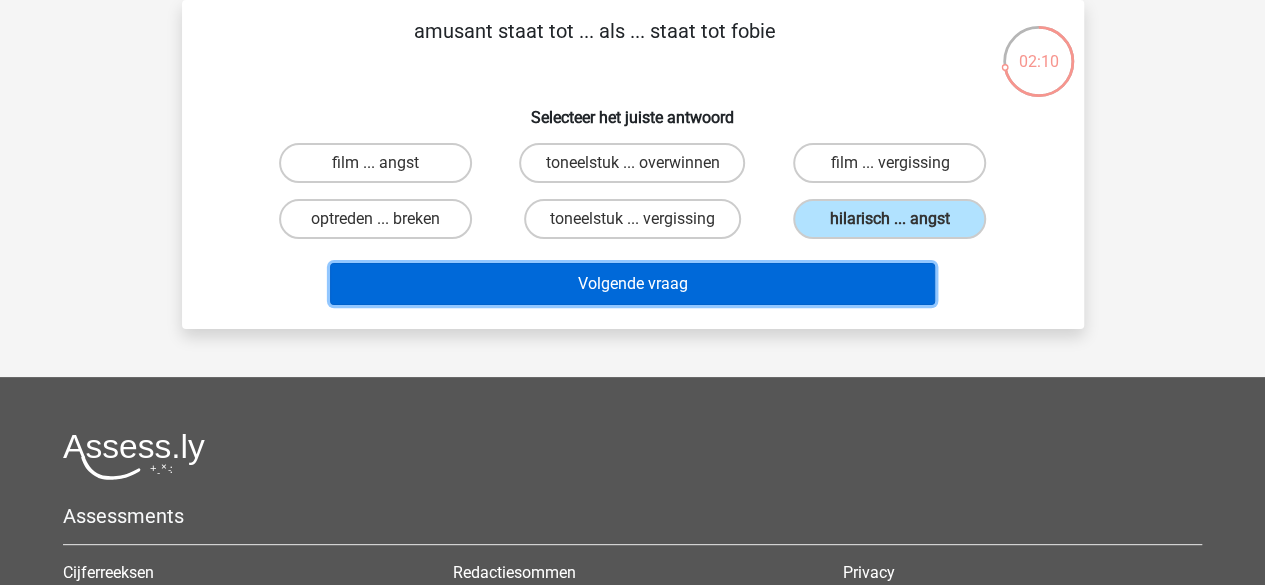 click on "Volgende vraag" at bounding box center [632, 284] 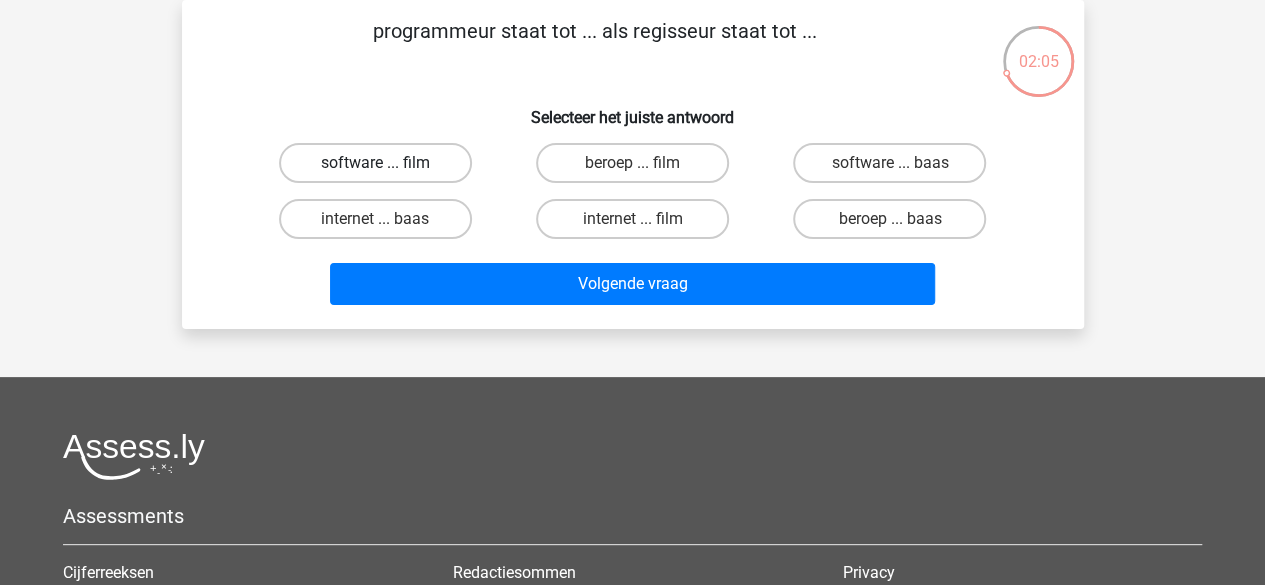 click on "software ... film" at bounding box center [375, 163] 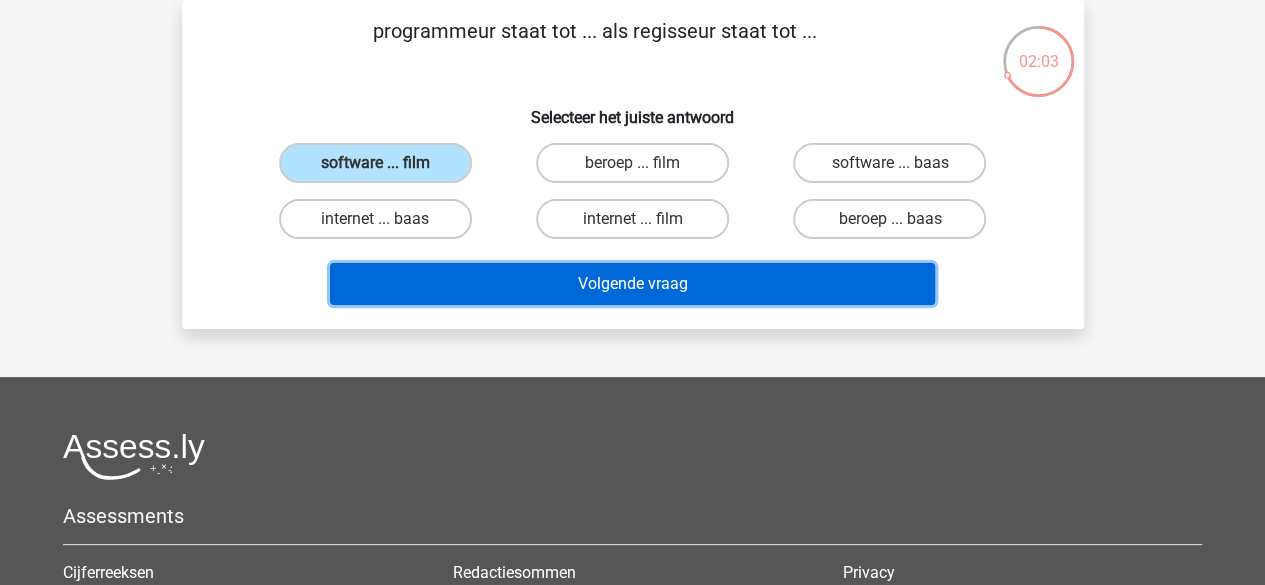 click on "Volgende vraag" at bounding box center [632, 284] 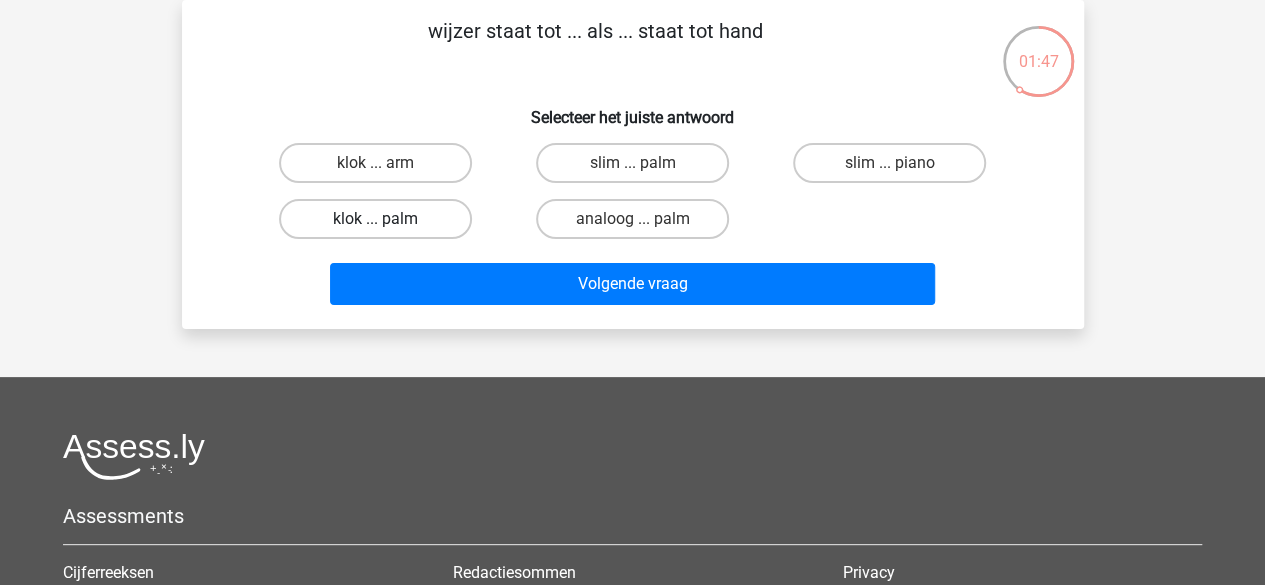 click on "klok ... palm" at bounding box center [375, 219] 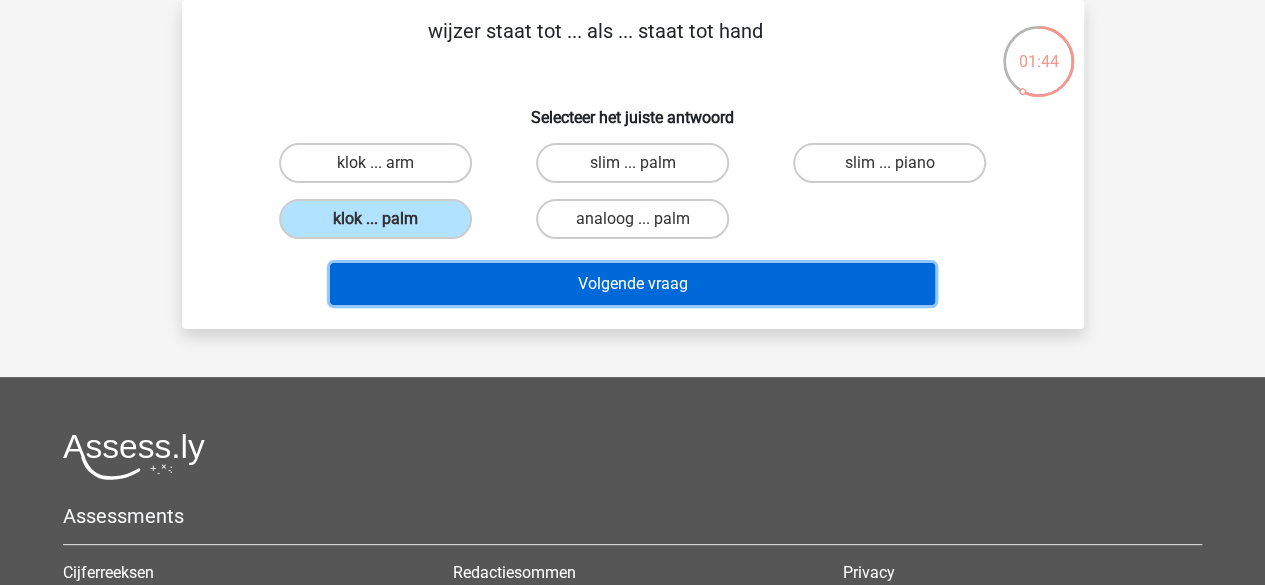 click on "Volgende vraag" at bounding box center (632, 284) 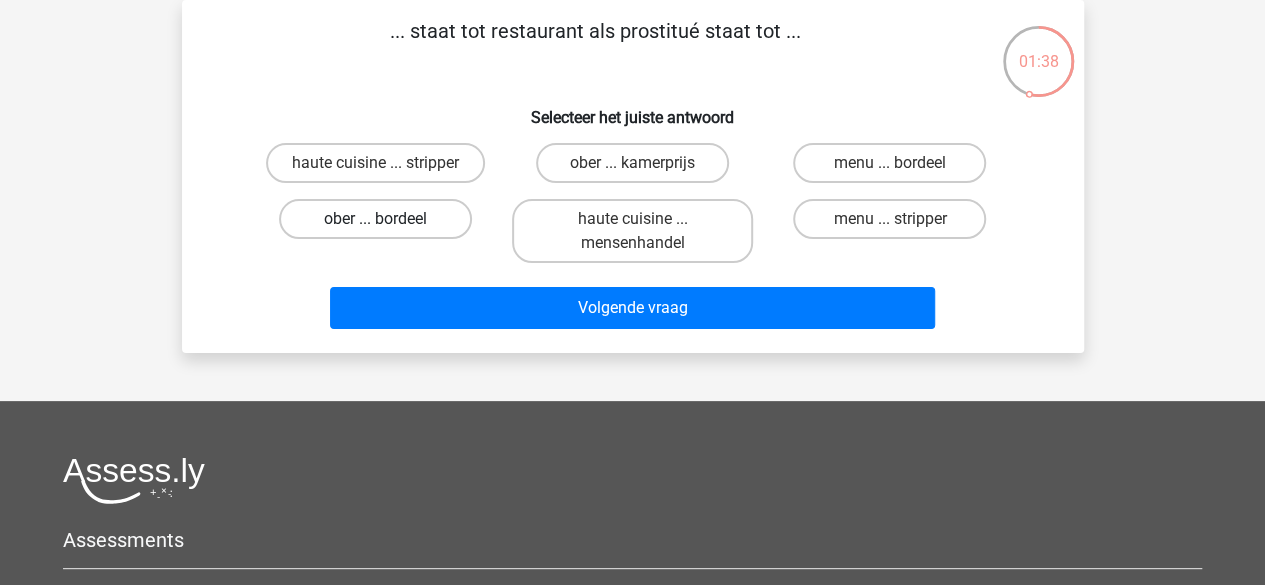 click on "ober ... bordeel" at bounding box center (375, 219) 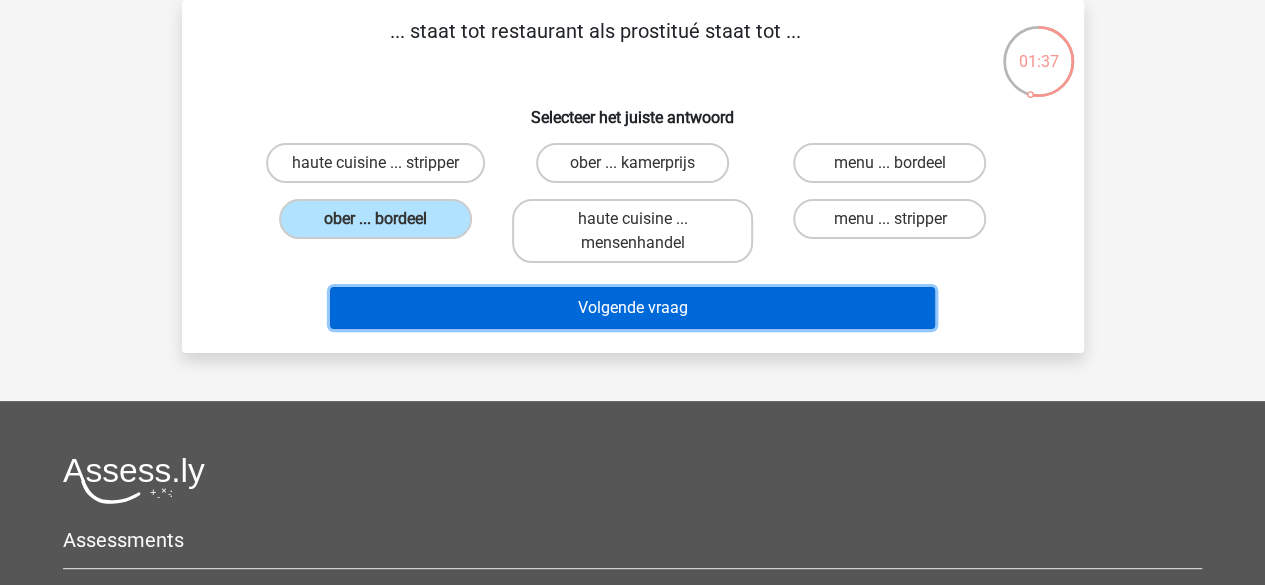 click on "Volgende vraag" at bounding box center [632, 308] 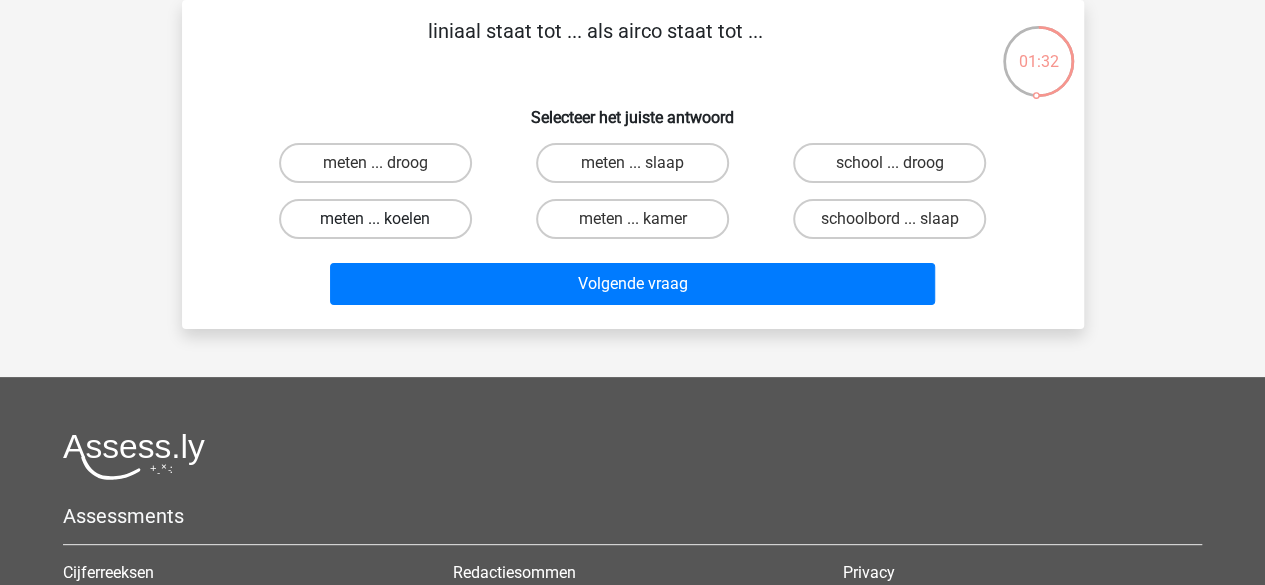click on "meten ... koelen" at bounding box center [375, 219] 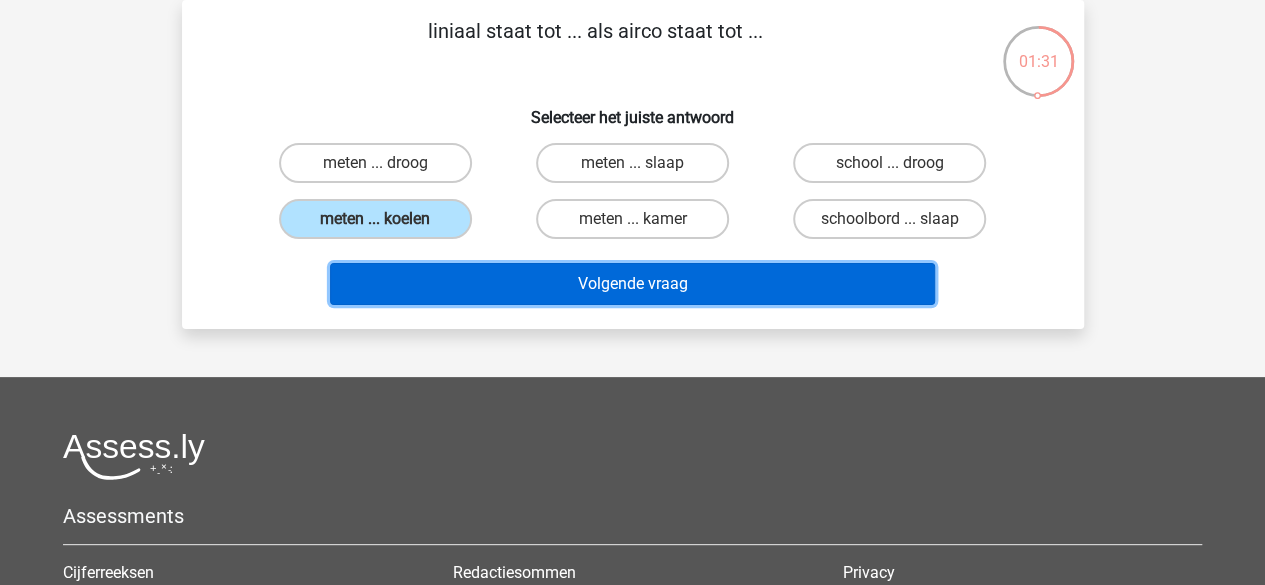 click on "Volgende vraag" at bounding box center (632, 284) 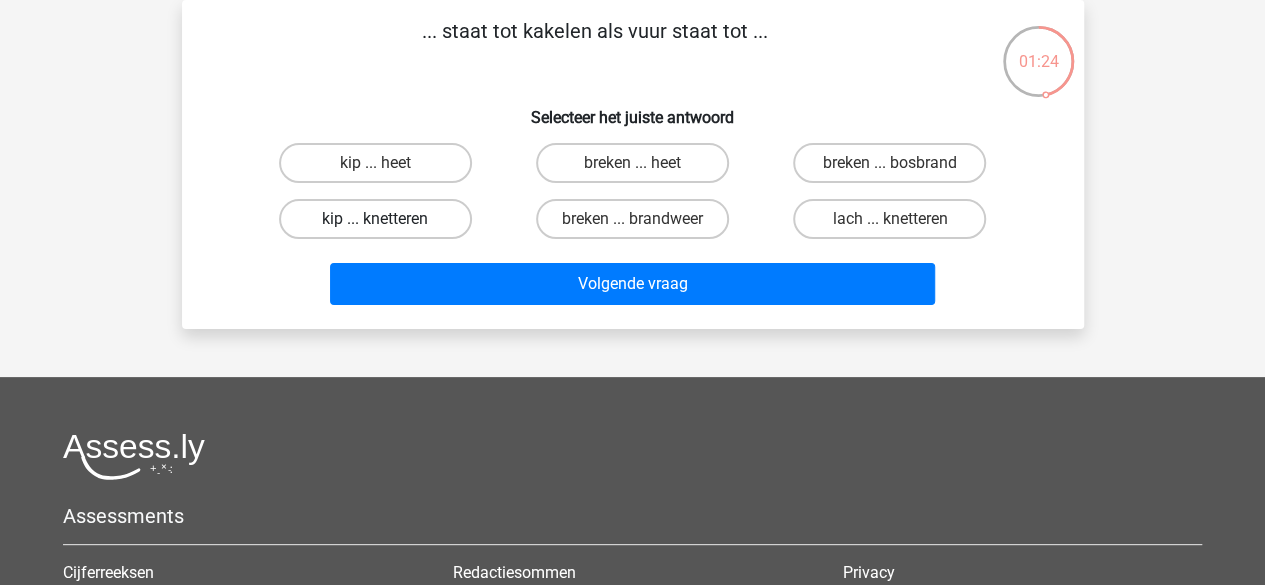 click on "kip ... knetteren" at bounding box center [375, 219] 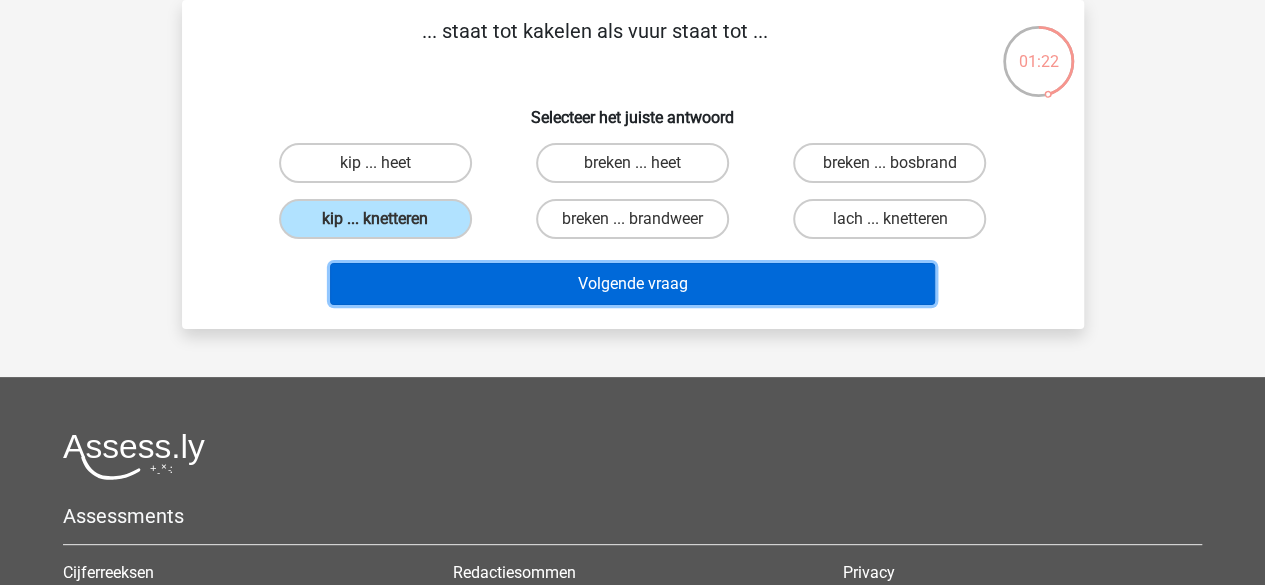 click on "Volgende vraag" at bounding box center (632, 284) 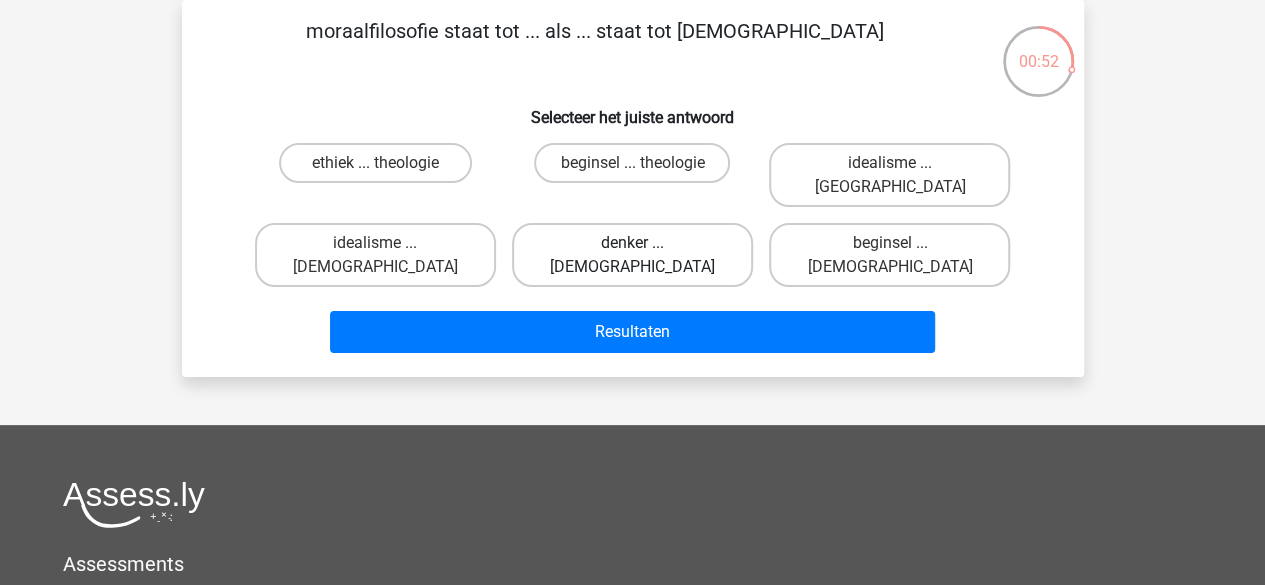 click on "denker ... atheïsme" at bounding box center (632, 255) 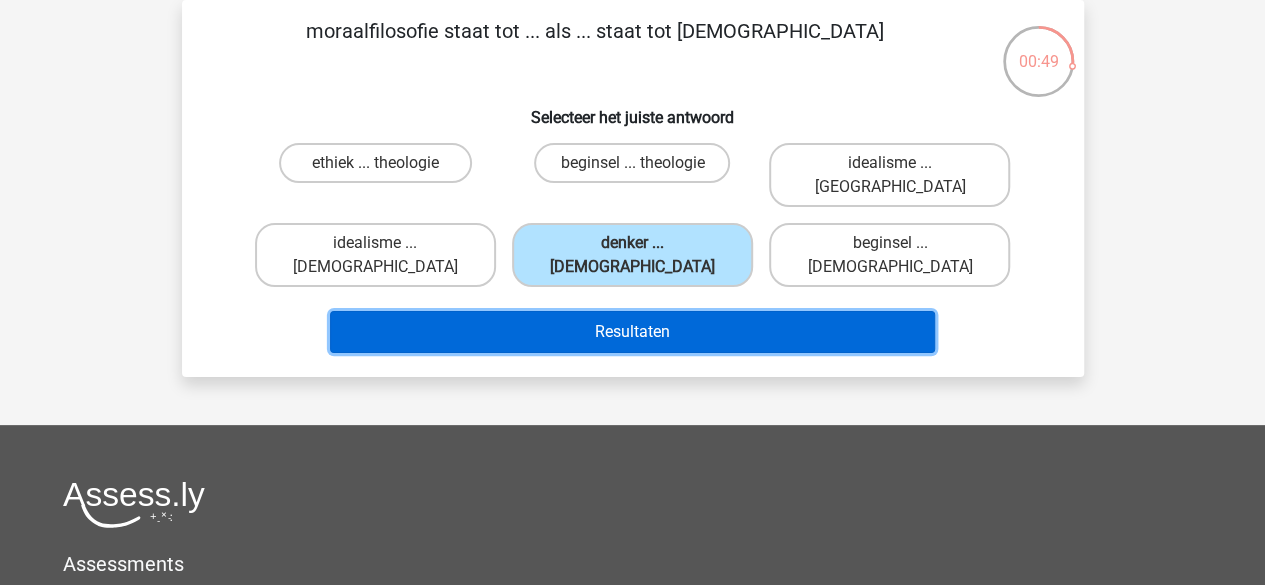click on "Resultaten" at bounding box center (632, 332) 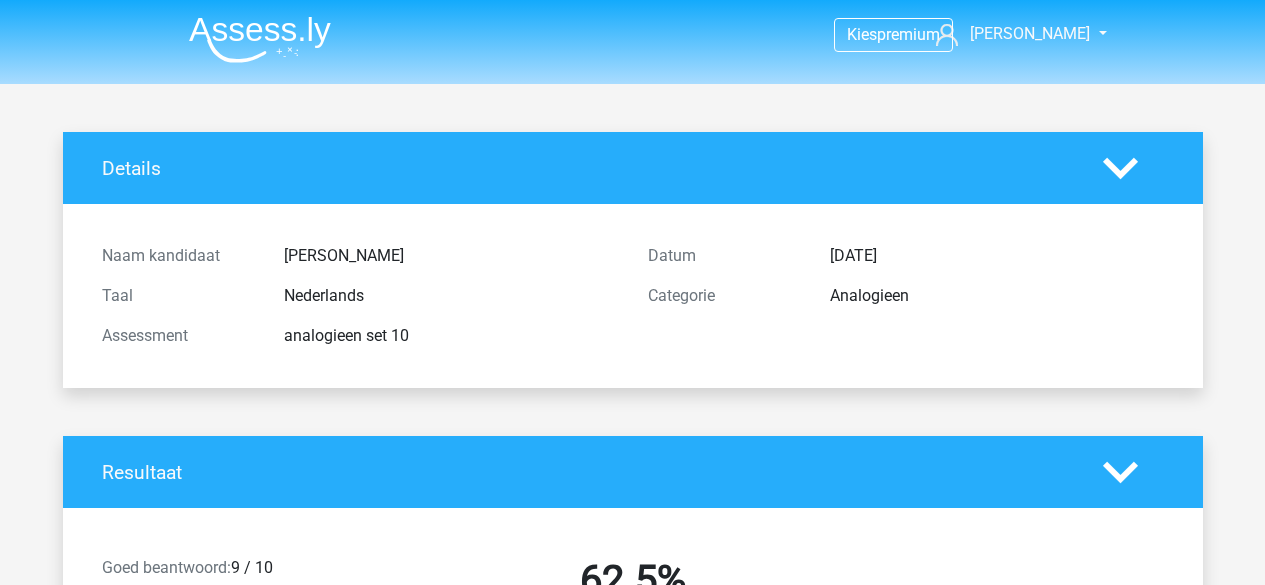 scroll, scrollTop: 0, scrollLeft: 0, axis: both 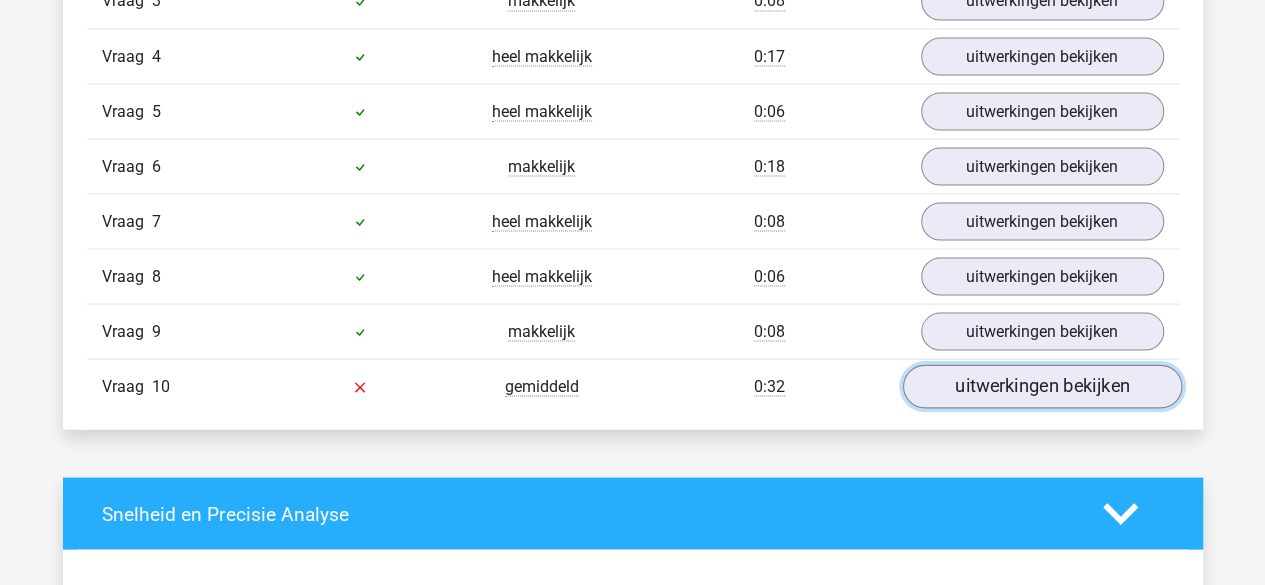 click on "uitwerkingen bekijken" at bounding box center (1041, 387) 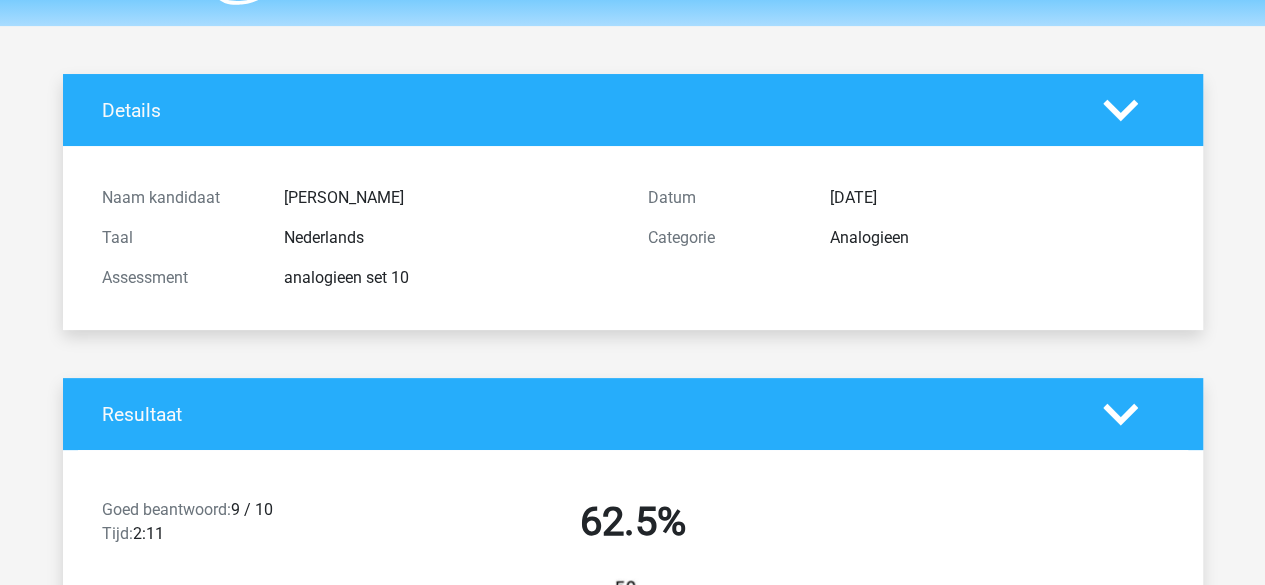 scroll, scrollTop: 0, scrollLeft: 0, axis: both 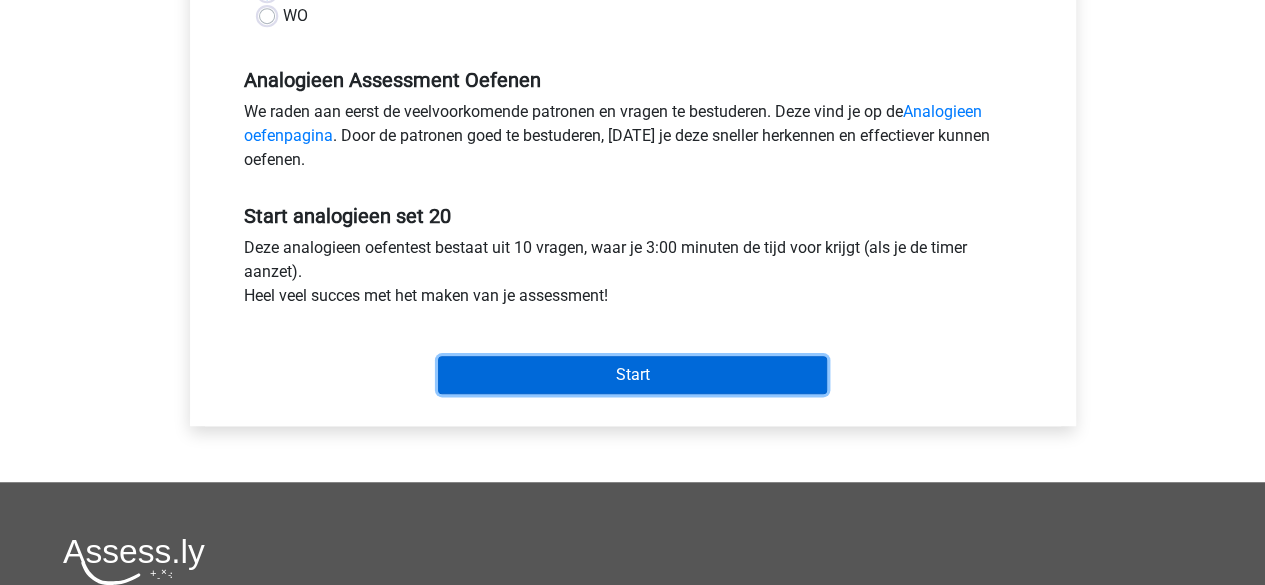 click on "Start" at bounding box center (632, 375) 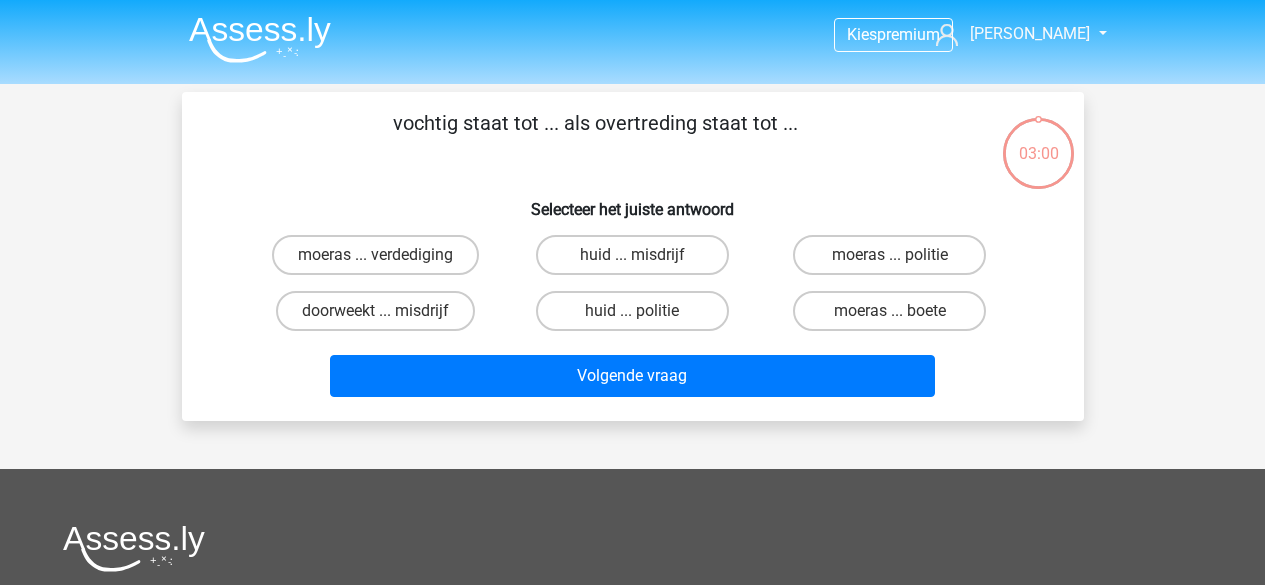 scroll, scrollTop: 0, scrollLeft: 0, axis: both 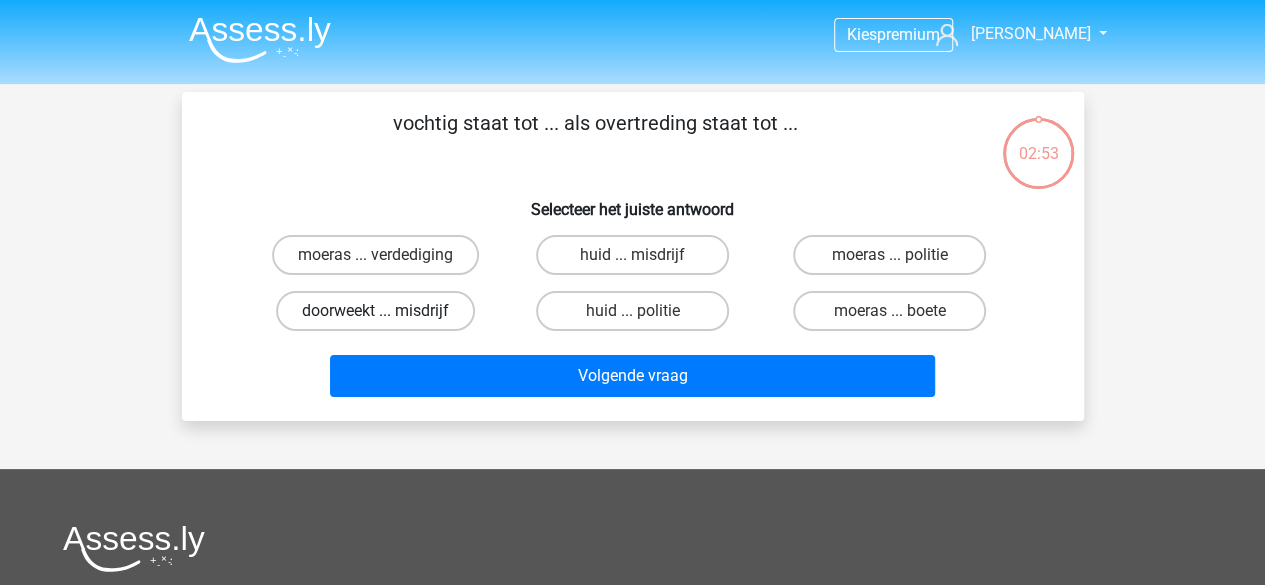 click on "doorweekt ... misdrijf" at bounding box center (375, 311) 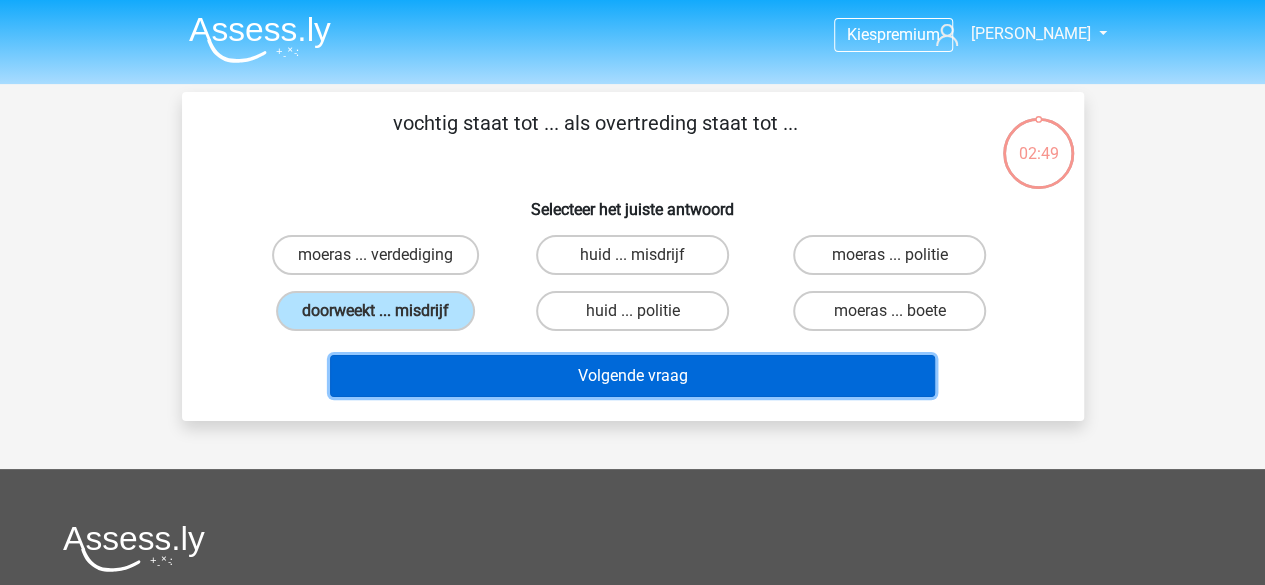 click on "Volgende vraag" at bounding box center [632, 376] 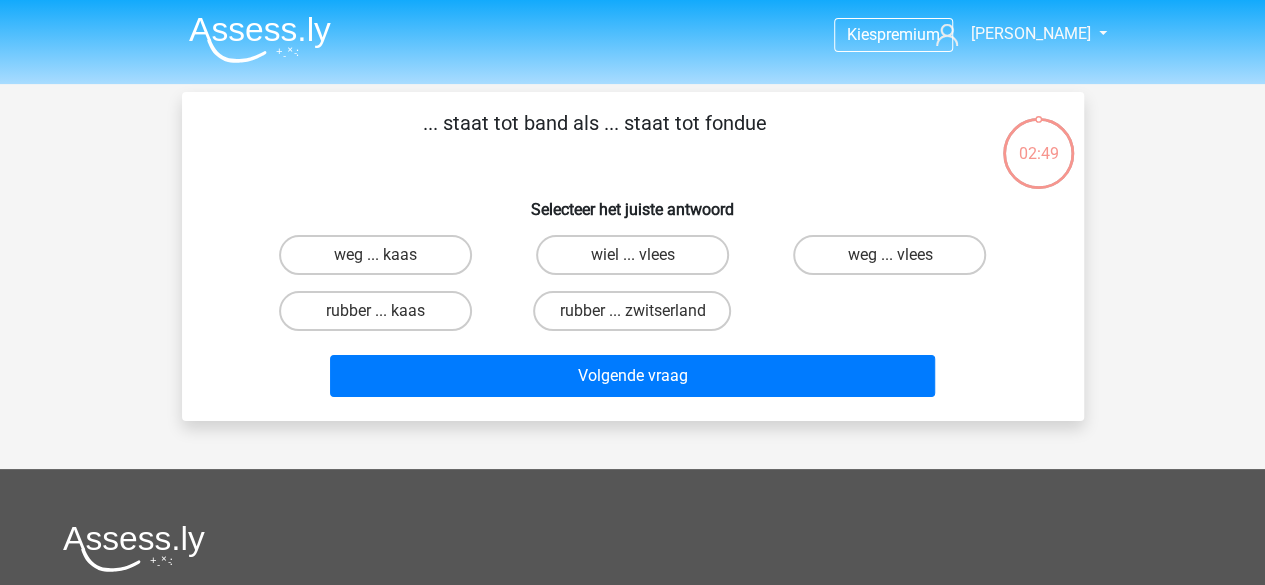 scroll, scrollTop: 92, scrollLeft: 0, axis: vertical 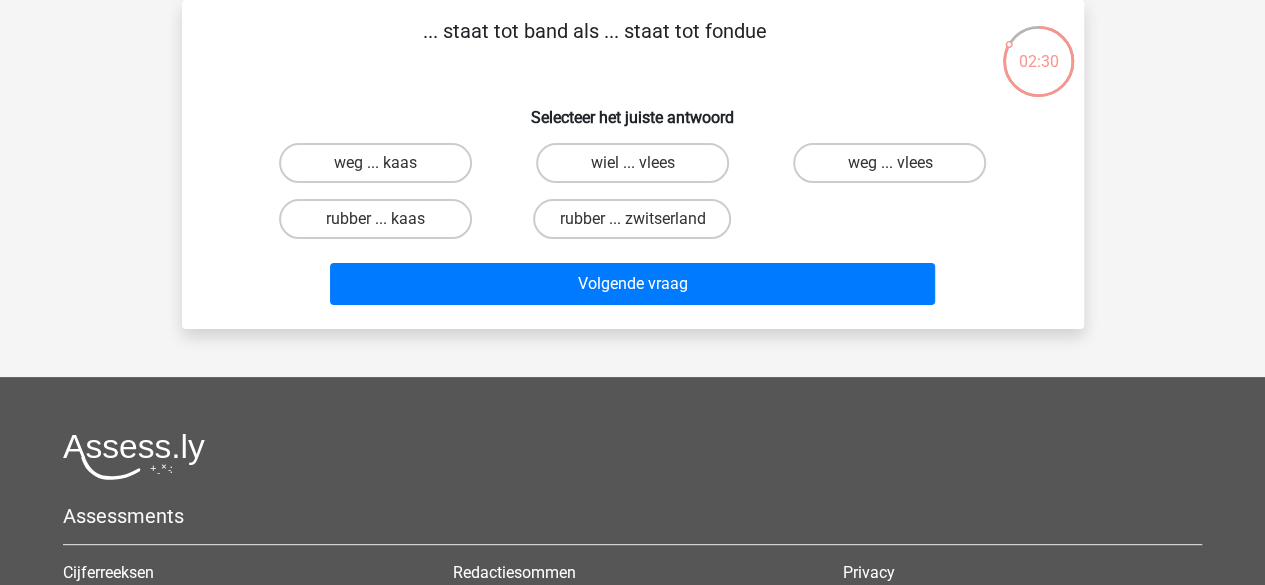 click on "rubber ... kaas" at bounding box center (381, 225) 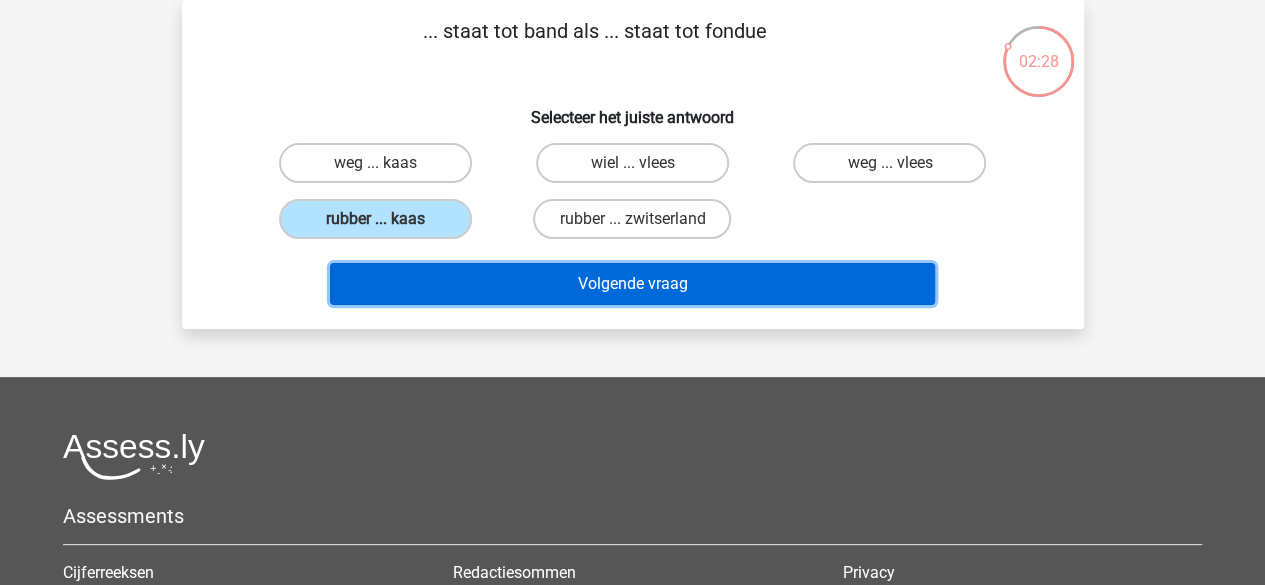 click on "Volgende vraag" at bounding box center (632, 284) 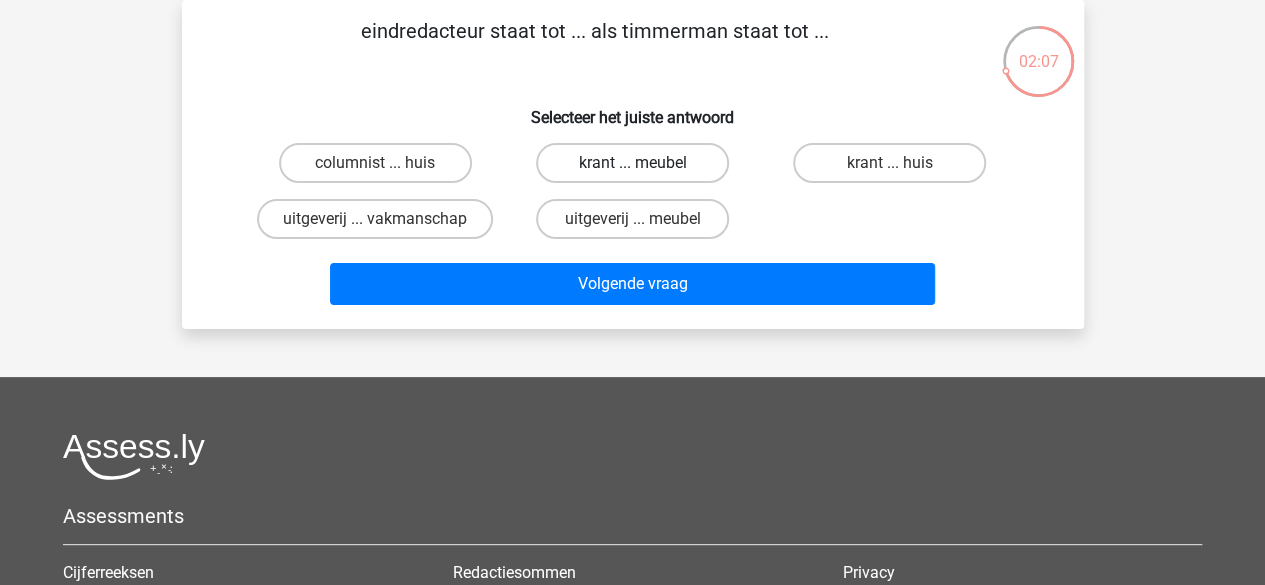 click on "krant ... meubel" at bounding box center [632, 163] 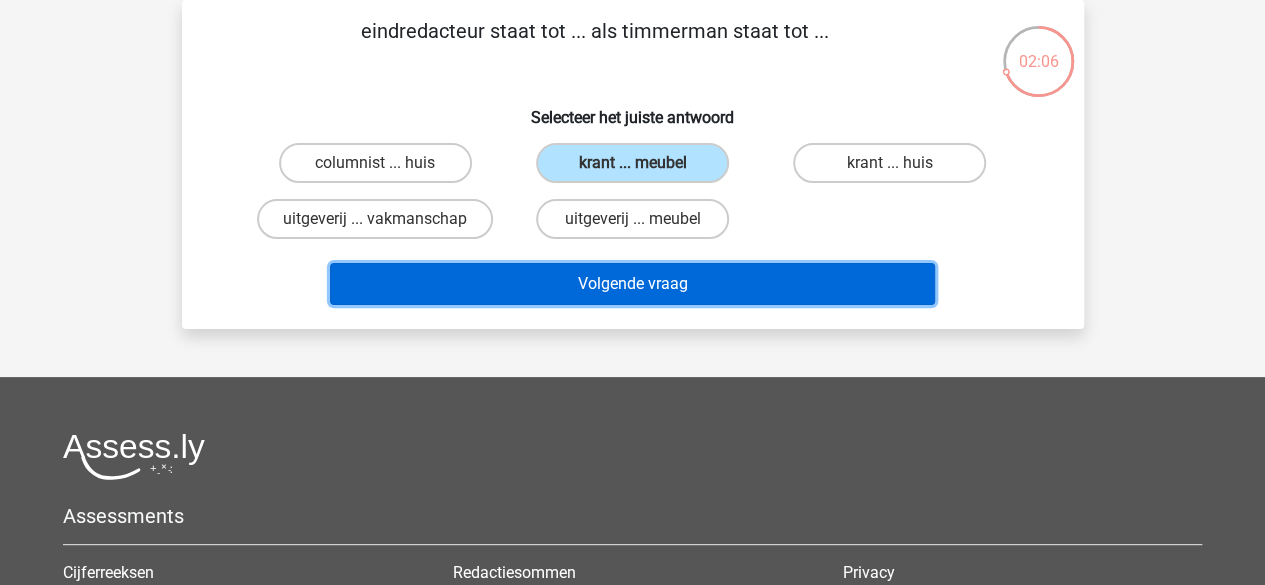 click on "Volgende vraag" at bounding box center [632, 284] 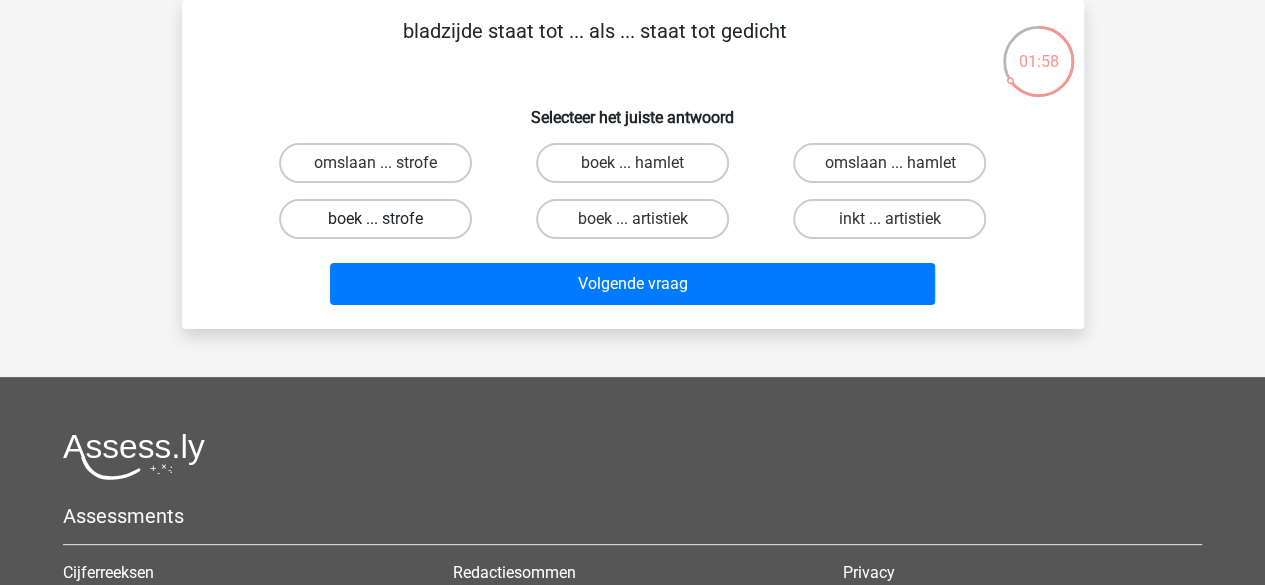 drag, startPoint x: 427, startPoint y: 218, endPoint x: 413, endPoint y: 223, distance: 14.866069 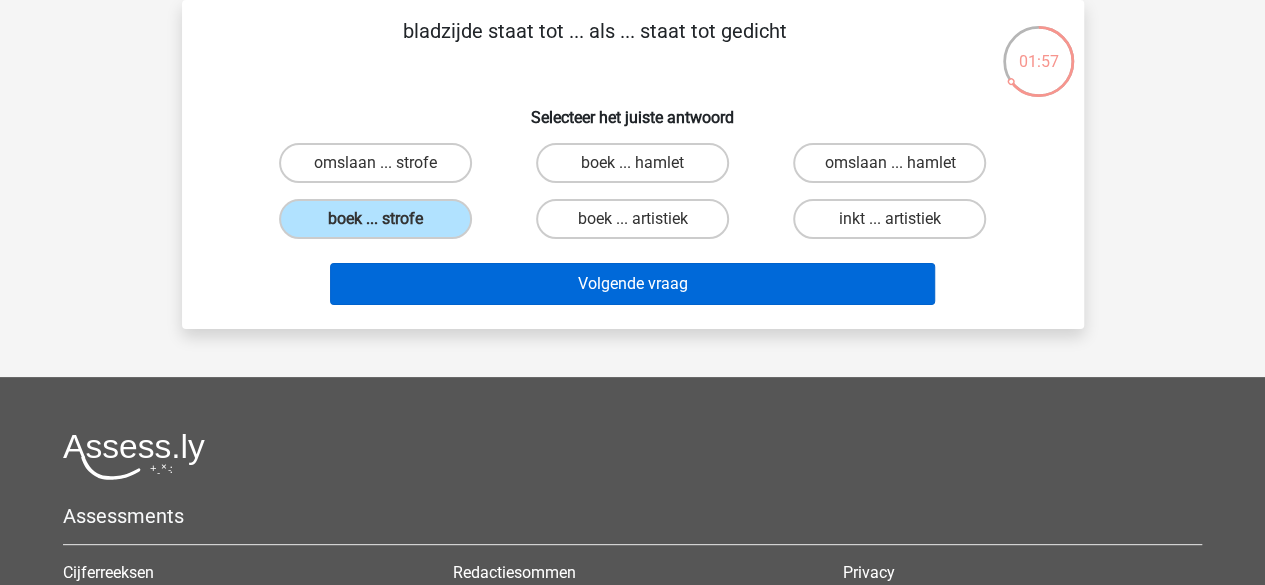 drag, startPoint x: 413, startPoint y: 223, endPoint x: 506, endPoint y: 271, distance: 104.65658 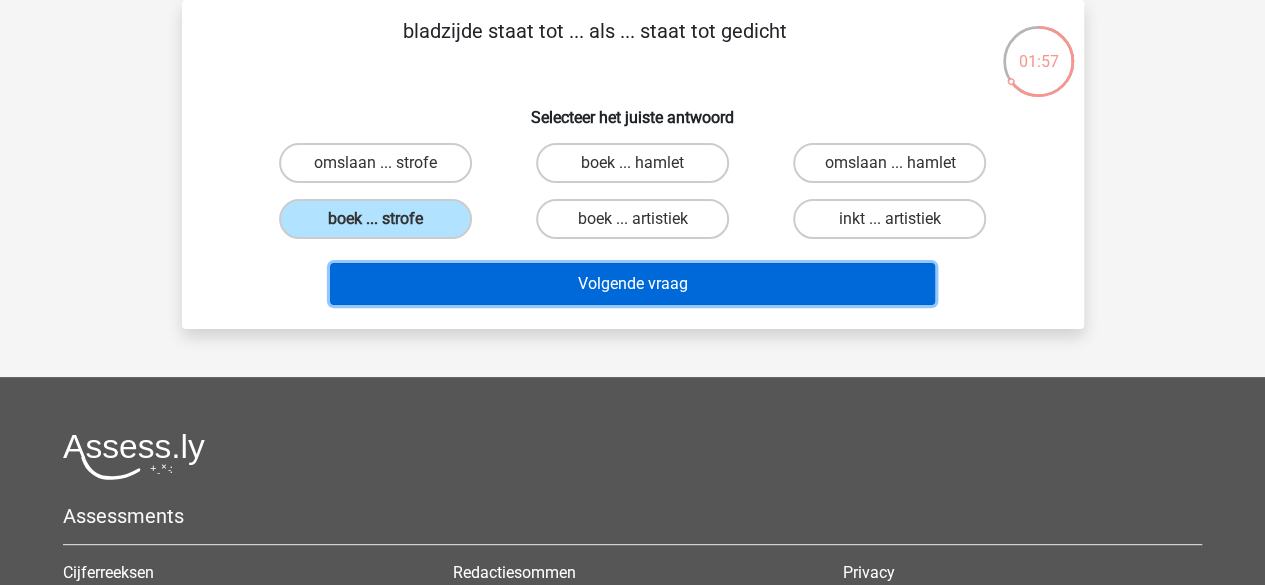 click on "Volgende vraag" at bounding box center [632, 284] 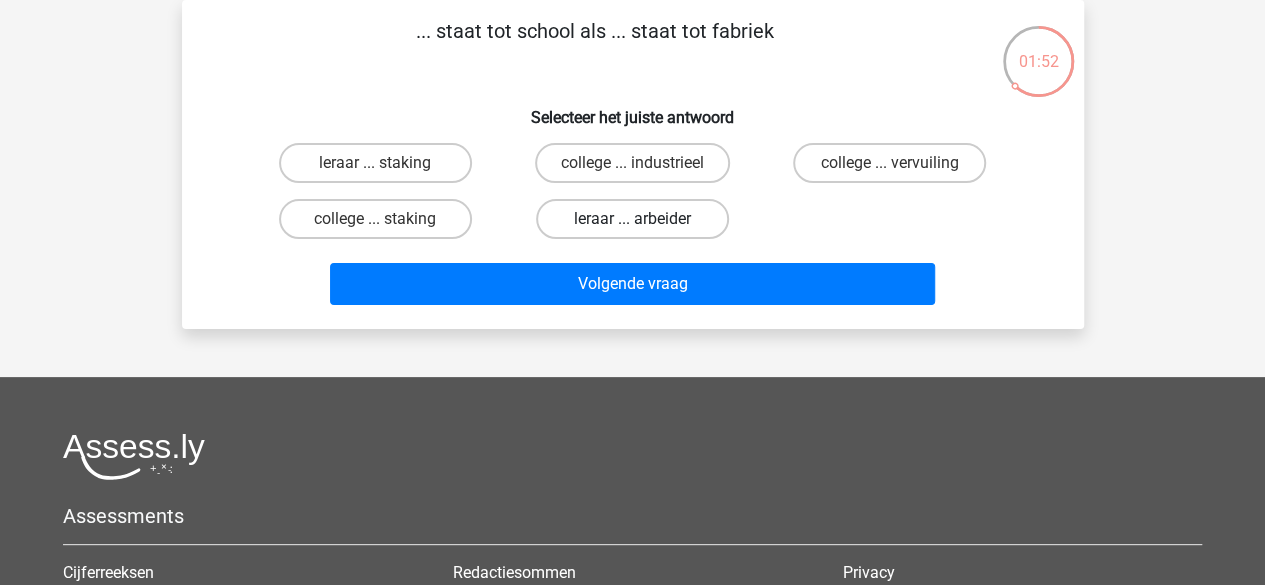 click on "leraar ... arbeider" at bounding box center [632, 219] 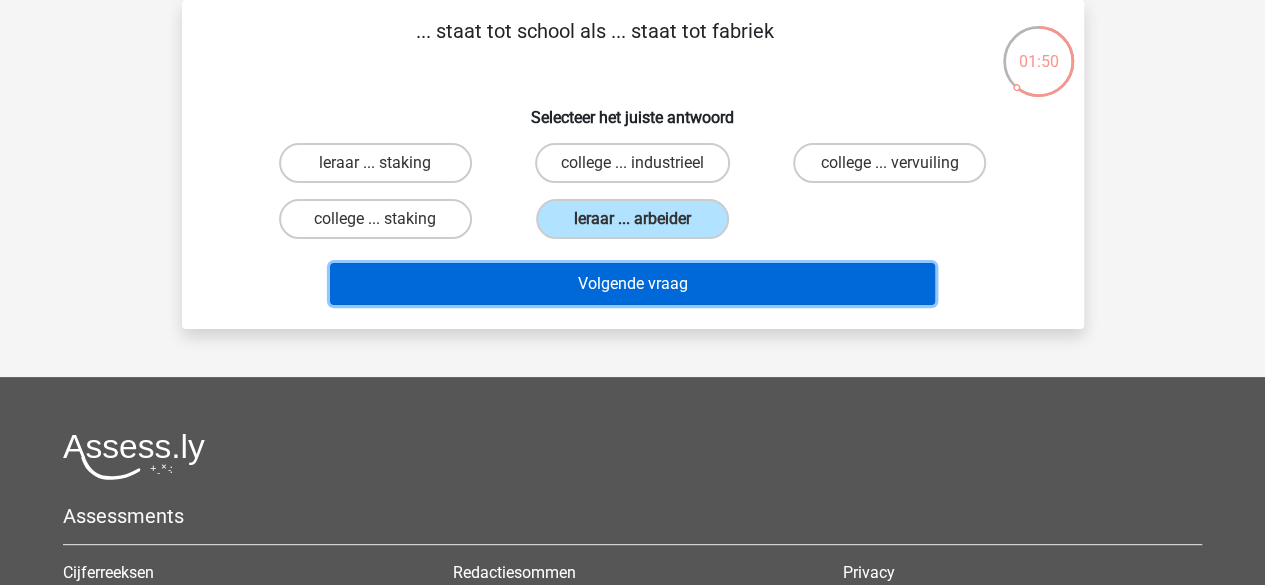 click on "Volgende vraag" at bounding box center [632, 284] 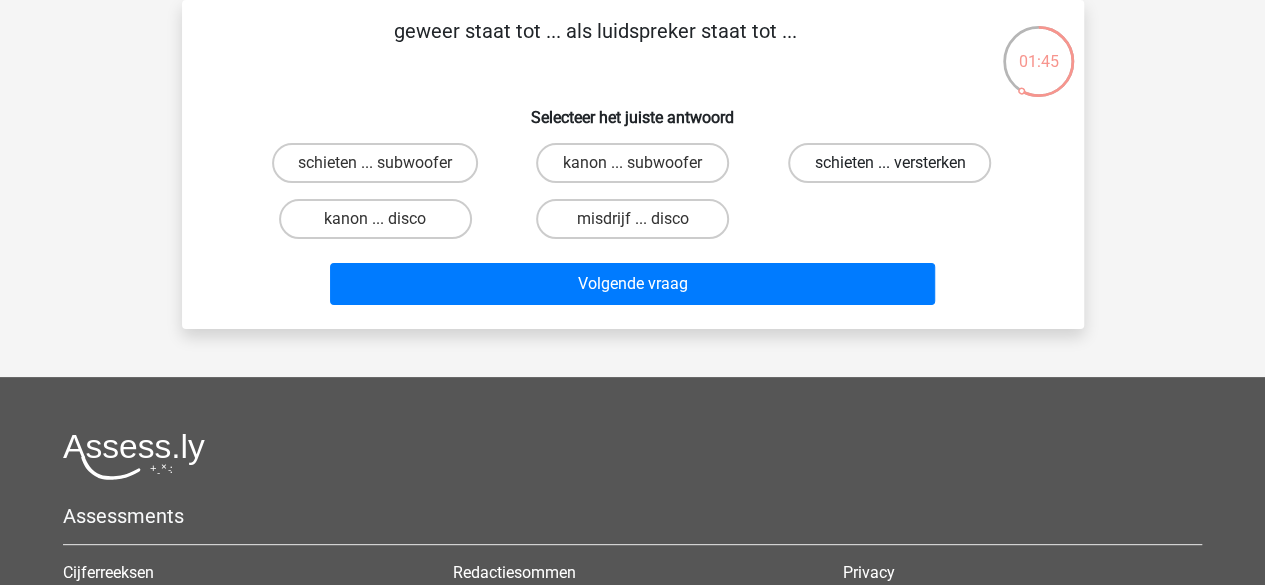 click on "schieten ... versterken" at bounding box center [889, 163] 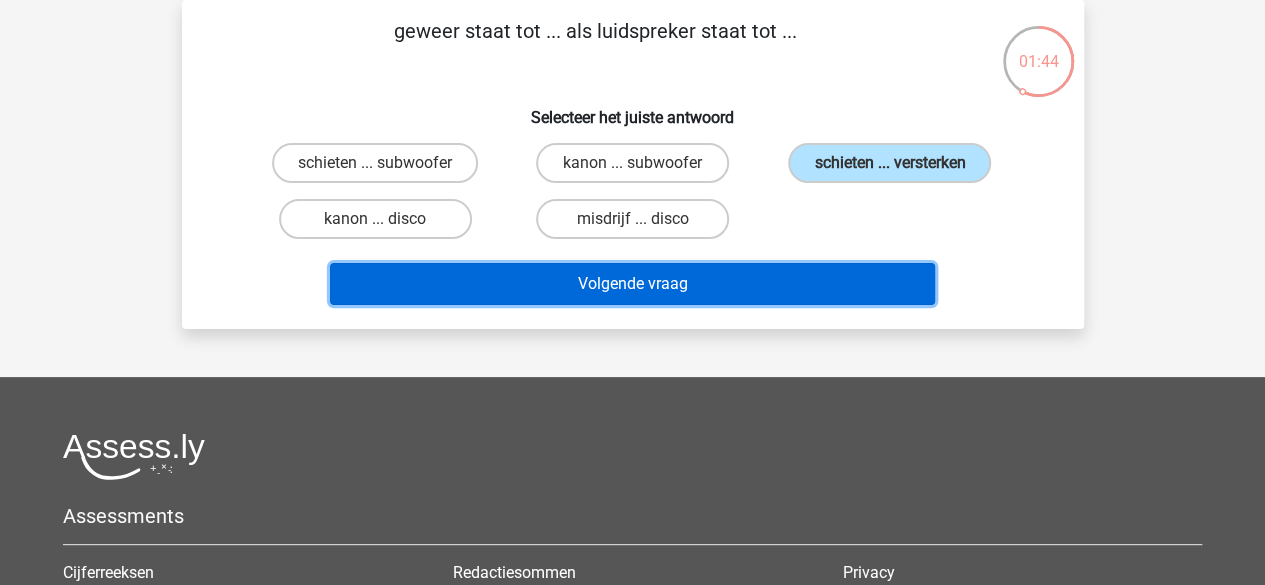 click on "Volgende vraag" at bounding box center (632, 284) 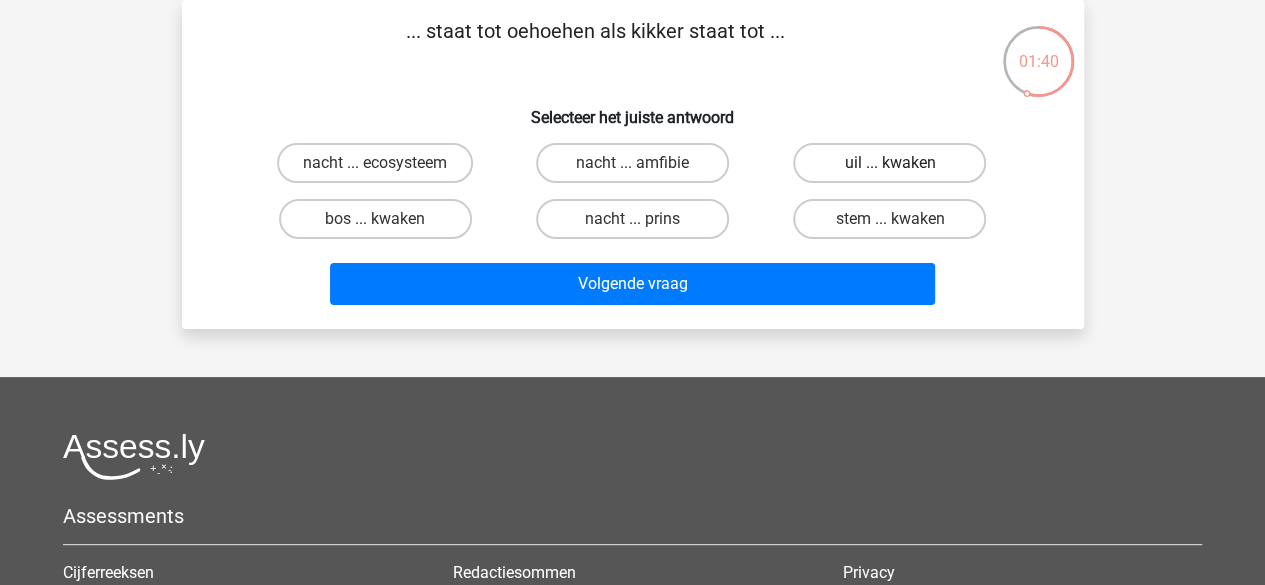 click on "uil ... kwaken" at bounding box center (889, 163) 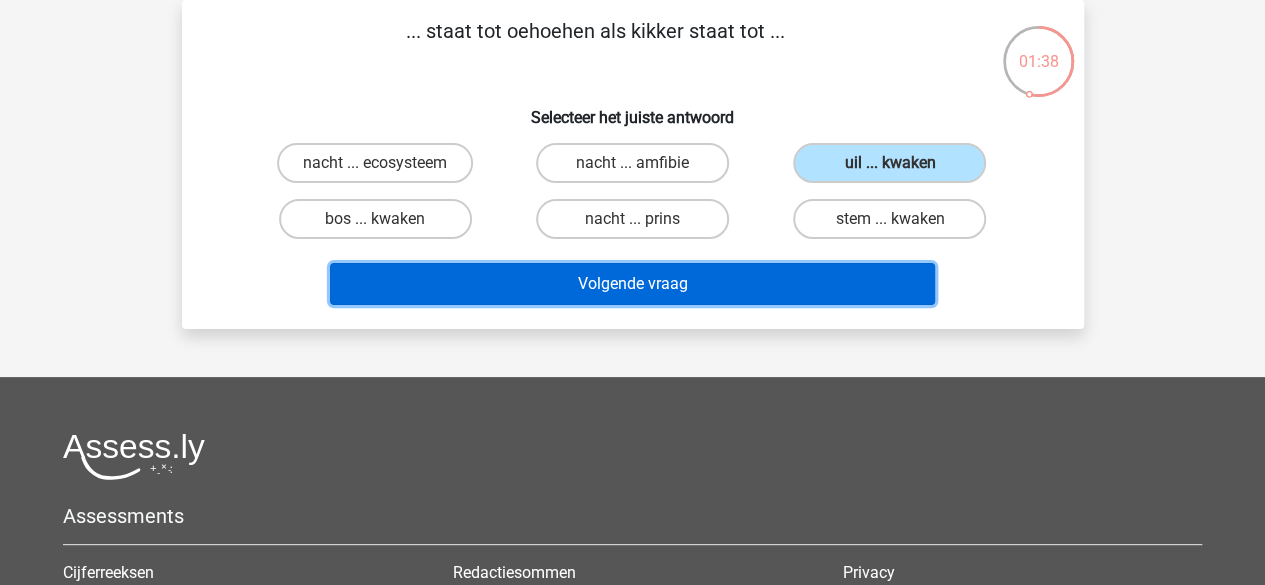 click on "Volgende vraag" at bounding box center (632, 284) 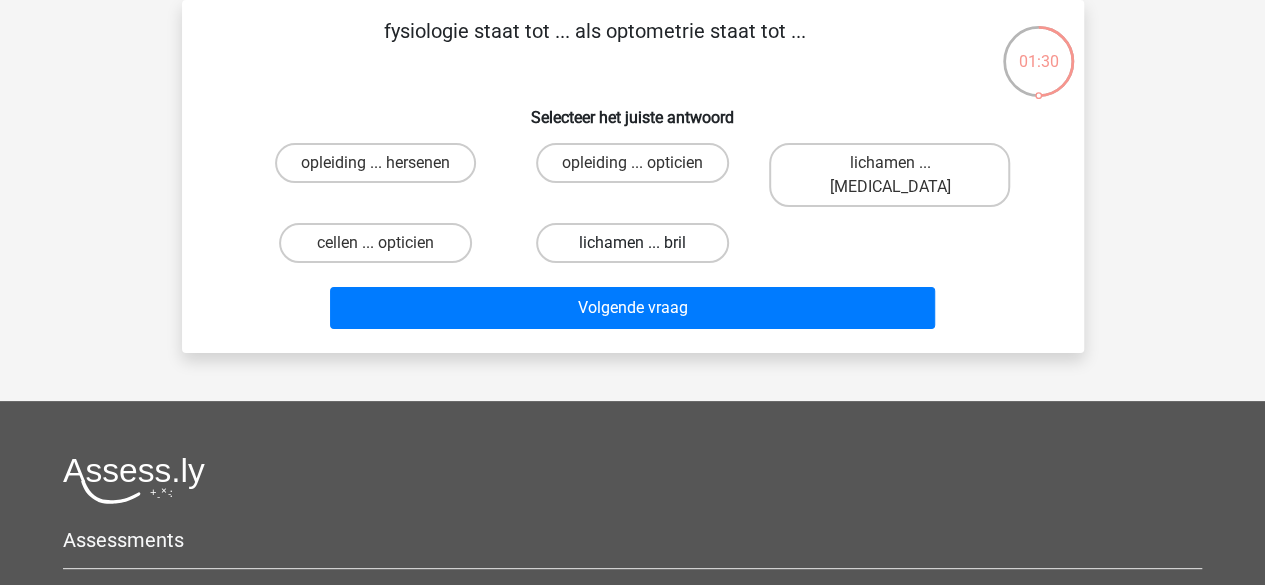 click on "lichamen ... bril" at bounding box center (632, 243) 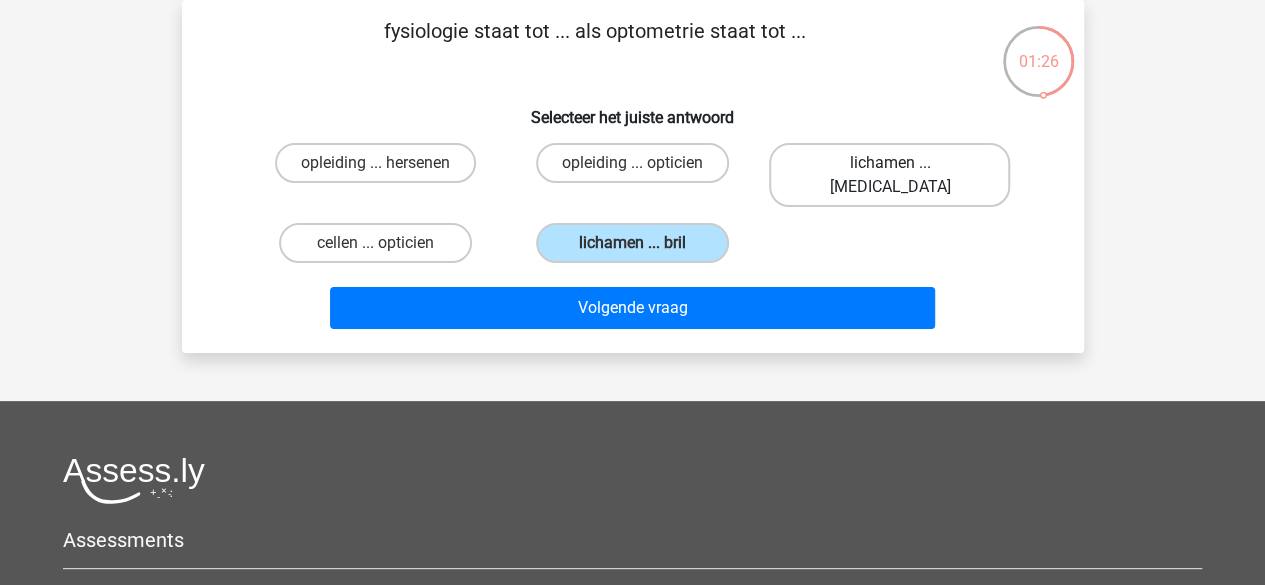 click on "lichamen ... ogen" at bounding box center (889, 175) 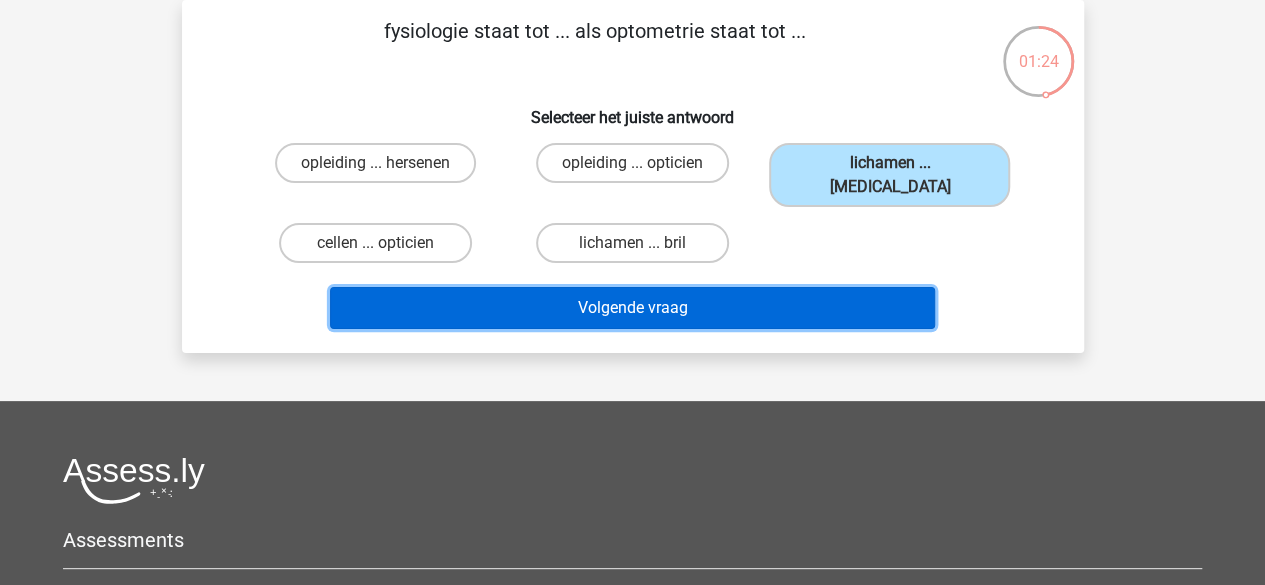 click on "Volgende vraag" at bounding box center [632, 308] 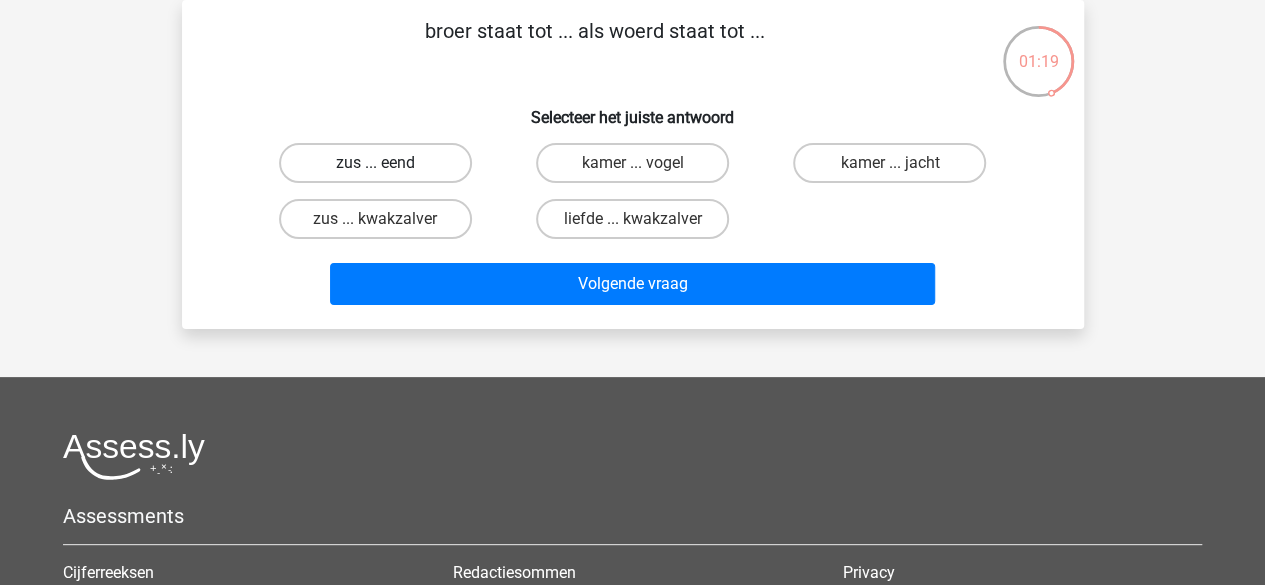 click on "zus ... eend" at bounding box center [375, 163] 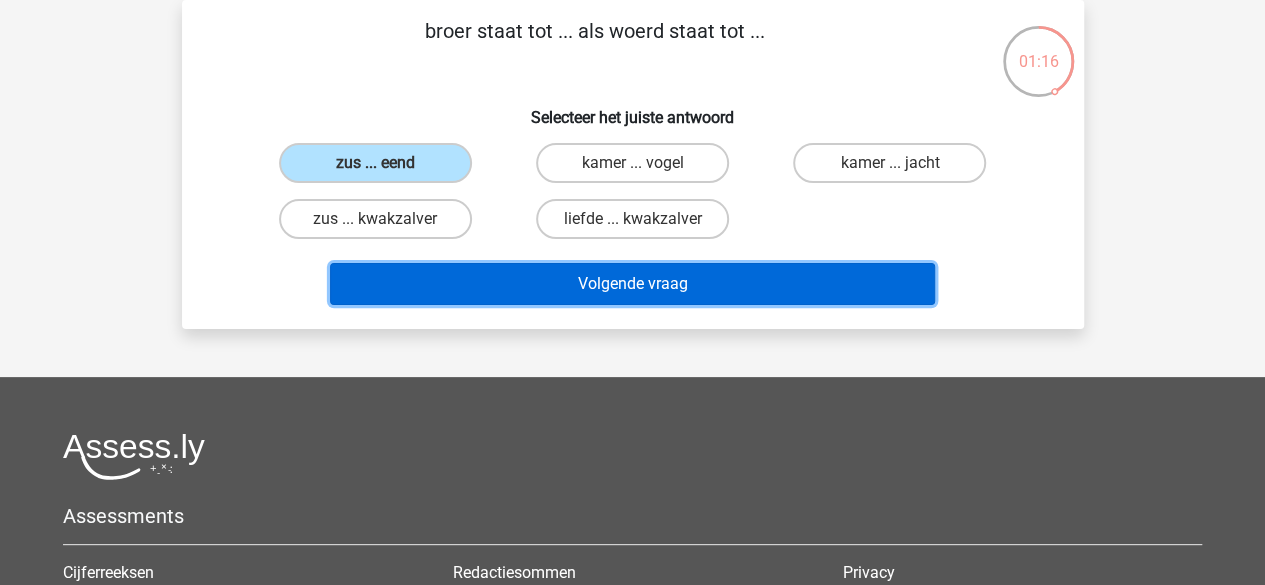 click on "Volgende vraag" at bounding box center [632, 284] 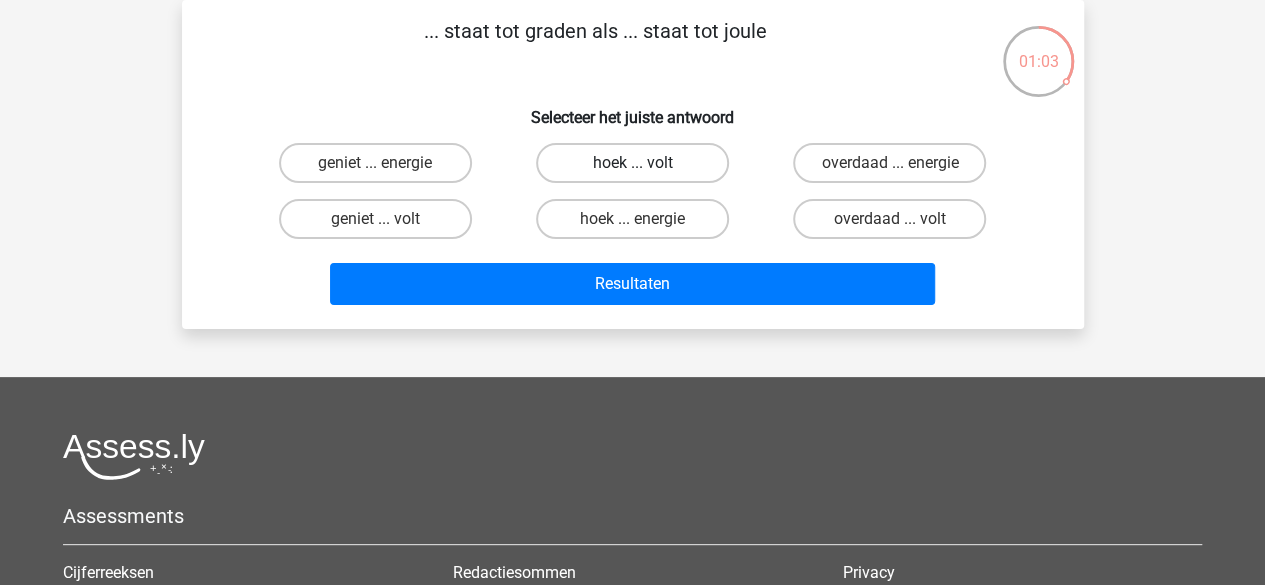 click on "hoek ... volt" at bounding box center [632, 163] 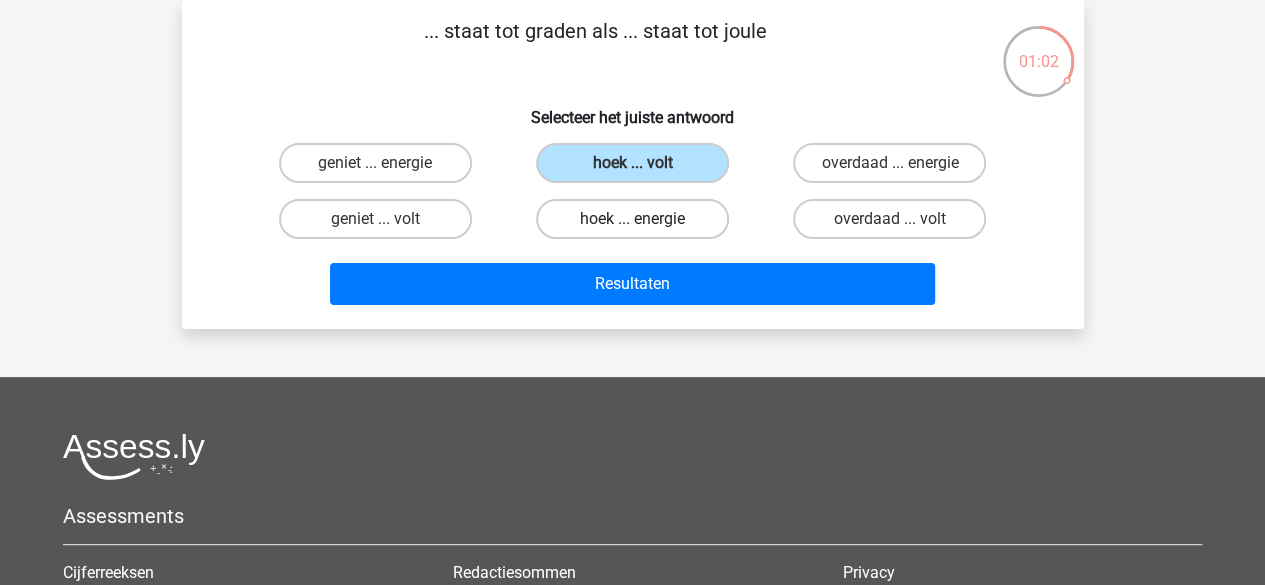click on "hoek ... energie" at bounding box center [632, 219] 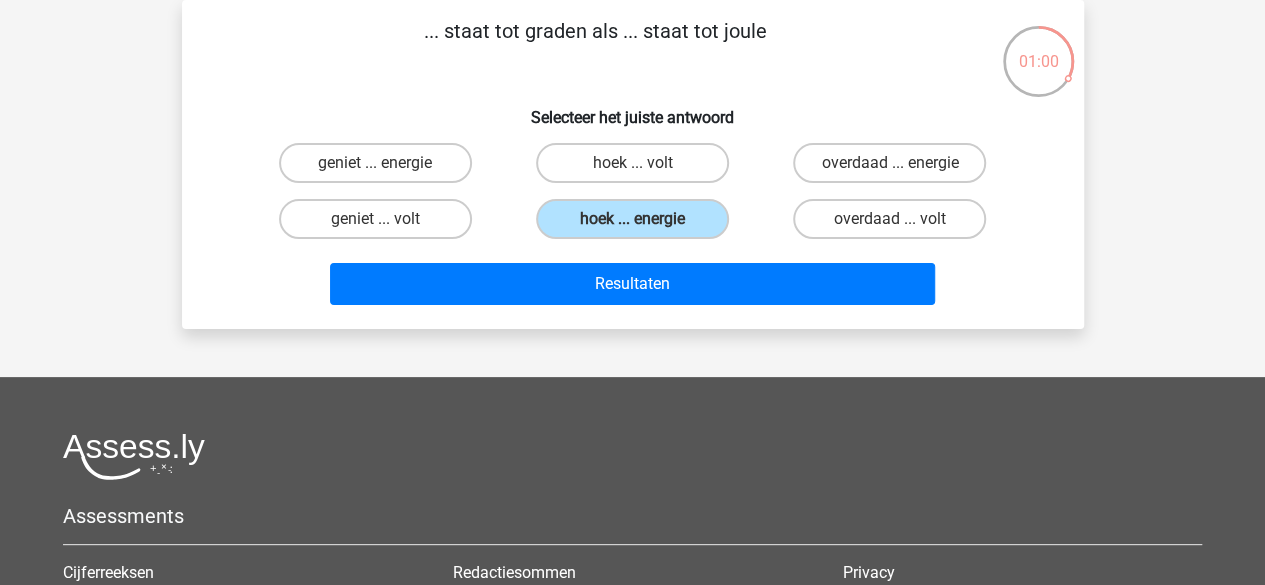 drag, startPoint x: 650, startPoint y: 181, endPoint x: 640, endPoint y: 169, distance: 15.6205 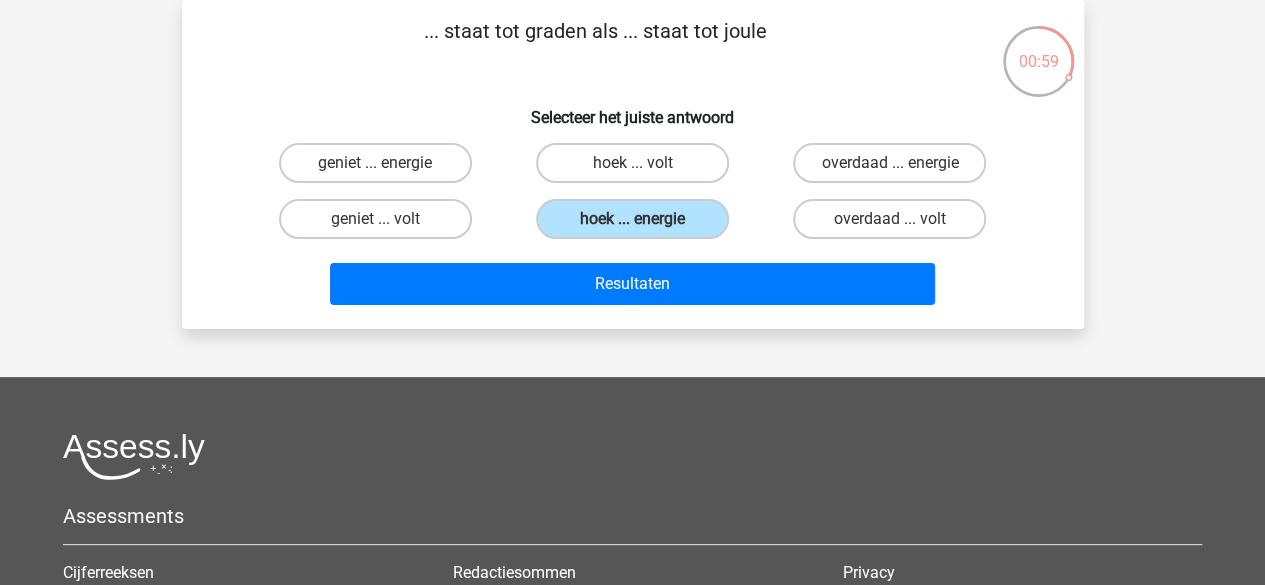 drag, startPoint x: 640, startPoint y: 169, endPoint x: 634, endPoint y: 136, distance: 33.54102 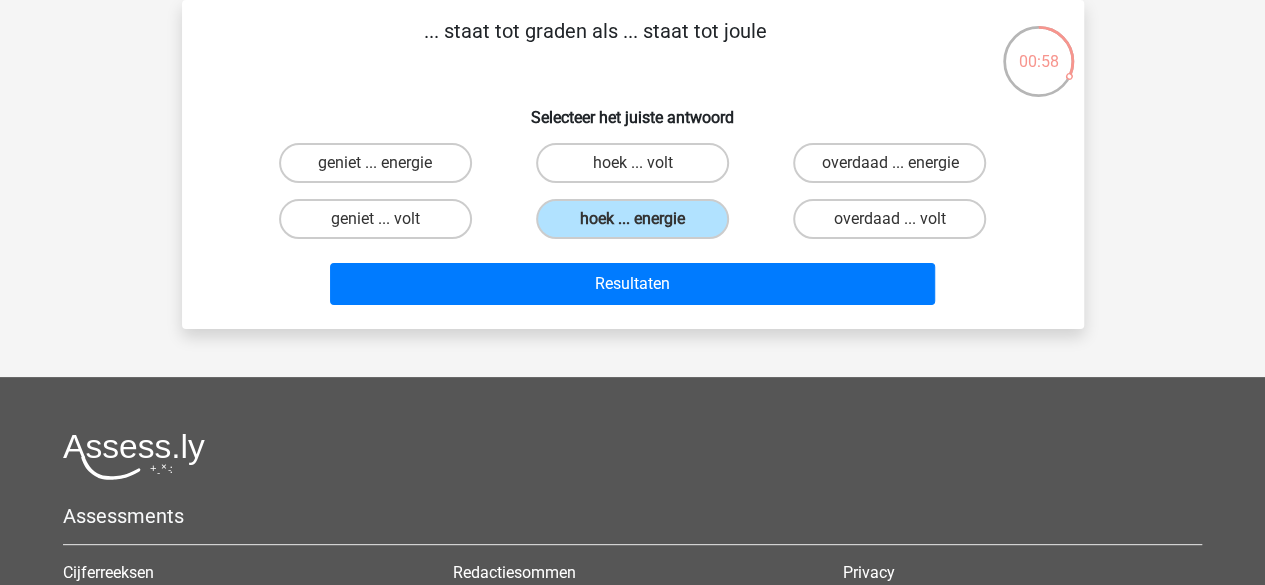click on "hoek ... volt" at bounding box center (632, 163) 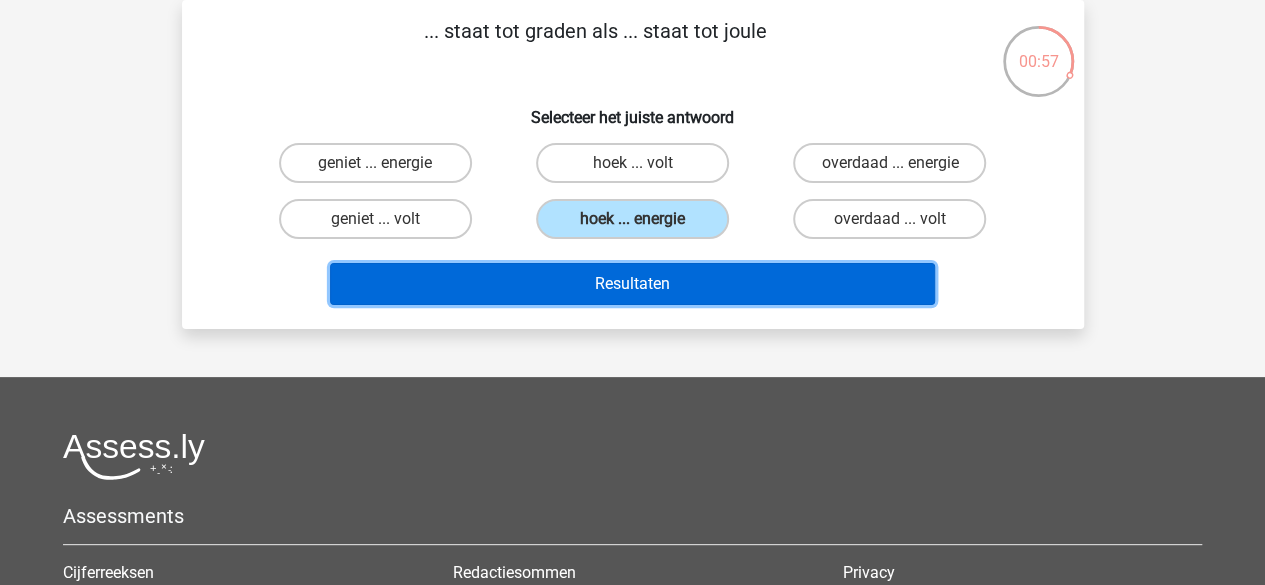 click on "Resultaten" at bounding box center [632, 284] 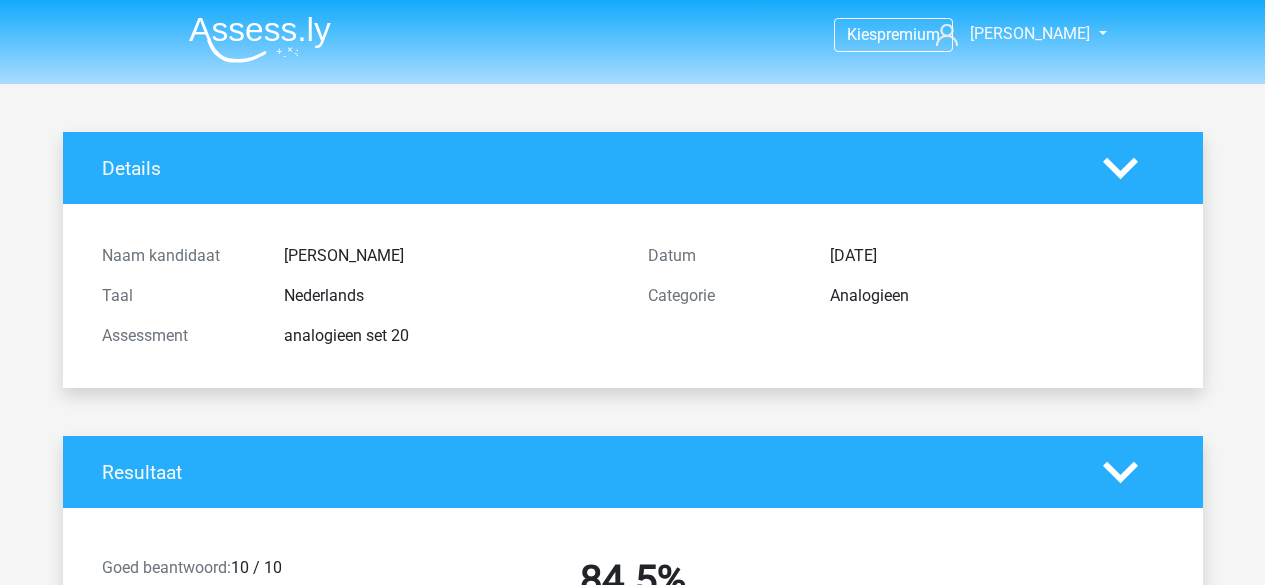 scroll, scrollTop: 0, scrollLeft: 0, axis: both 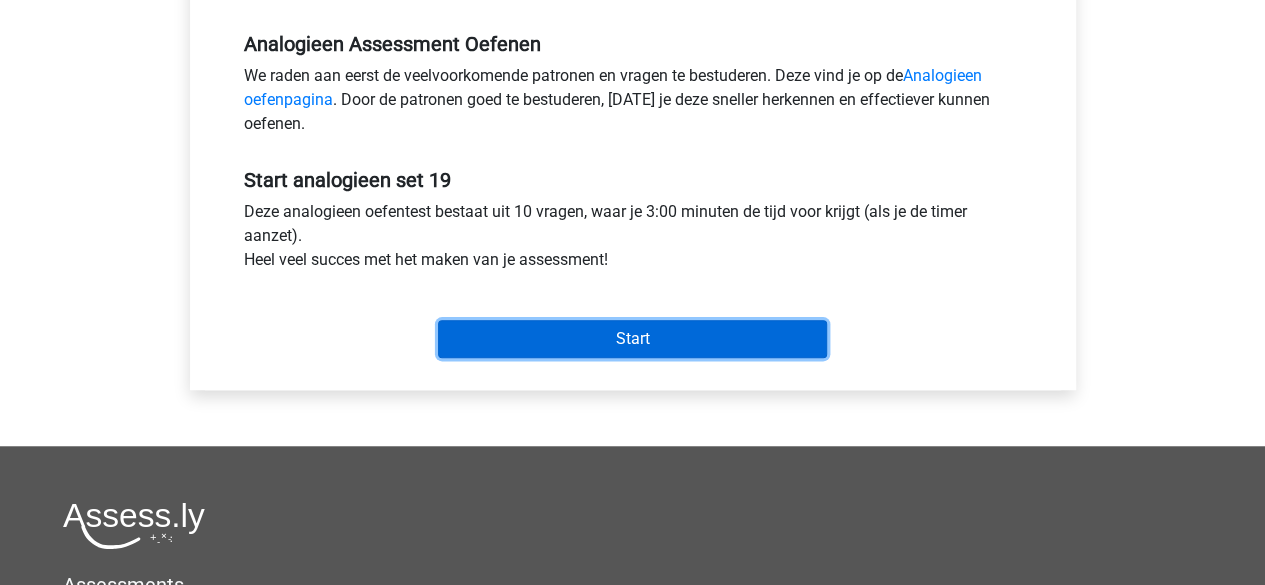 click on "Start" at bounding box center (632, 339) 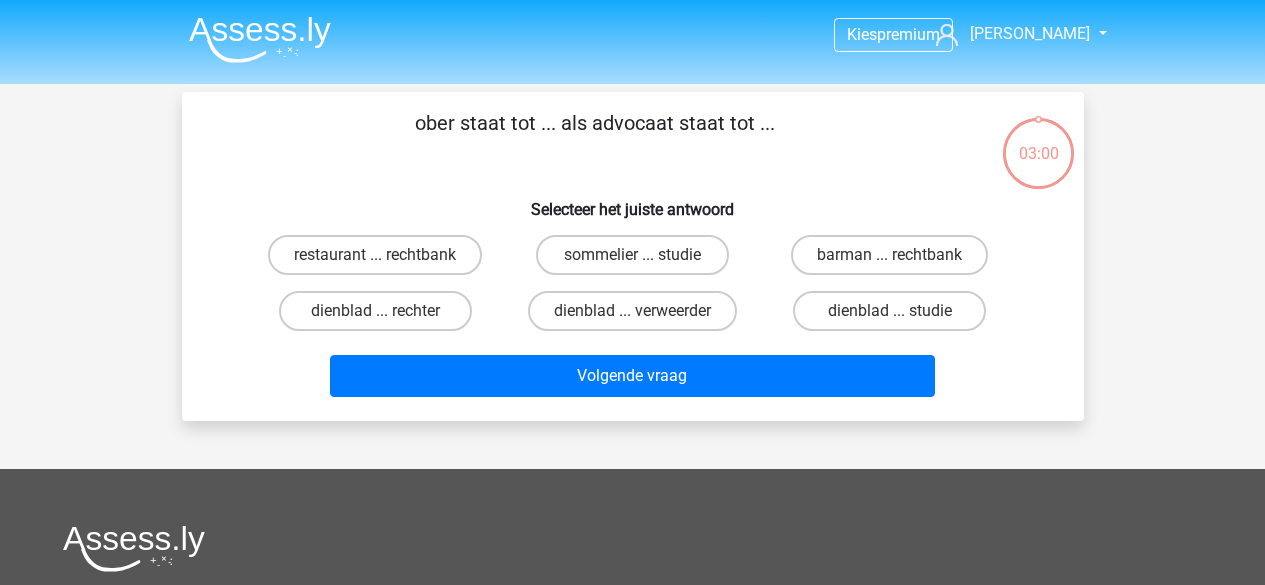 scroll, scrollTop: 0, scrollLeft: 0, axis: both 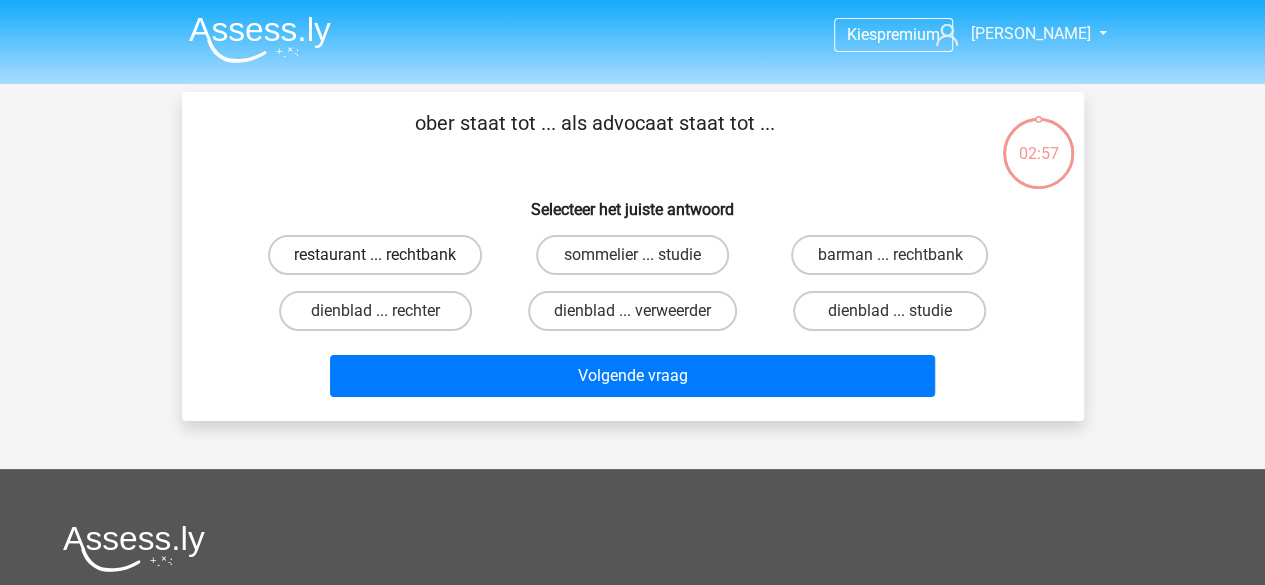 click on "restaurant ... rechtbank" at bounding box center (375, 255) 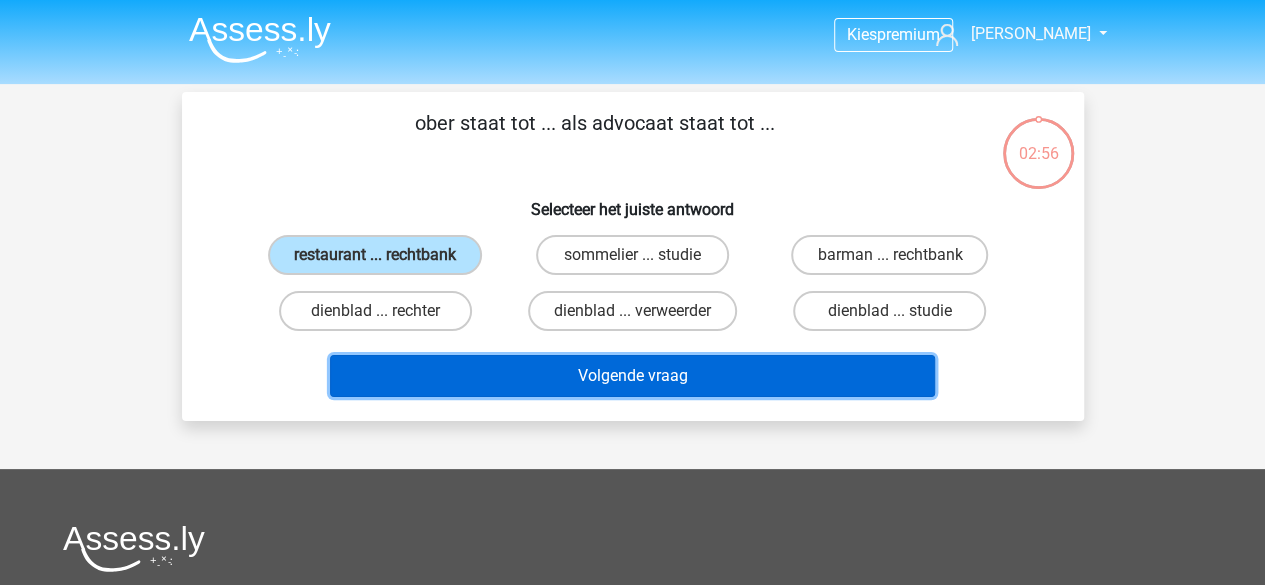 click on "Volgende vraag" at bounding box center (632, 376) 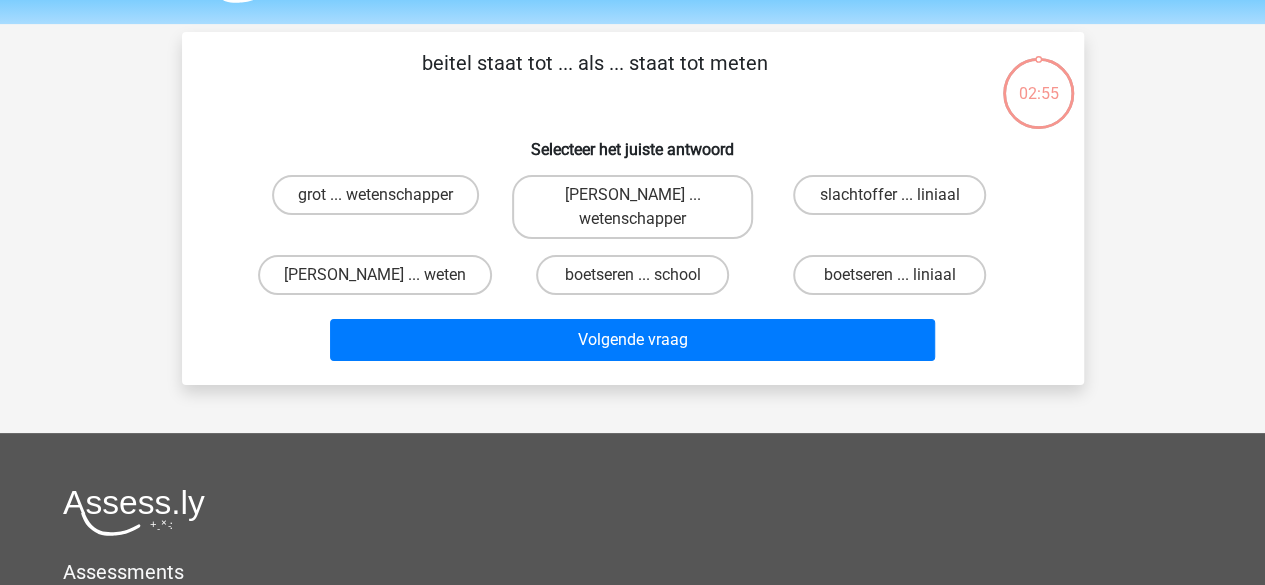 scroll, scrollTop: 92, scrollLeft: 0, axis: vertical 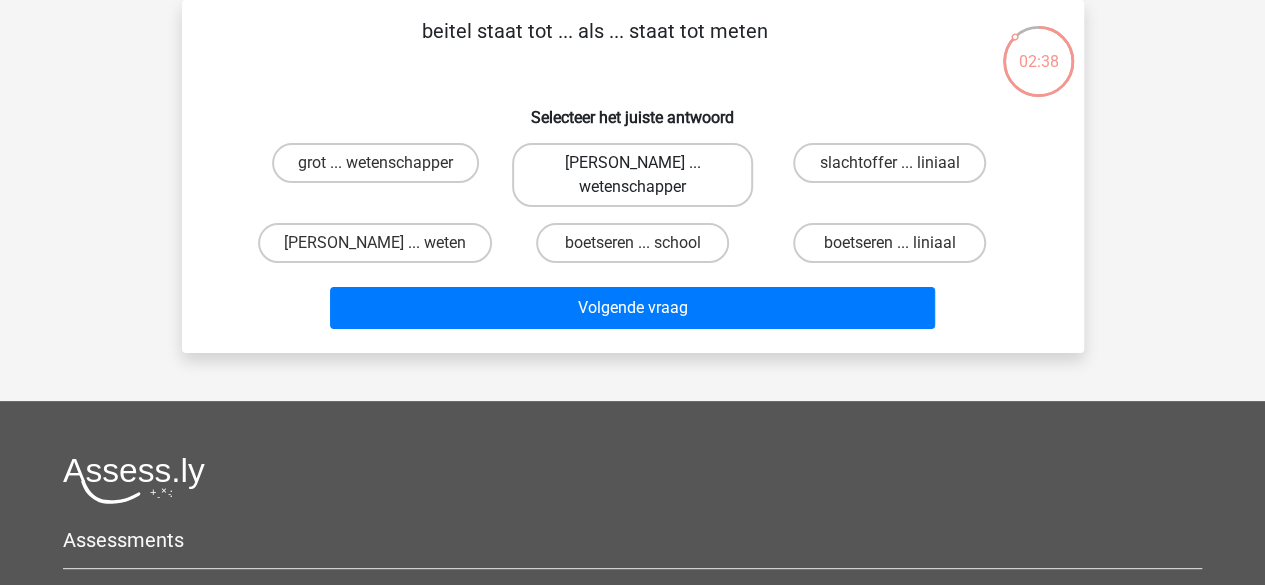 click on "michelangelo ... wetenschapper" at bounding box center [632, 175] 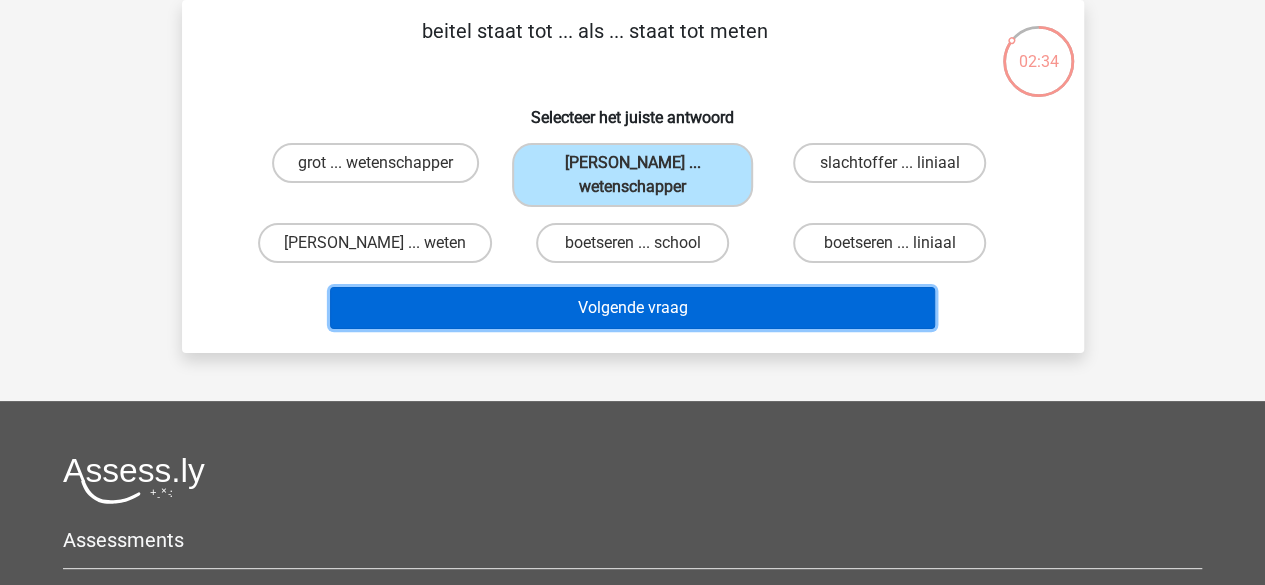 click on "Volgende vraag" at bounding box center (632, 308) 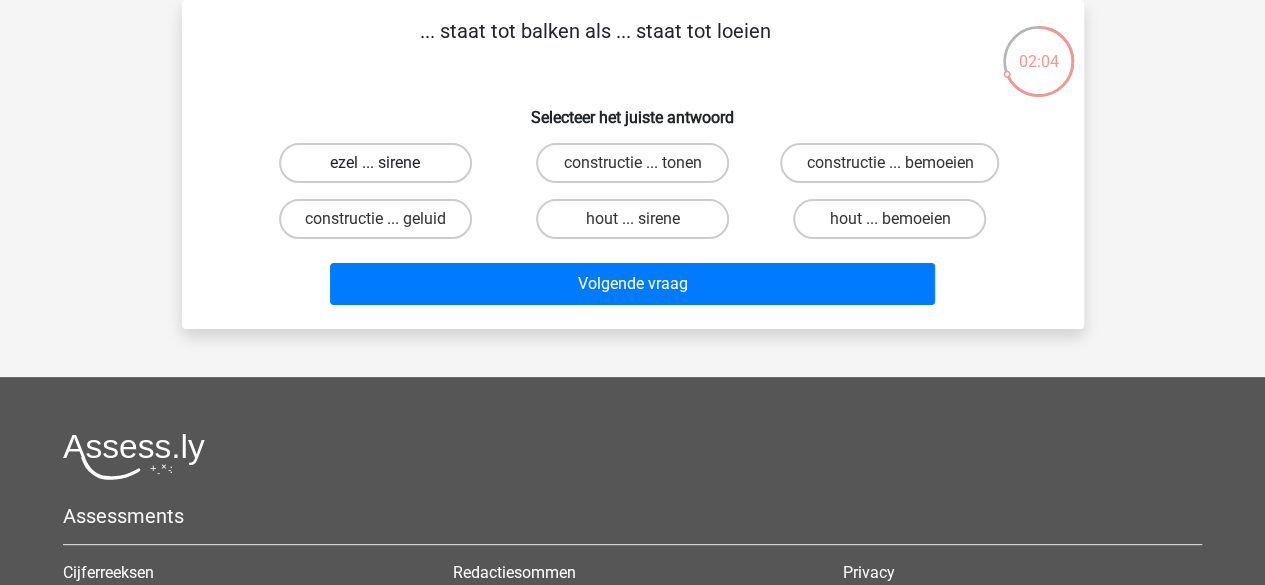 click on "ezel ... sirene" at bounding box center [375, 163] 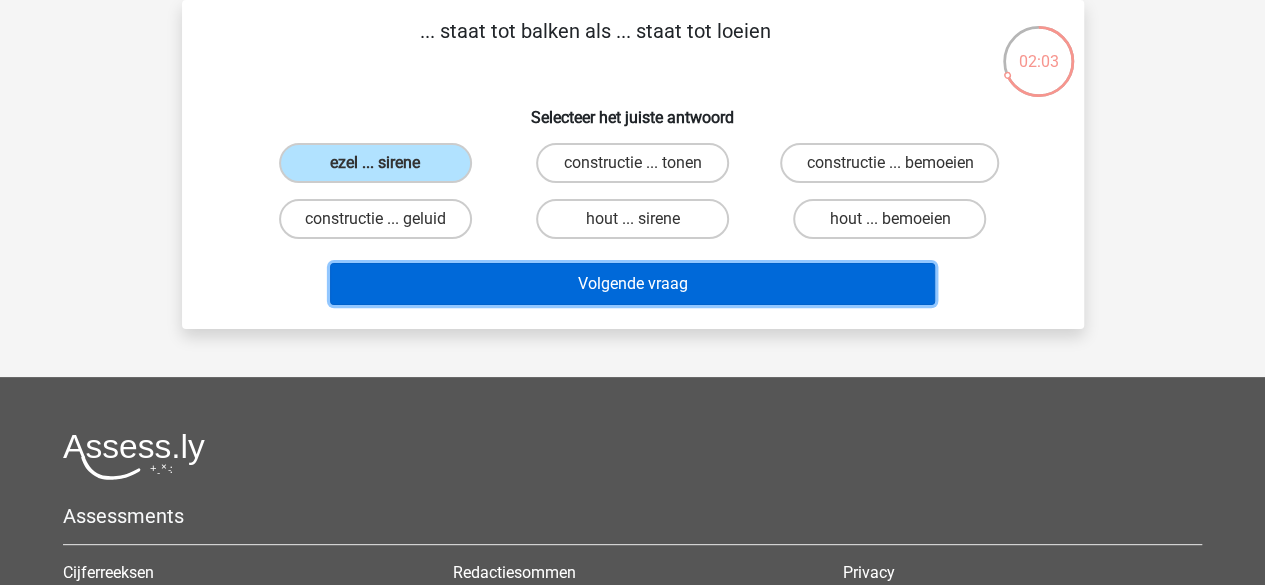 click on "Volgende vraag" at bounding box center [632, 284] 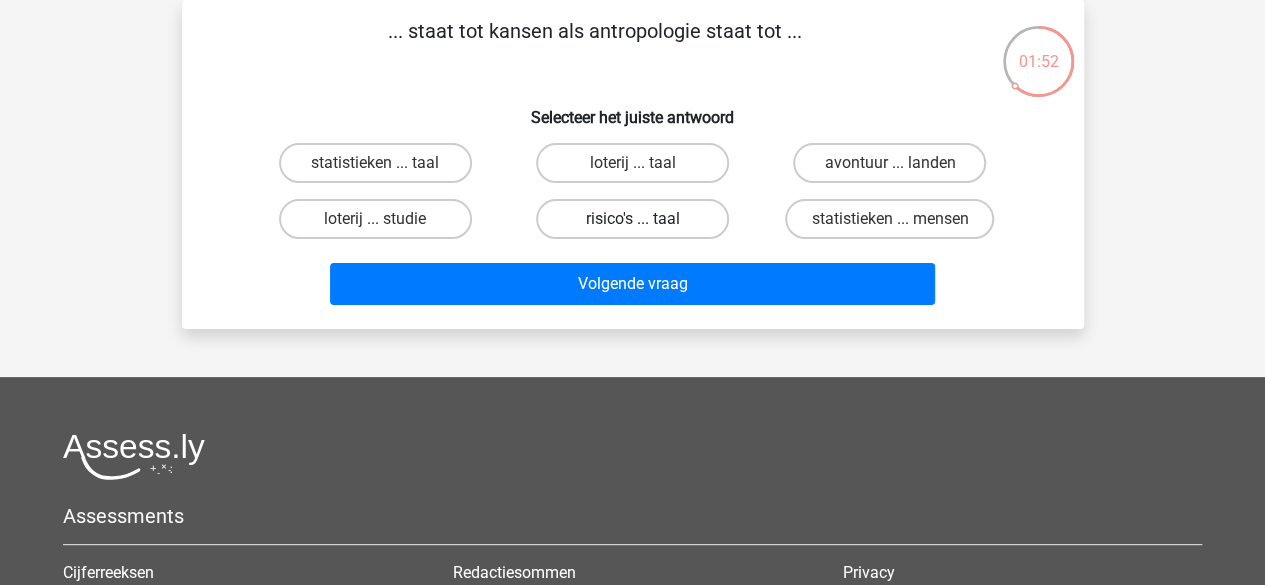 click on "risico's ... taal" at bounding box center [632, 219] 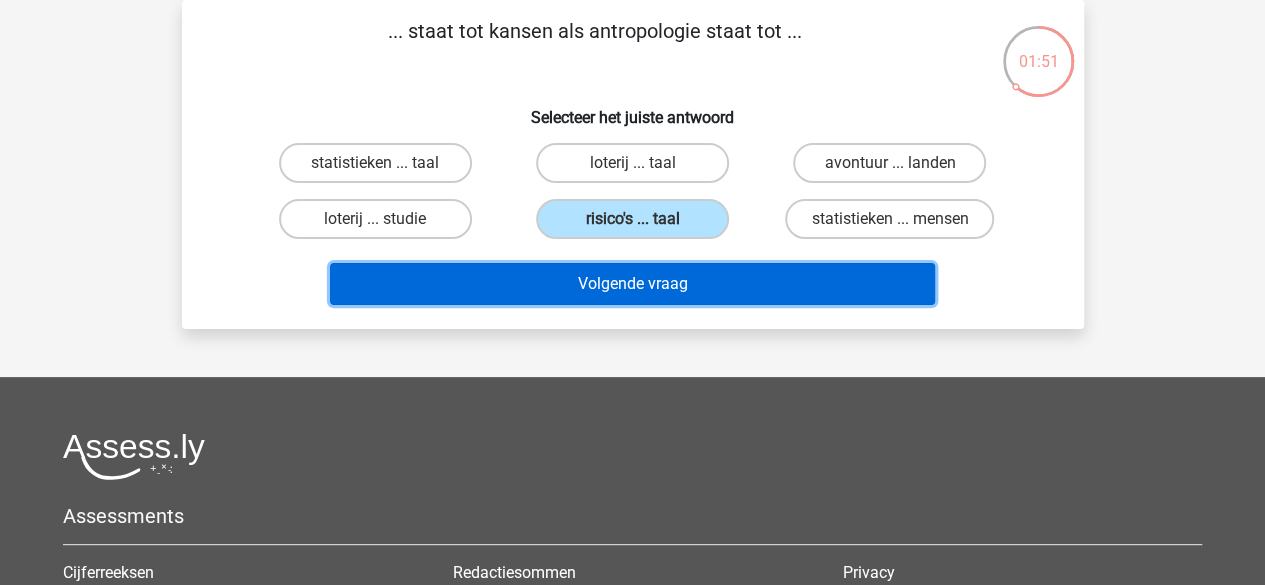 click on "Volgende vraag" at bounding box center [632, 284] 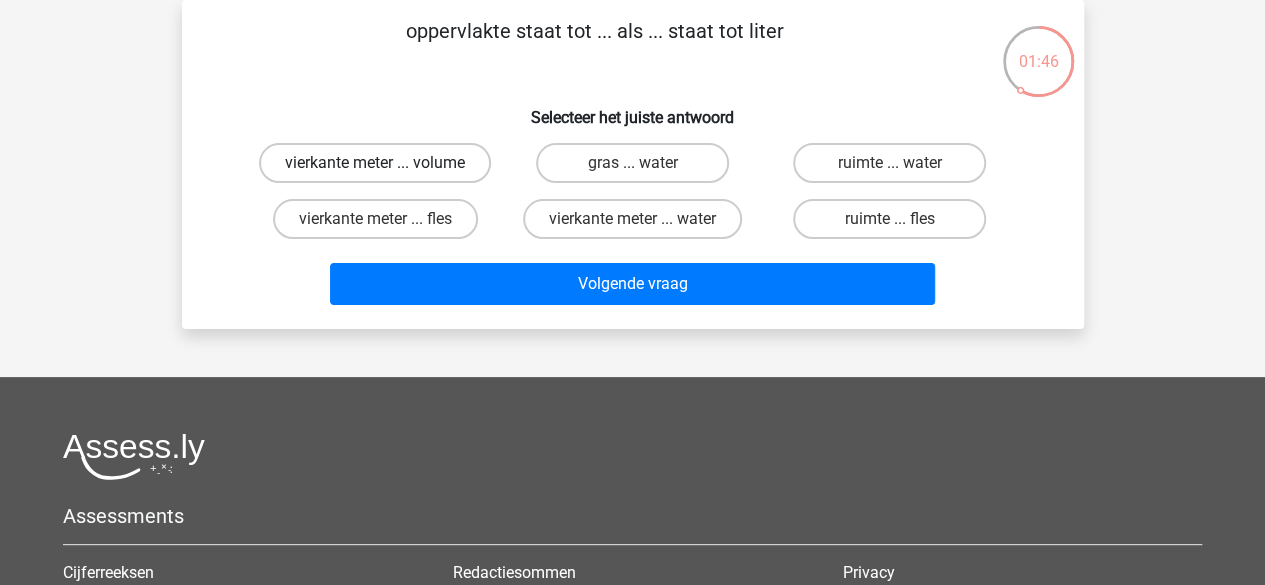 click on "vierkante meter ... volume" at bounding box center (375, 163) 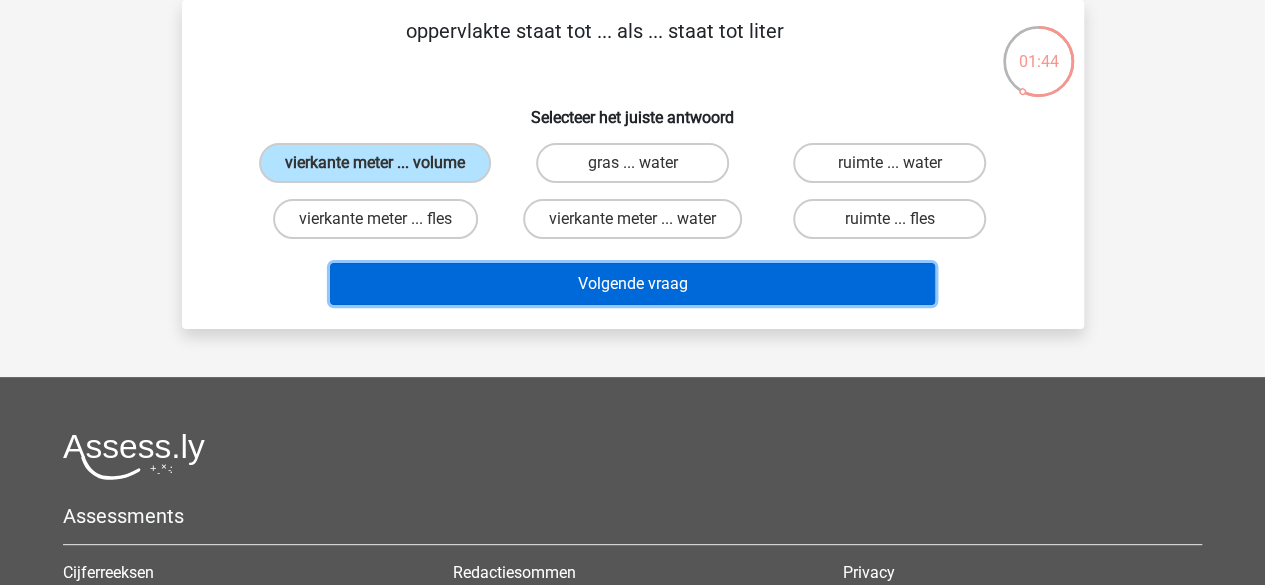 click on "Volgende vraag" at bounding box center [632, 284] 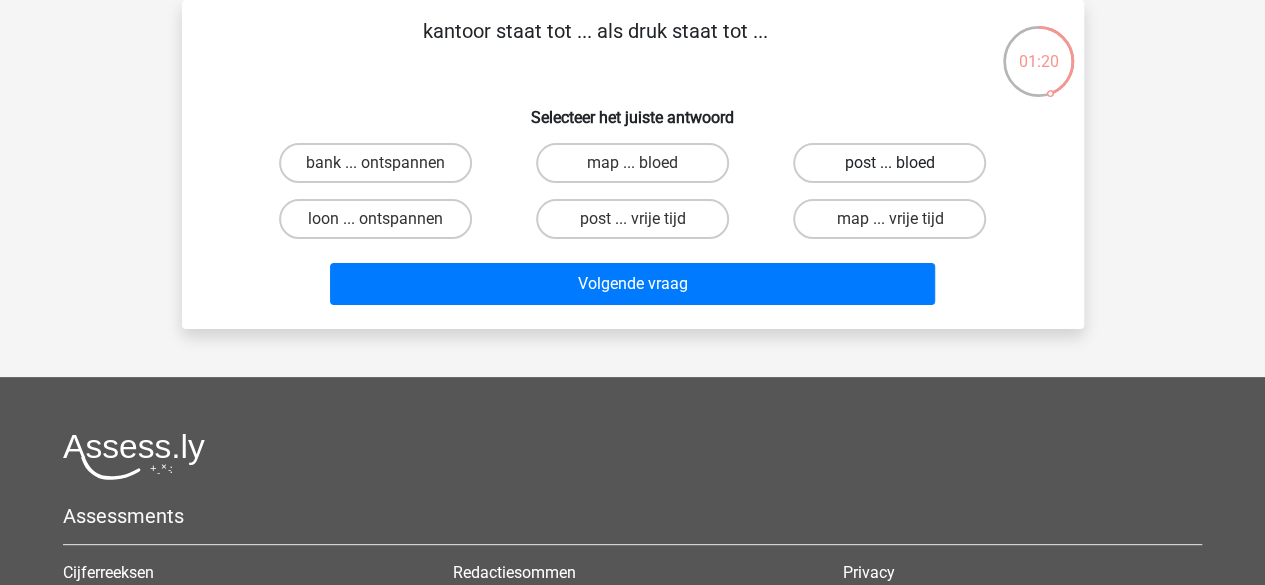 click on "post ... bloed" at bounding box center [889, 163] 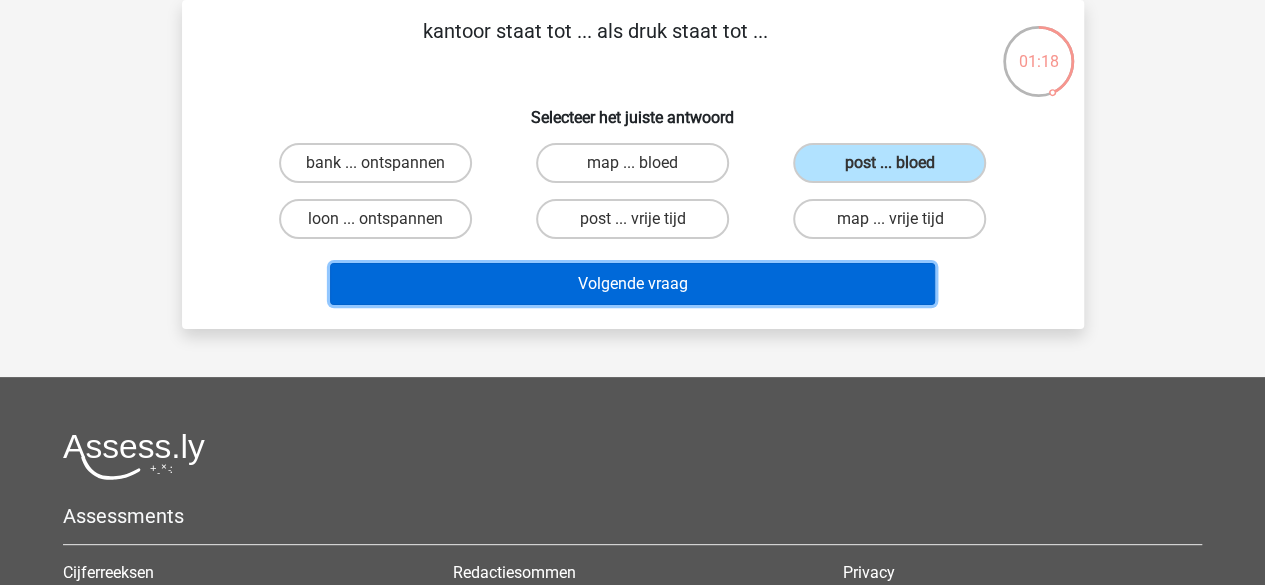 click on "Volgende vraag" at bounding box center [632, 284] 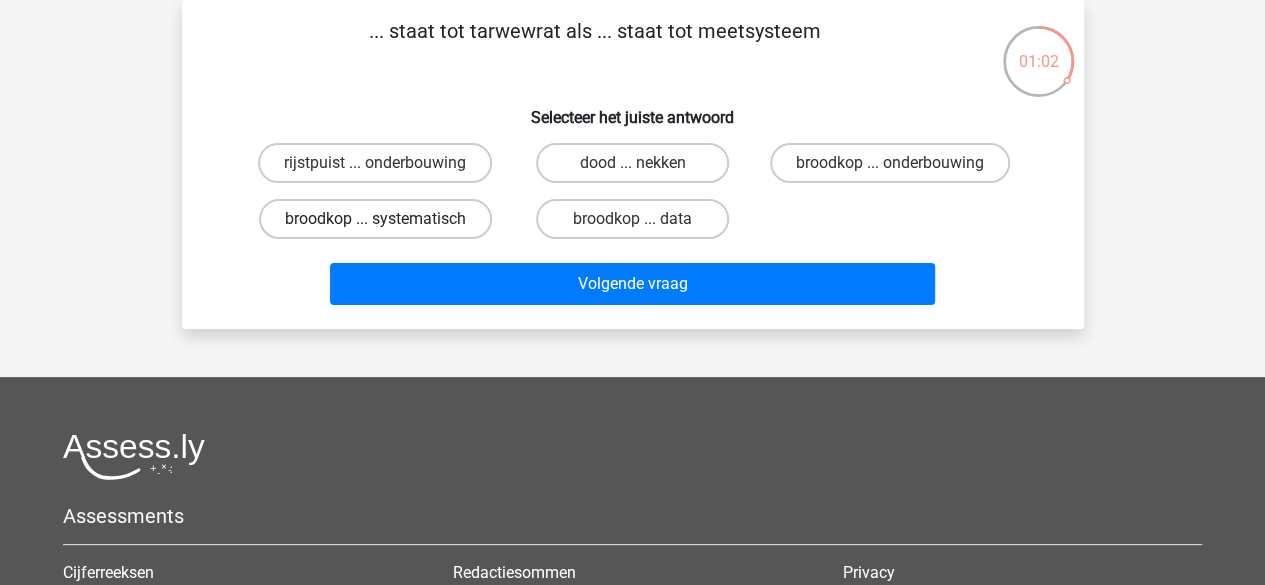 click on "broodkop ... systematisch" at bounding box center (375, 219) 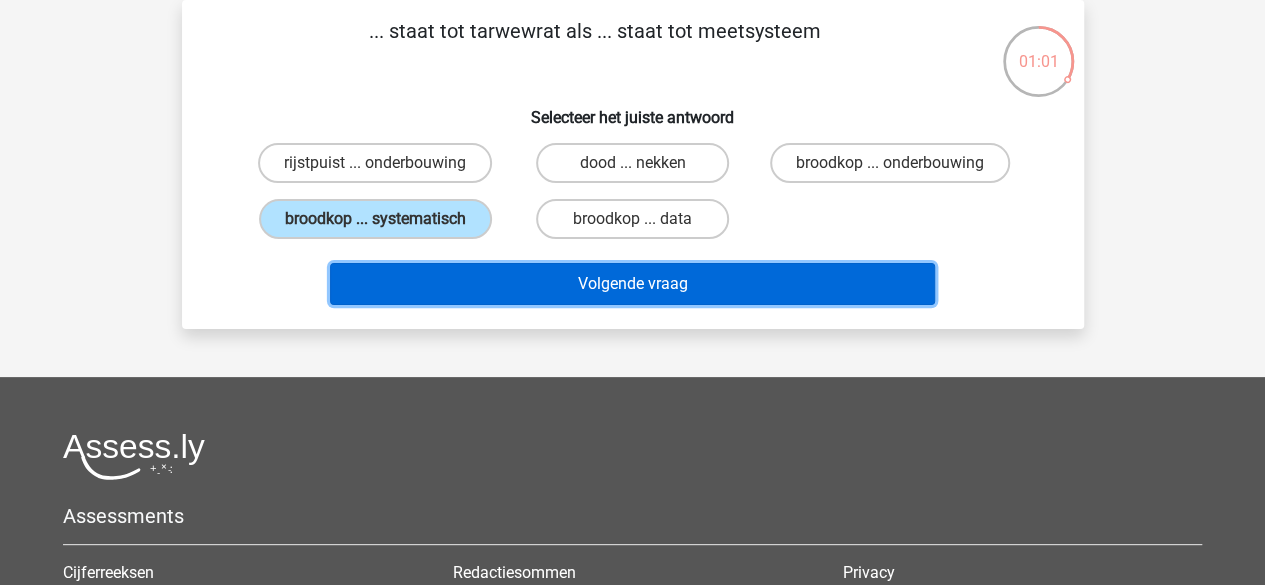 click on "Volgende vraag" at bounding box center (632, 284) 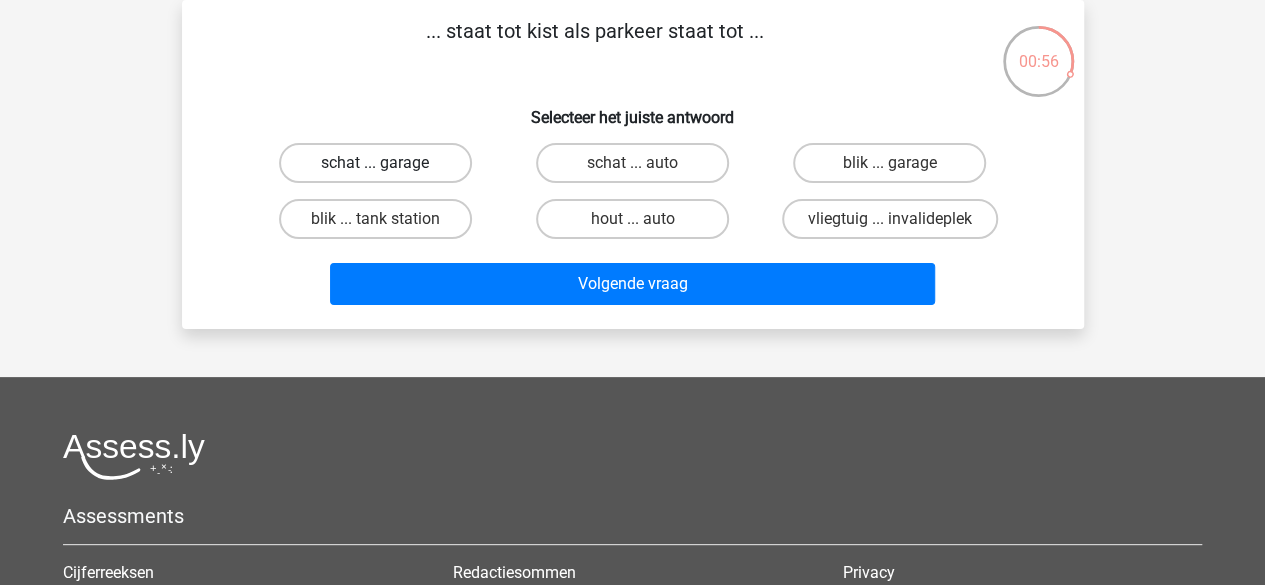click on "schat ... garage" at bounding box center [375, 163] 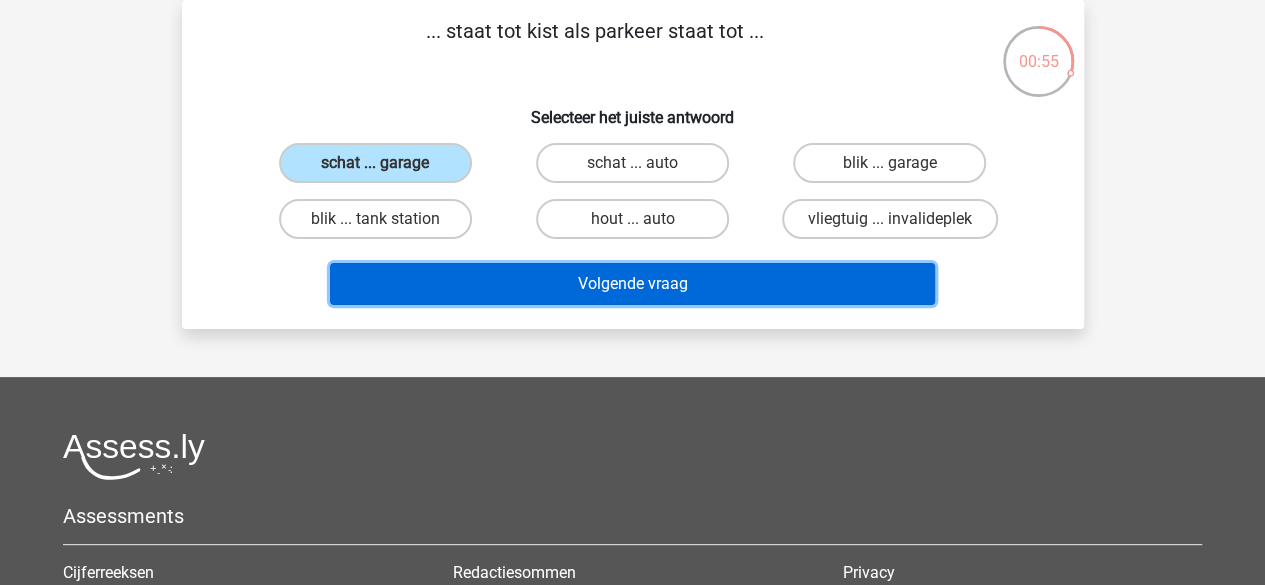 click on "Volgende vraag" at bounding box center [632, 284] 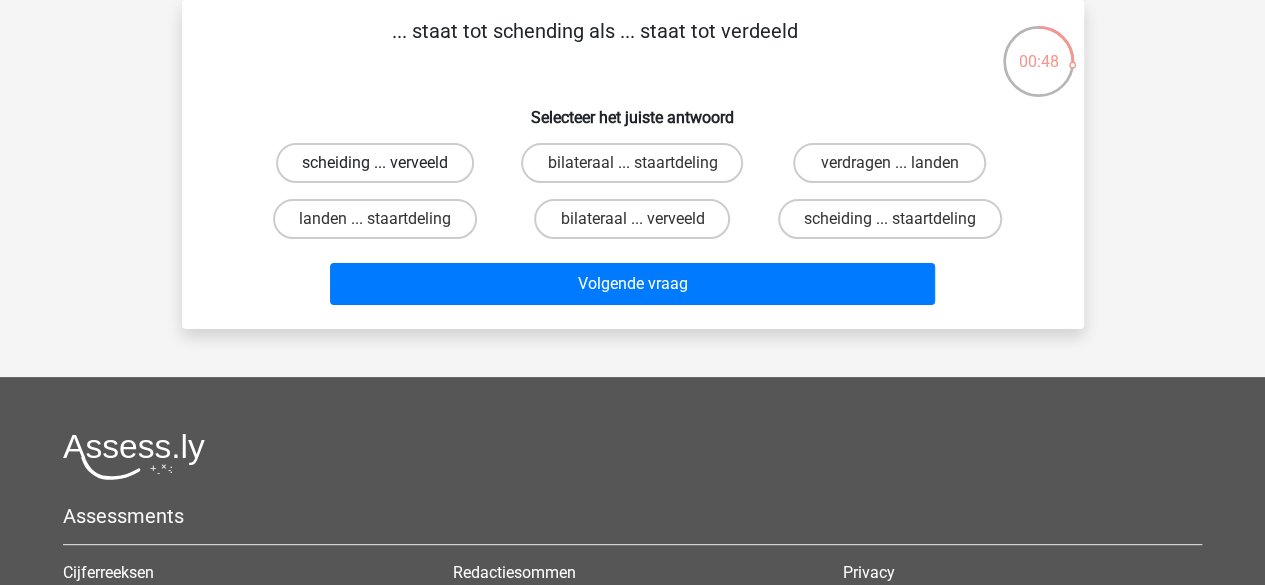 click on "scheiding ... verveeld" at bounding box center [375, 163] 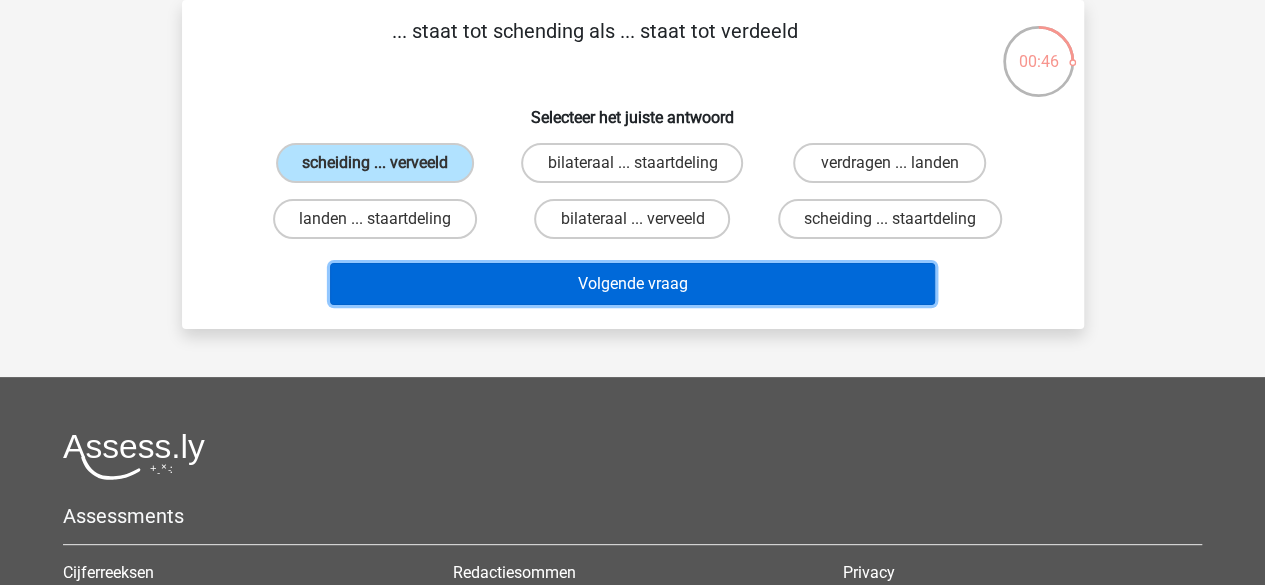 click on "Volgende vraag" at bounding box center (632, 284) 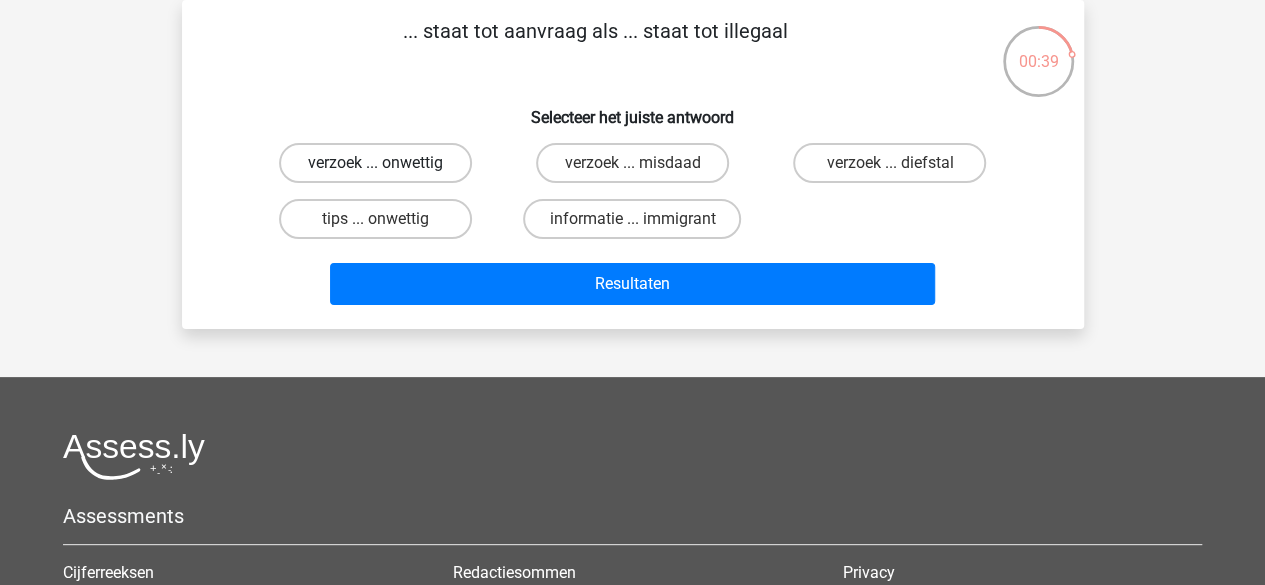 click on "verzoek ... onwettig" at bounding box center [375, 163] 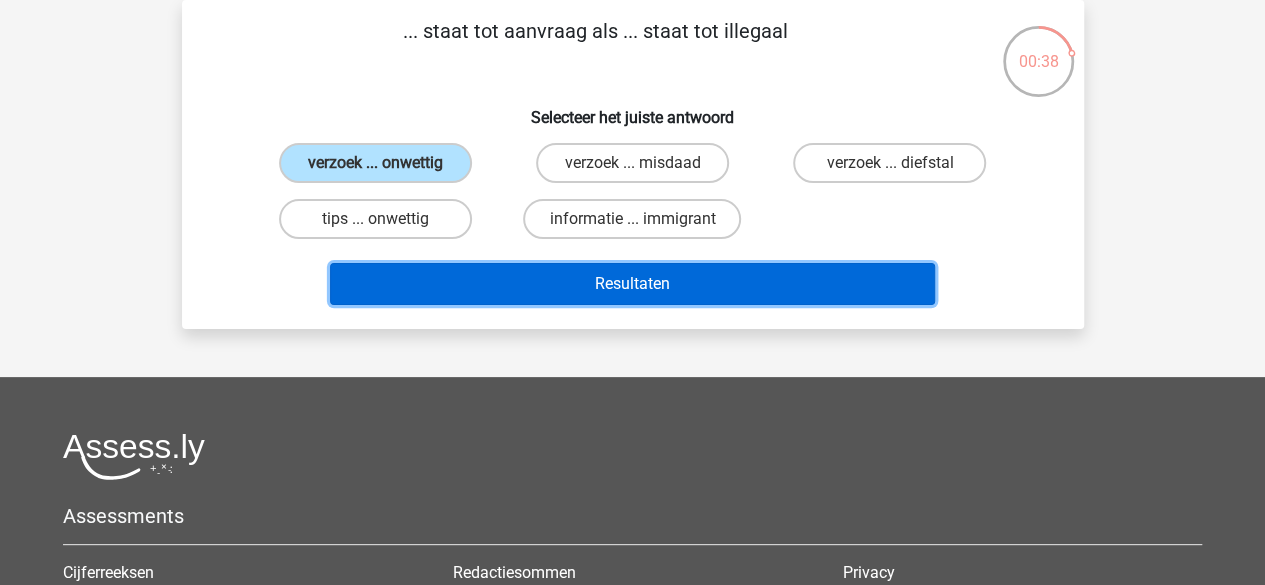 click on "Resultaten" at bounding box center [632, 284] 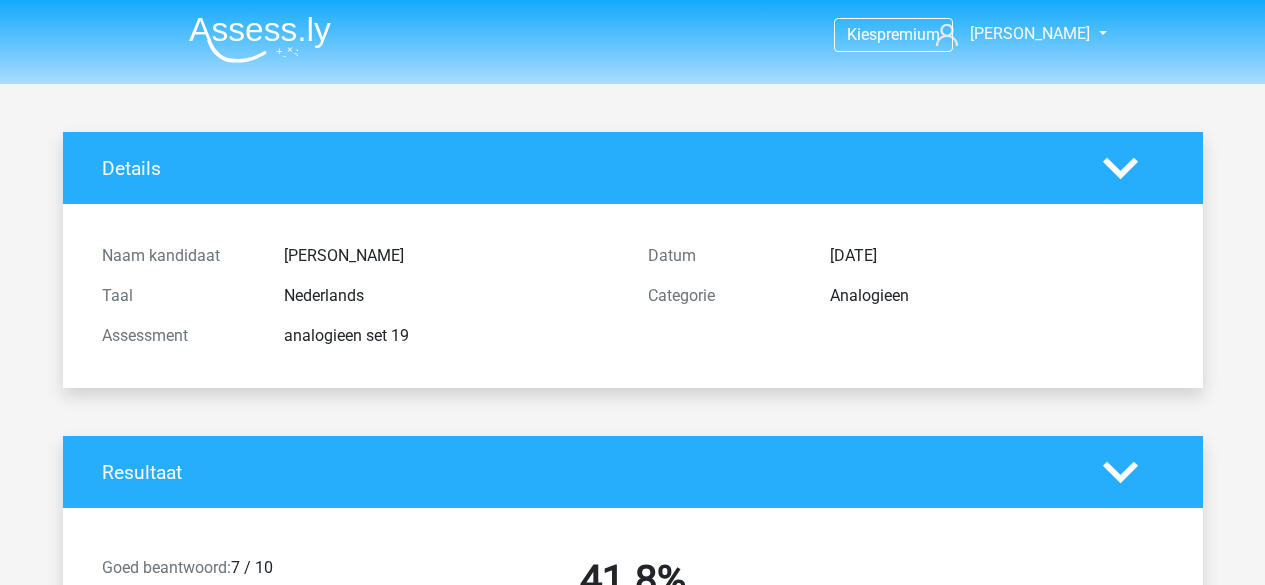 scroll, scrollTop: 0, scrollLeft: 0, axis: both 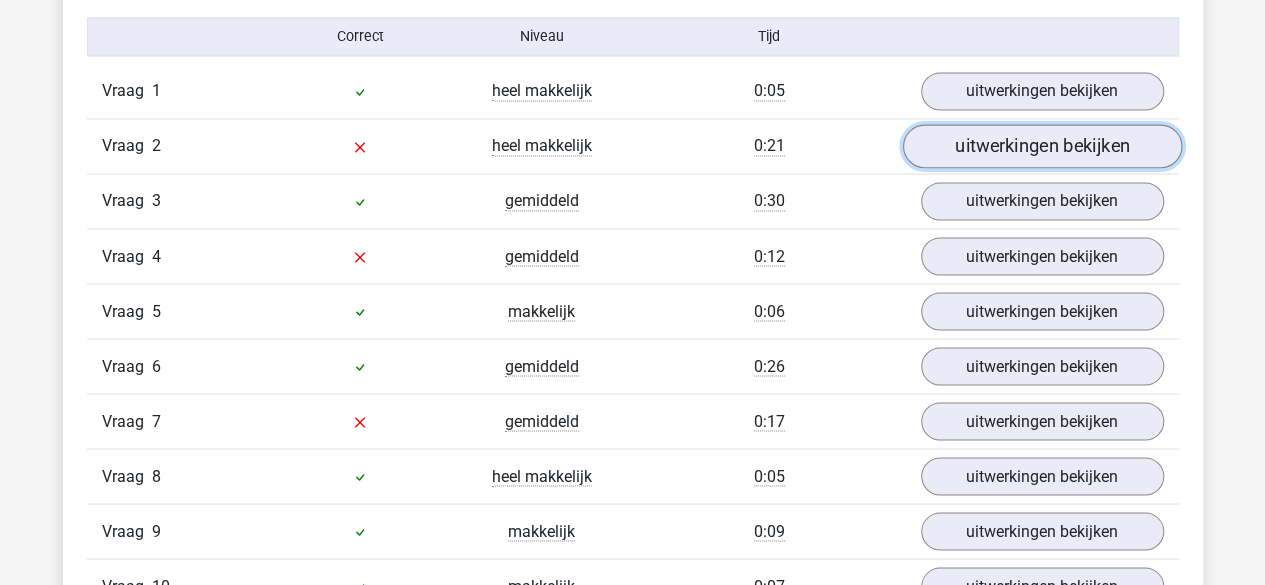 click on "uitwerkingen bekijken" at bounding box center [1041, 147] 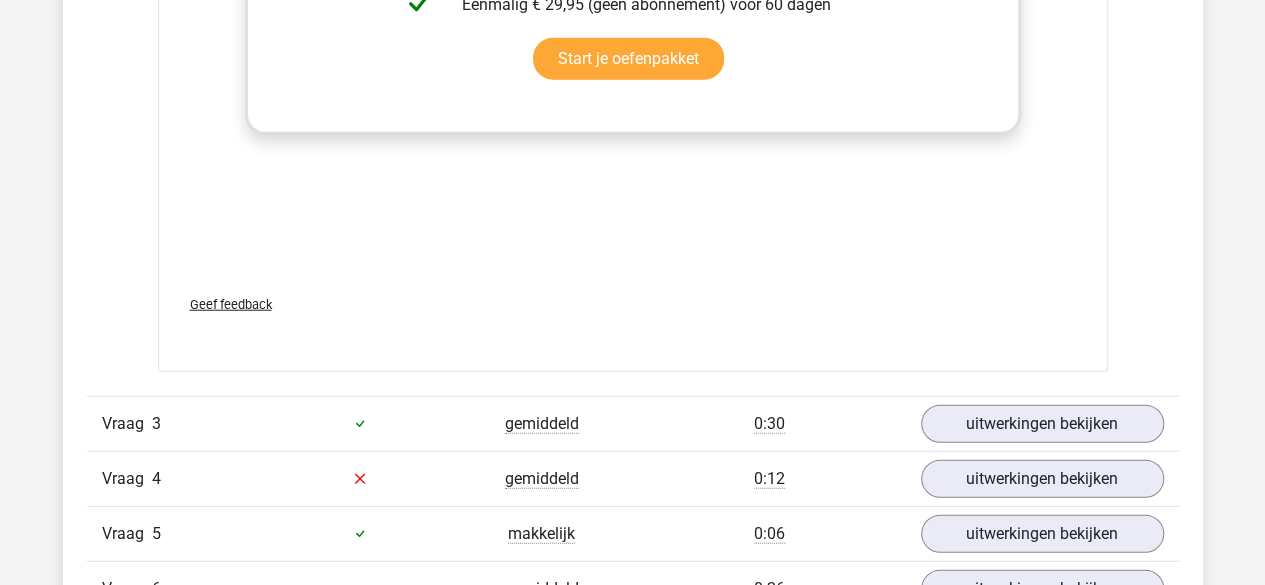 scroll, scrollTop: 2502, scrollLeft: 0, axis: vertical 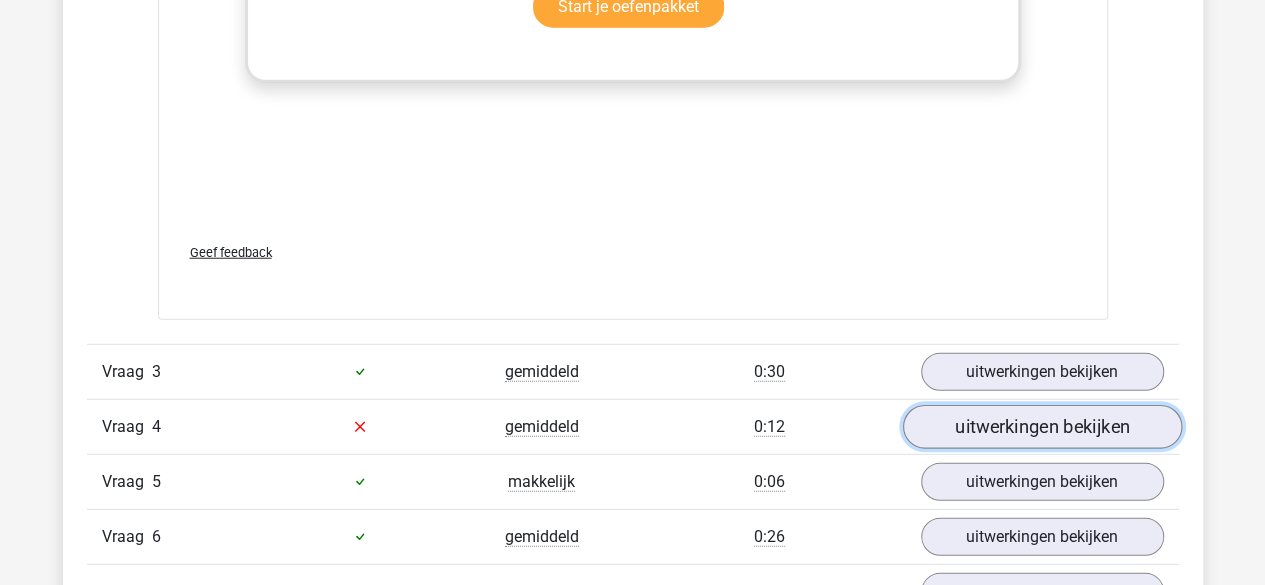 click on "uitwerkingen bekijken" at bounding box center [1041, 427] 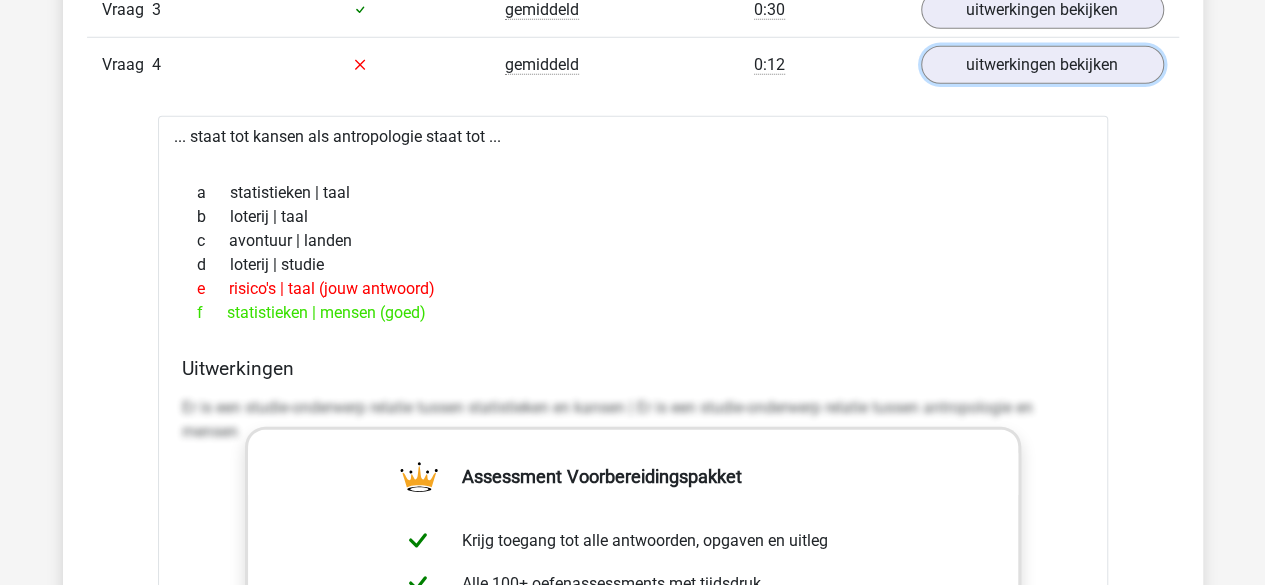 scroll, scrollTop: 2880, scrollLeft: 0, axis: vertical 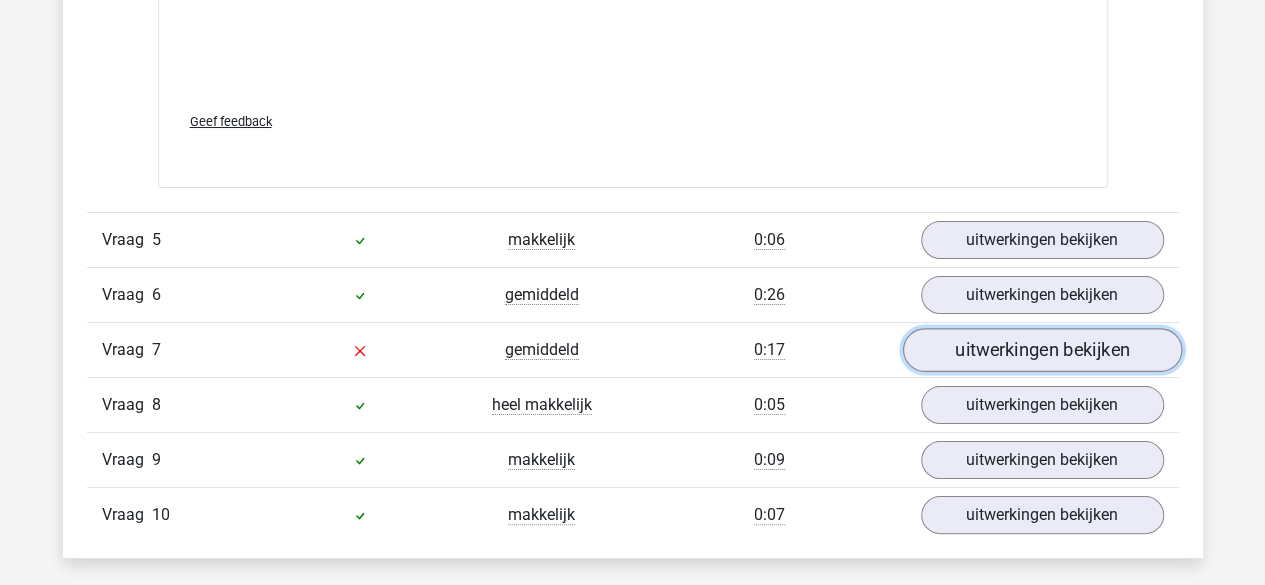 click on "uitwerkingen bekijken" at bounding box center (1041, 350) 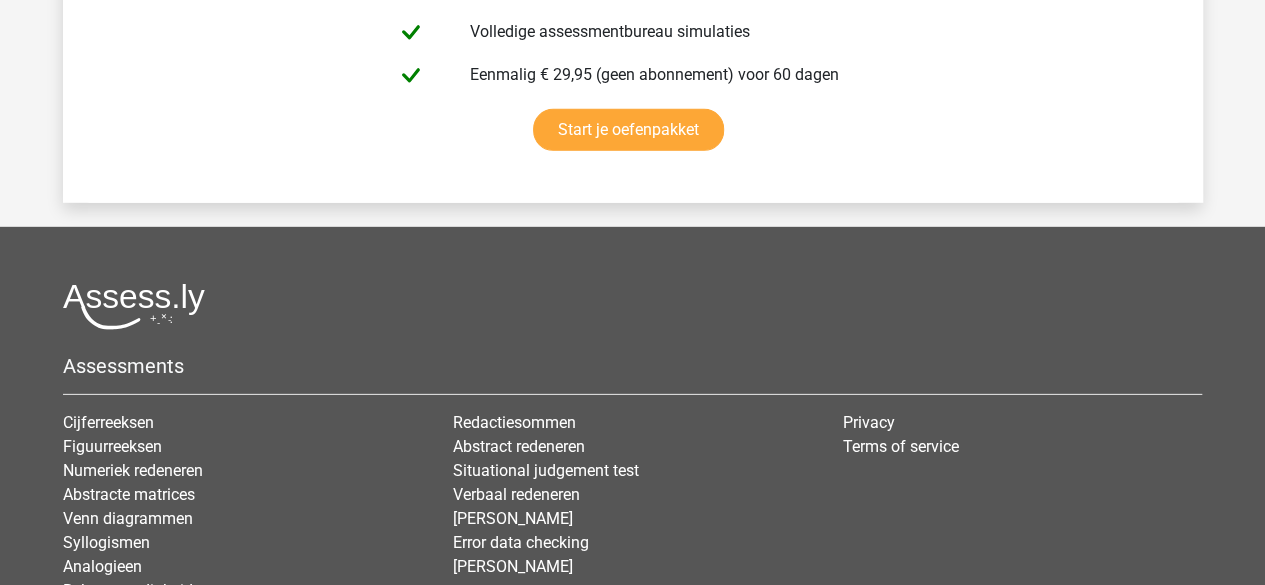 scroll, scrollTop: 6670, scrollLeft: 0, axis: vertical 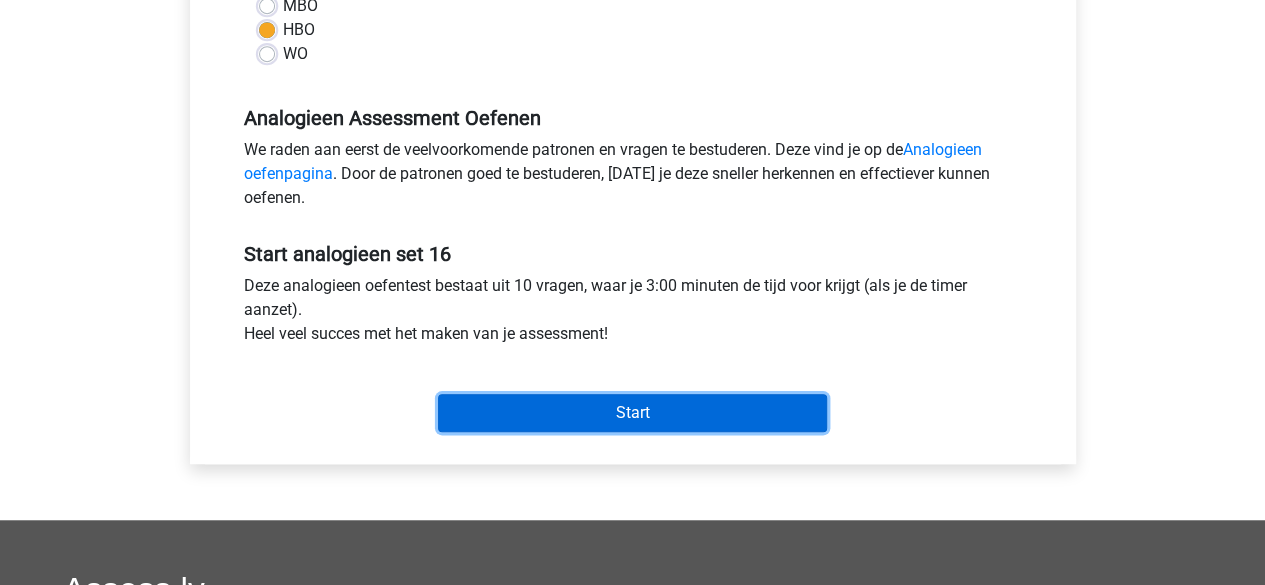 click on "Start" at bounding box center [632, 413] 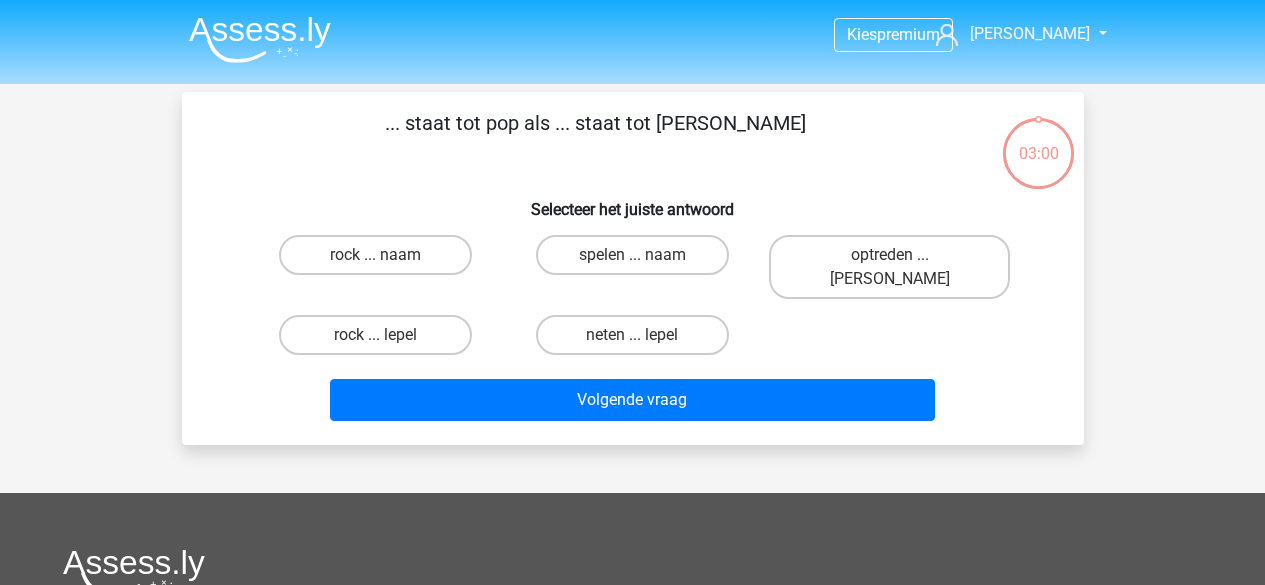 scroll, scrollTop: 0, scrollLeft: 0, axis: both 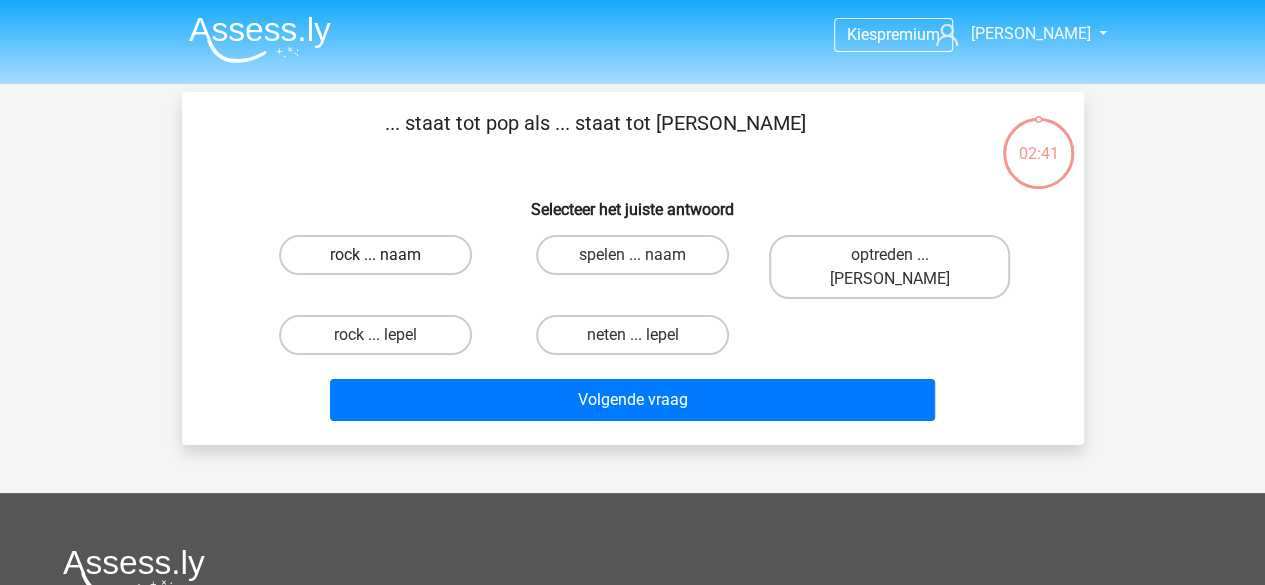 click on "rock ... naam" at bounding box center [375, 255] 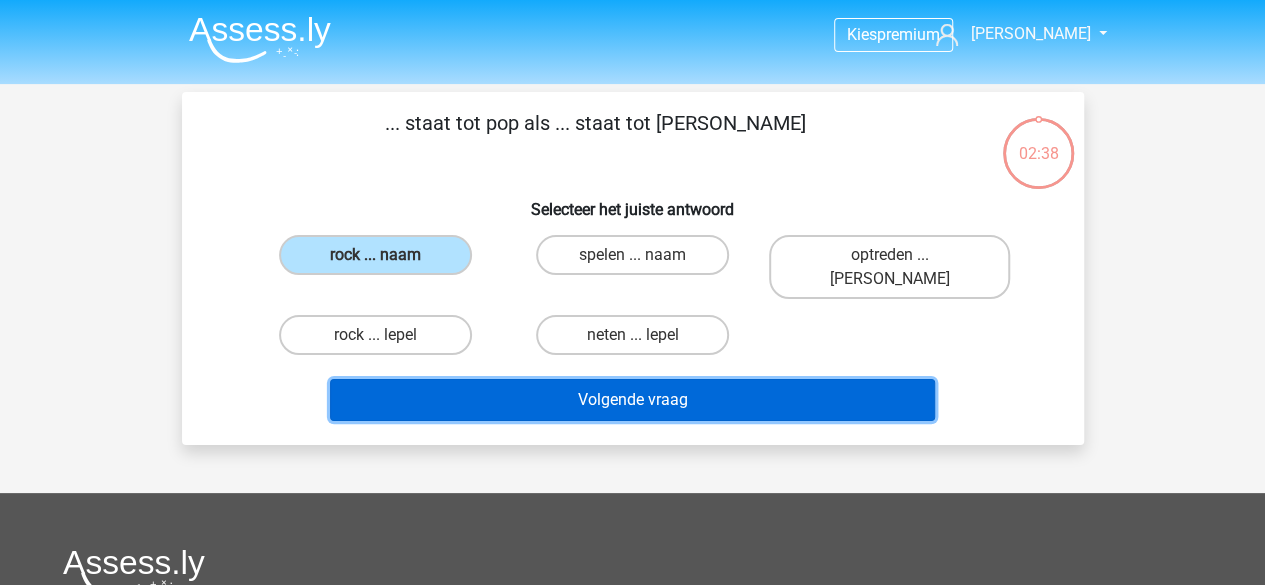 click on "Volgende vraag" at bounding box center (632, 400) 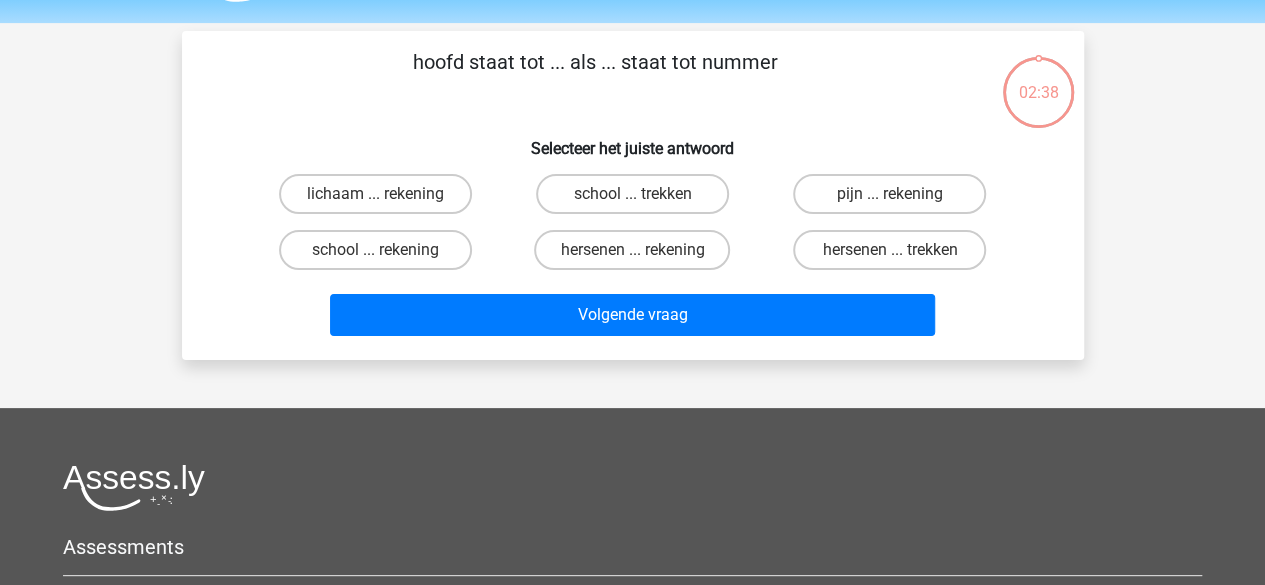 scroll, scrollTop: 92, scrollLeft: 0, axis: vertical 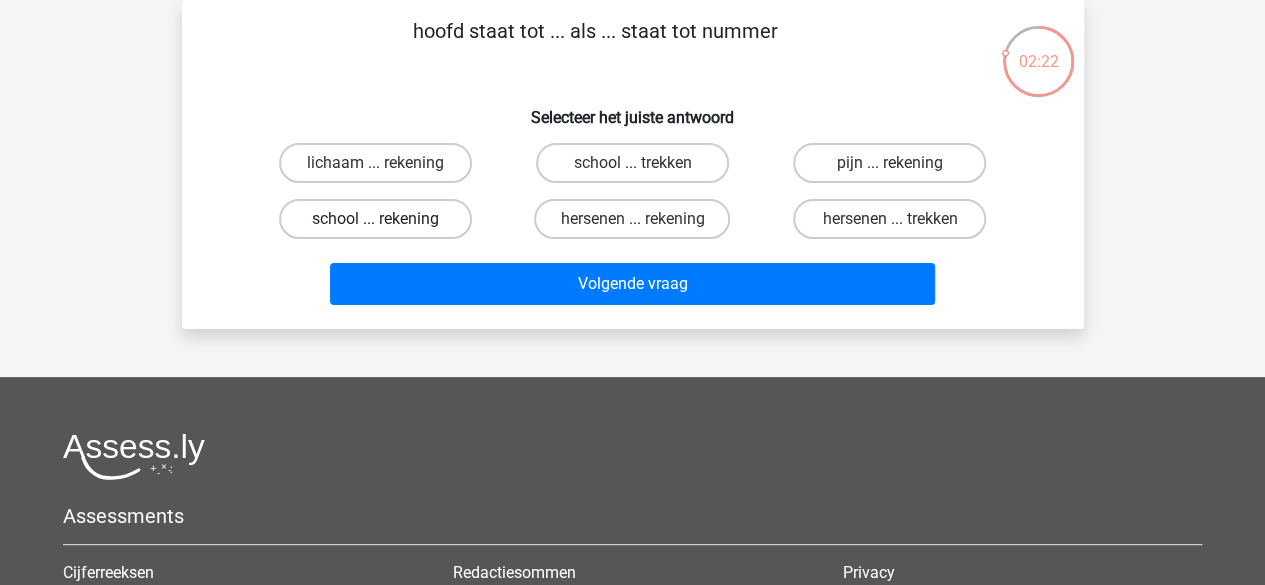 click on "school ... rekening" at bounding box center (375, 219) 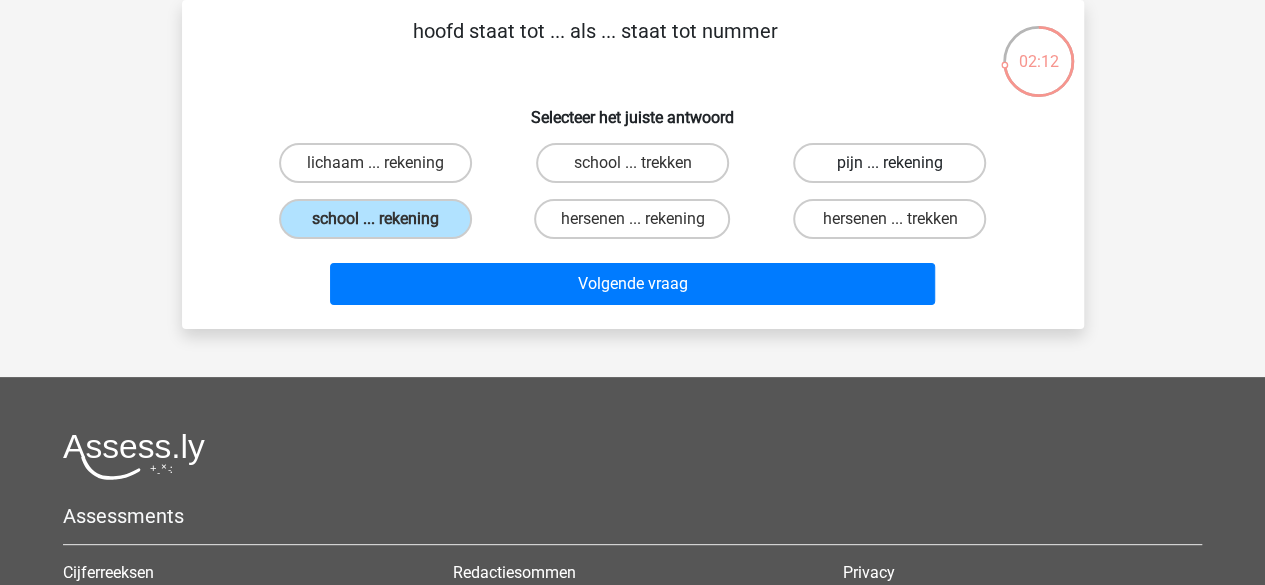 click on "pijn ... rekening" at bounding box center [889, 163] 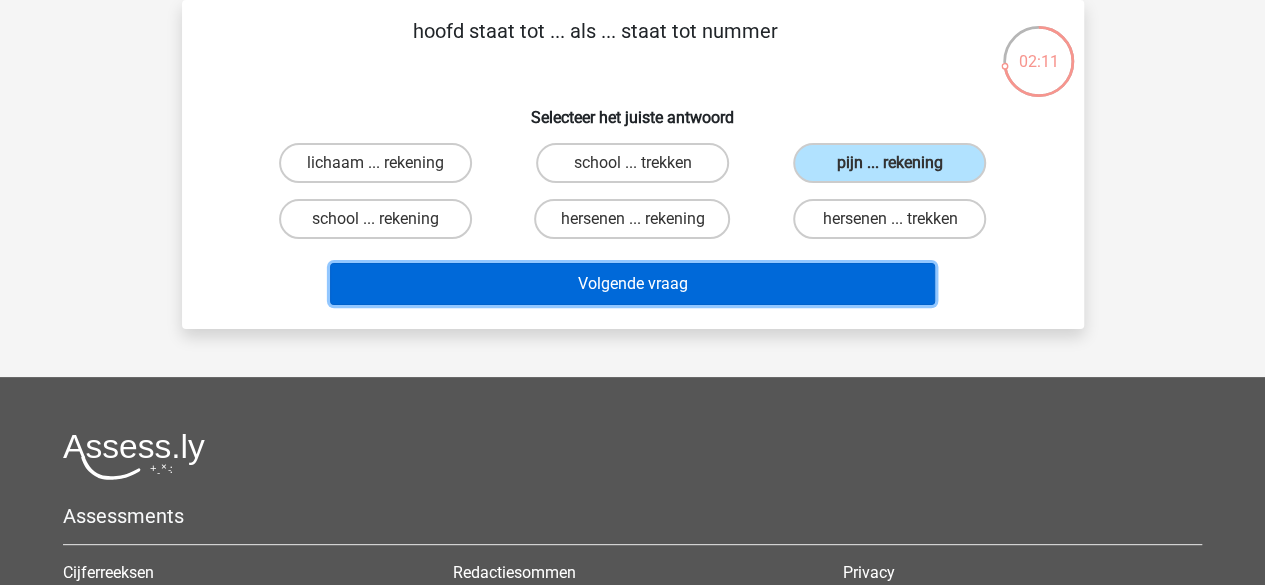 click on "Volgende vraag" at bounding box center [632, 284] 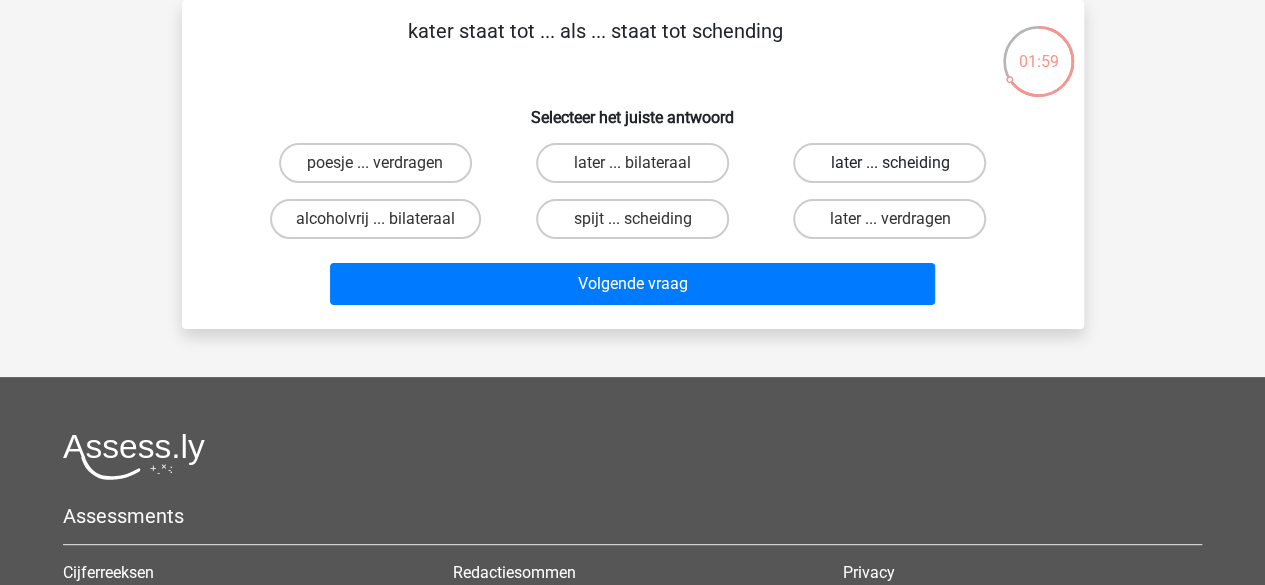 click on "later ... scheiding" at bounding box center [889, 163] 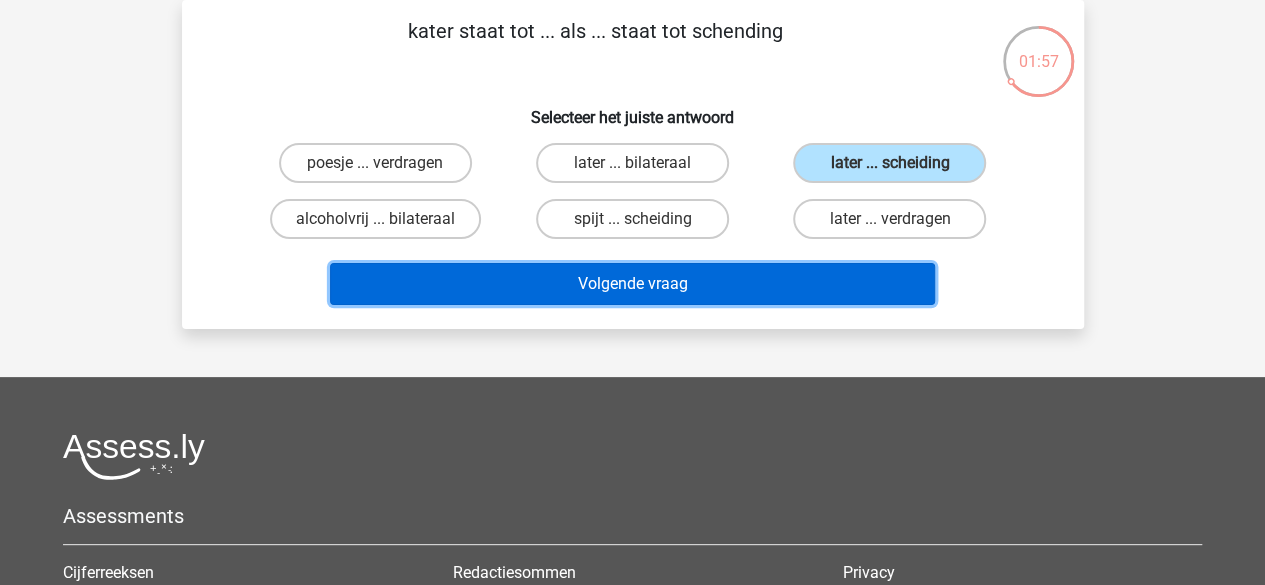 click on "Volgende vraag" at bounding box center [632, 284] 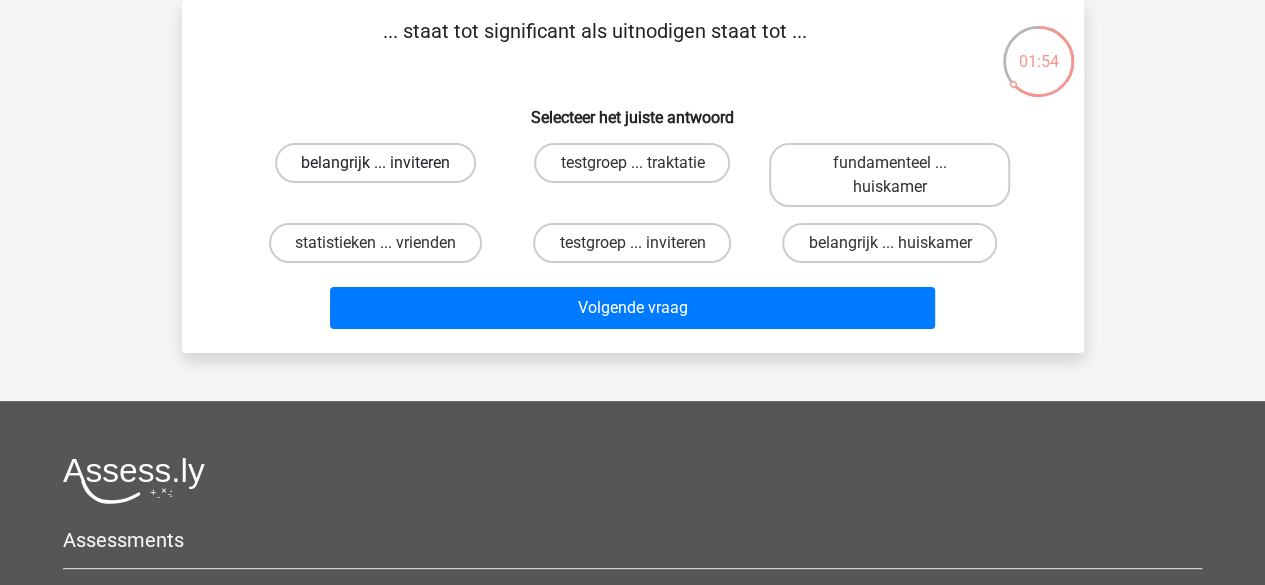 click on "belangrijk ... inviteren" at bounding box center (375, 163) 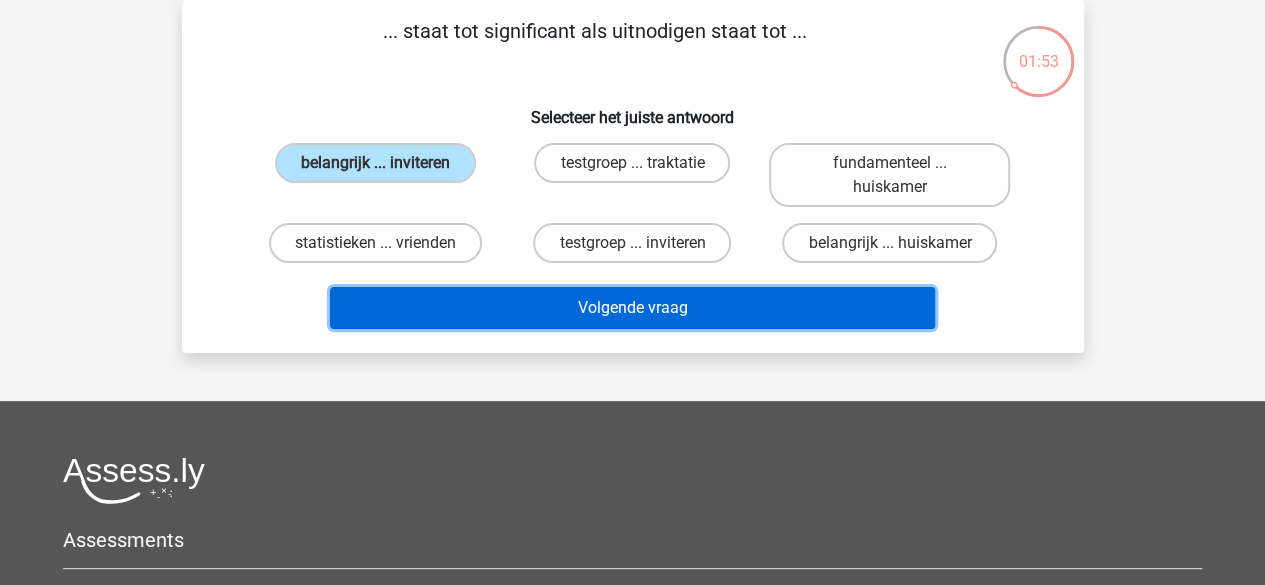 click on "Volgende vraag" at bounding box center [632, 308] 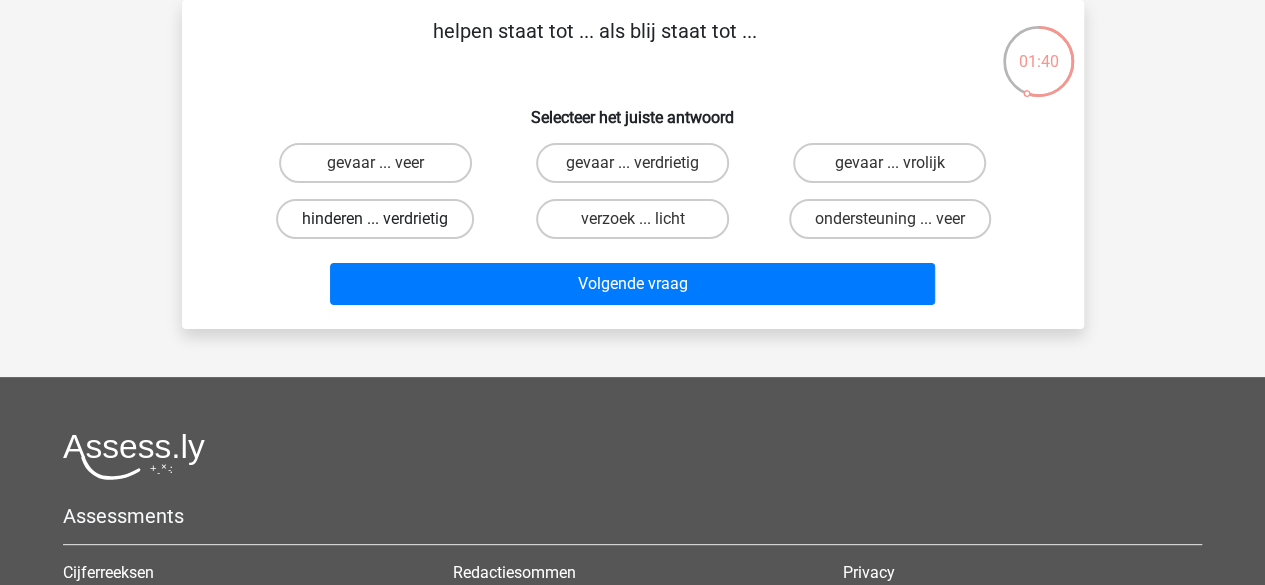 click on "hinderen ... verdrietig" at bounding box center (375, 219) 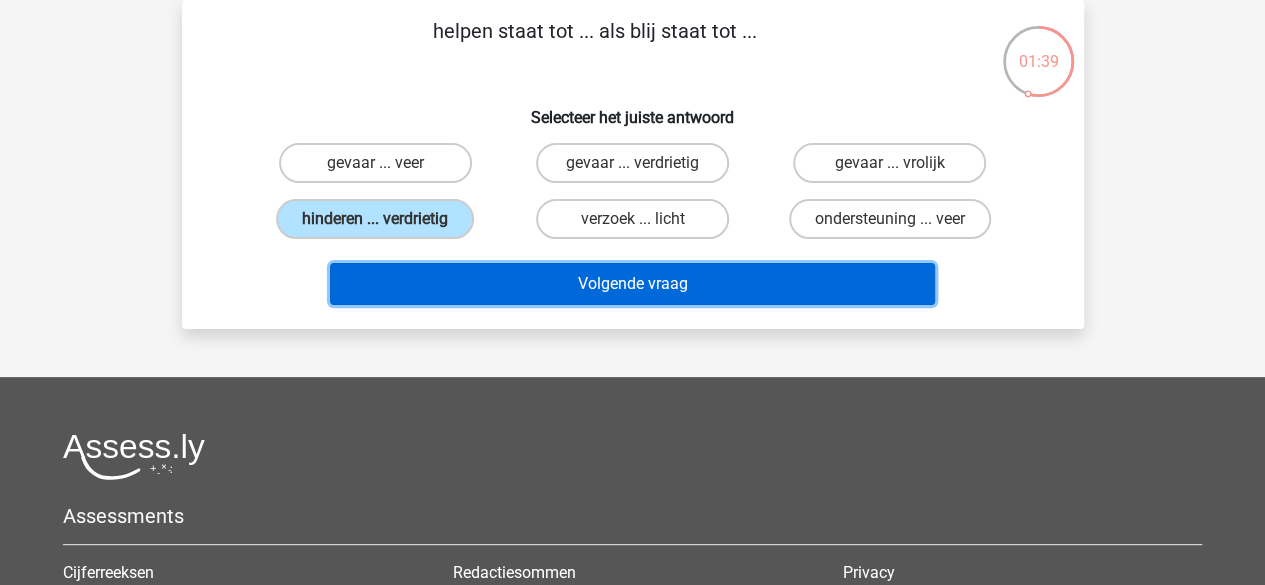 click on "Volgende vraag" at bounding box center (632, 284) 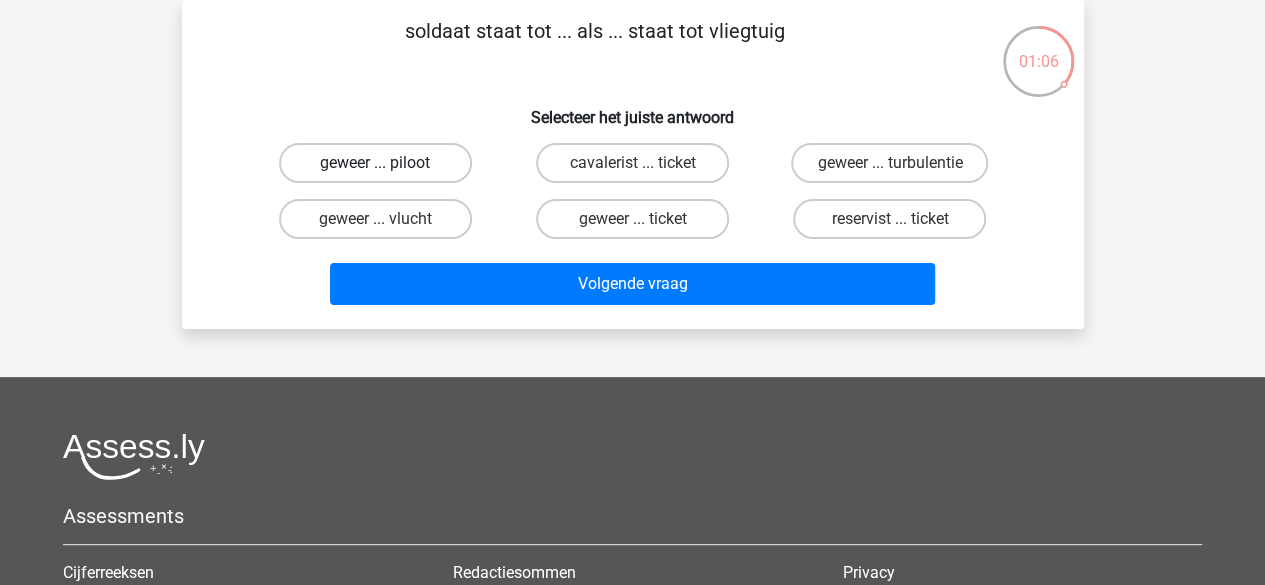 click on "geweer ... piloot" at bounding box center (375, 163) 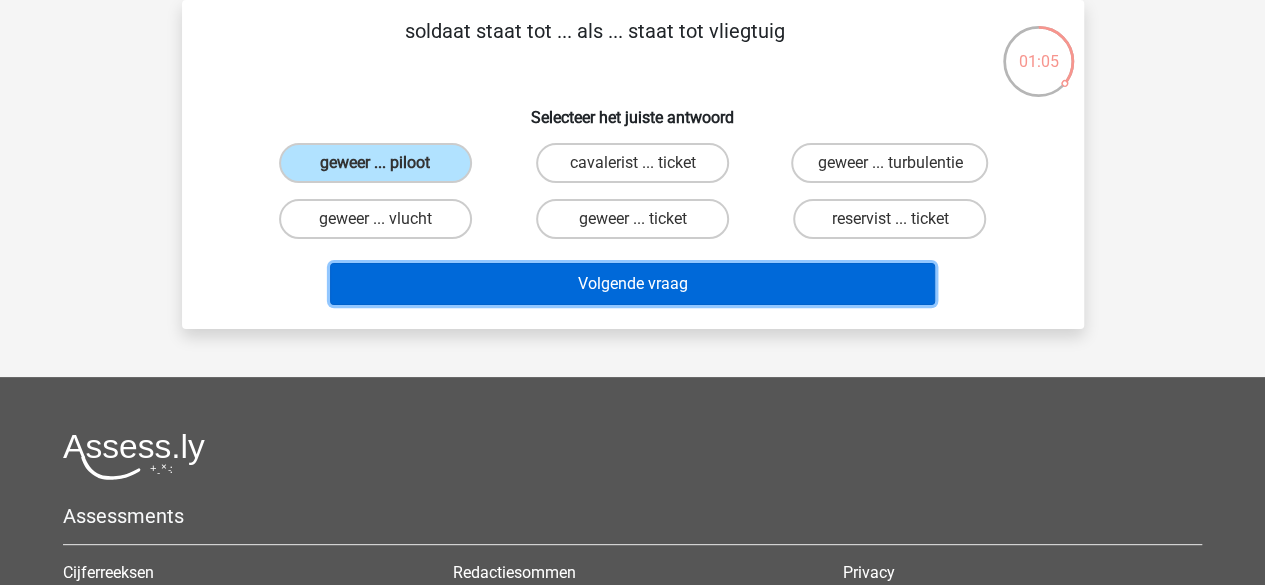 click on "Volgende vraag" at bounding box center (632, 284) 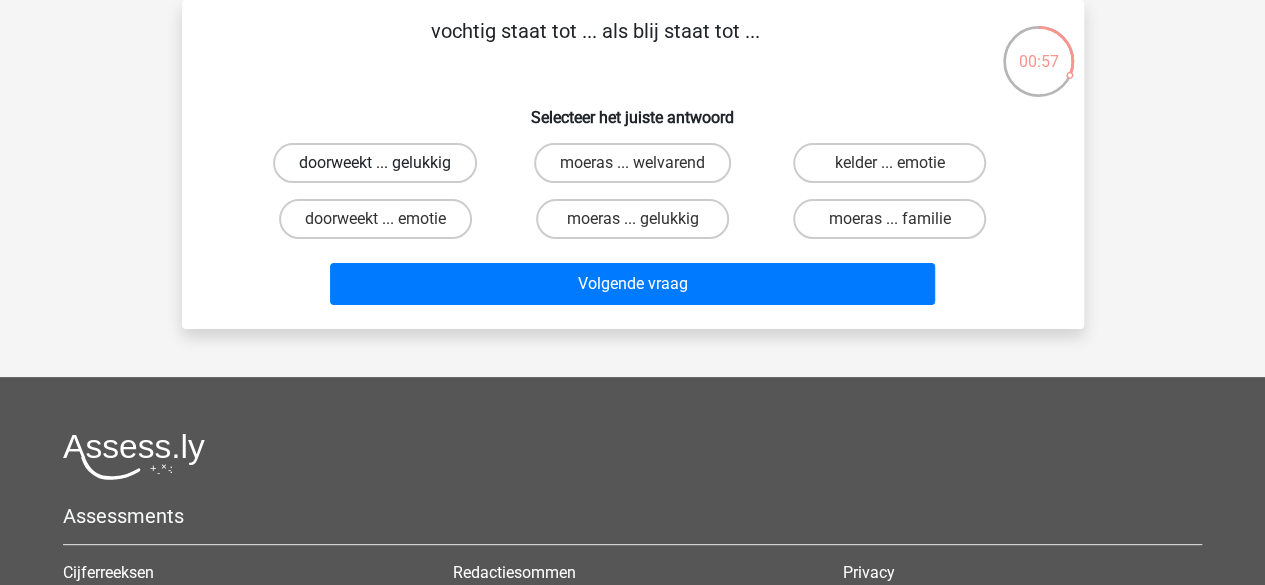 click on "doorweekt ... gelukkig" at bounding box center [375, 163] 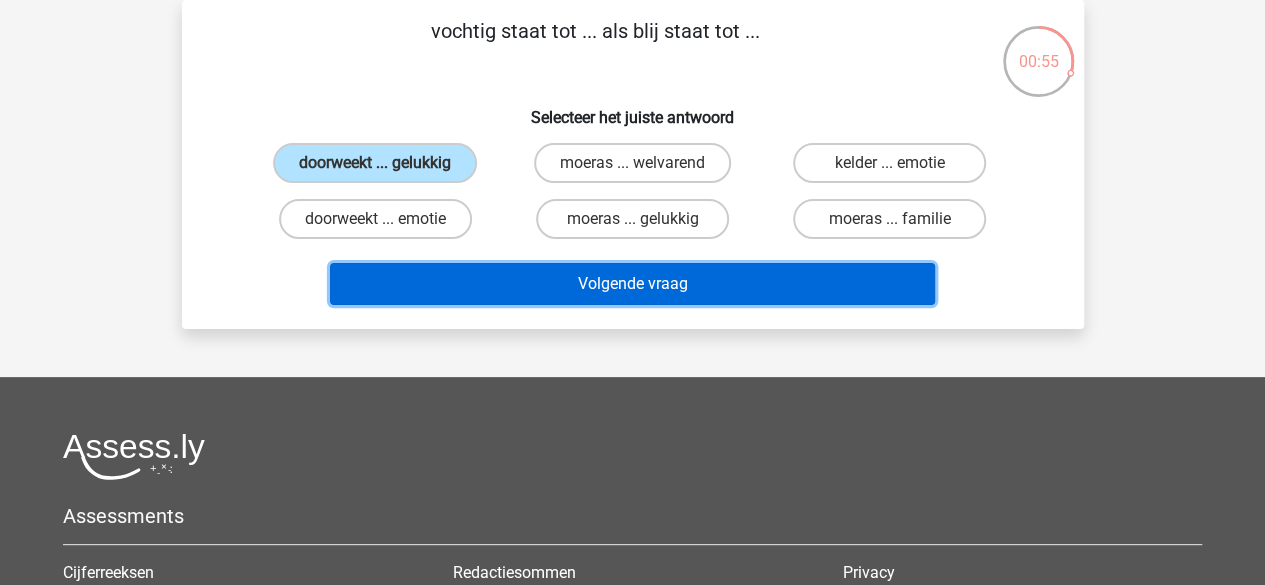 click on "Volgende vraag" at bounding box center (632, 284) 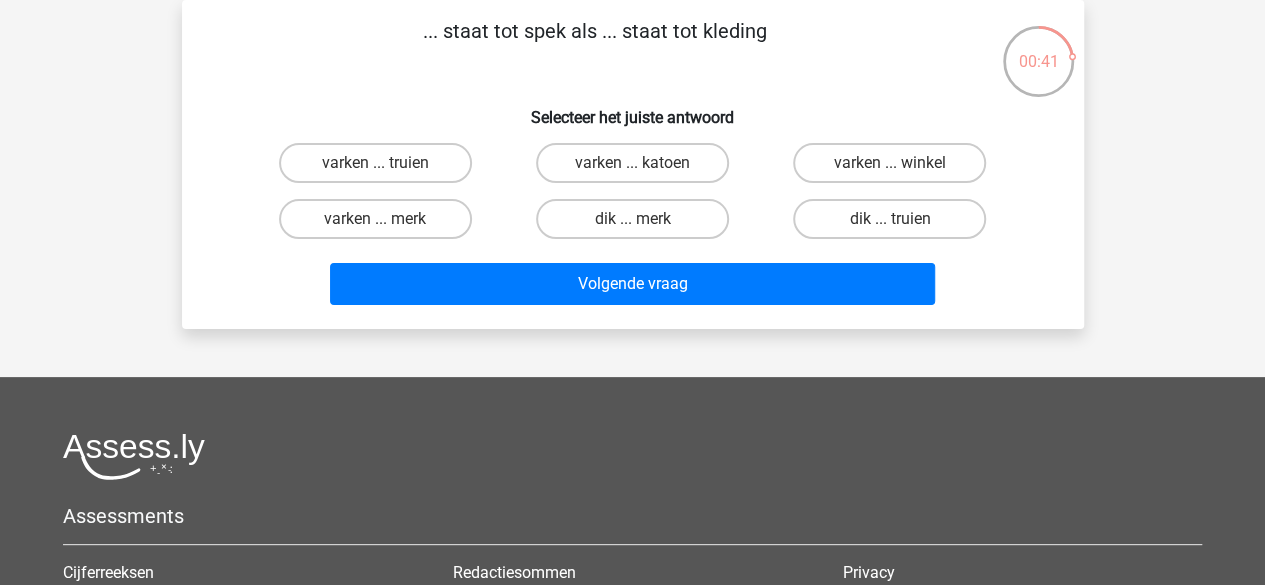 click on "varken ... katoen" at bounding box center [638, 169] 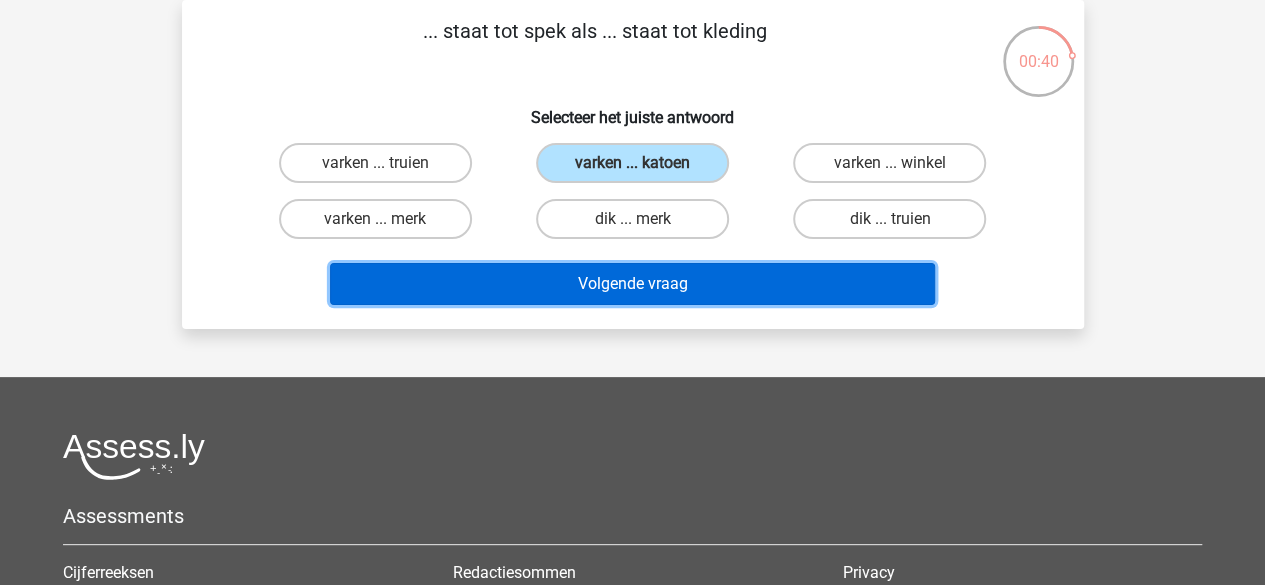 click on "Volgende vraag" at bounding box center [632, 284] 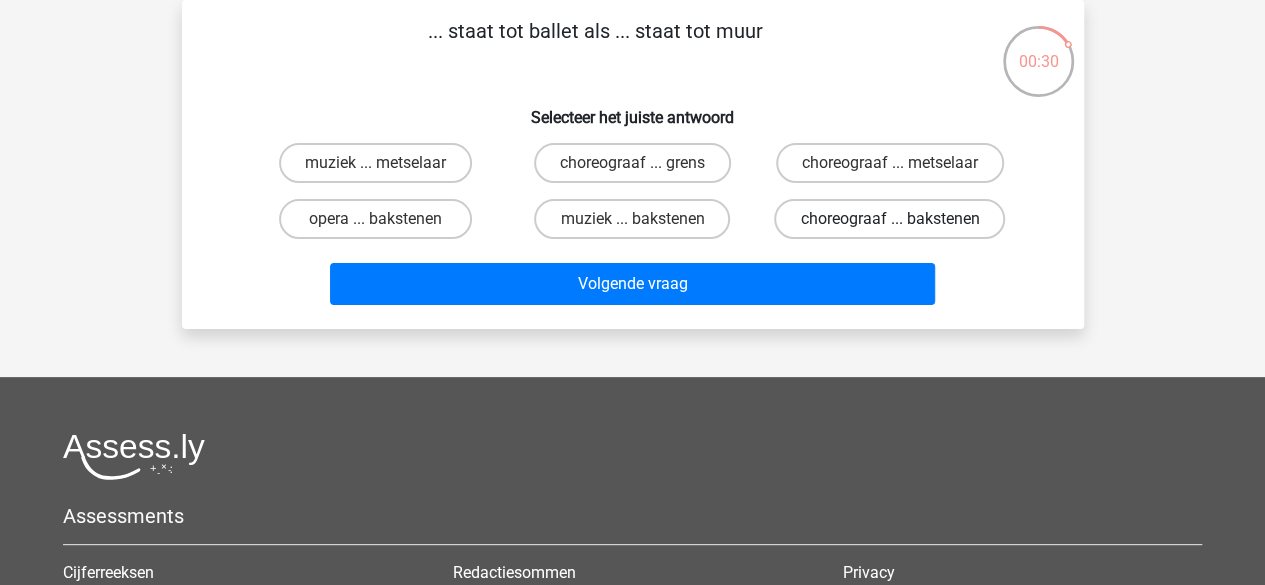 click on "choreograaf ... bakstenen" at bounding box center (889, 219) 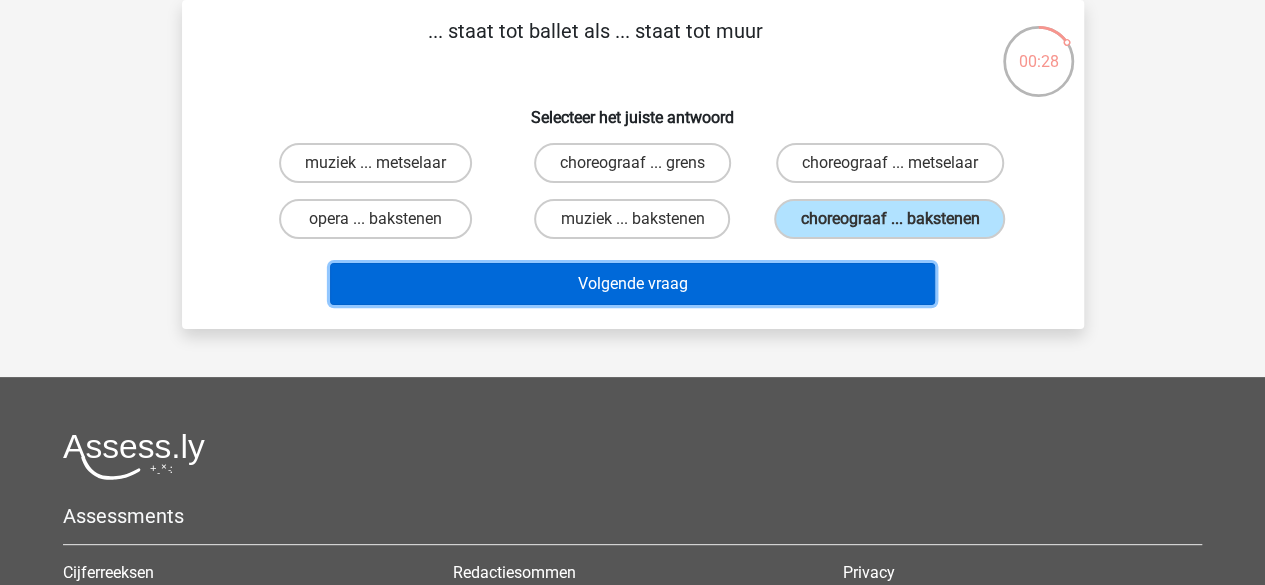 click on "Volgende vraag" at bounding box center [632, 284] 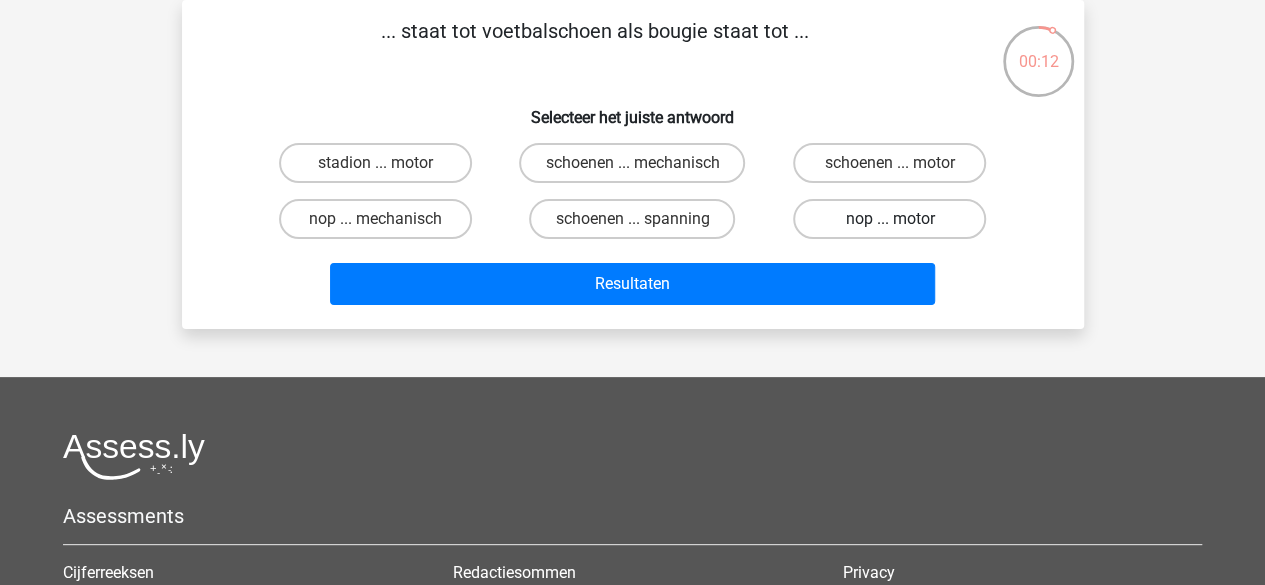 click on "nop ... motor" at bounding box center [889, 219] 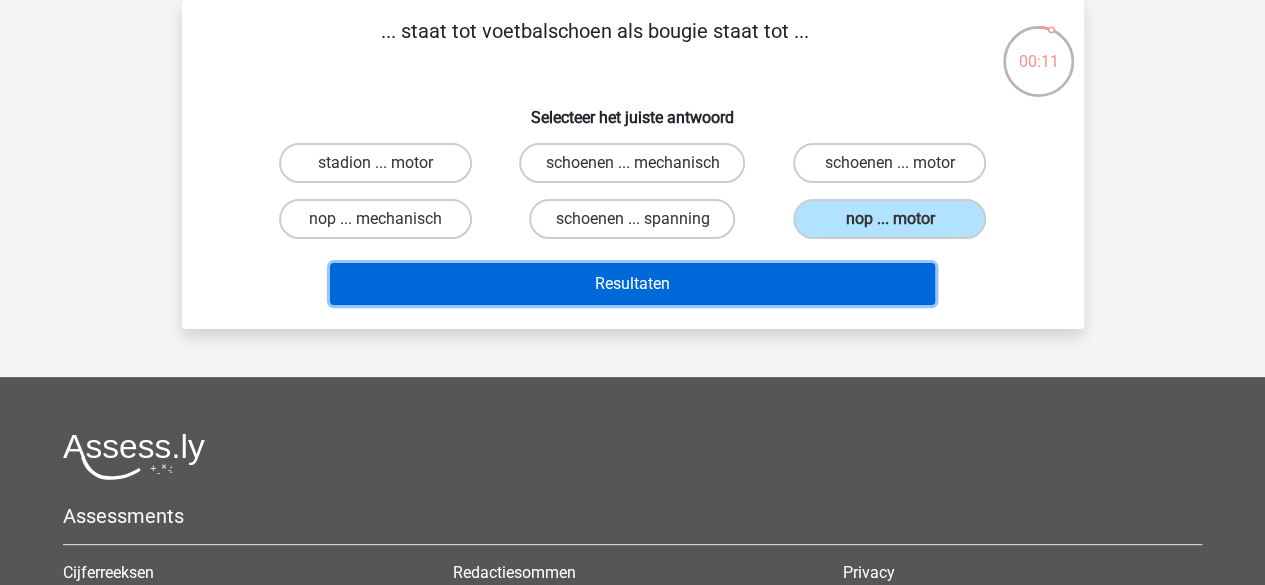 click on "Resultaten" at bounding box center [632, 284] 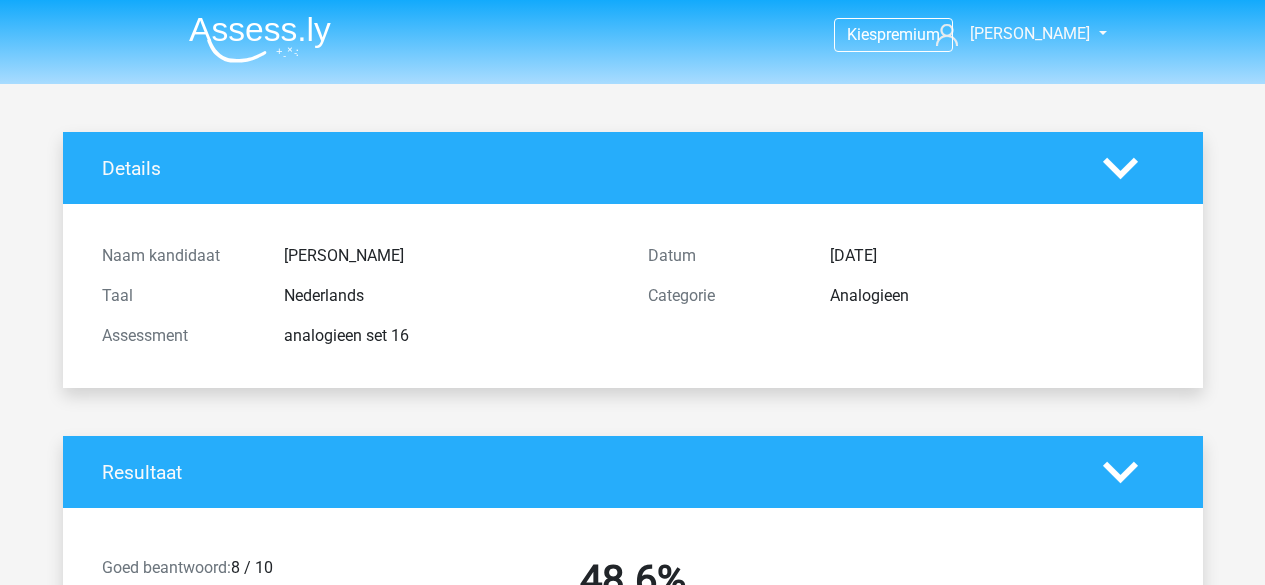 scroll, scrollTop: 0, scrollLeft: 0, axis: both 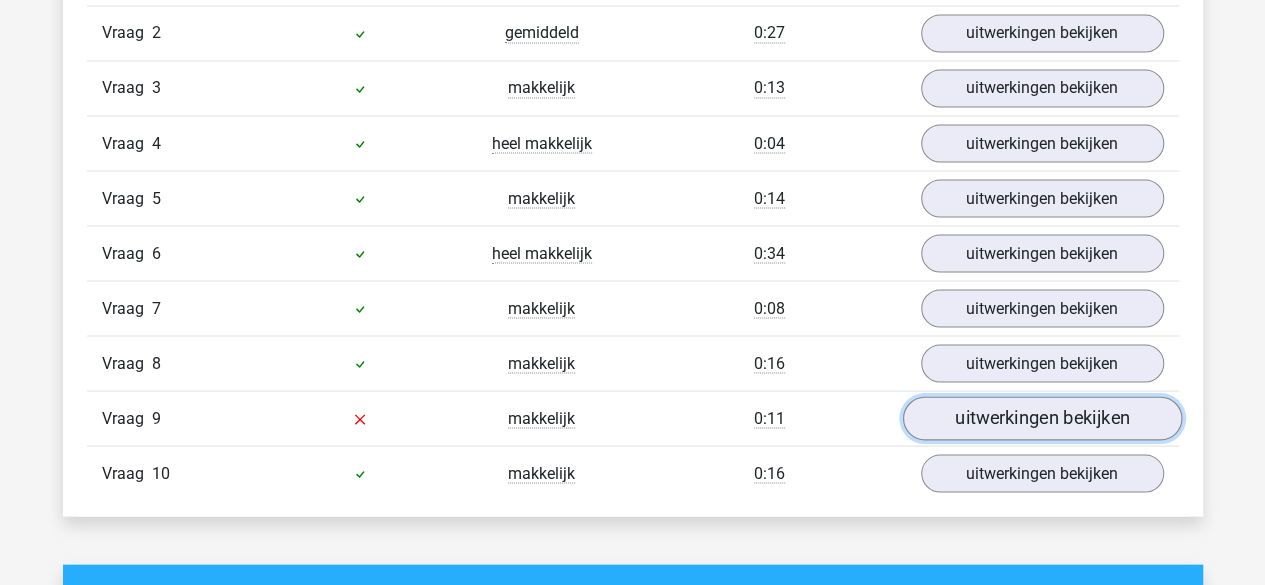 click on "uitwerkingen bekijken" at bounding box center [1041, 419] 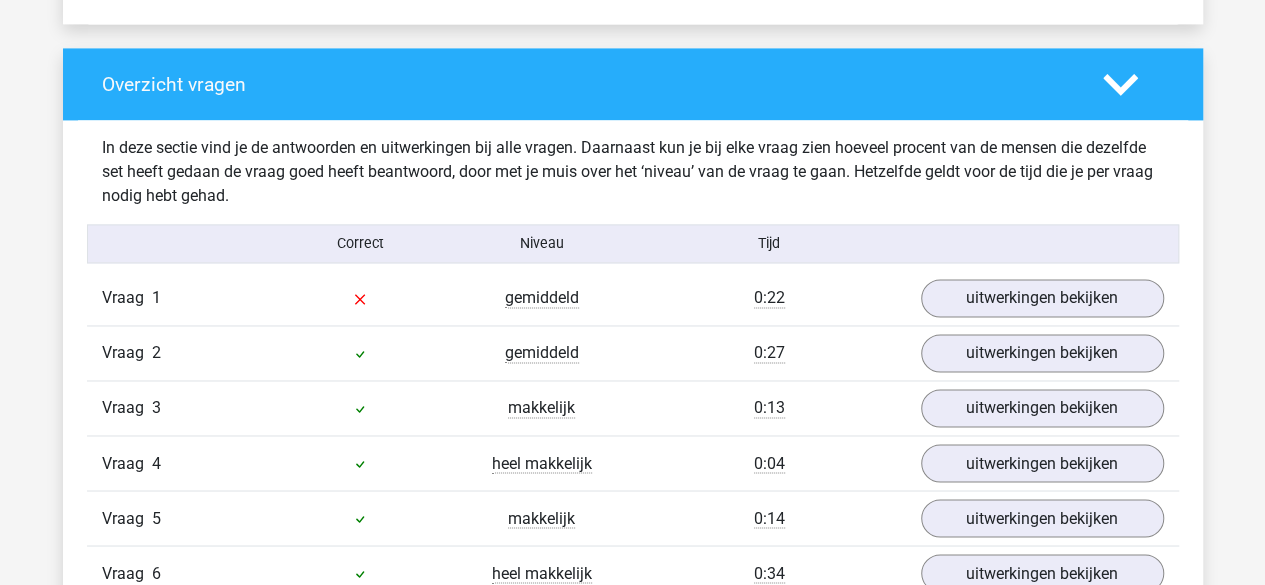 scroll, scrollTop: 1446, scrollLeft: 0, axis: vertical 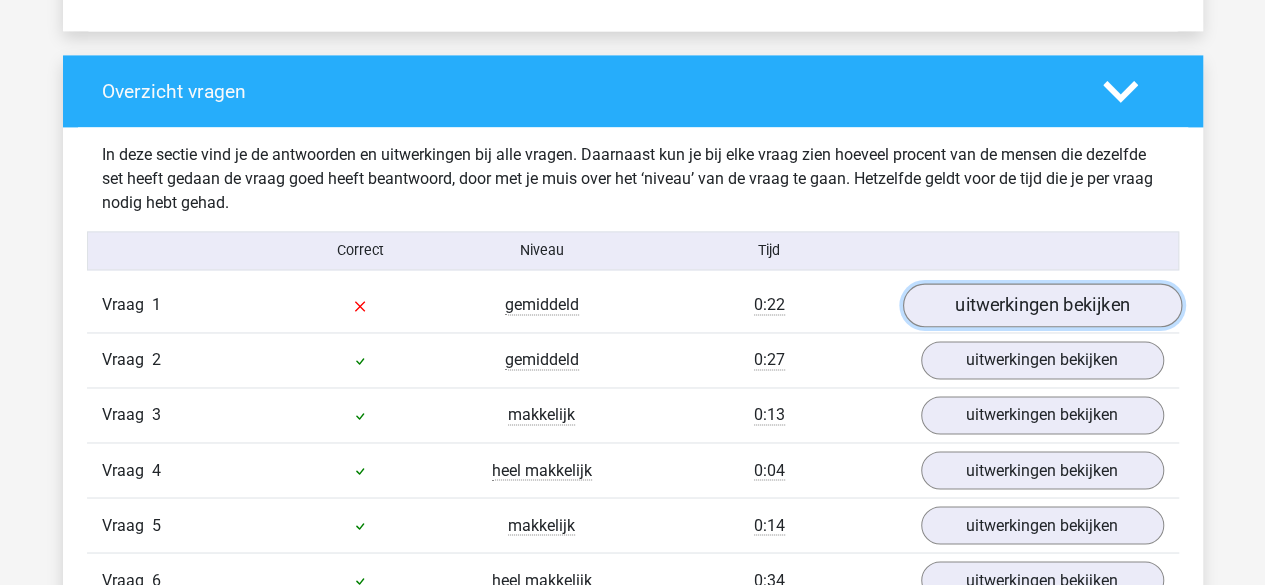 click on "uitwerkingen bekijken" at bounding box center [1041, 306] 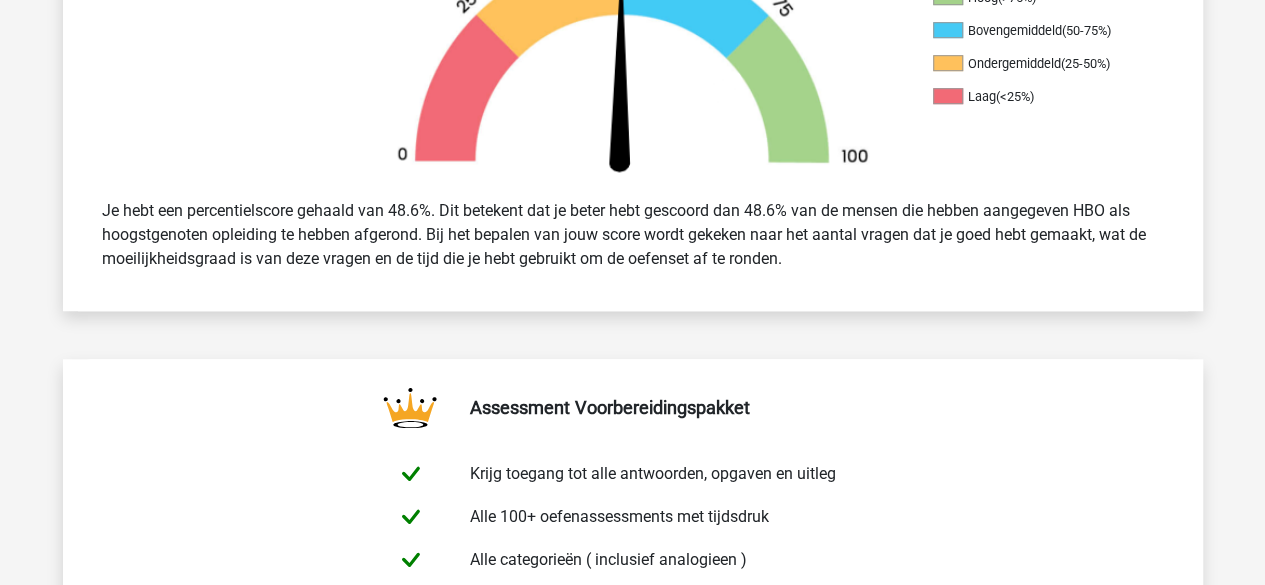 scroll, scrollTop: 486, scrollLeft: 0, axis: vertical 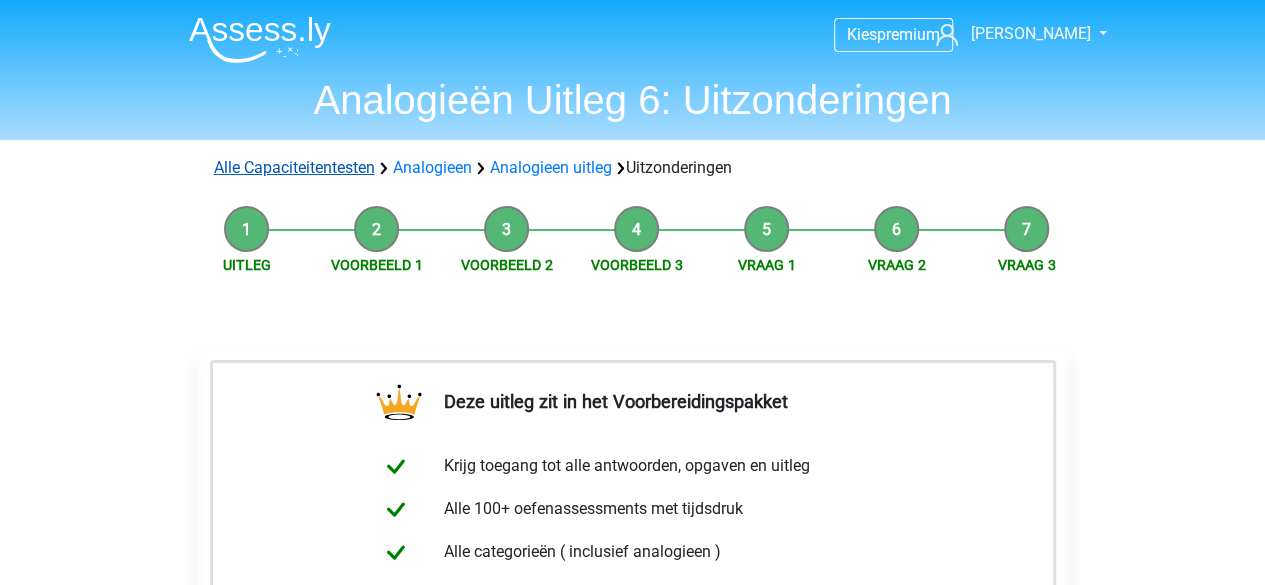 click on "Alle Capaciteitentesten" at bounding box center (294, 167) 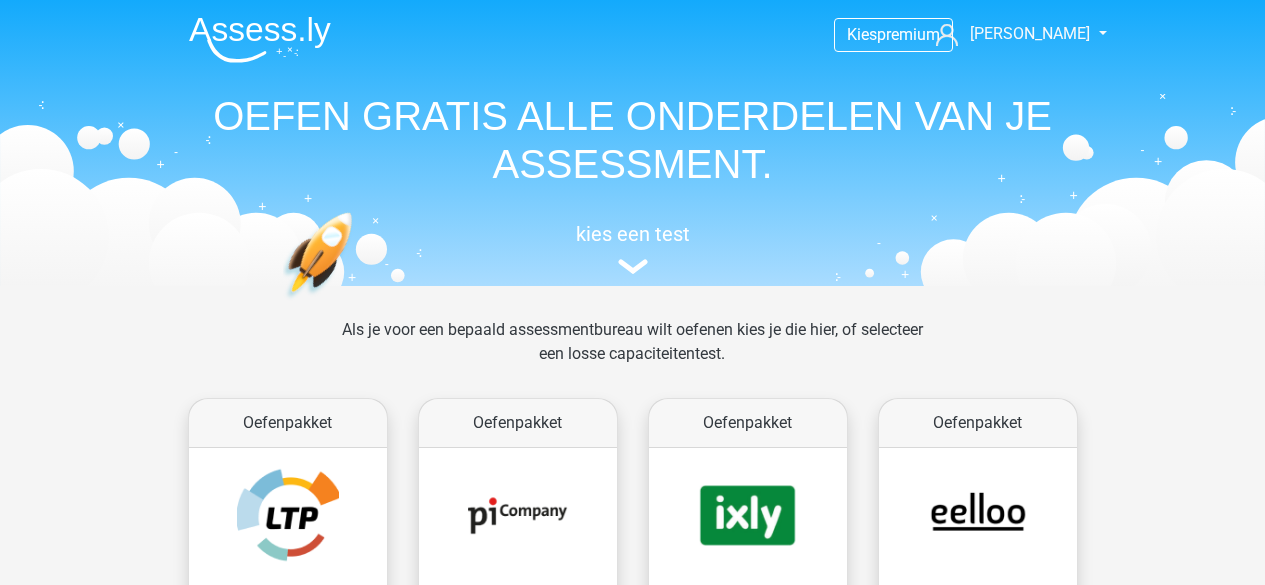 scroll, scrollTop: 848, scrollLeft: 0, axis: vertical 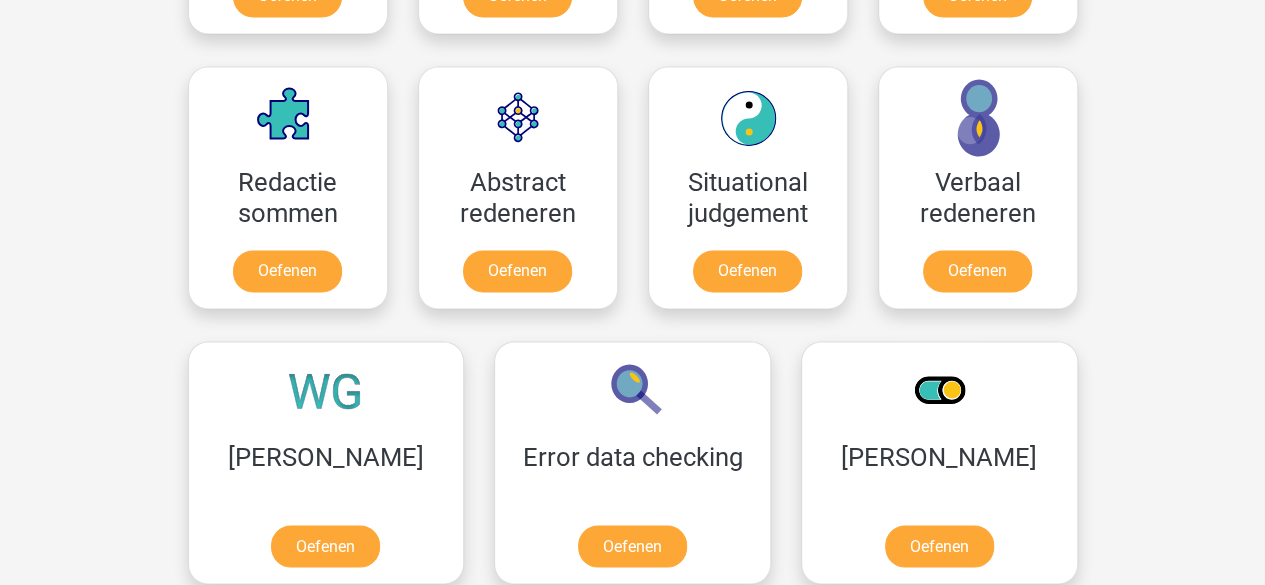 drag, startPoint x: 1264, startPoint y: 273, endPoint x: 1267, endPoint y: 255, distance: 18.248287 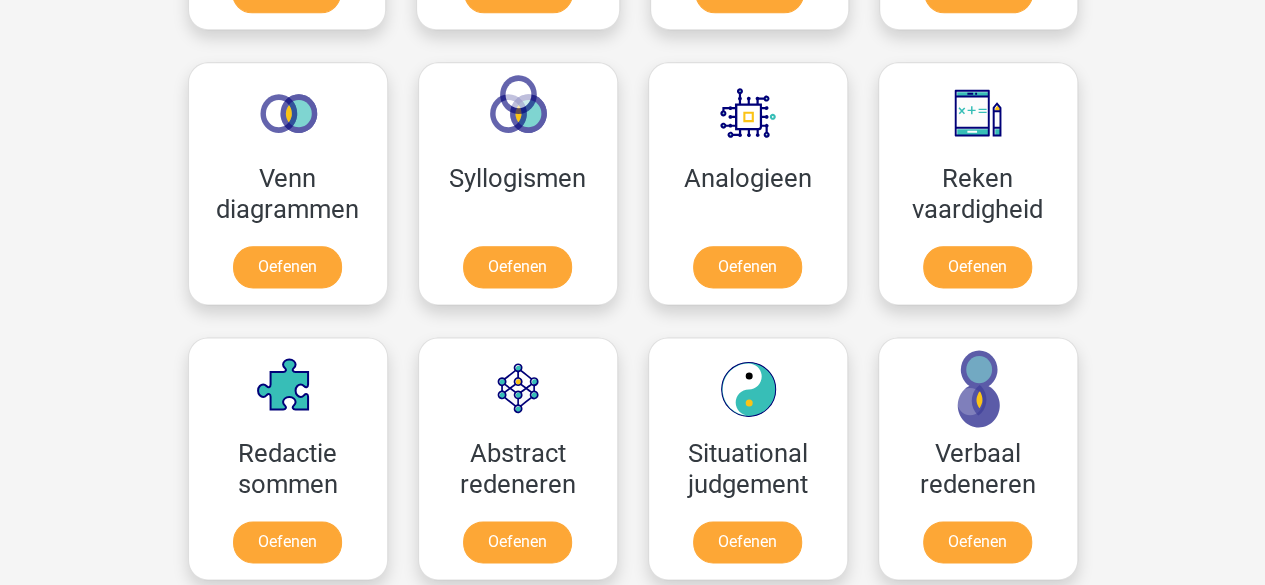 scroll, scrollTop: 1147, scrollLeft: 0, axis: vertical 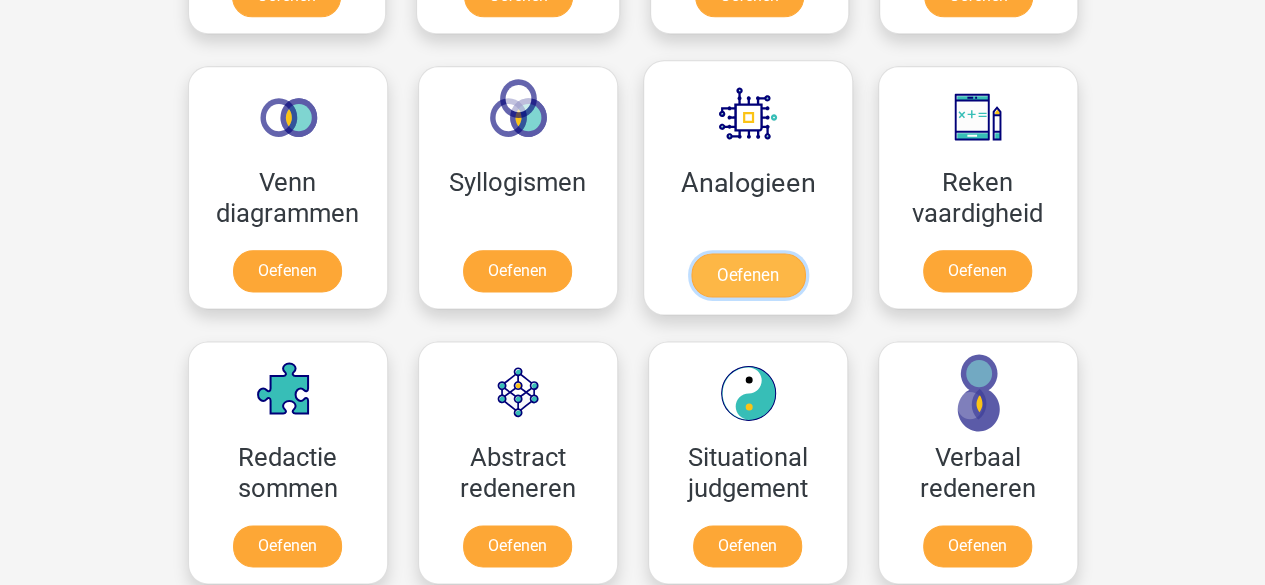 click on "Oefenen" at bounding box center [747, 275] 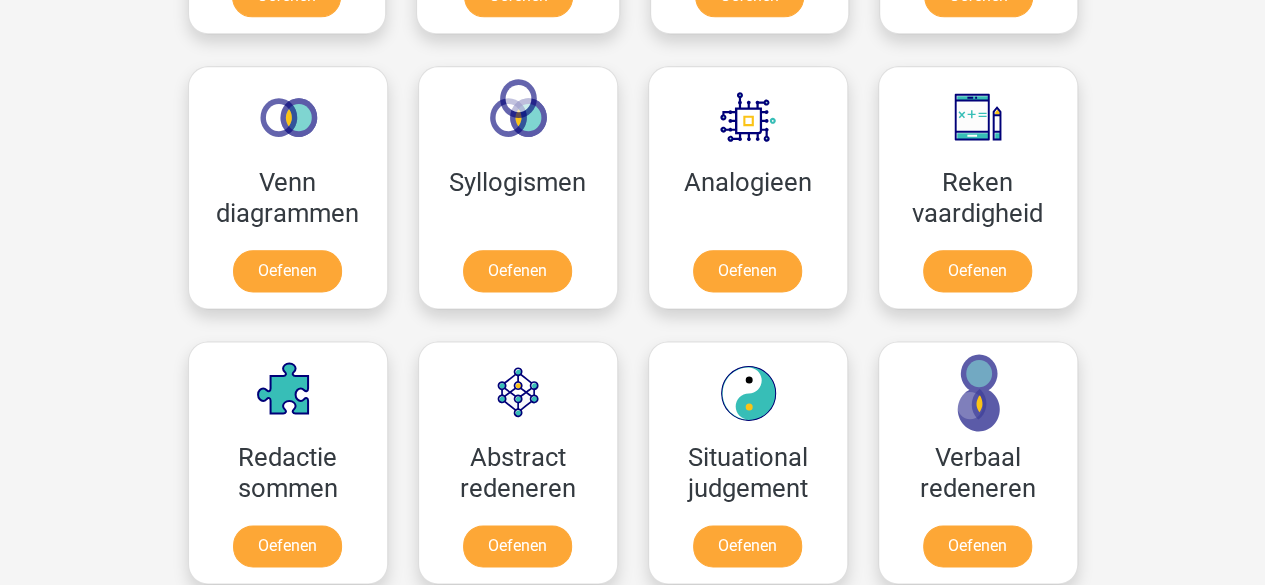 drag, startPoint x: 718, startPoint y: 193, endPoint x: 1099, endPoint y: 232, distance: 382.99088 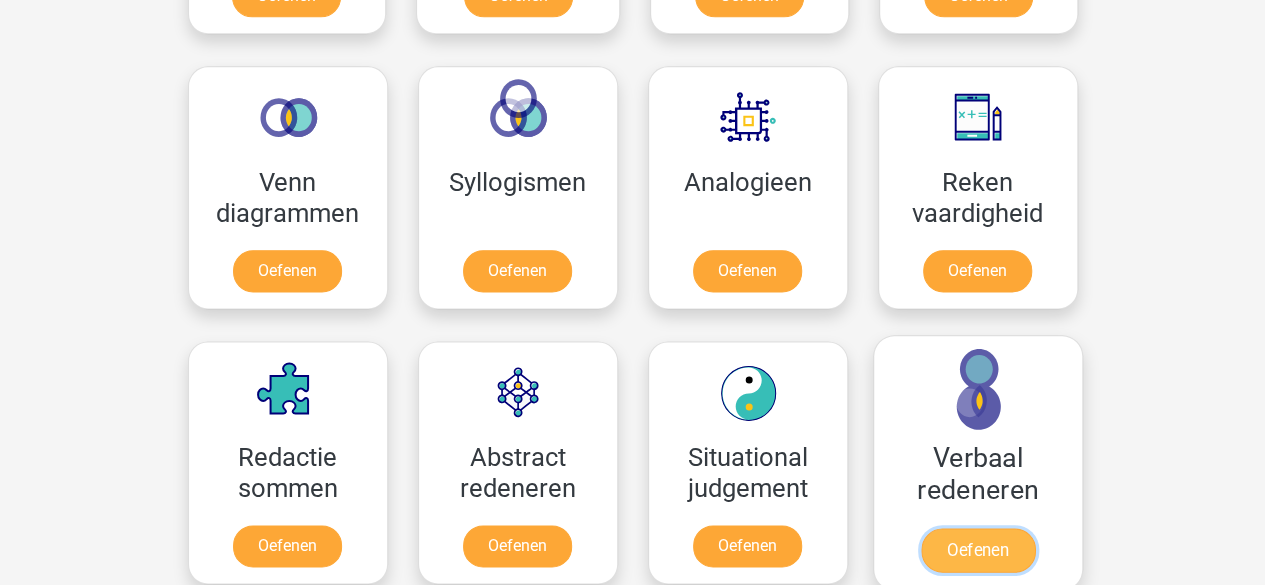 click on "Oefenen" at bounding box center [977, 550] 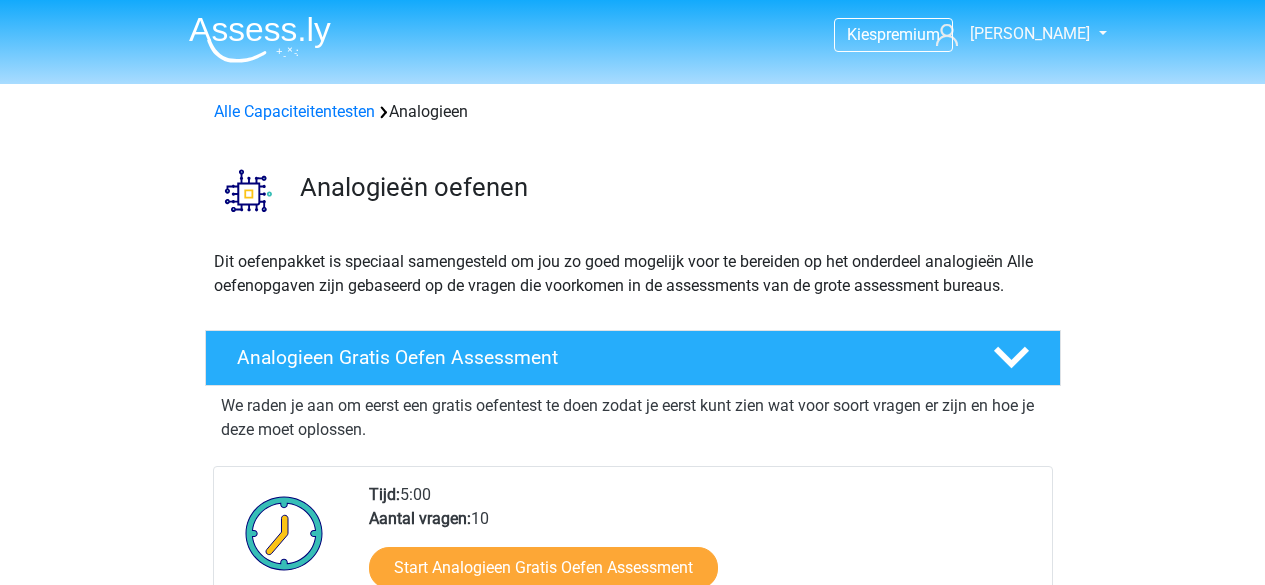 scroll, scrollTop: 0, scrollLeft: 0, axis: both 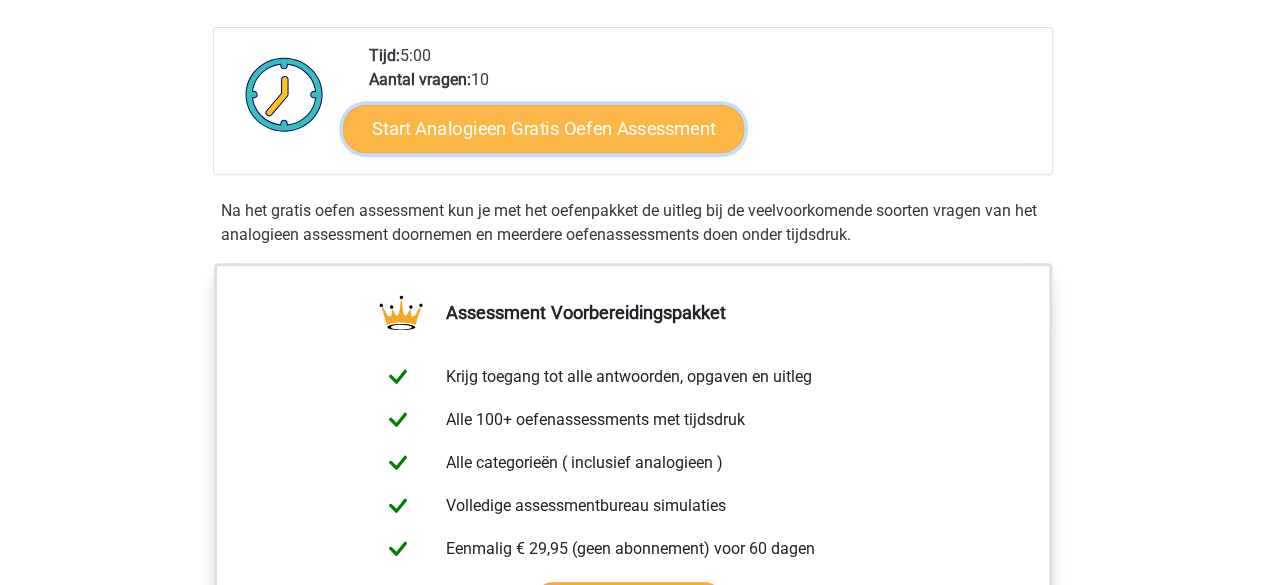 click on "Start Analogieen
Gratis Oefen Assessment" at bounding box center [543, 128] 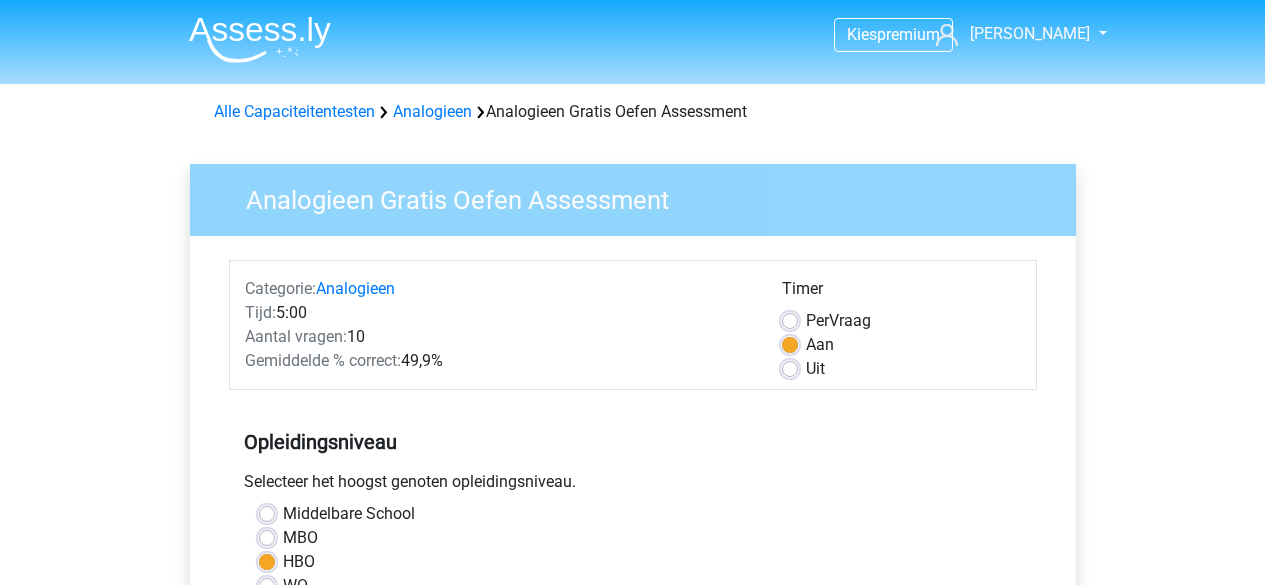 scroll, scrollTop: 0, scrollLeft: 0, axis: both 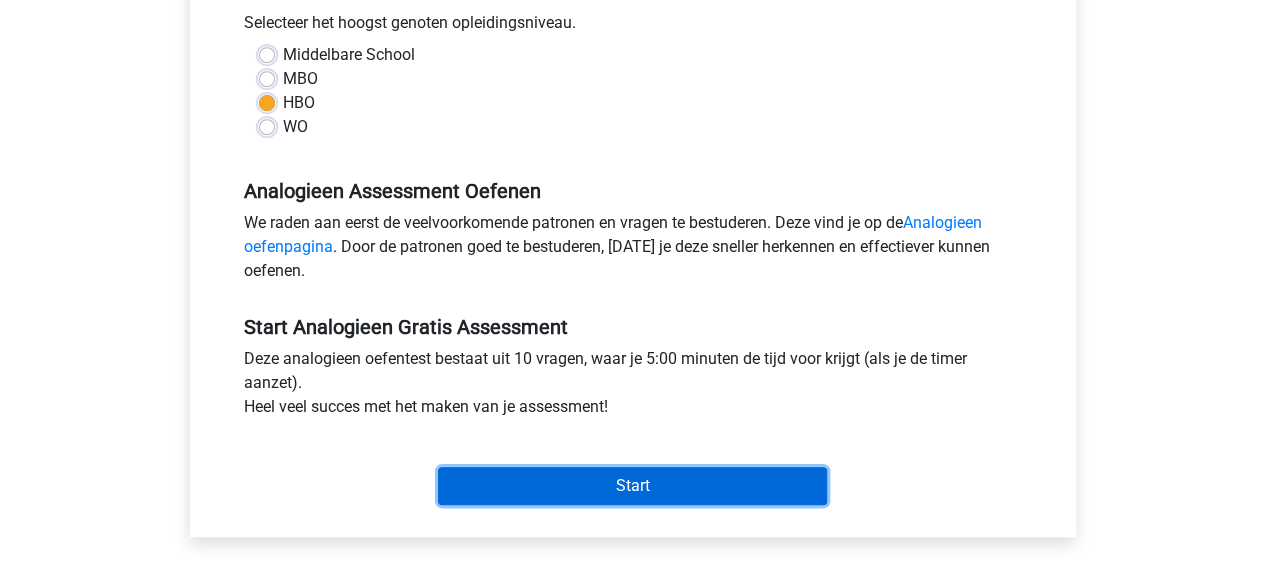 click on "Start" at bounding box center [632, 486] 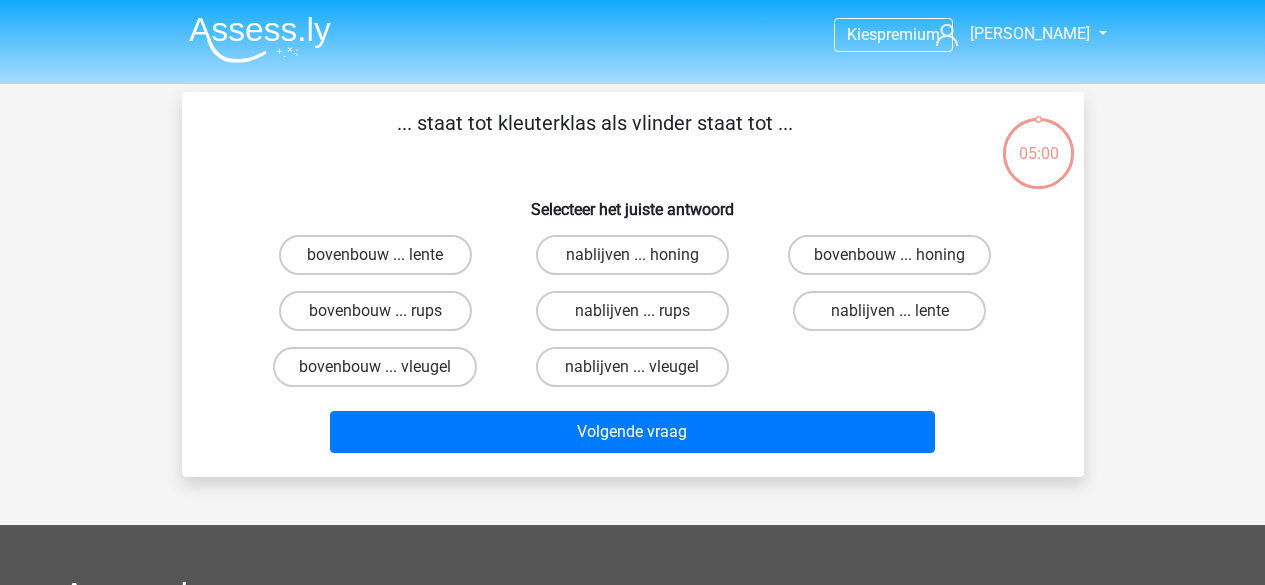 scroll, scrollTop: 0, scrollLeft: 0, axis: both 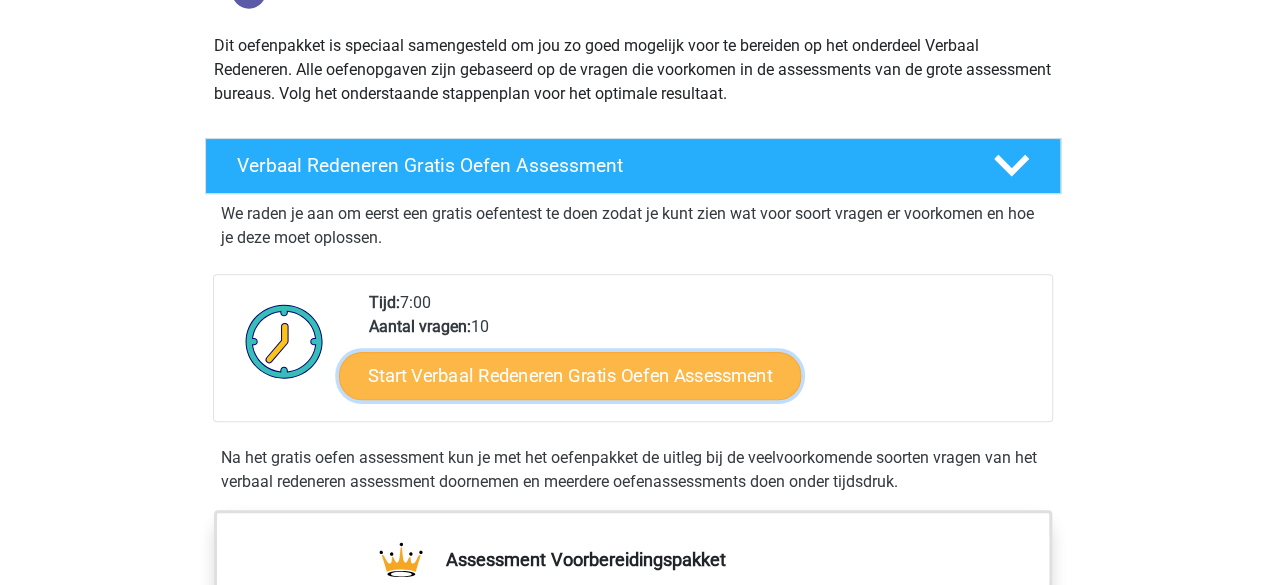 click on "Start Verbaal Redeneren
Gratis Oefen Assessment" at bounding box center [570, 376] 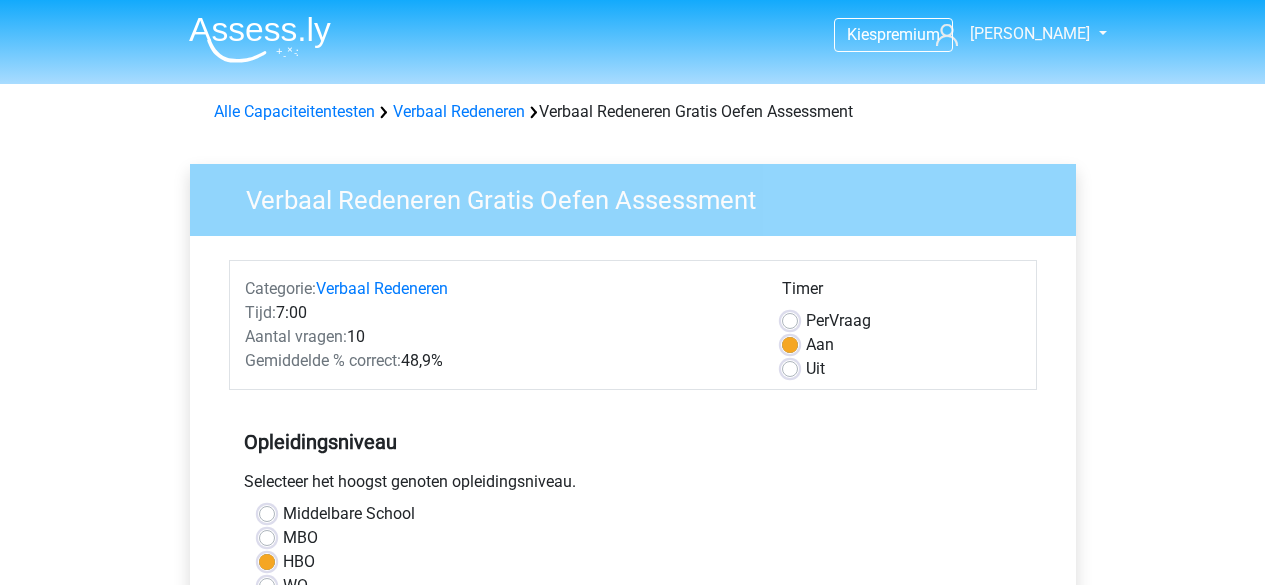 scroll, scrollTop: 0, scrollLeft: 0, axis: both 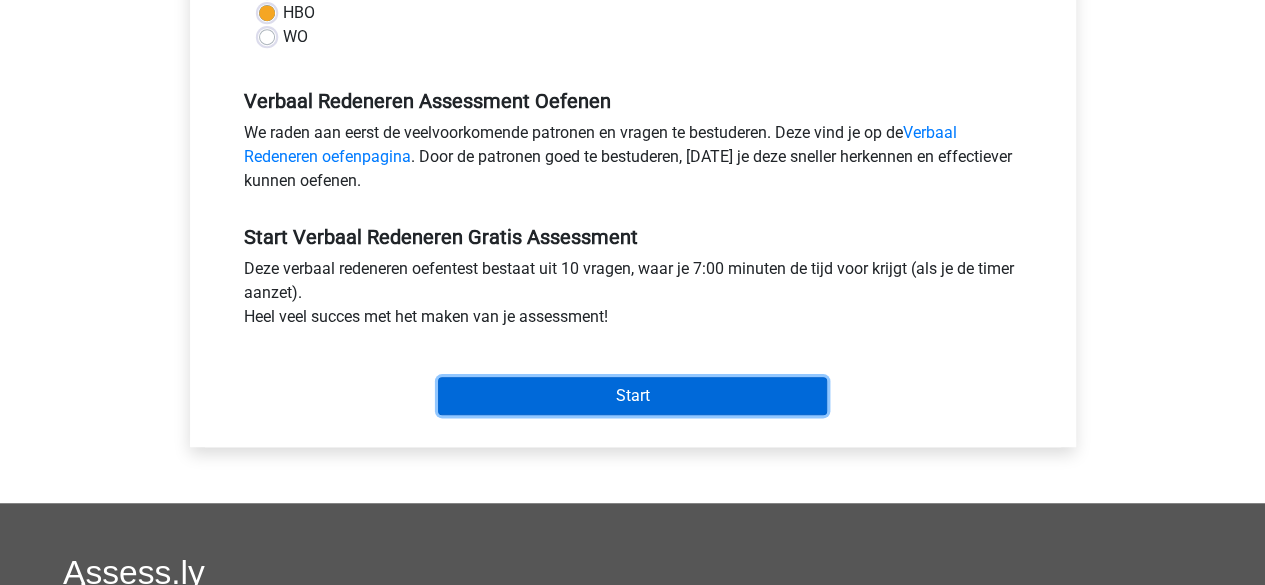 click on "Start" at bounding box center (632, 396) 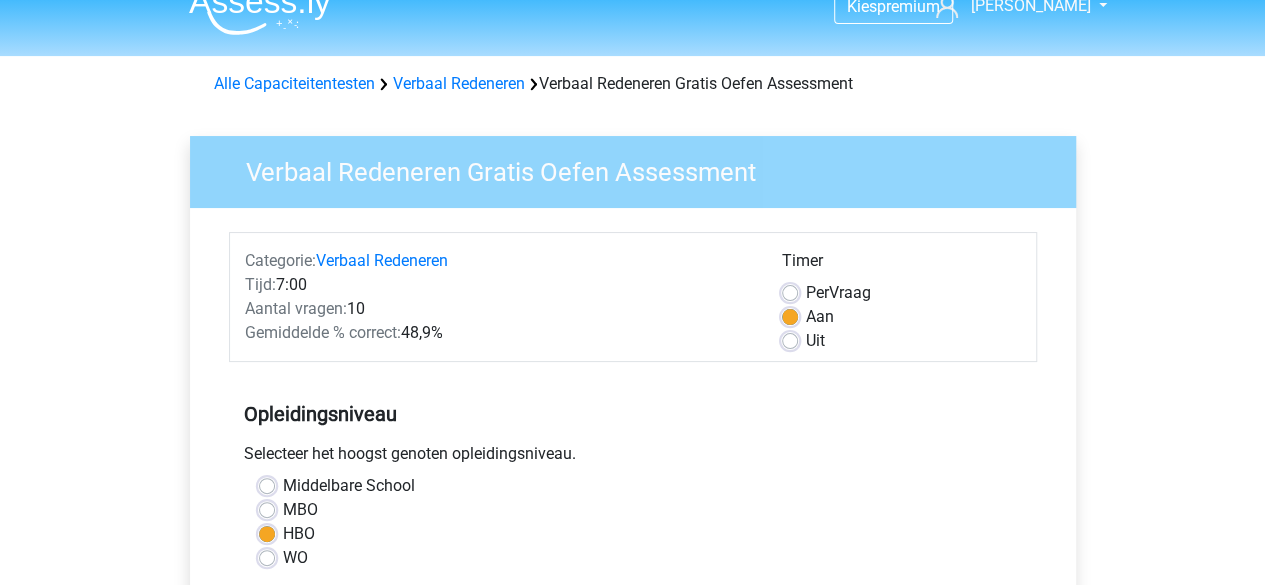 scroll, scrollTop: 0, scrollLeft: 0, axis: both 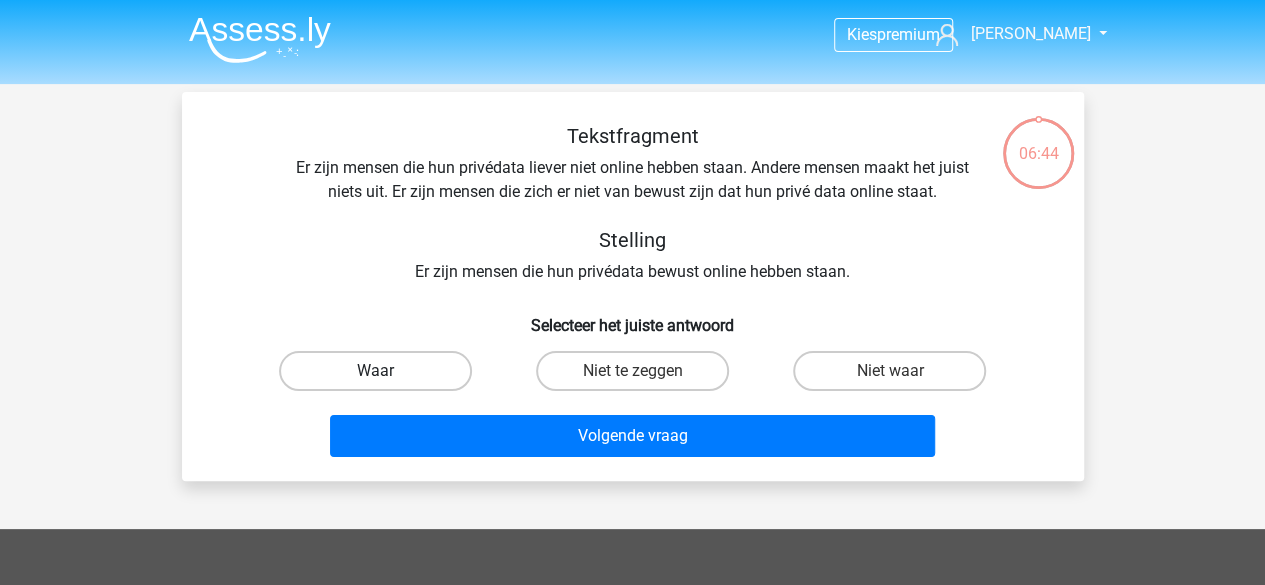 click on "Waar" at bounding box center [375, 371] 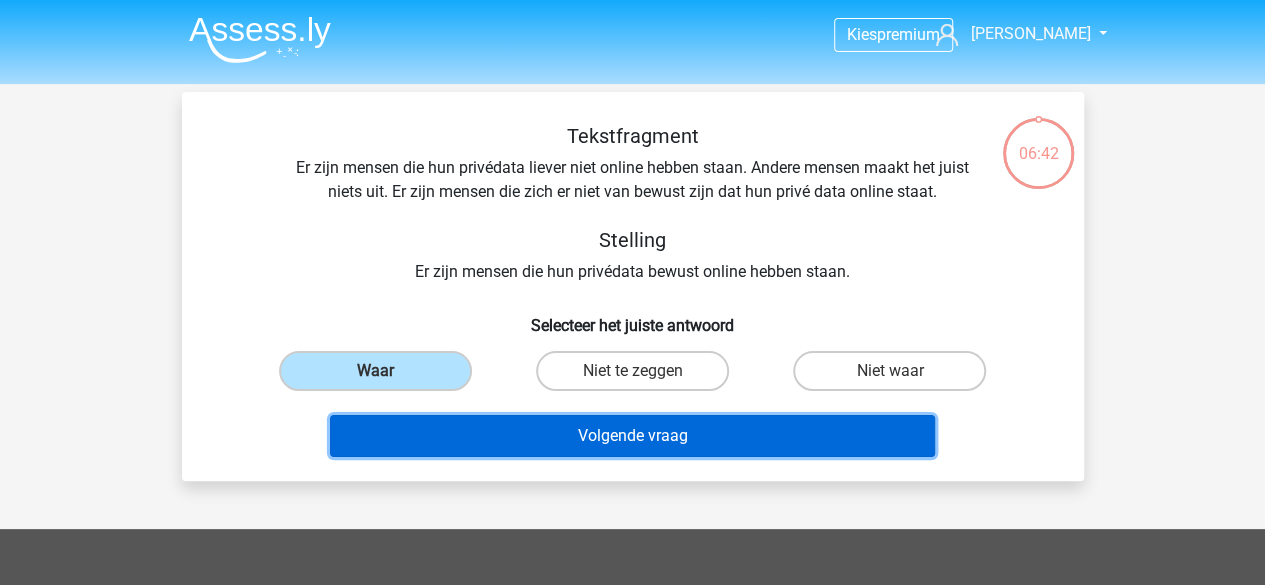 click on "Volgende vraag" at bounding box center [632, 436] 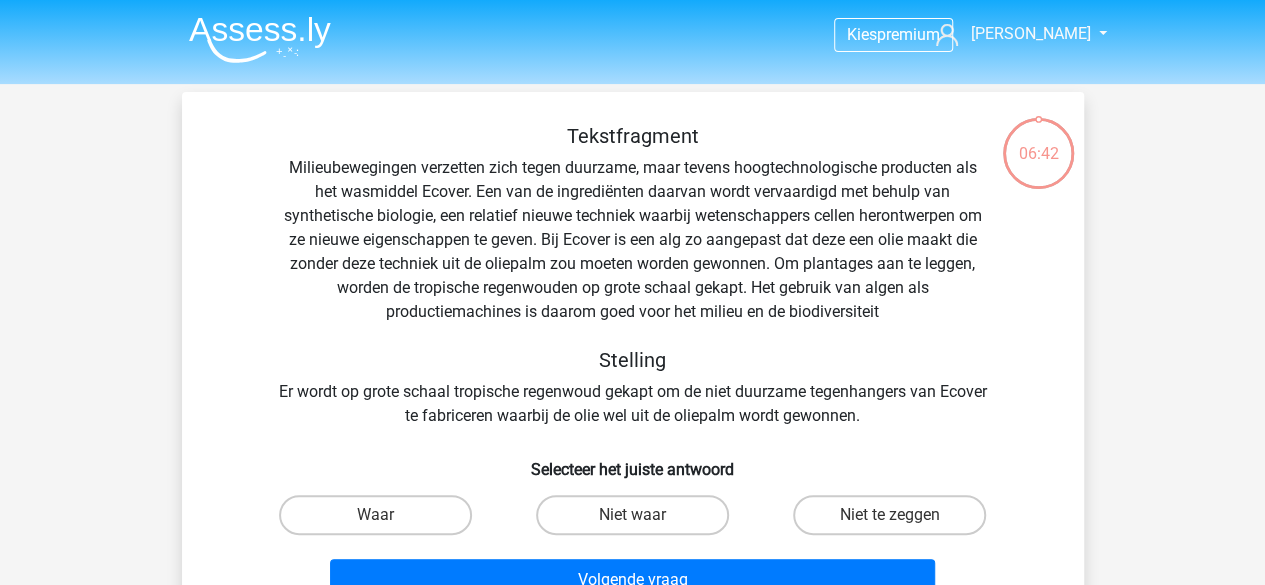 scroll, scrollTop: 92, scrollLeft: 0, axis: vertical 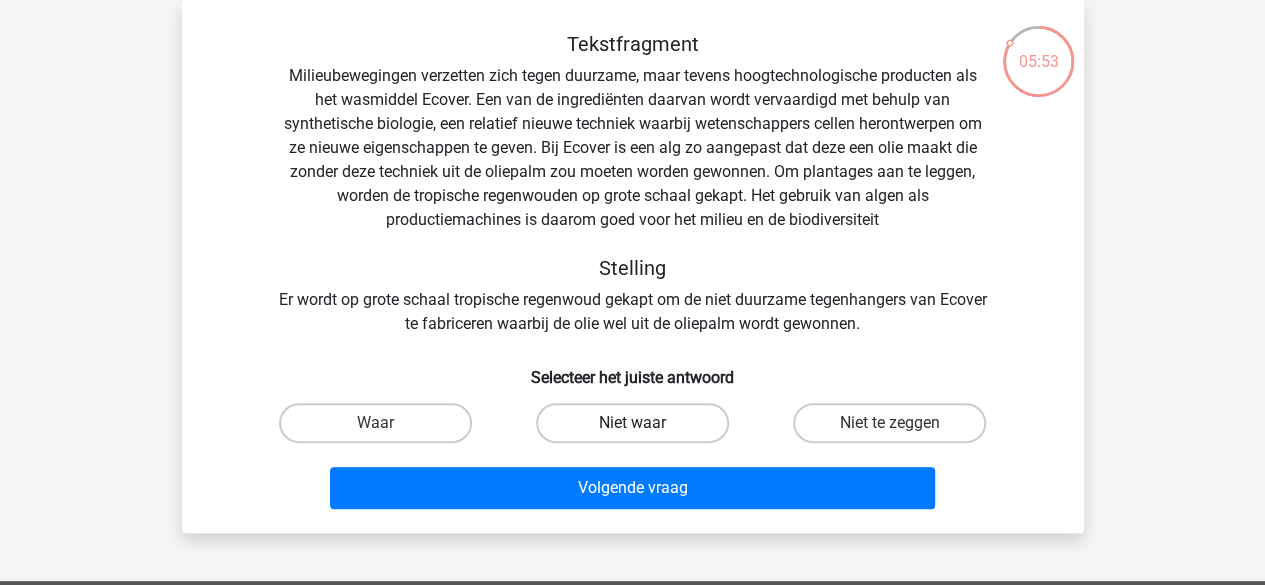 click on "Niet waar" at bounding box center [632, 423] 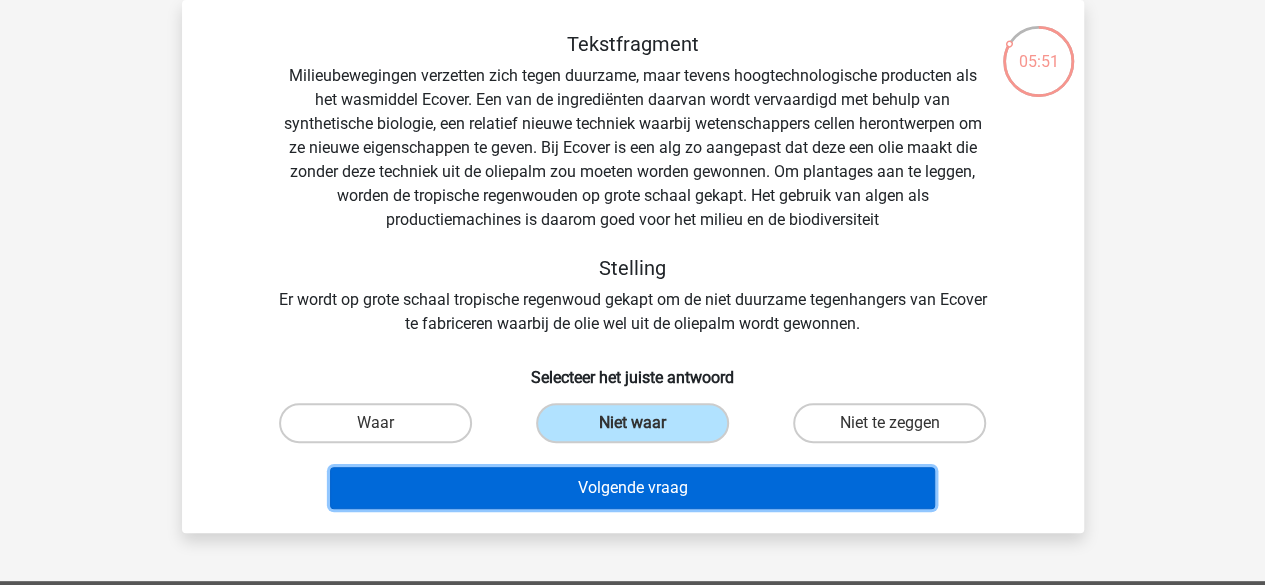 click on "Volgende vraag" at bounding box center [632, 488] 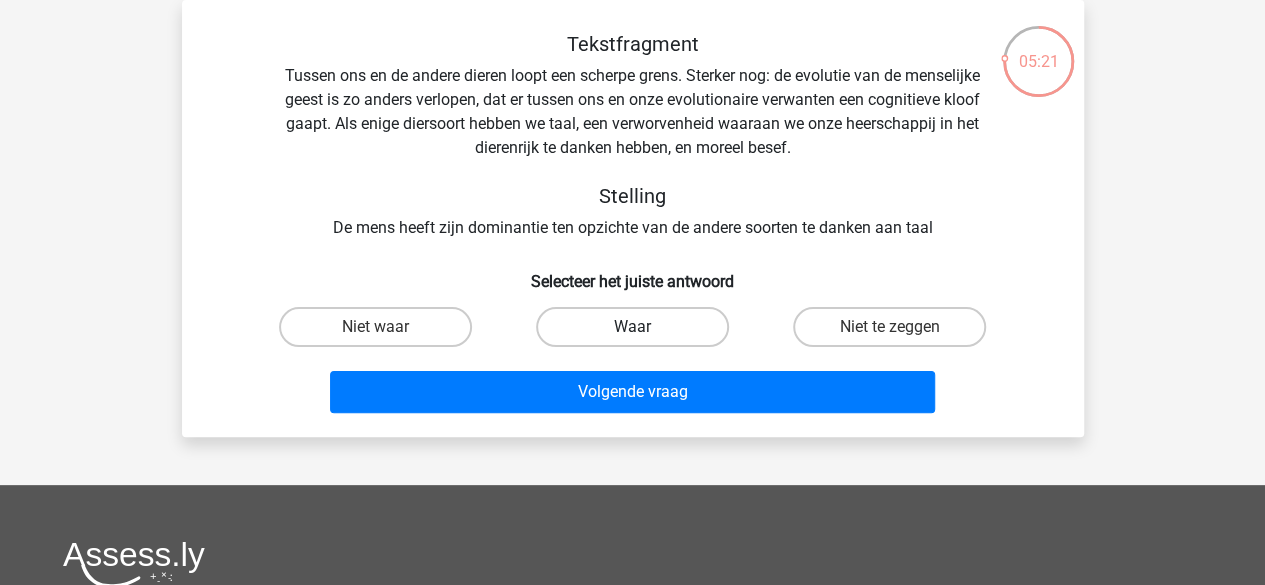 click on "Waar" at bounding box center (632, 327) 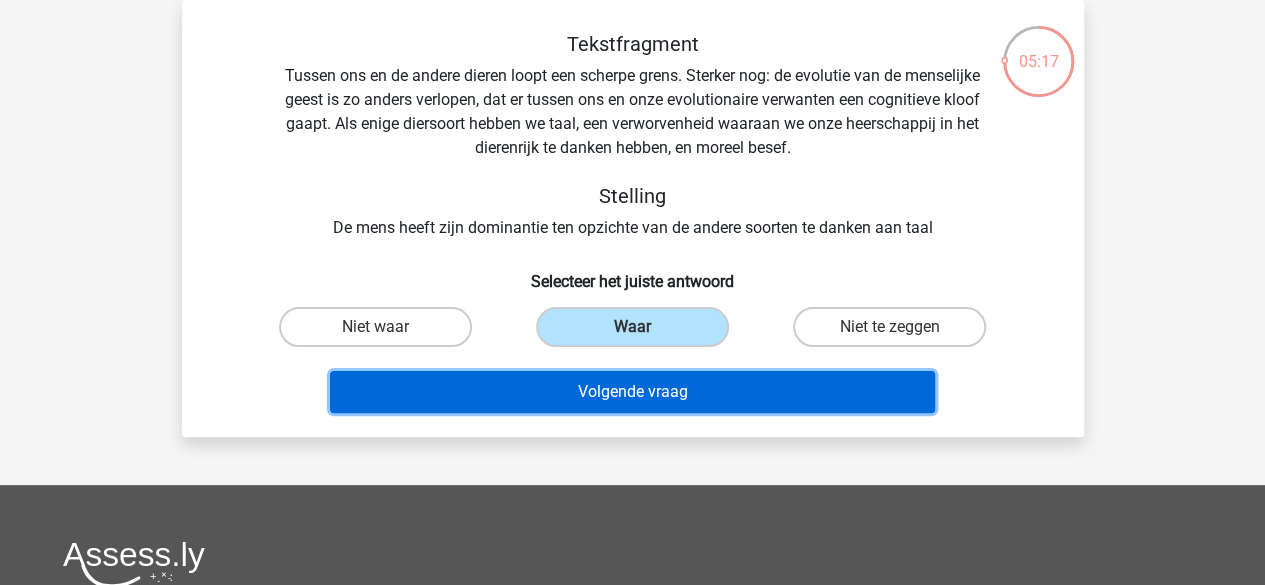 click on "Volgende vraag" at bounding box center [632, 392] 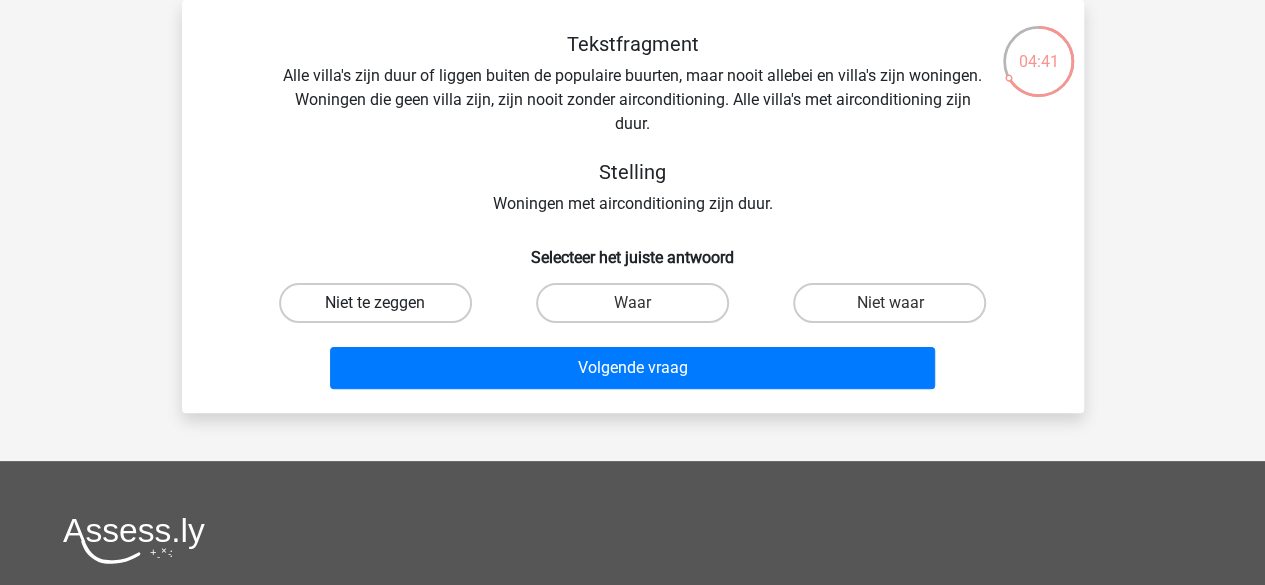 click on "Niet te zeggen" at bounding box center [375, 303] 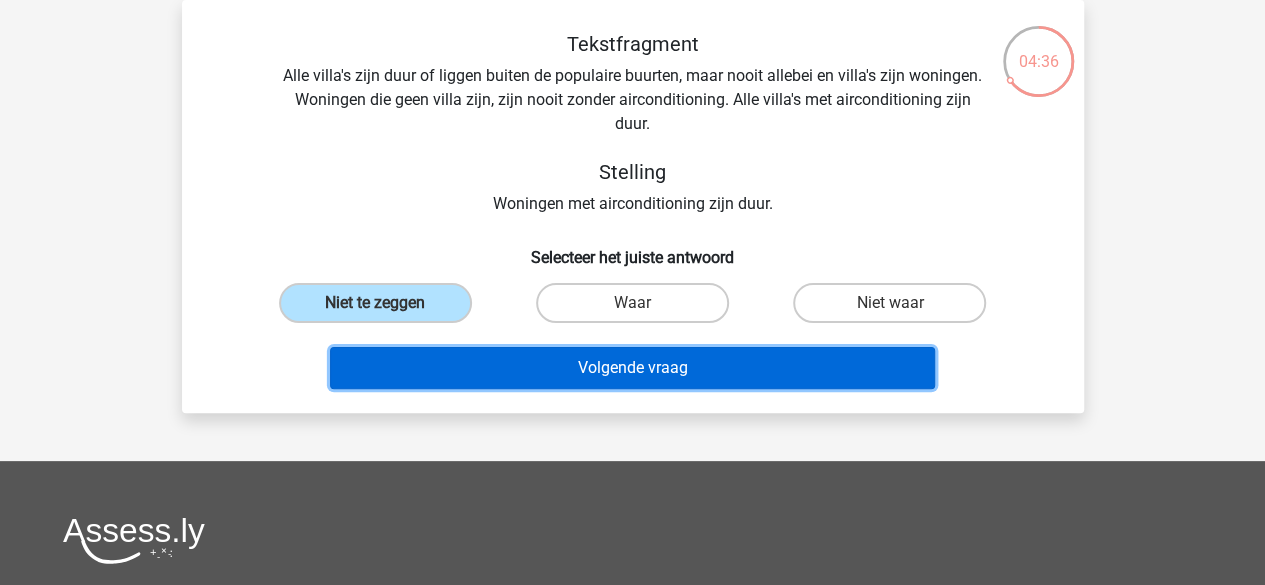 click on "Volgende vraag" at bounding box center (632, 368) 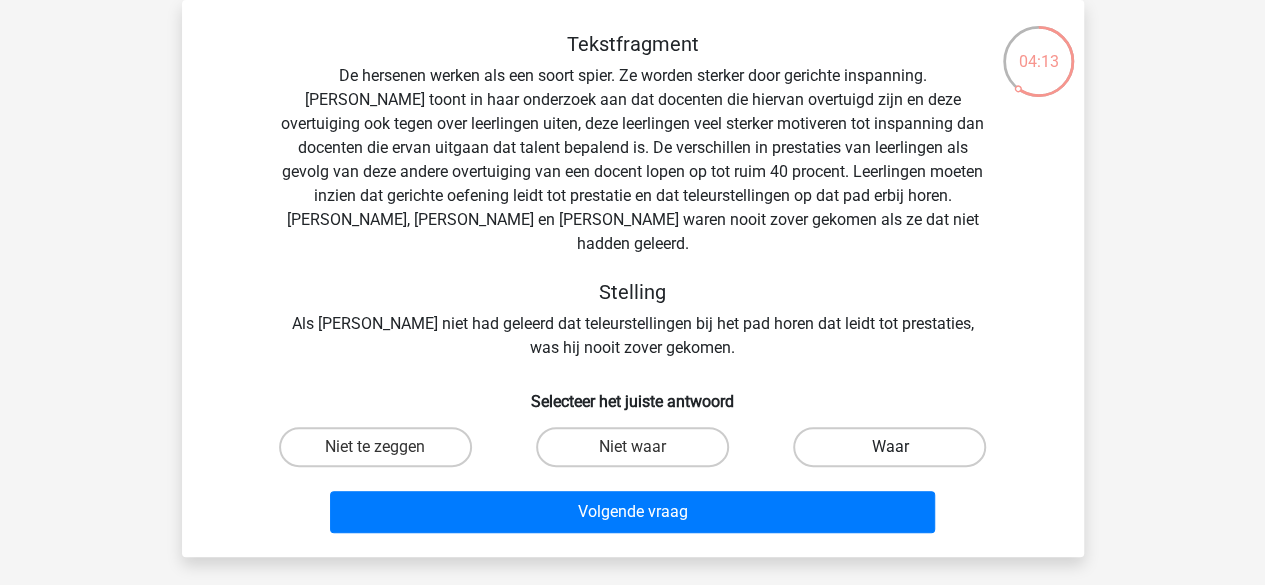 click on "Waar" at bounding box center [889, 447] 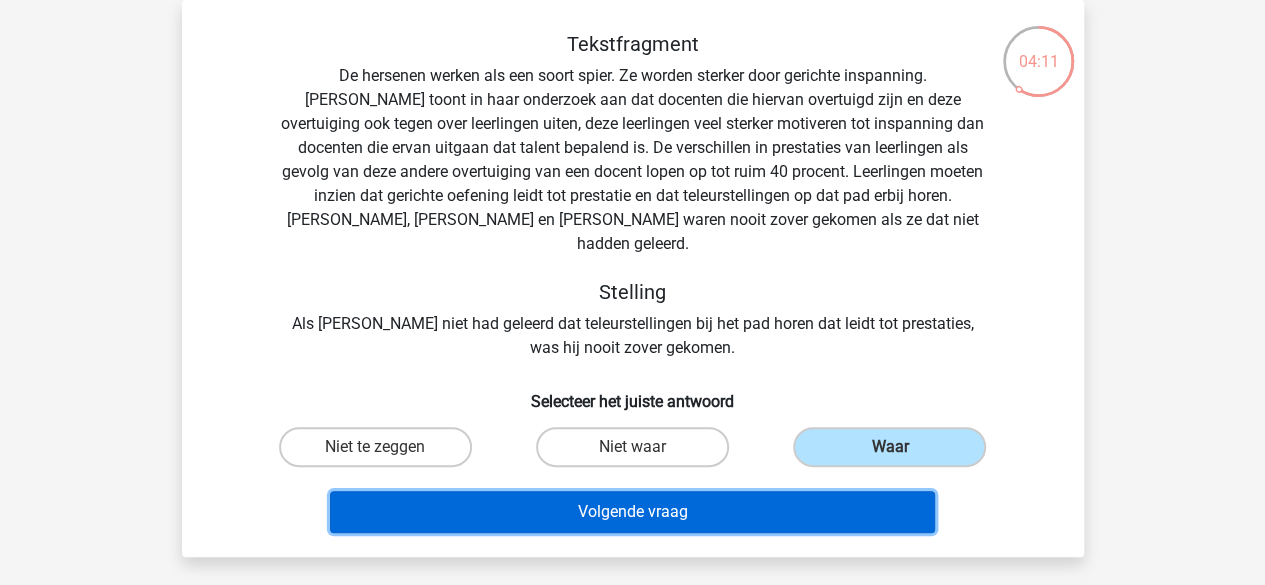 click on "Volgende vraag" at bounding box center [632, 512] 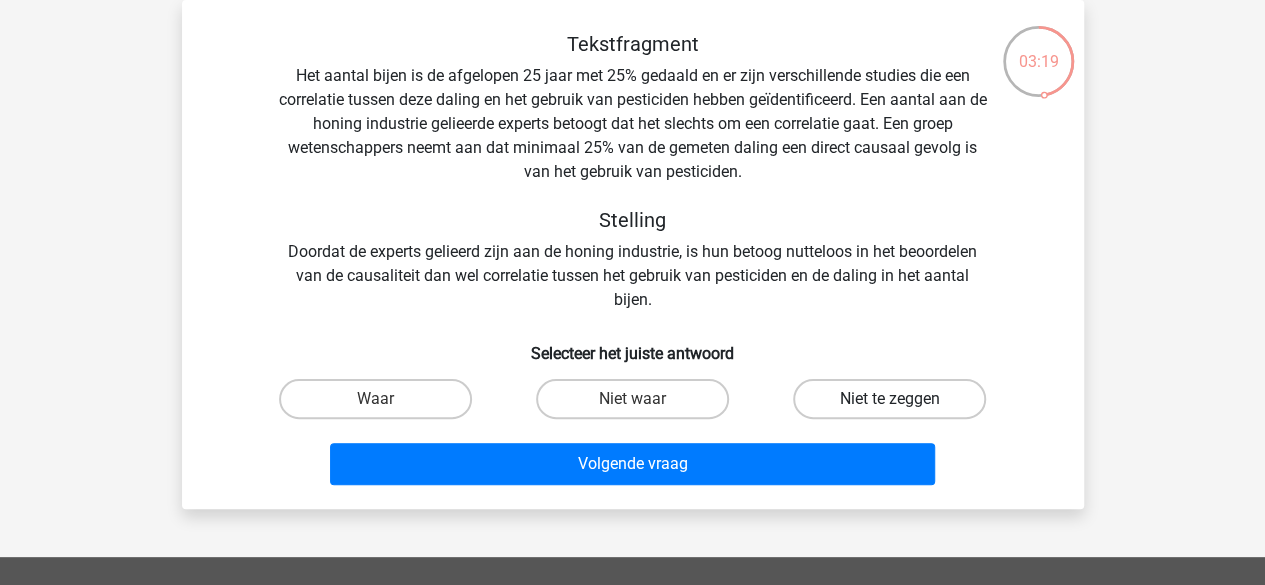 click on "Niet te zeggen" at bounding box center [889, 399] 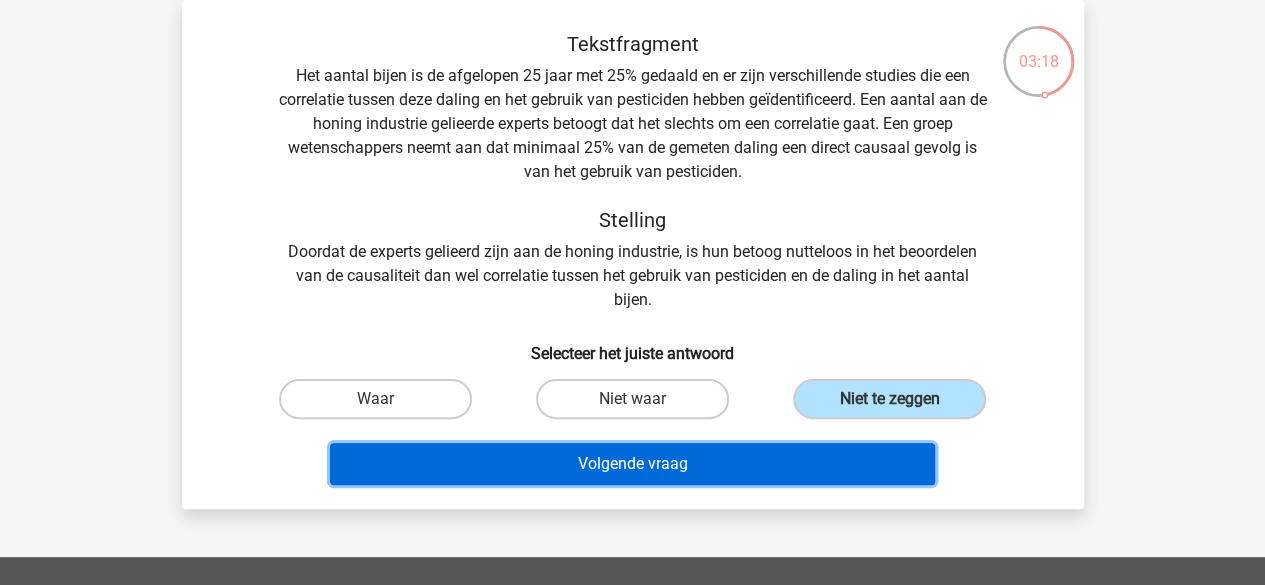 click on "Volgende vraag" at bounding box center [632, 464] 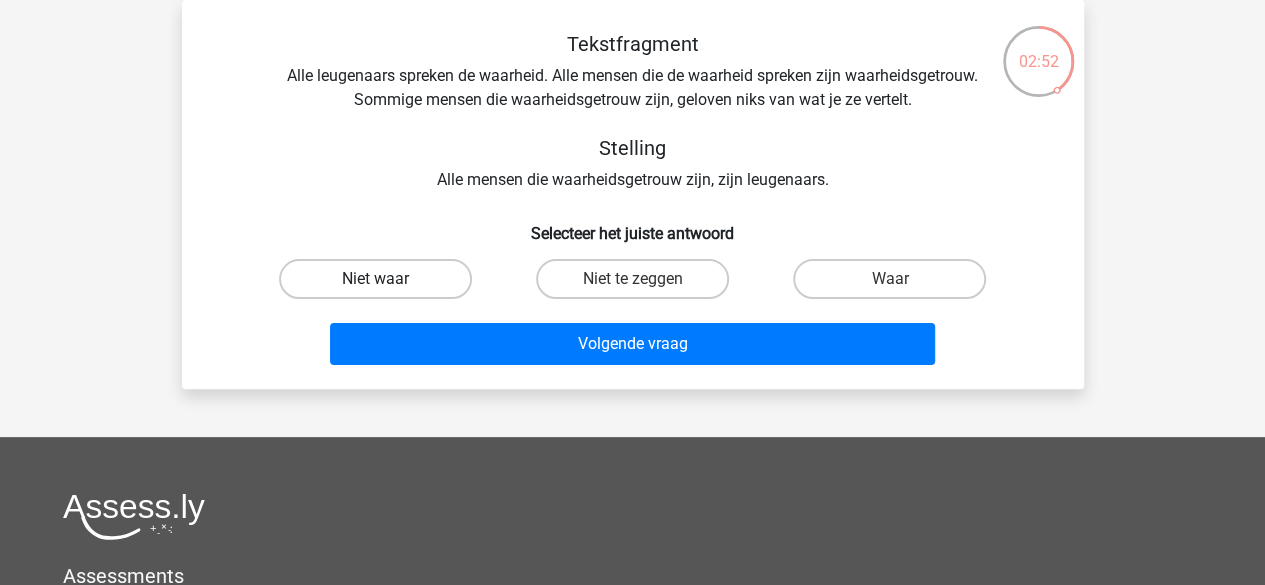 click on "Niet waar" at bounding box center (375, 279) 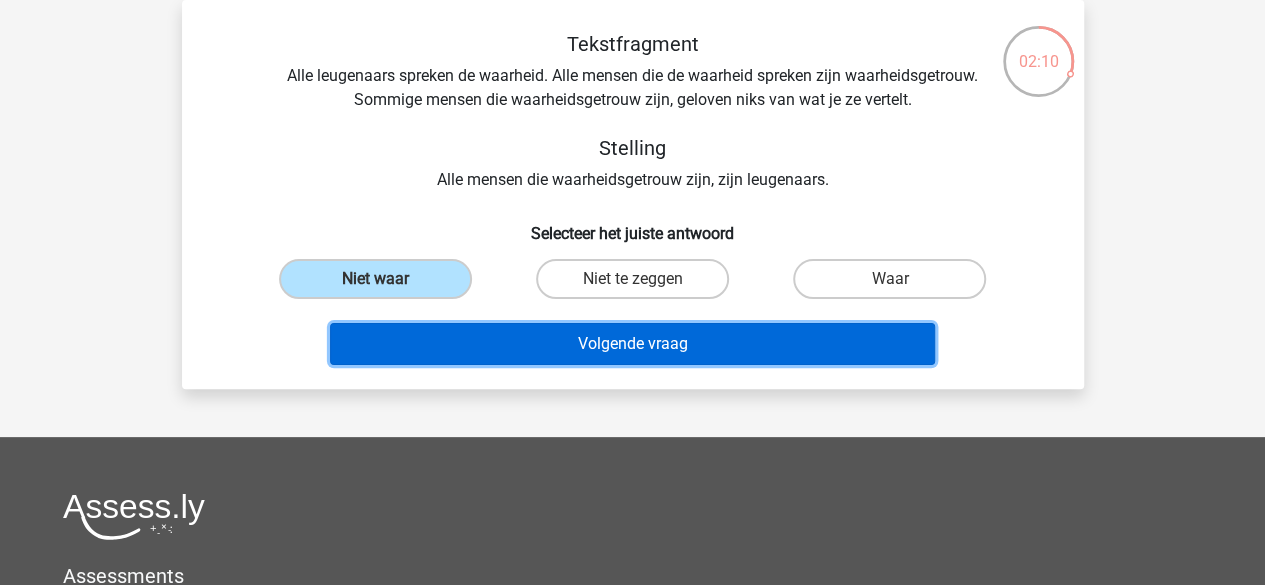click on "Volgende vraag" at bounding box center [632, 344] 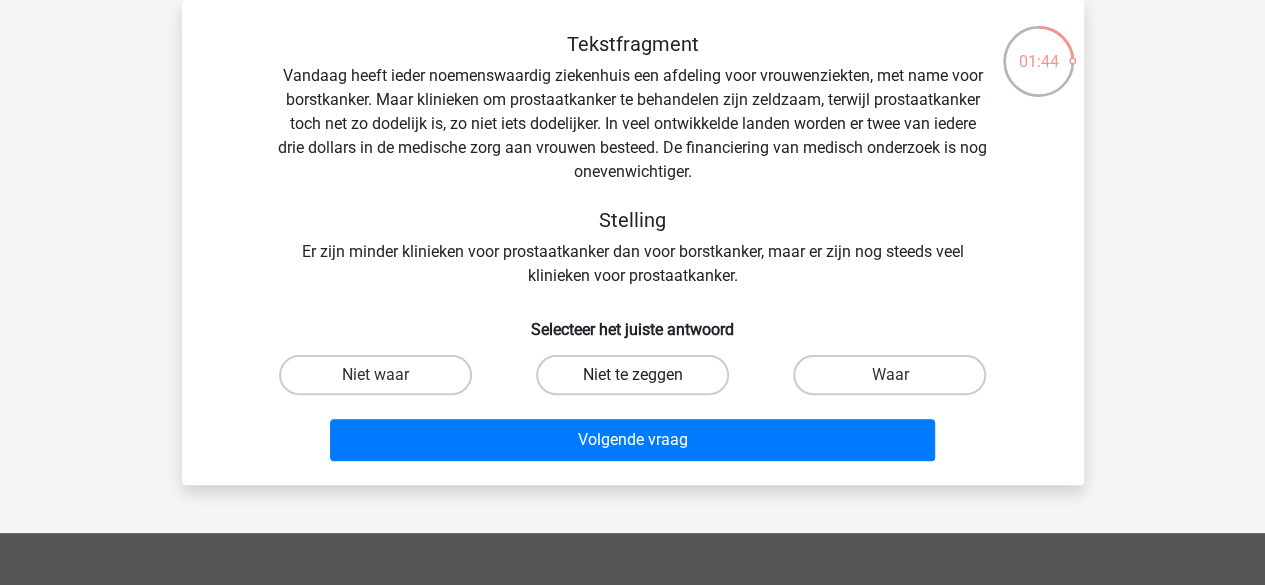 click on "Niet te zeggen" at bounding box center [632, 375] 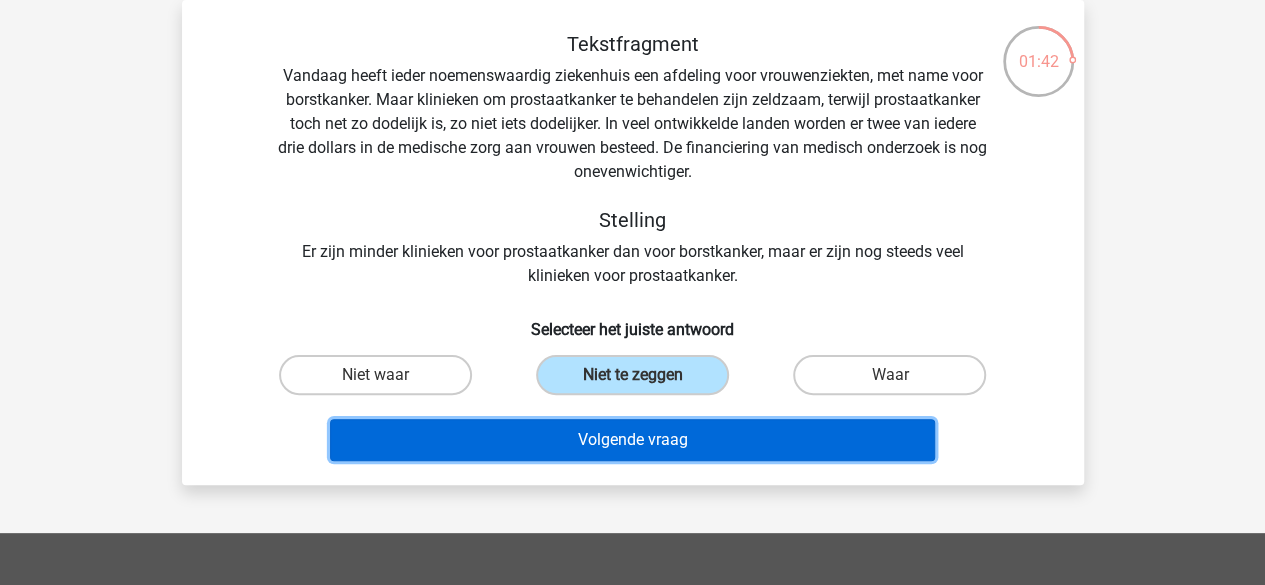 click on "Volgende vraag" at bounding box center (632, 440) 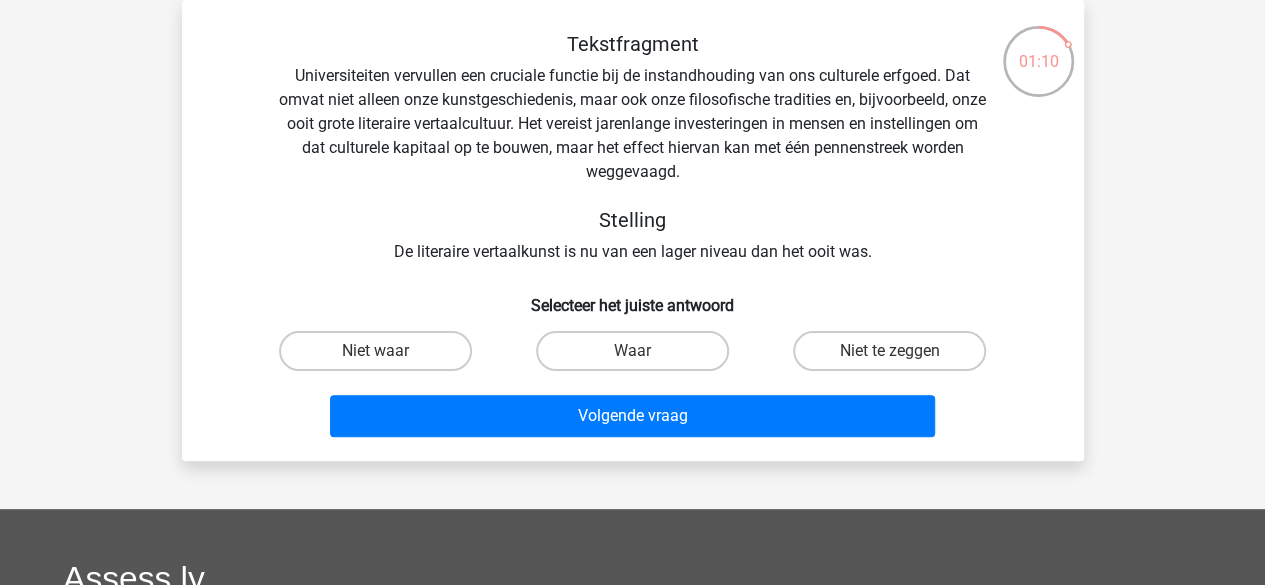 click on "Niet te zeggen" at bounding box center [896, 357] 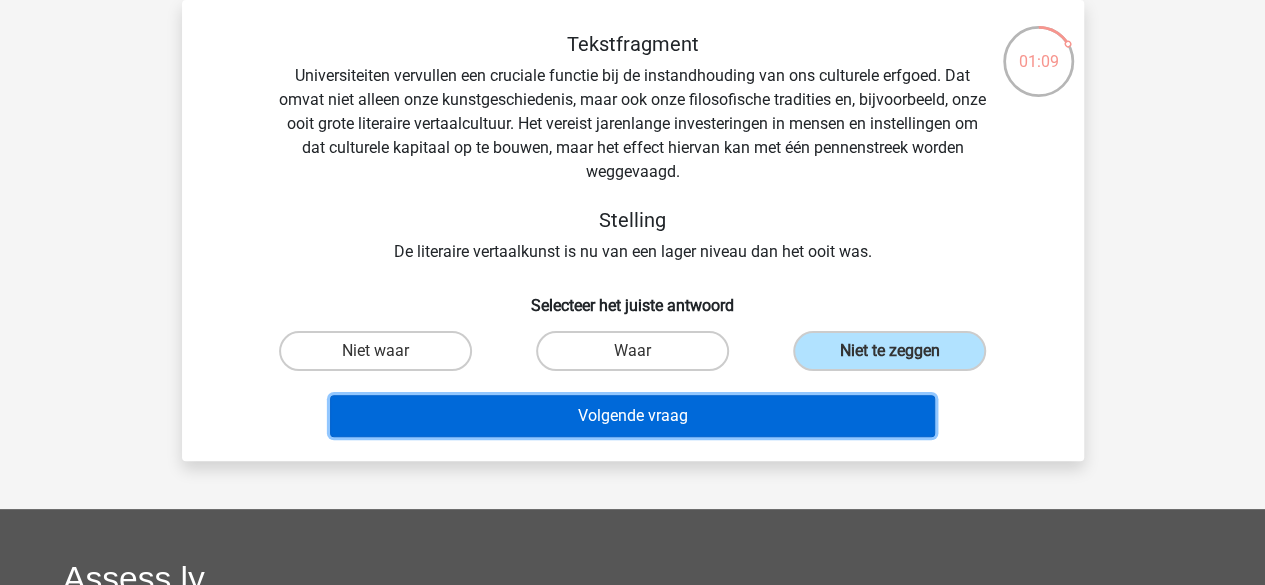click on "Volgende vraag" at bounding box center [632, 416] 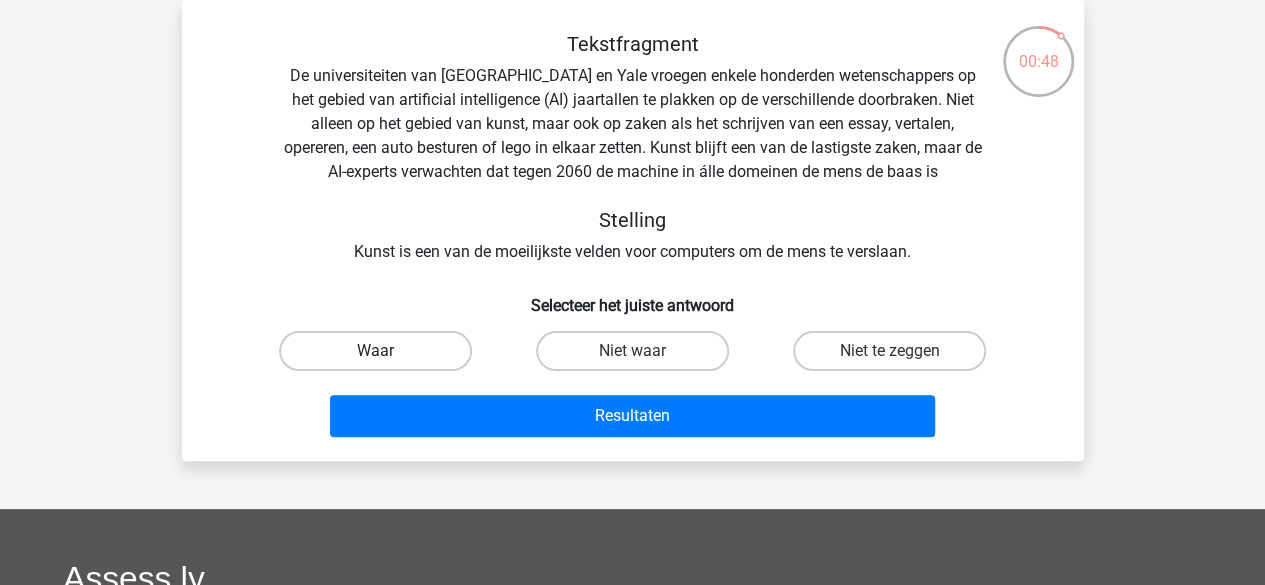 click on "Waar" at bounding box center (375, 351) 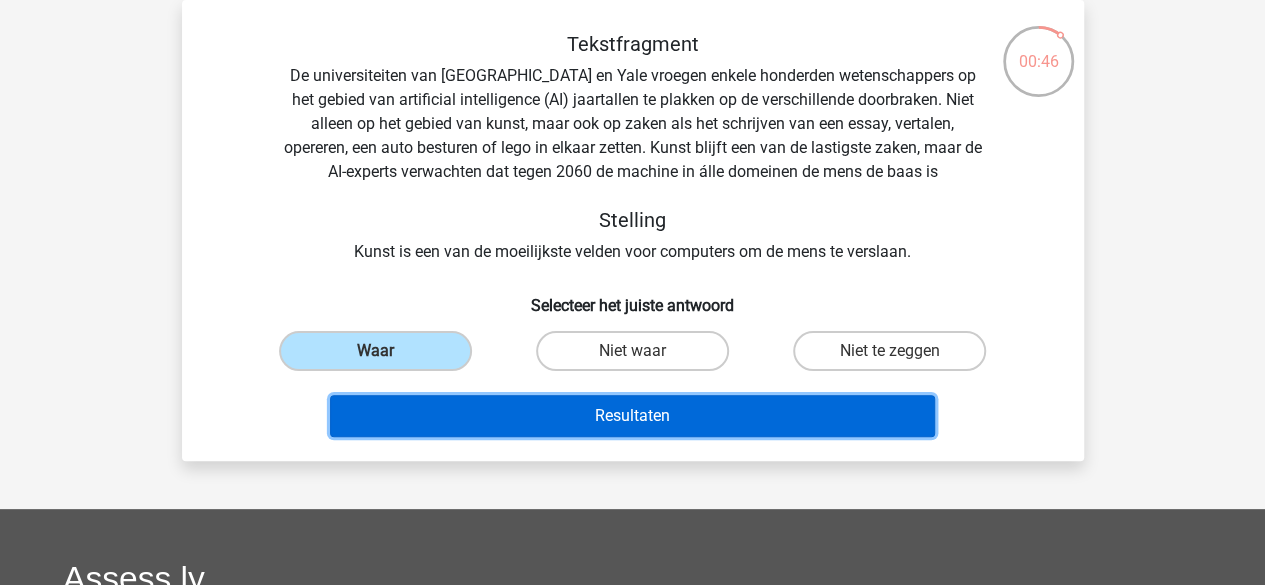 click on "Resultaten" at bounding box center [632, 416] 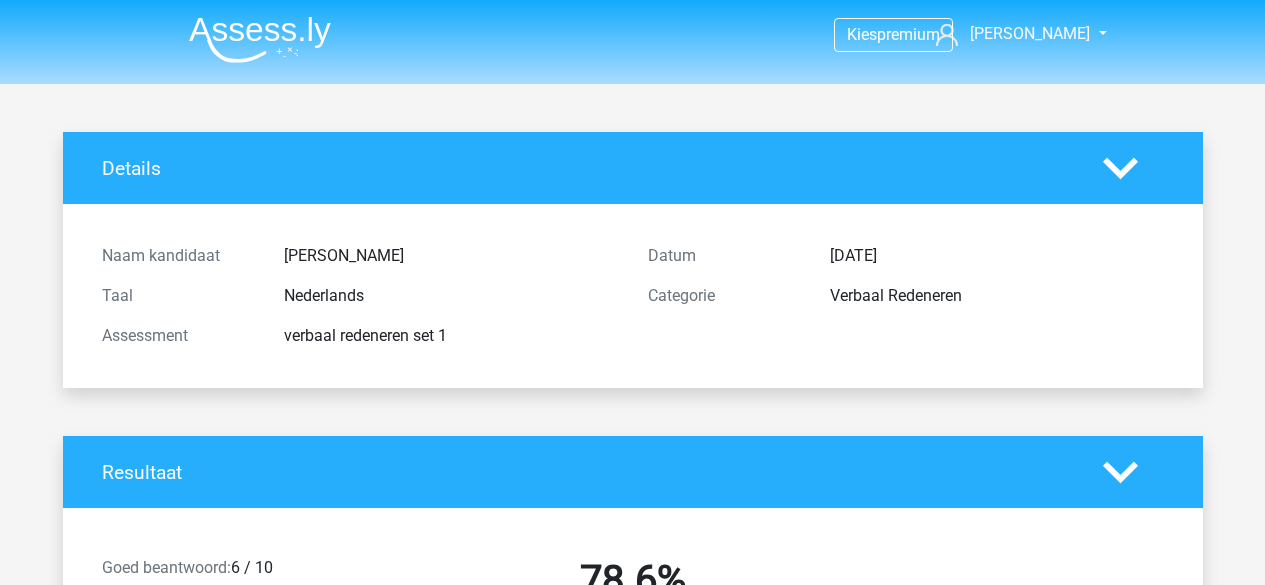 scroll, scrollTop: 0, scrollLeft: 0, axis: both 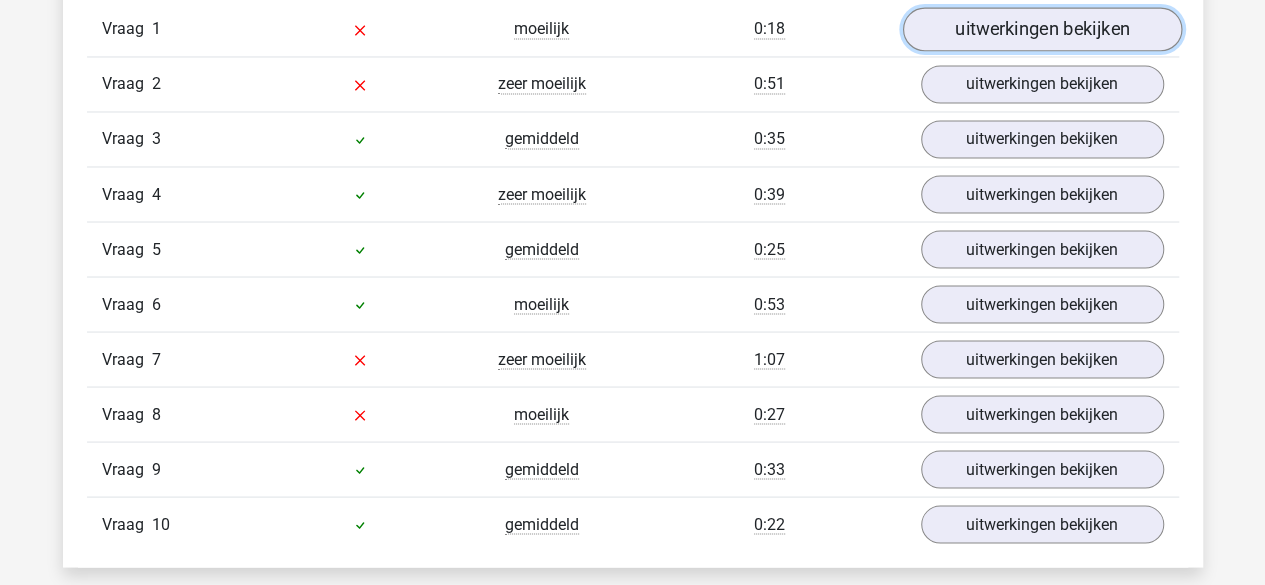 click on "uitwerkingen bekijken" at bounding box center [1041, 30] 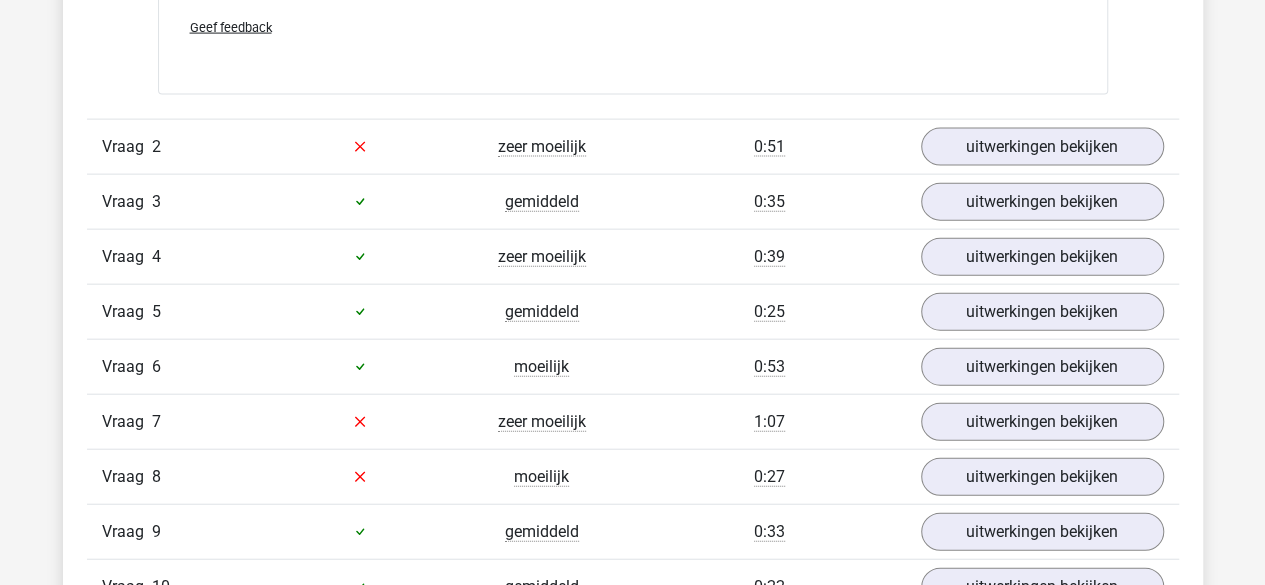 scroll, scrollTop: 2218, scrollLeft: 0, axis: vertical 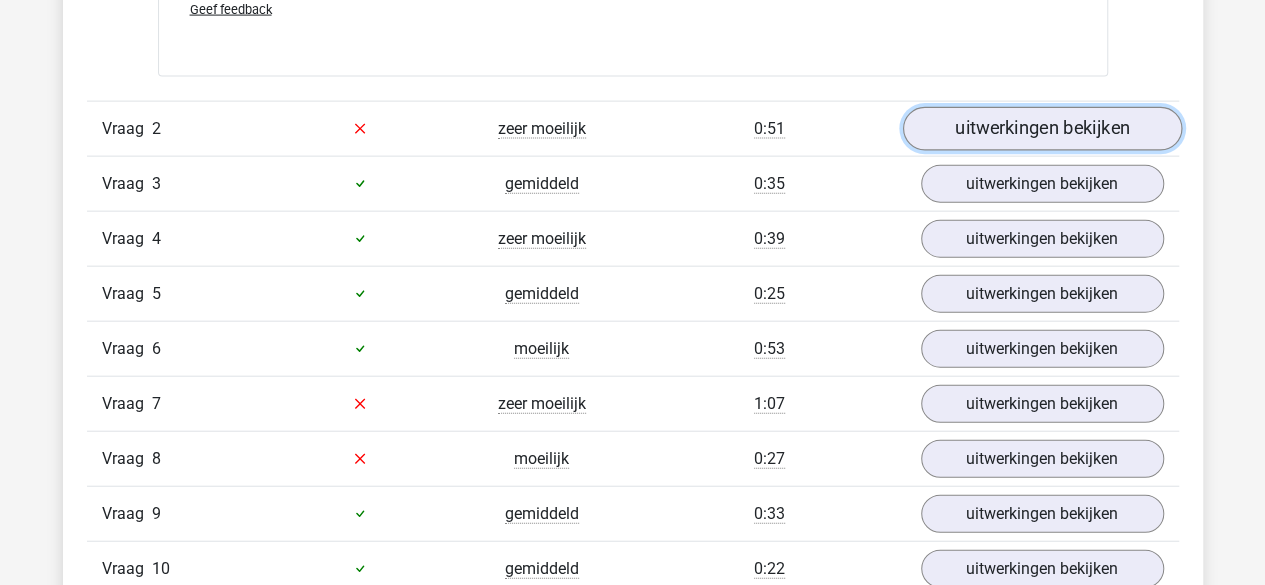 click on "uitwerkingen bekijken" at bounding box center (1041, 129) 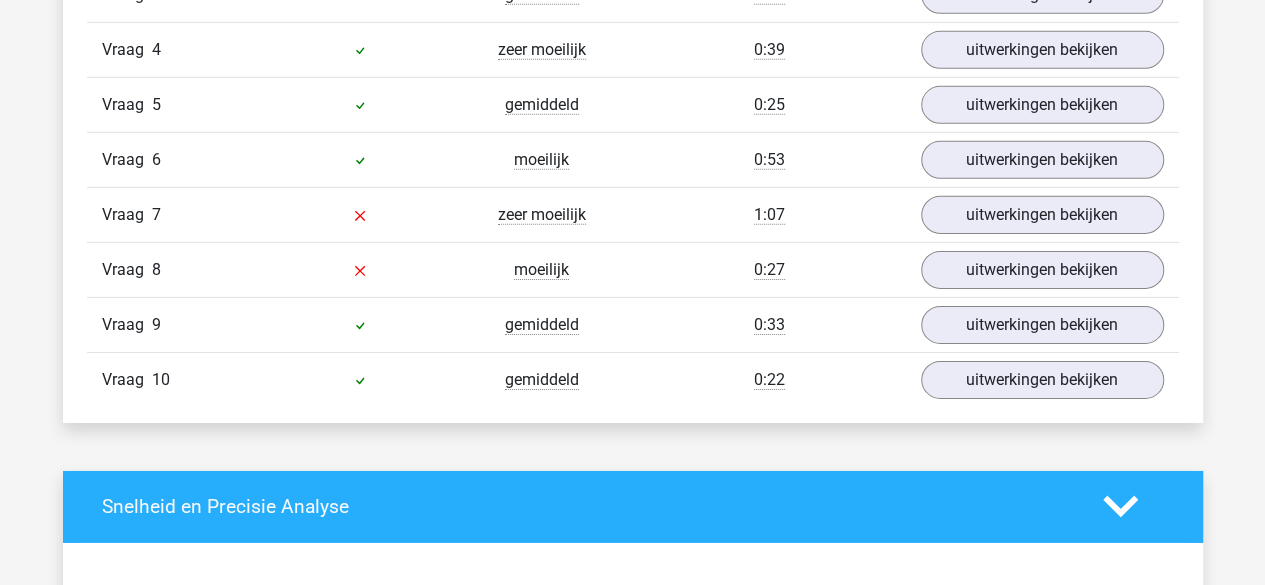 scroll, scrollTop: 3125, scrollLeft: 0, axis: vertical 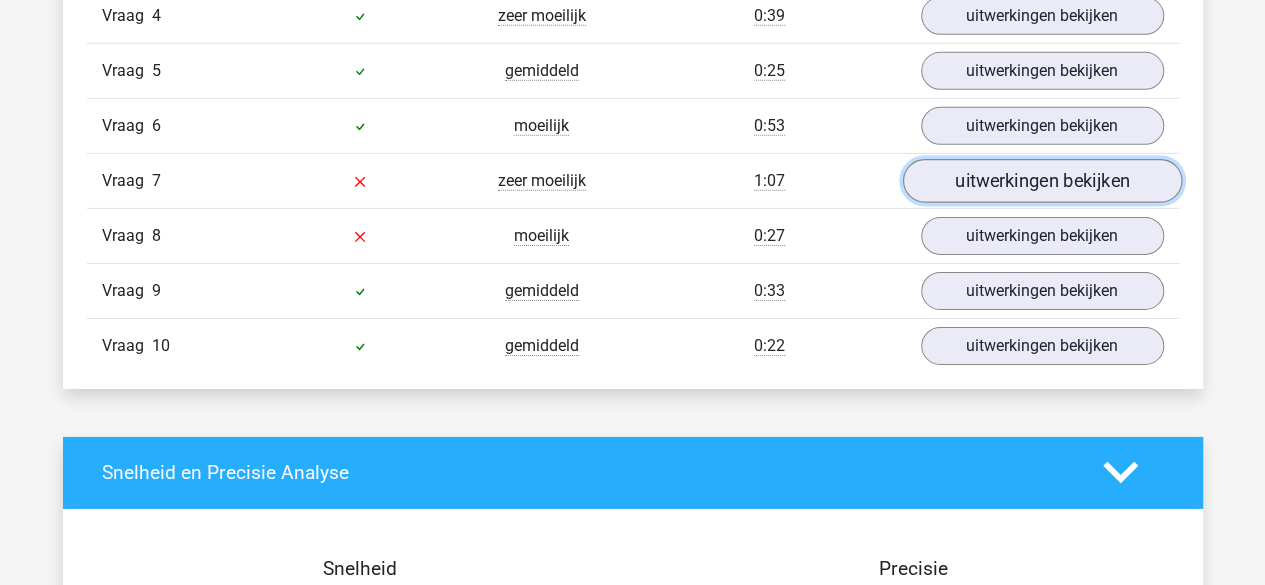 click on "uitwerkingen bekijken" at bounding box center (1041, 181) 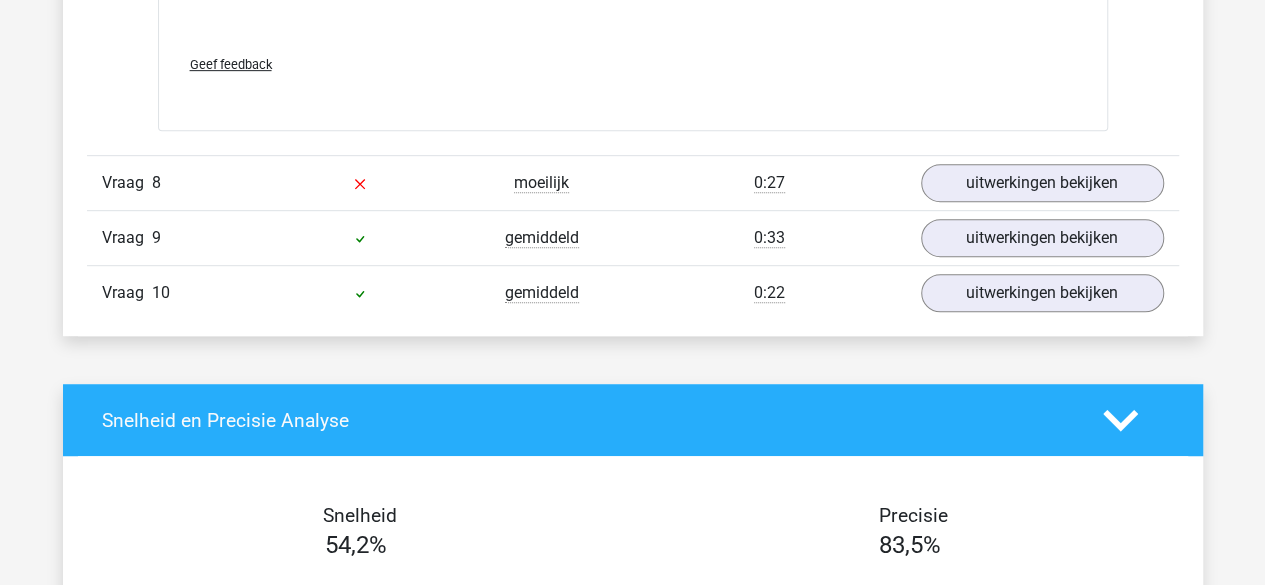 scroll, scrollTop: 4262, scrollLeft: 0, axis: vertical 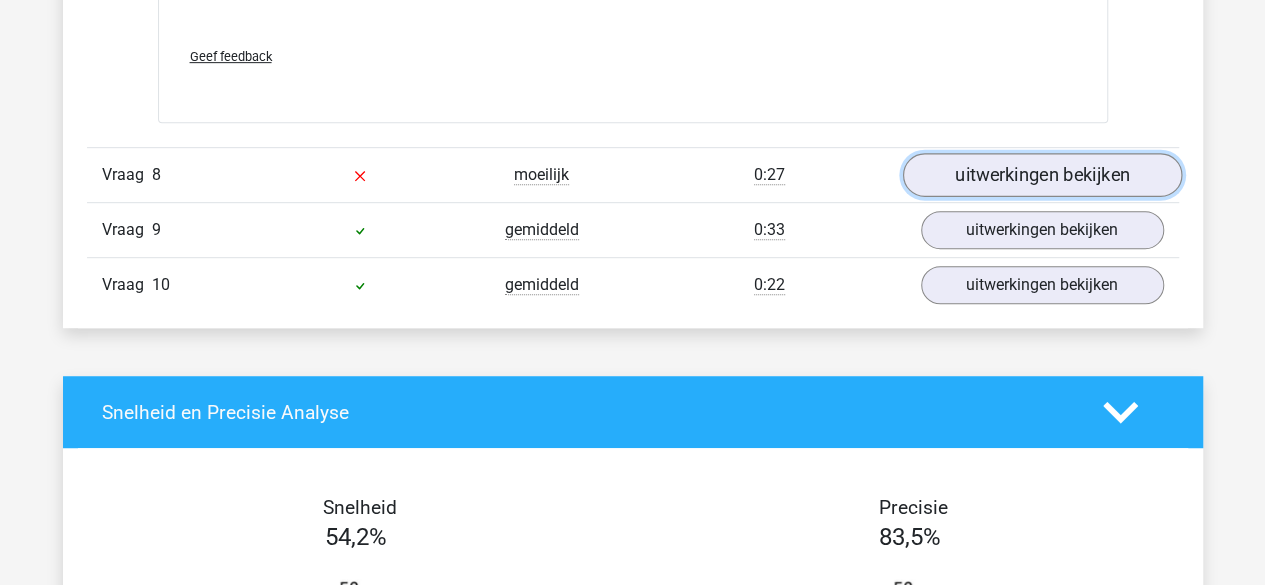 click on "uitwerkingen bekijken" at bounding box center [1041, 175] 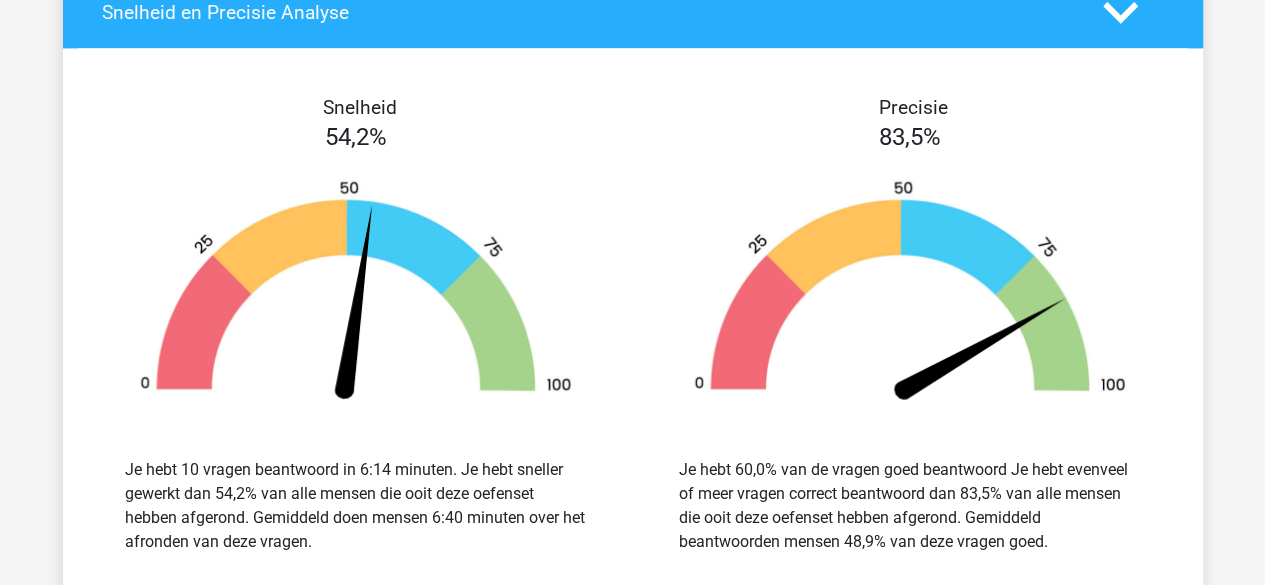 scroll, scrollTop: 5276, scrollLeft: 0, axis: vertical 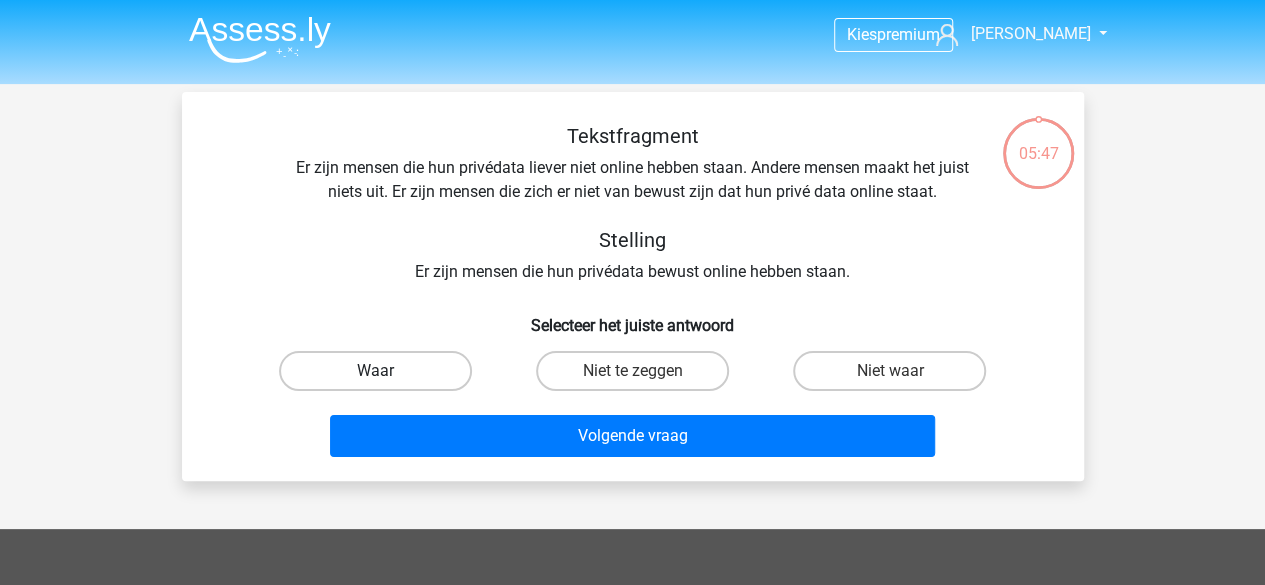 click on "Waar" at bounding box center (375, 371) 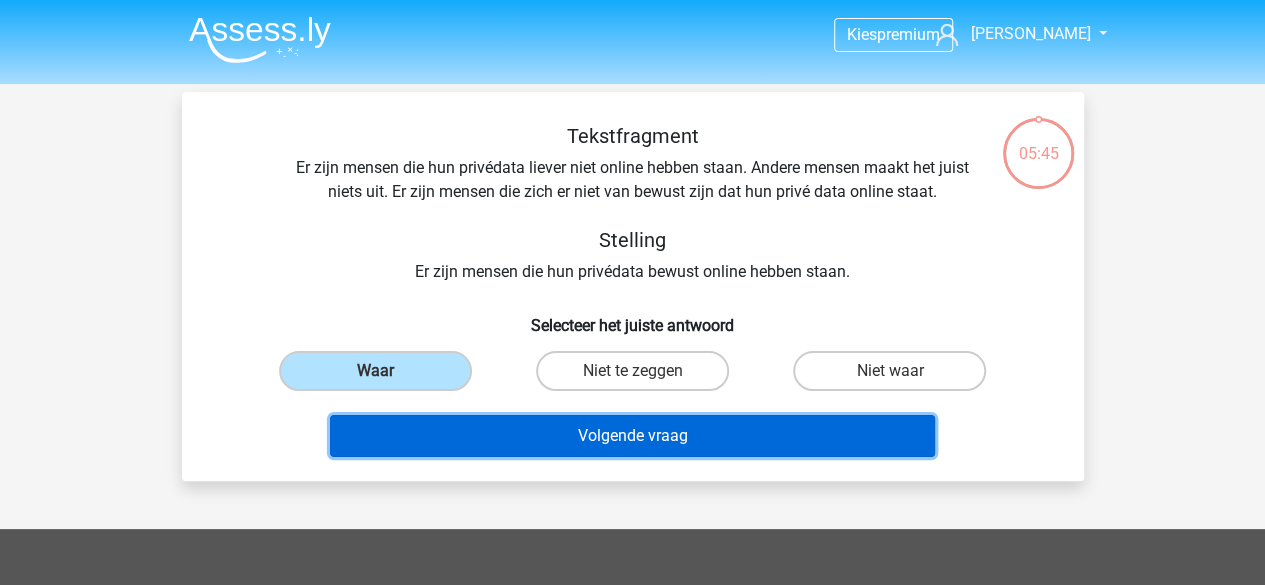 click on "Volgende vraag" at bounding box center (632, 436) 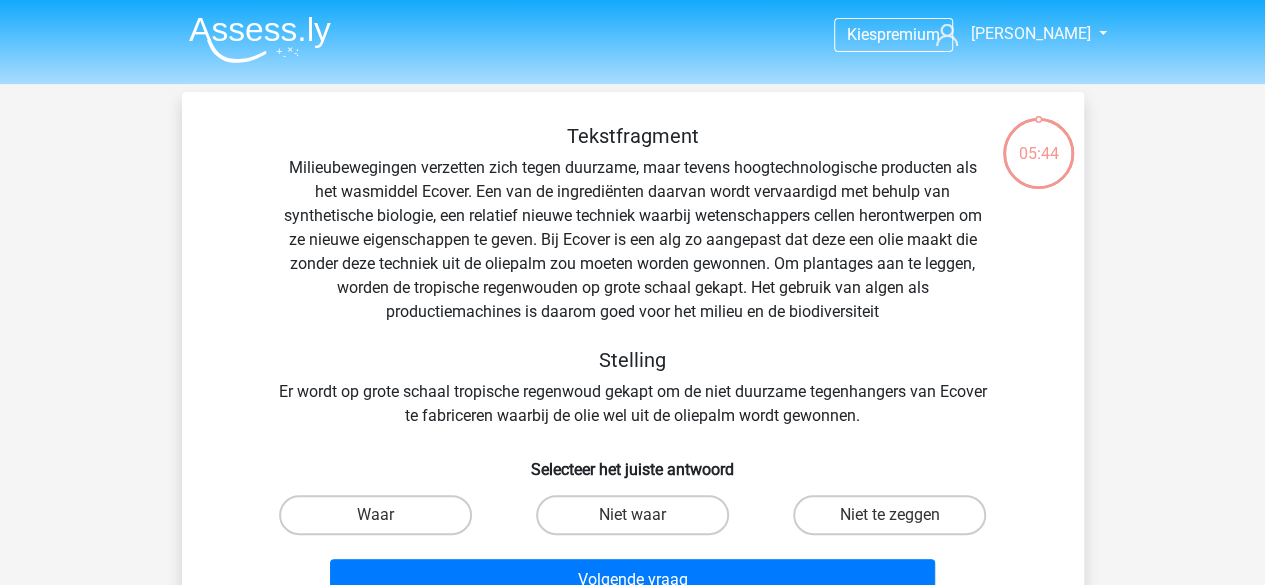 scroll, scrollTop: 92, scrollLeft: 0, axis: vertical 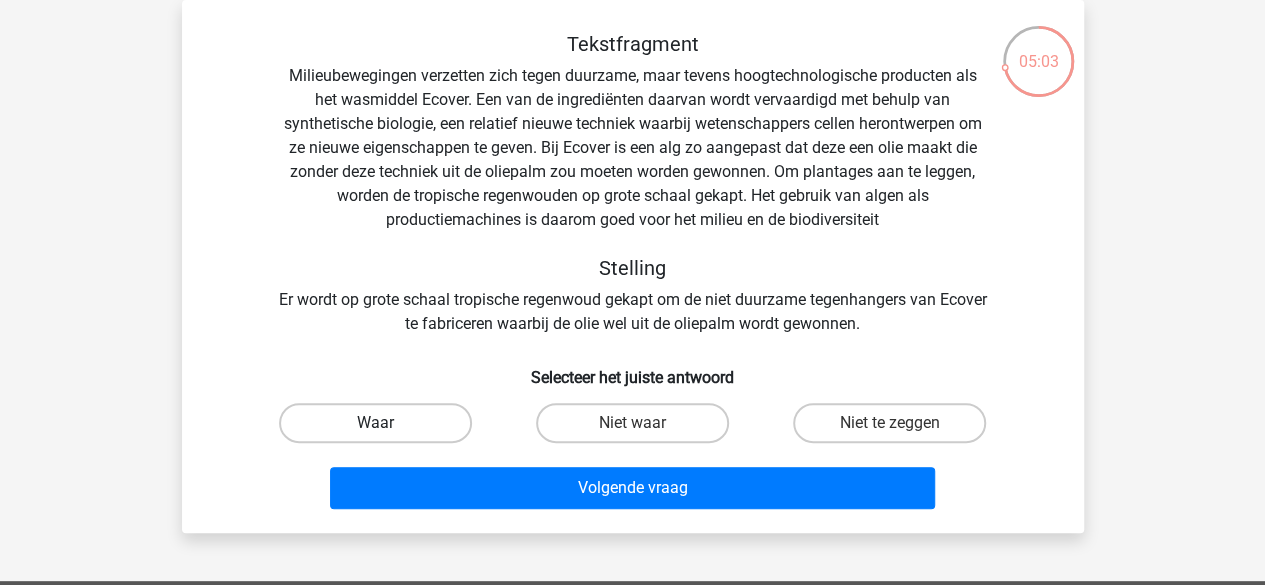 click on "Waar" at bounding box center (375, 423) 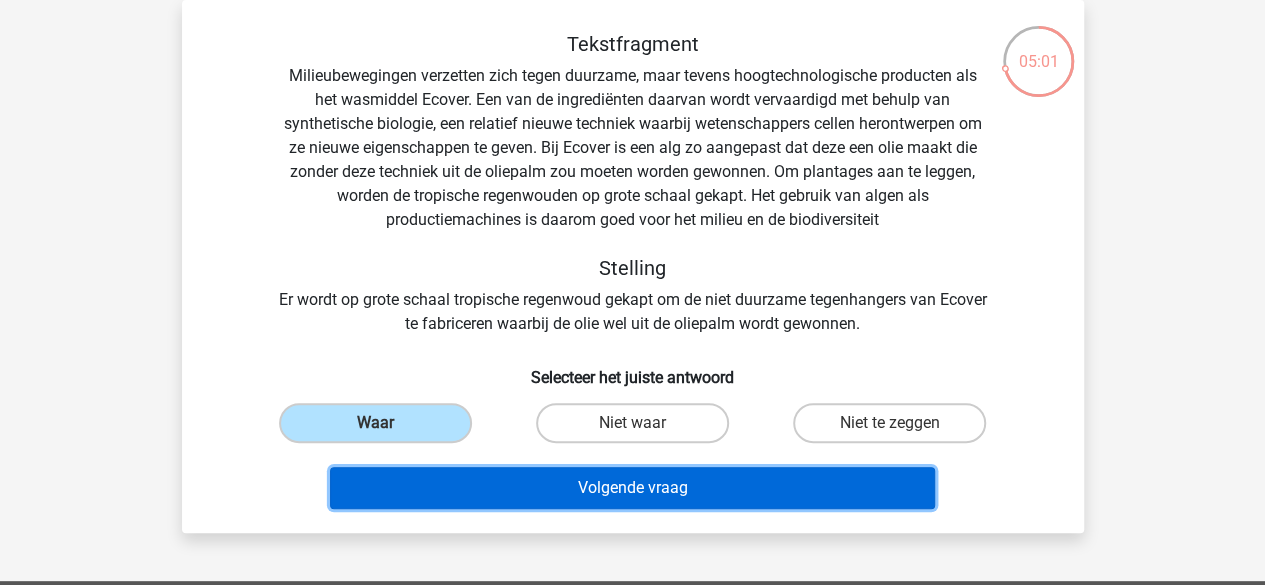 click on "Volgende vraag" at bounding box center (632, 488) 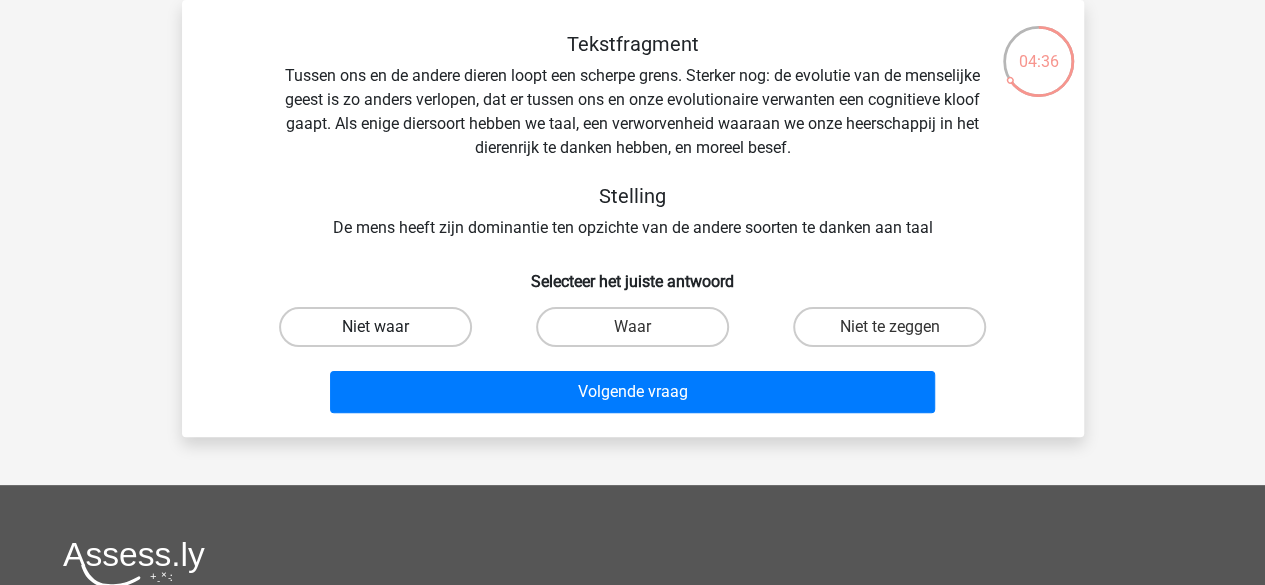 click on "Niet waar" at bounding box center [375, 327] 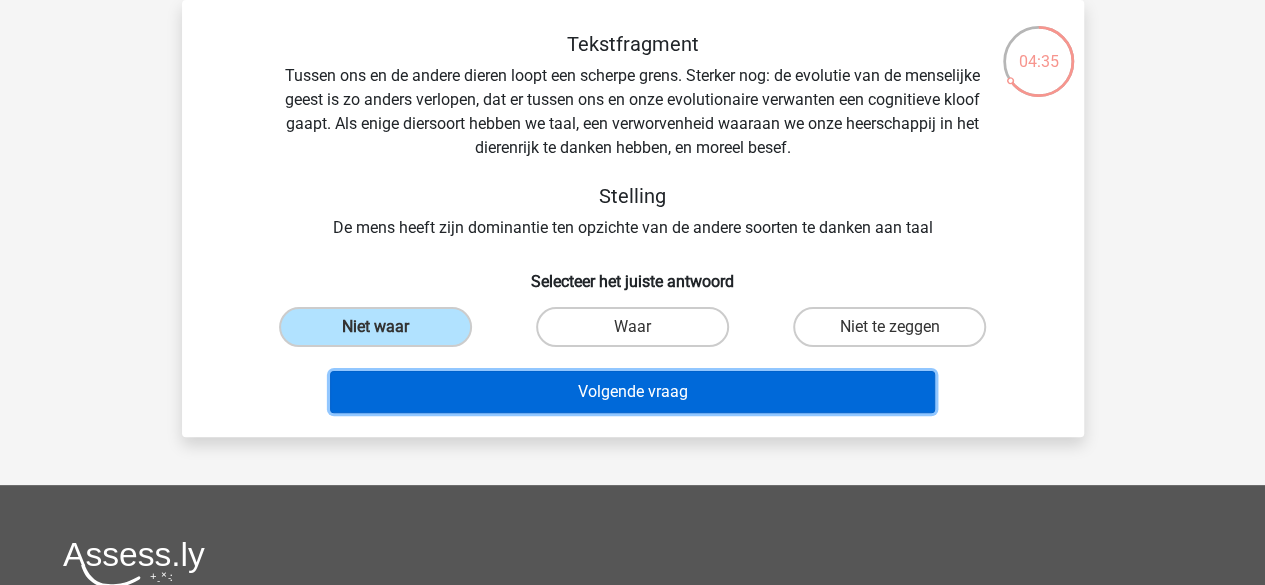 click on "Volgende vraag" at bounding box center (632, 392) 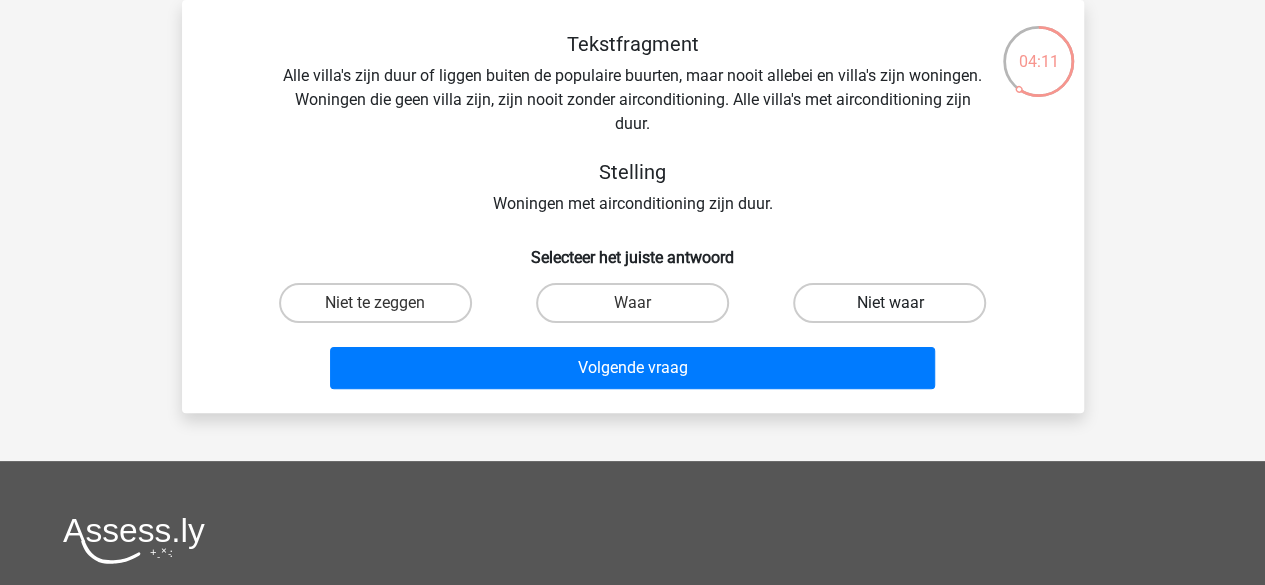 click on "Niet waar" at bounding box center [889, 303] 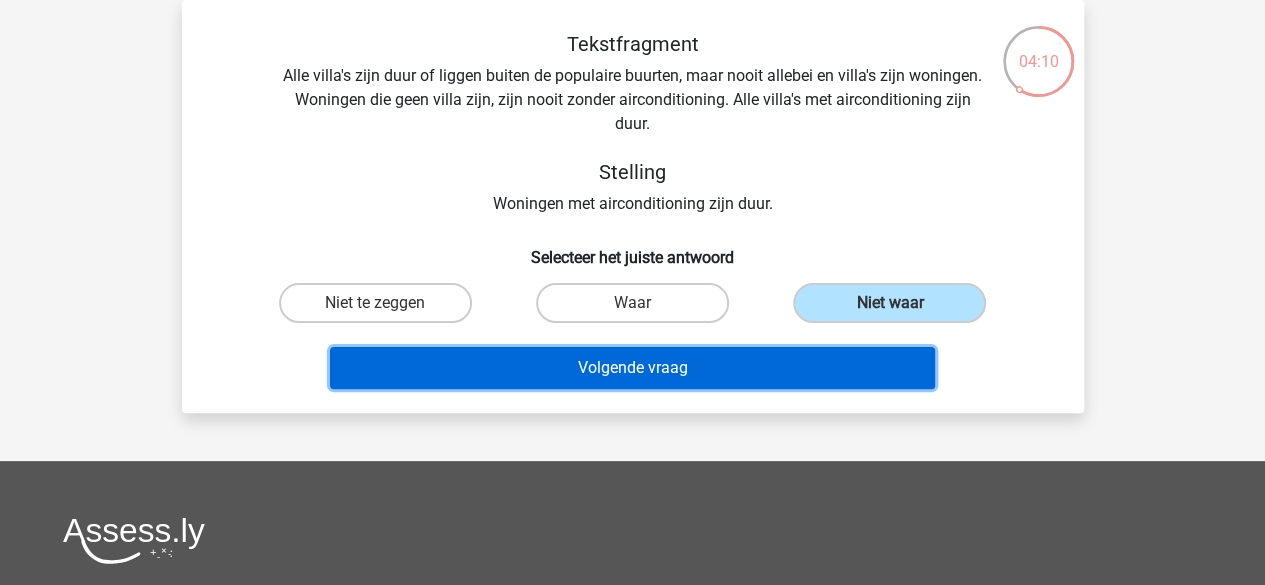 click on "Volgende vraag" at bounding box center (632, 368) 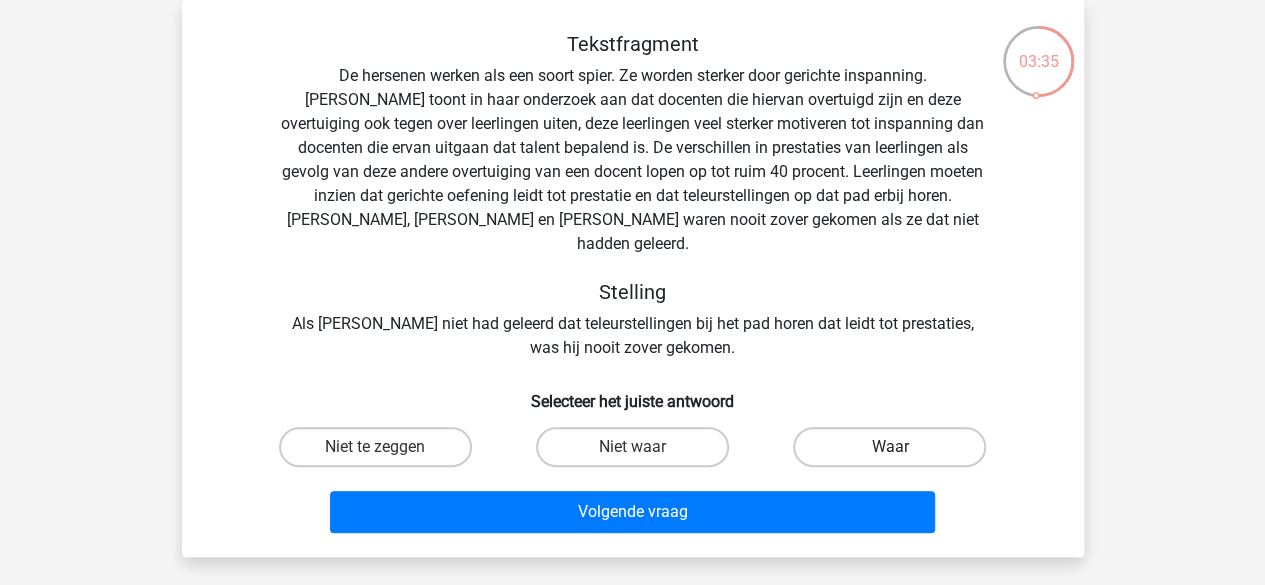 click on "Waar" at bounding box center (889, 447) 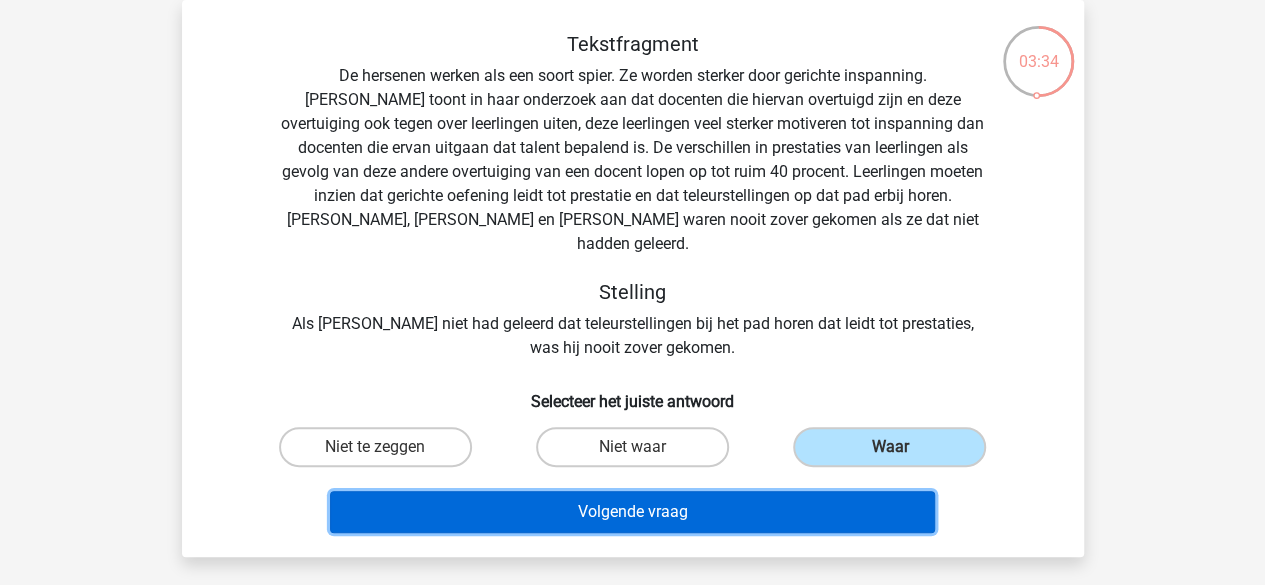 click on "Volgende vraag" at bounding box center [632, 512] 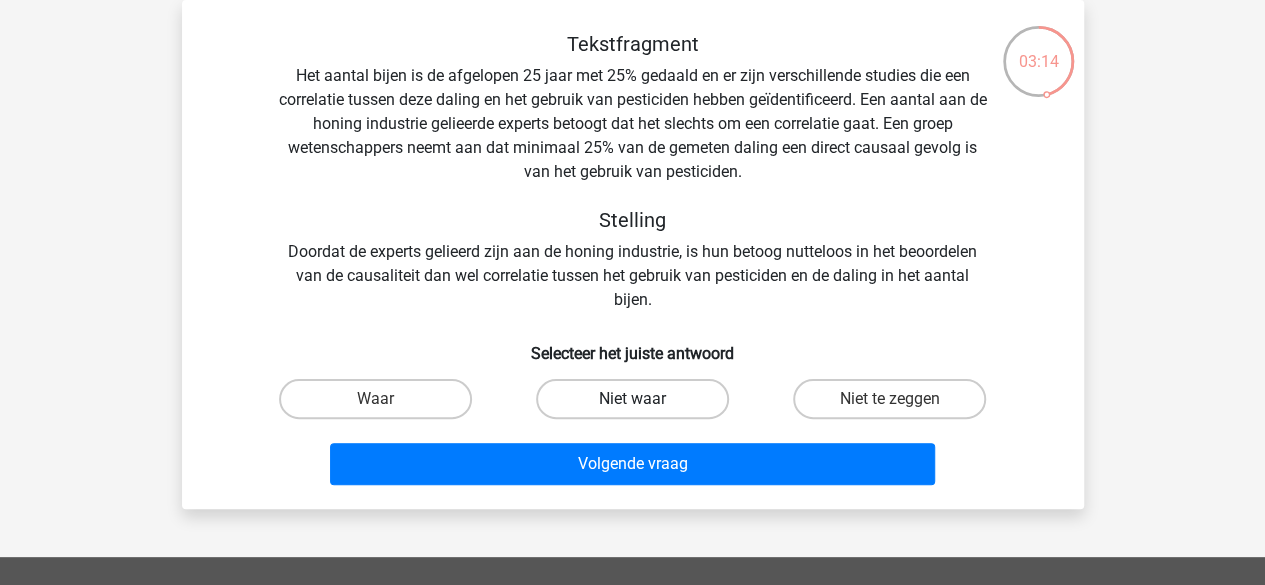 click on "Niet waar" at bounding box center [632, 399] 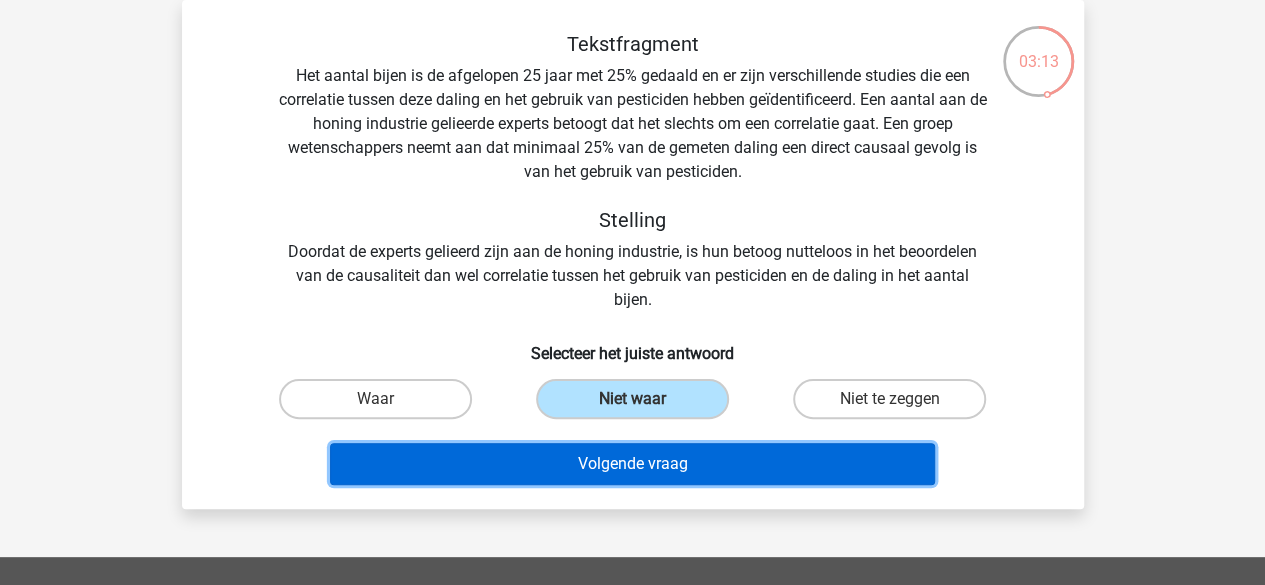 click on "Volgende vraag" at bounding box center (632, 464) 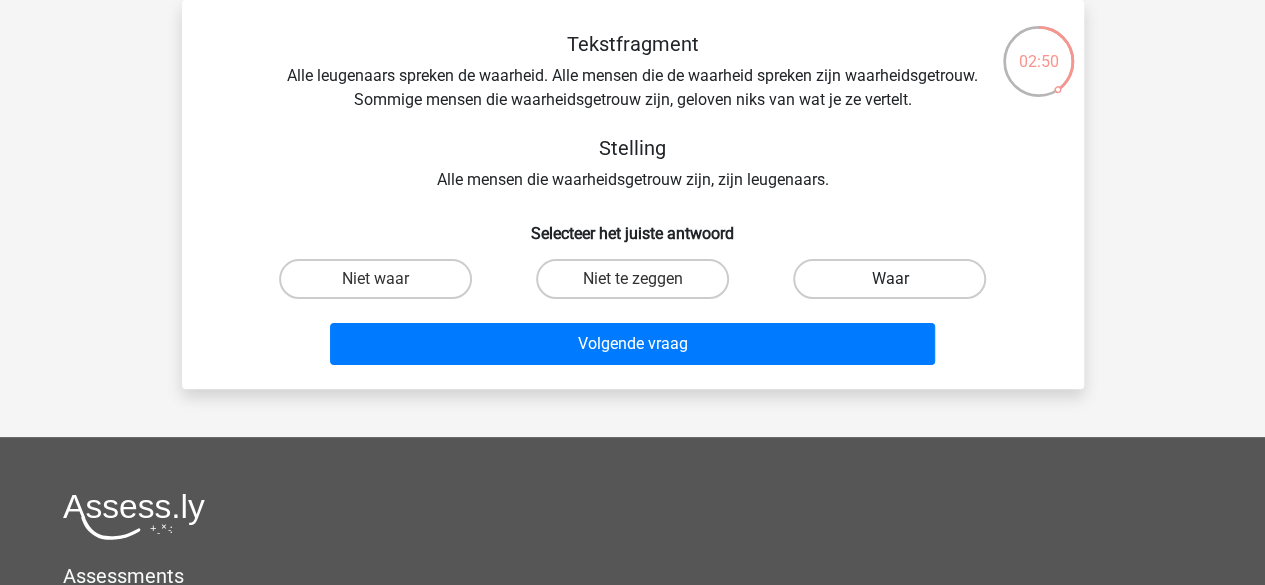 click on "Waar" at bounding box center (889, 279) 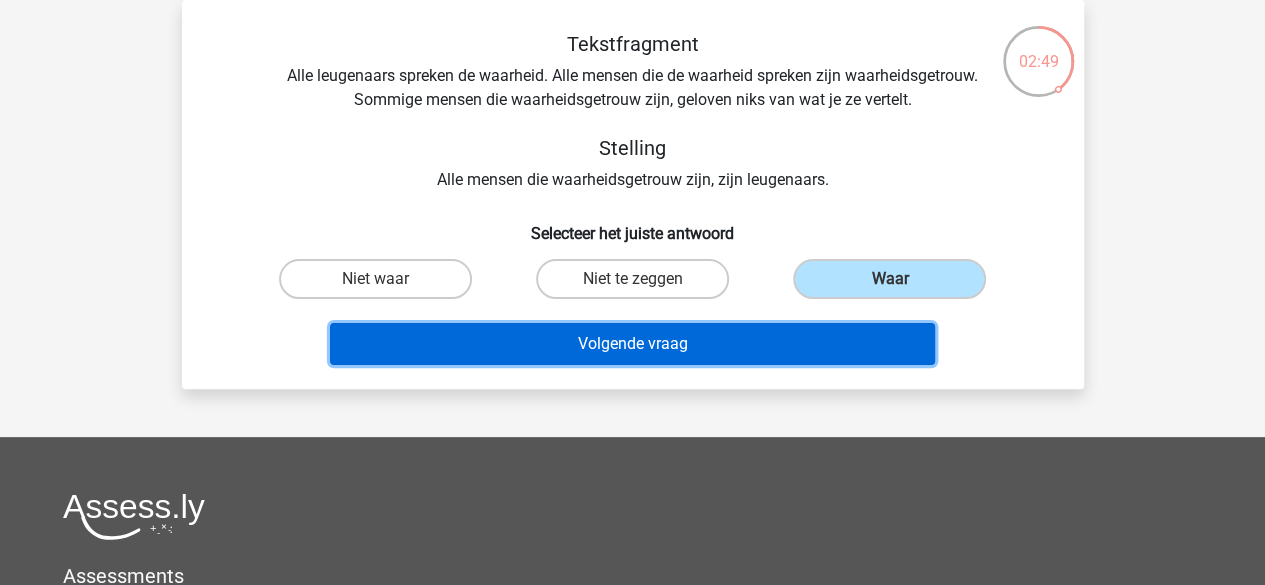click on "Volgende vraag" at bounding box center (632, 344) 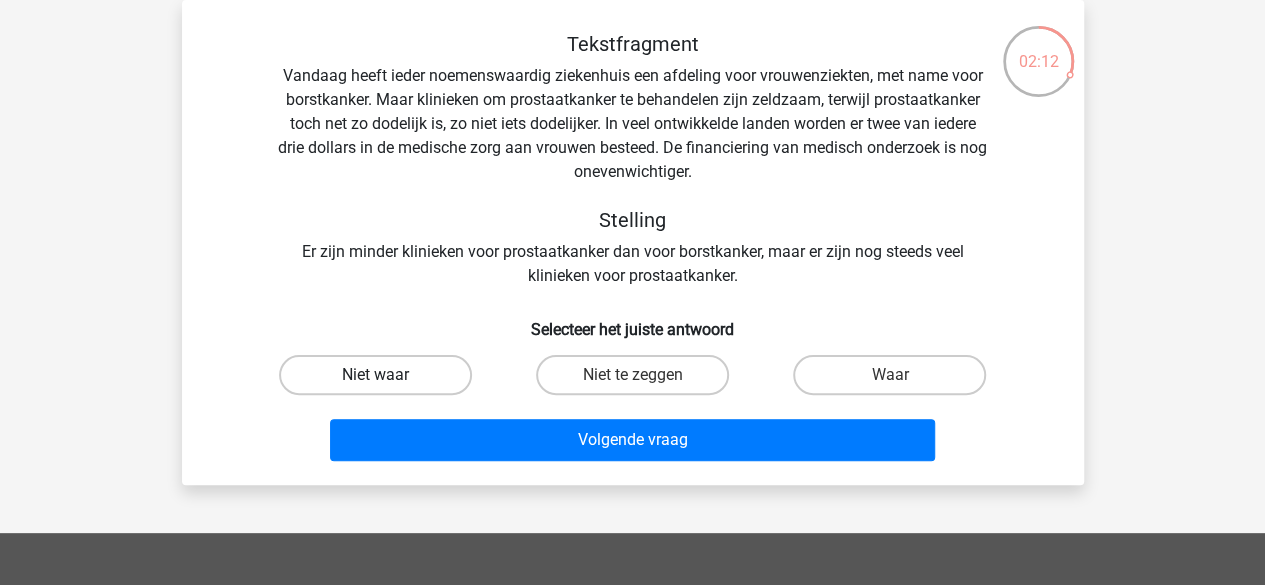 click on "Niet waar" at bounding box center (375, 375) 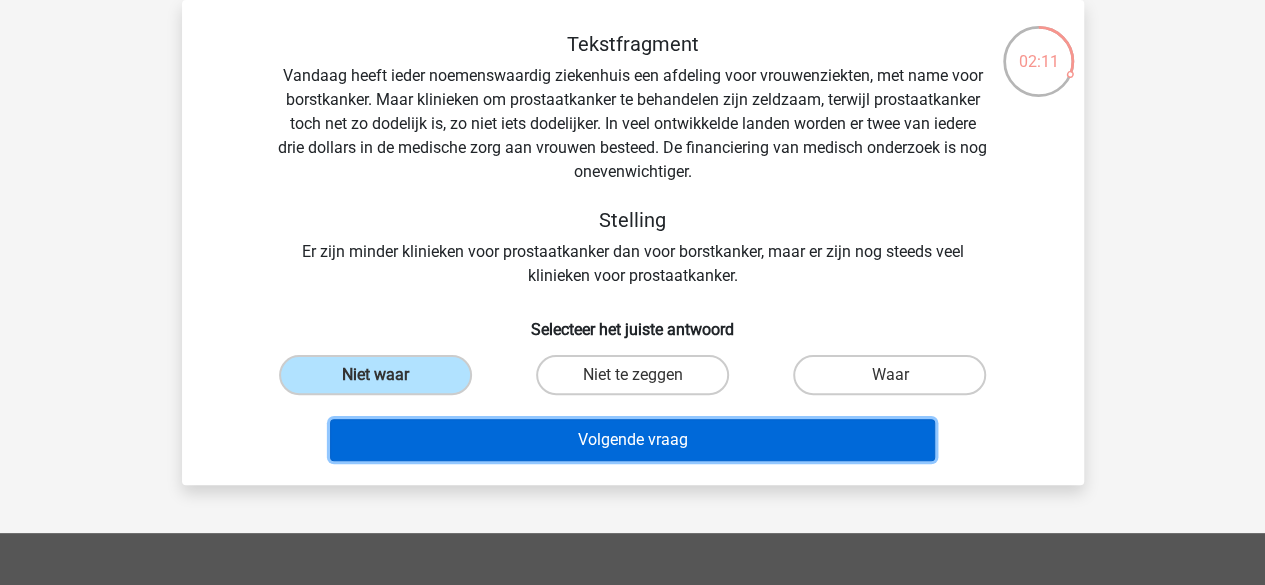 click on "Volgende vraag" at bounding box center (632, 440) 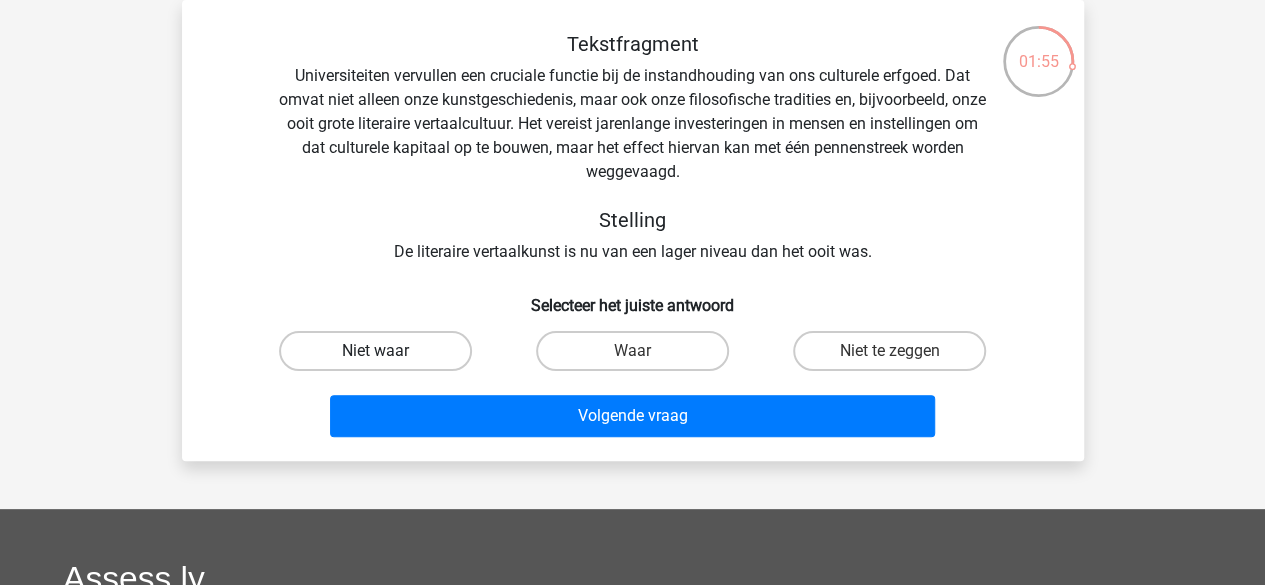 click on "Niet waar" at bounding box center [375, 351] 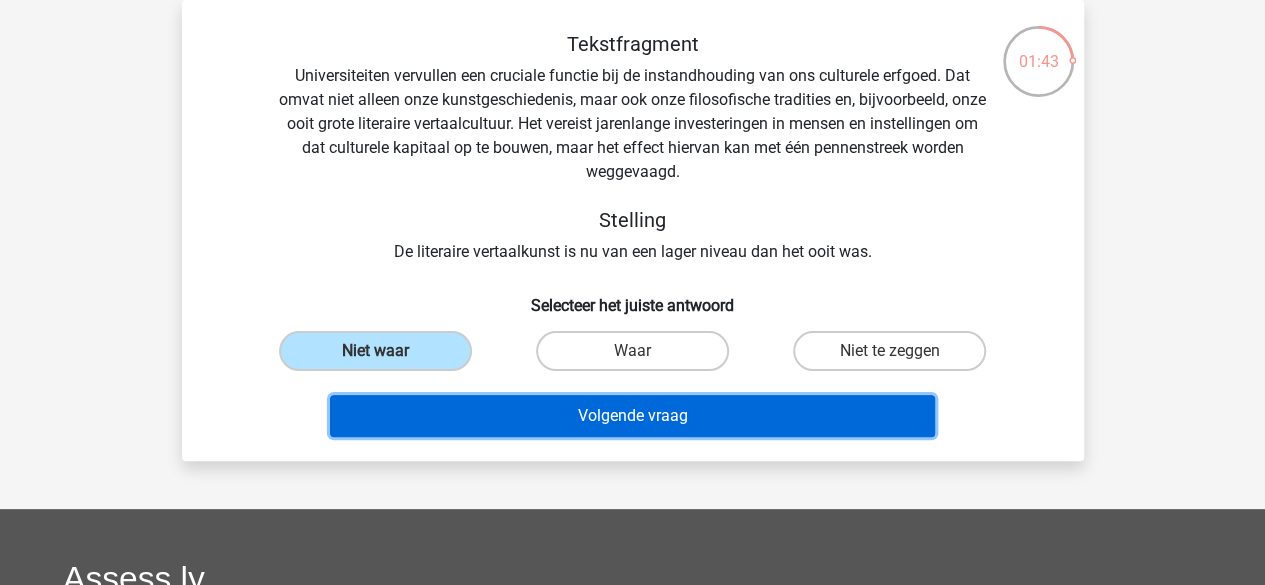click on "Volgende vraag" at bounding box center (632, 416) 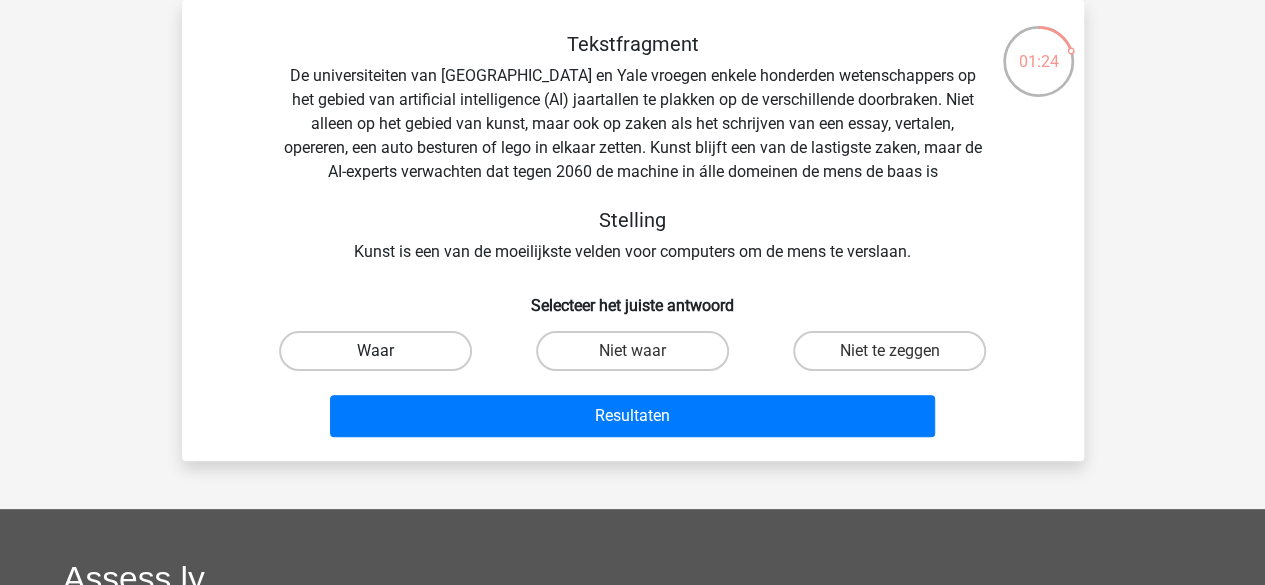 click on "Waar" at bounding box center (375, 351) 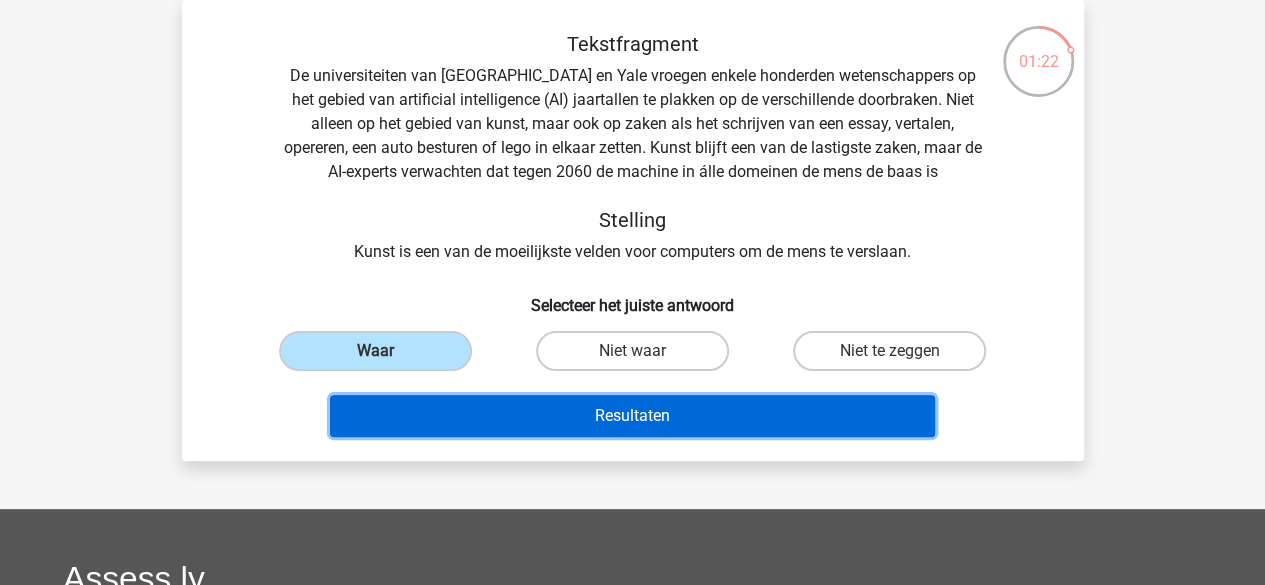 click on "Resultaten" at bounding box center (632, 416) 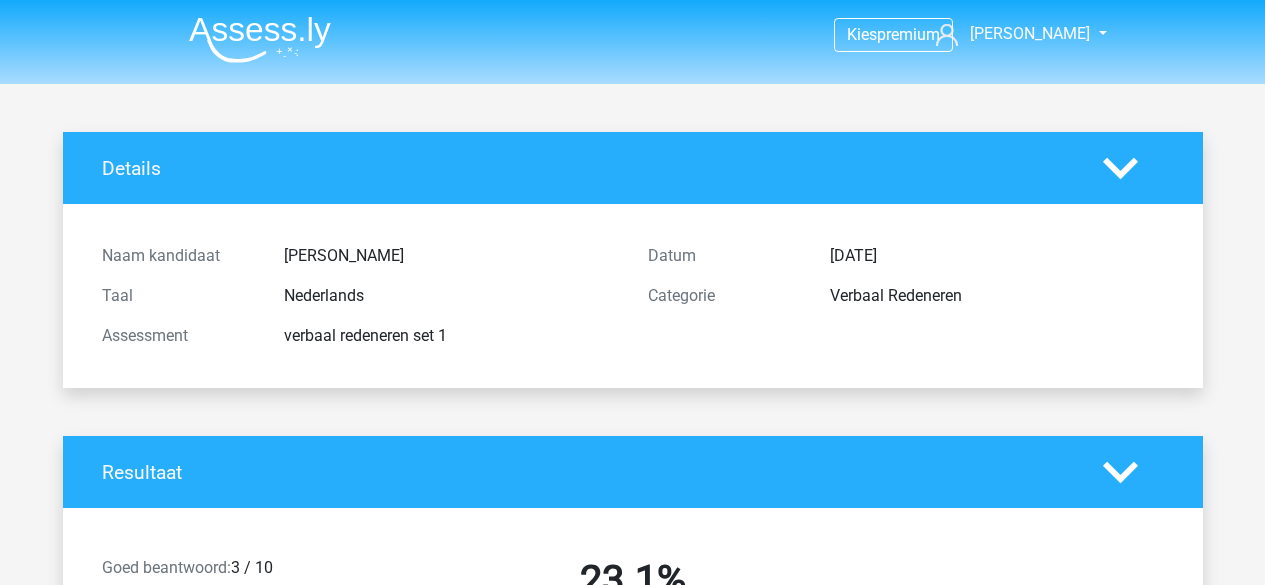 scroll, scrollTop: 0, scrollLeft: 0, axis: both 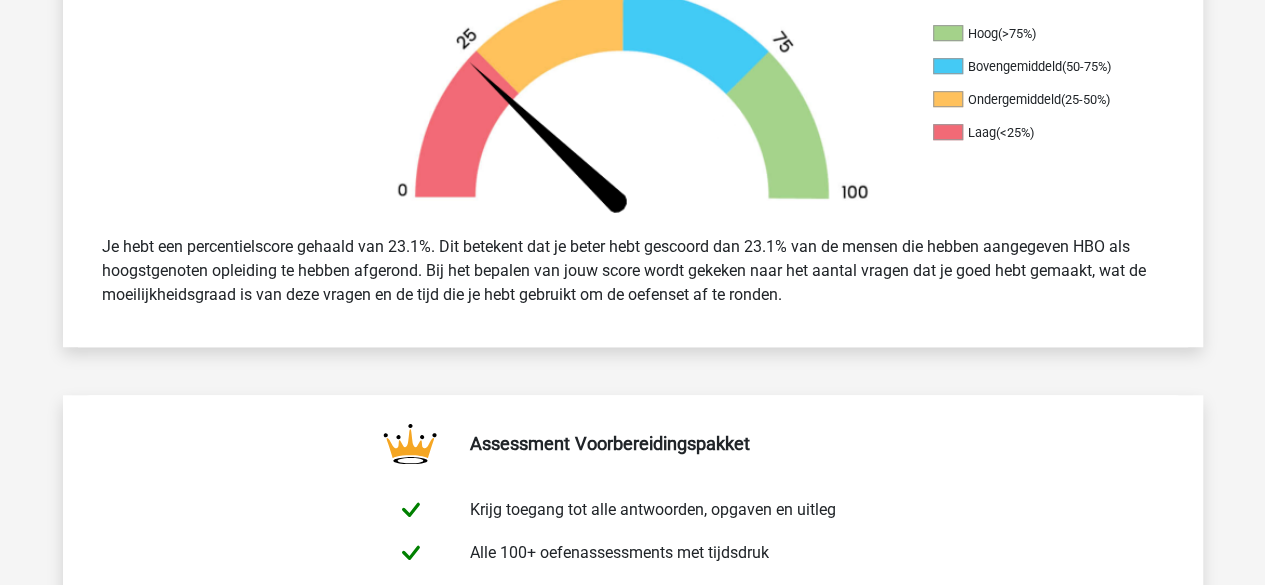 drag, startPoint x: 1269, startPoint y: 119, endPoint x: 1255, endPoint y: 87, distance: 34.928497 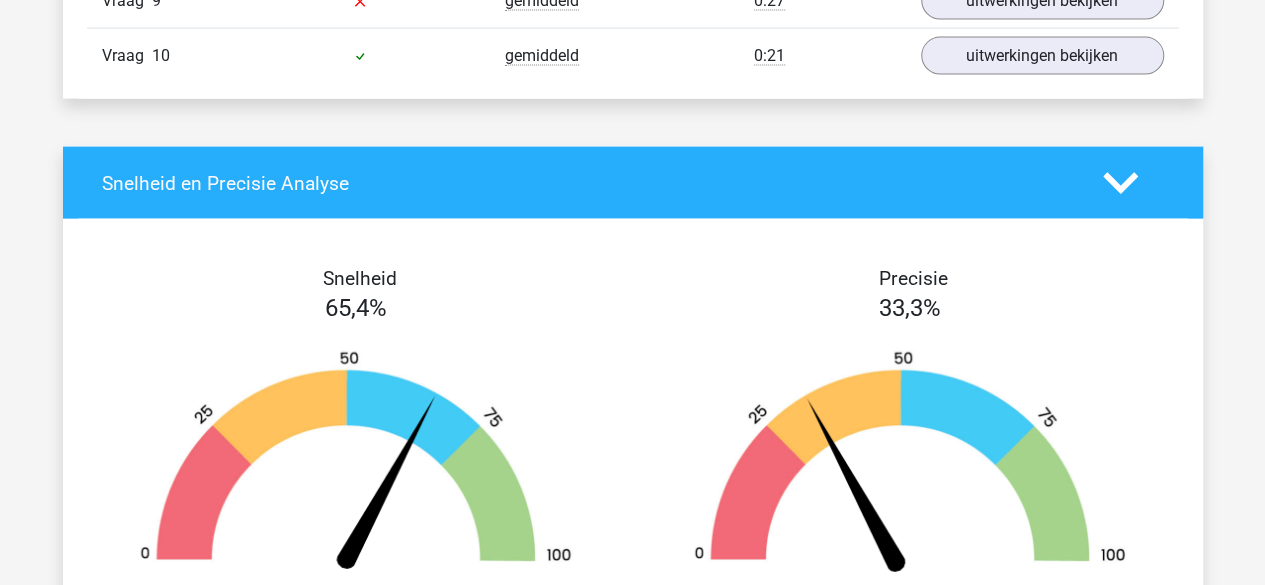 scroll, scrollTop: 2217, scrollLeft: 0, axis: vertical 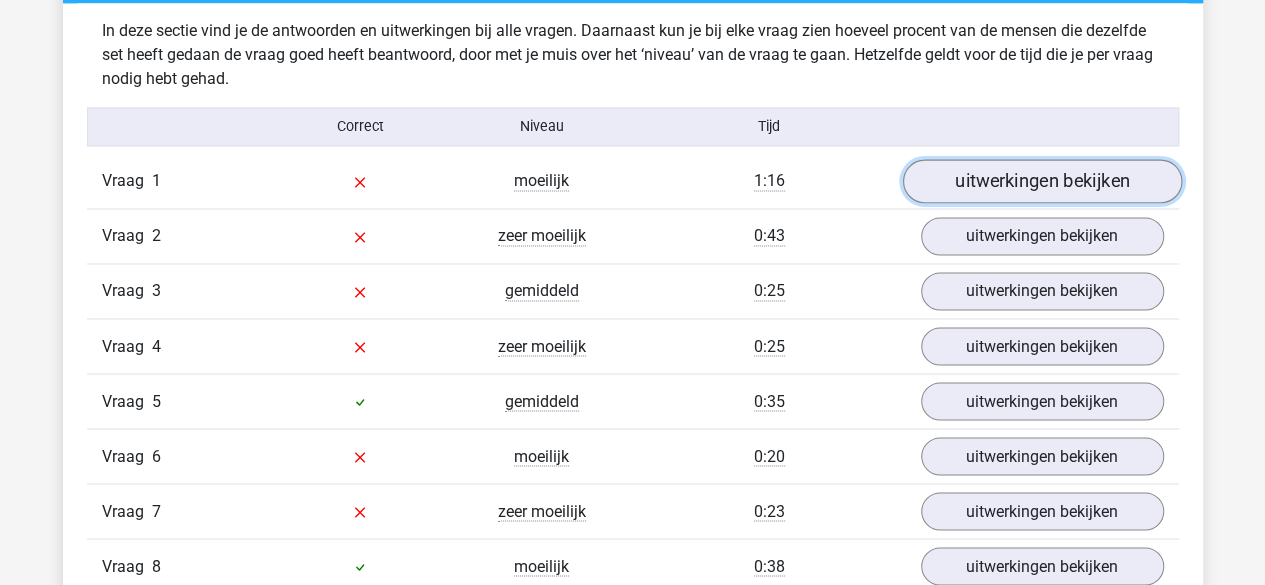 click on "uitwerkingen bekijken" at bounding box center (1041, 182) 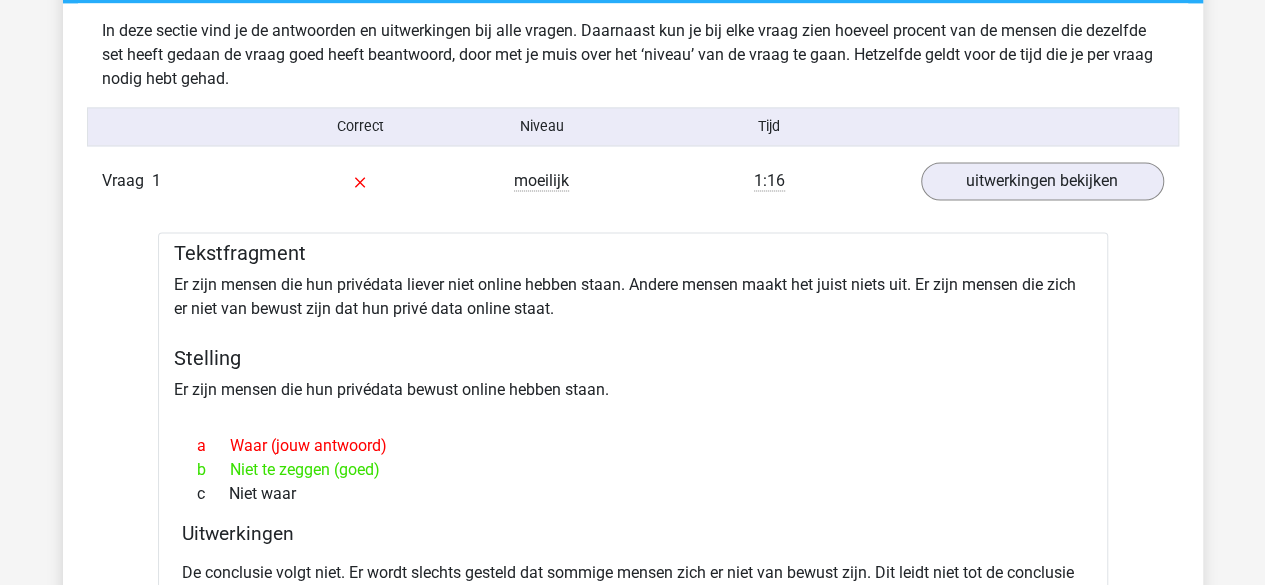 drag, startPoint x: 1270, startPoint y: 198, endPoint x: 1244, endPoint y: 129, distance: 73.736015 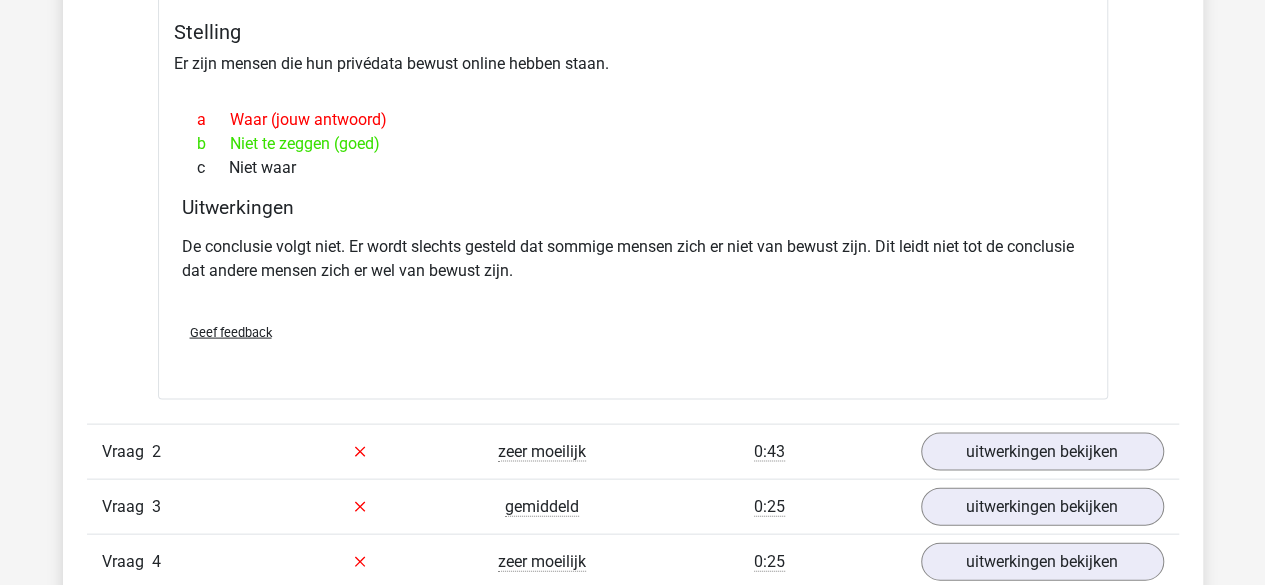 scroll, scrollTop: 1914, scrollLeft: 0, axis: vertical 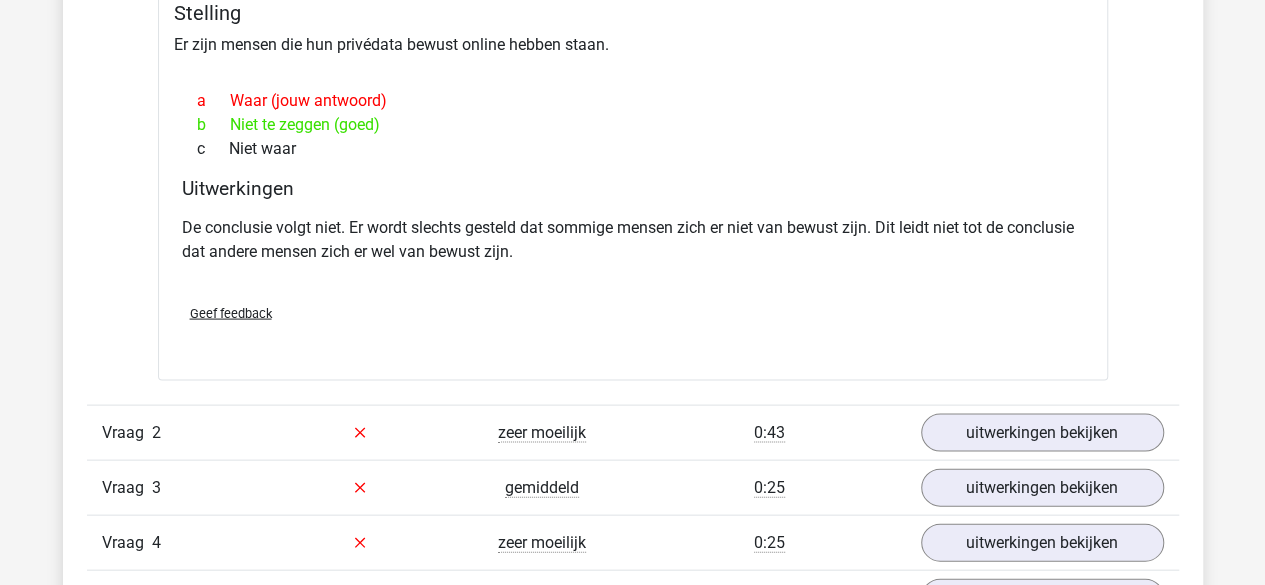 drag, startPoint x: 1263, startPoint y: 253, endPoint x: 1262, endPoint y: 273, distance: 20.024984 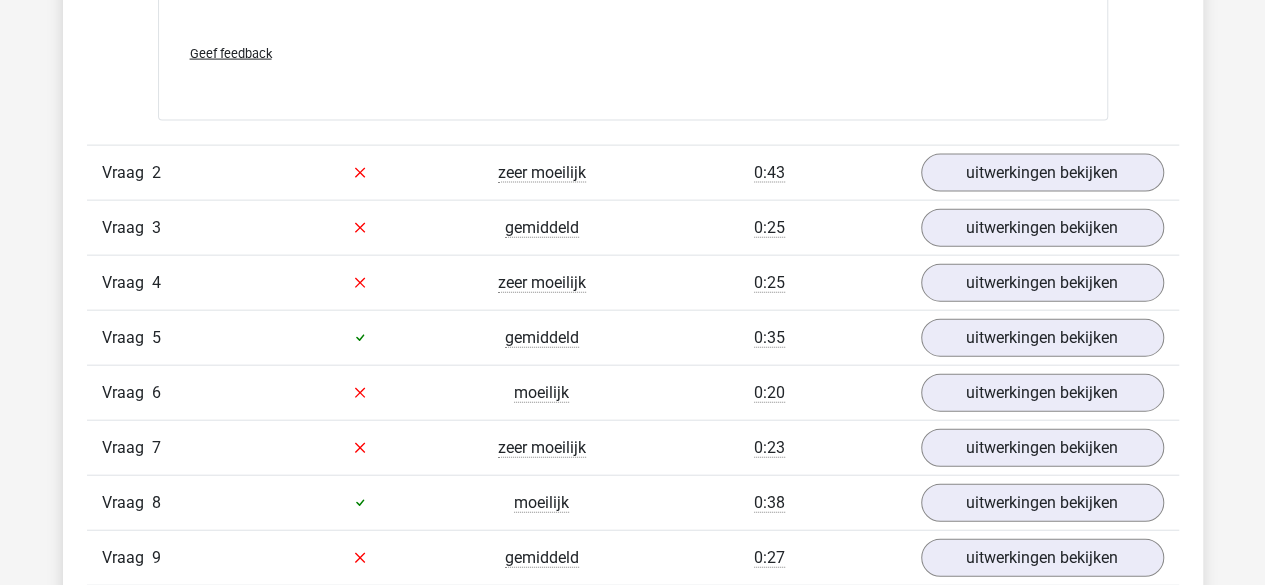 scroll, scrollTop: 2180, scrollLeft: 0, axis: vertical 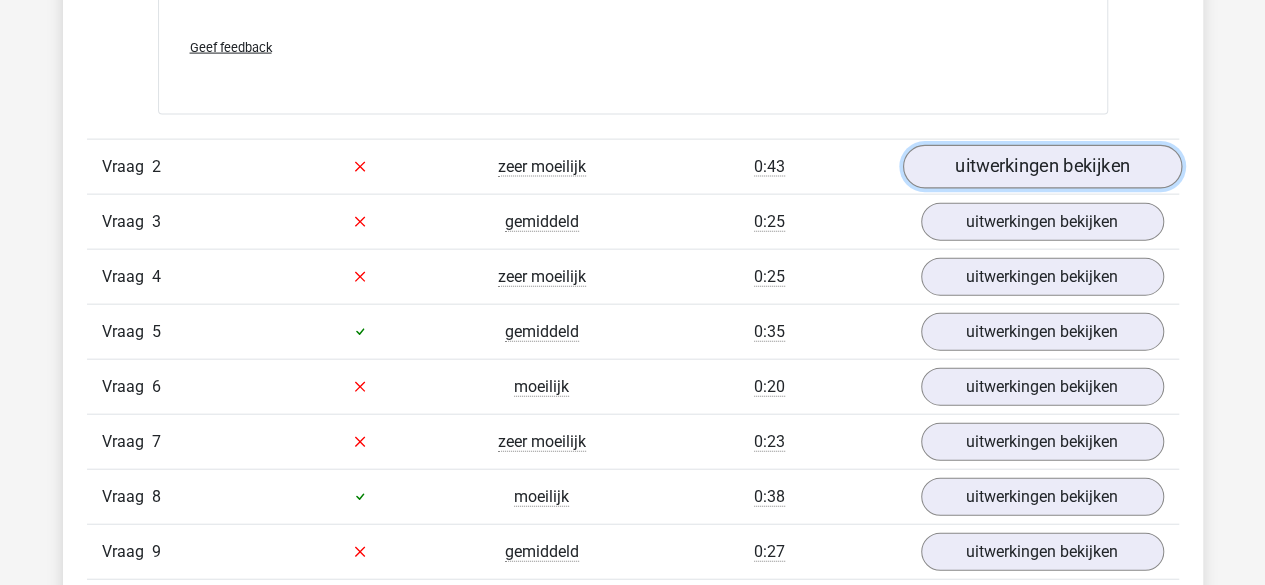 click on "uitwerkingen bekijken" at bounding box center [1041, 167] 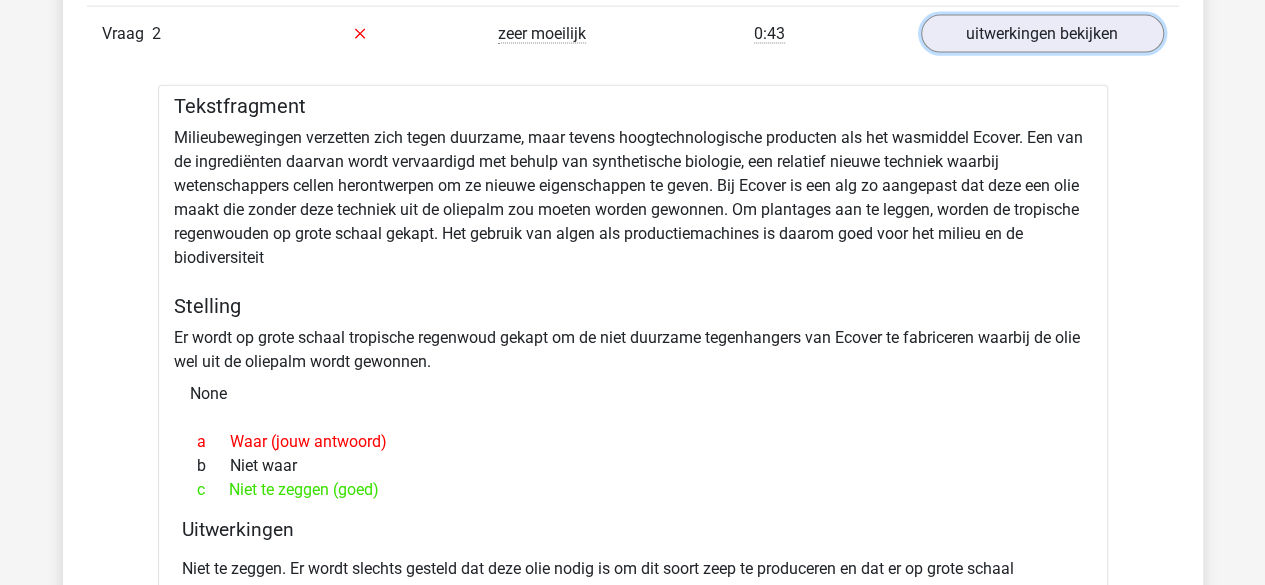 scroll, scrollTop: 2320, scrollLeft: 0, axis: vertical 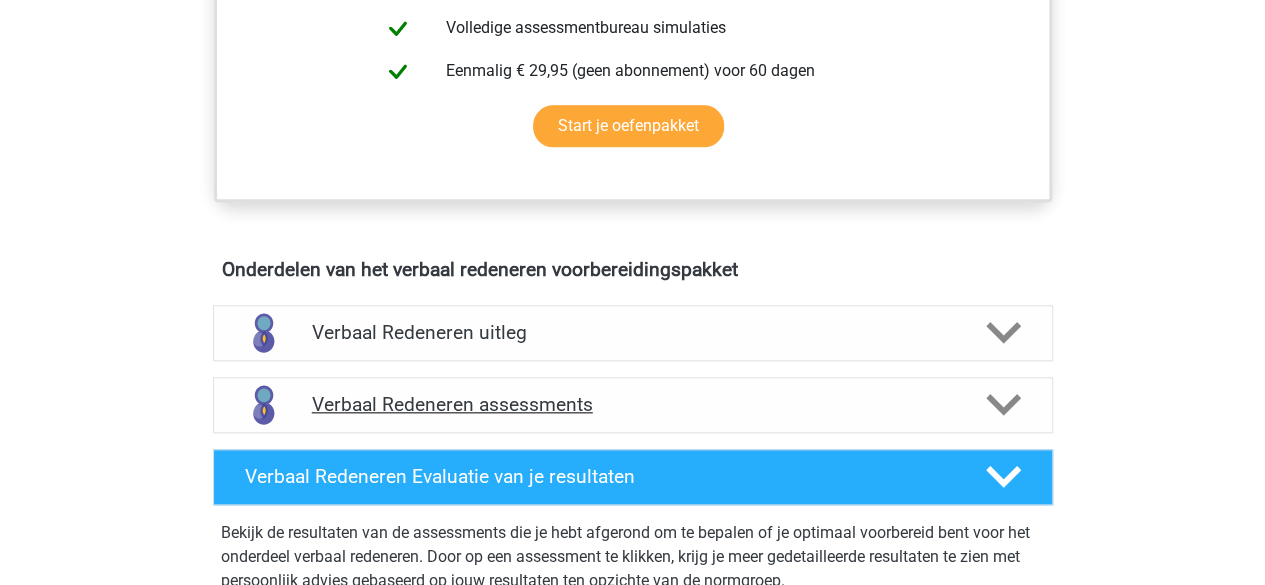click 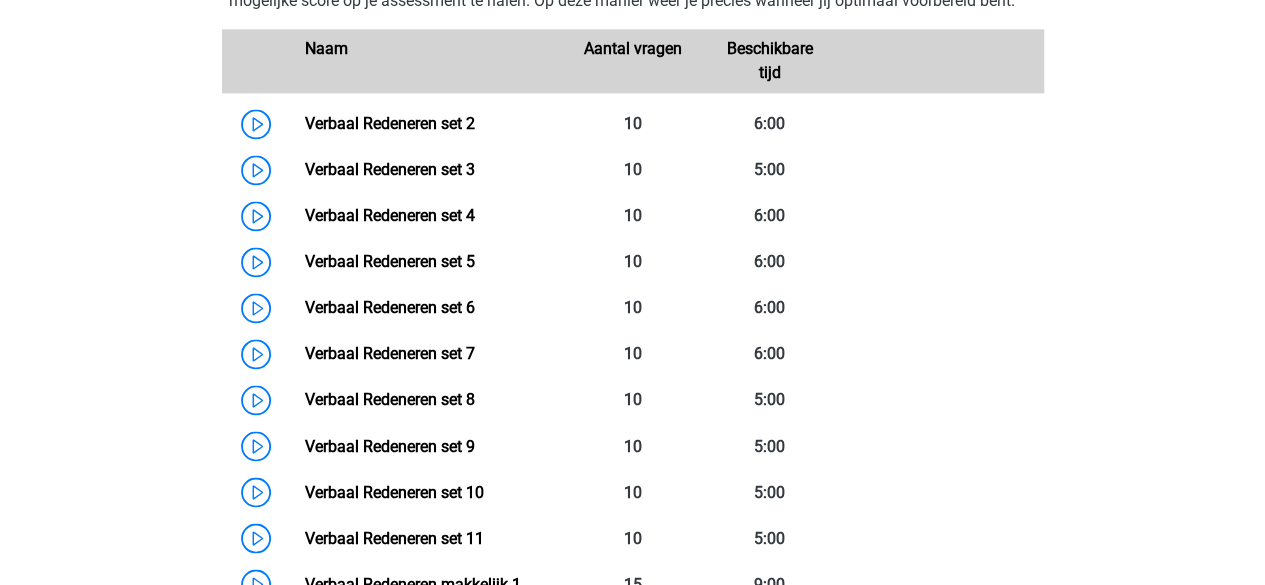 scroll, scrollTop: 1422, scrollLeft: 0, axis: vertical 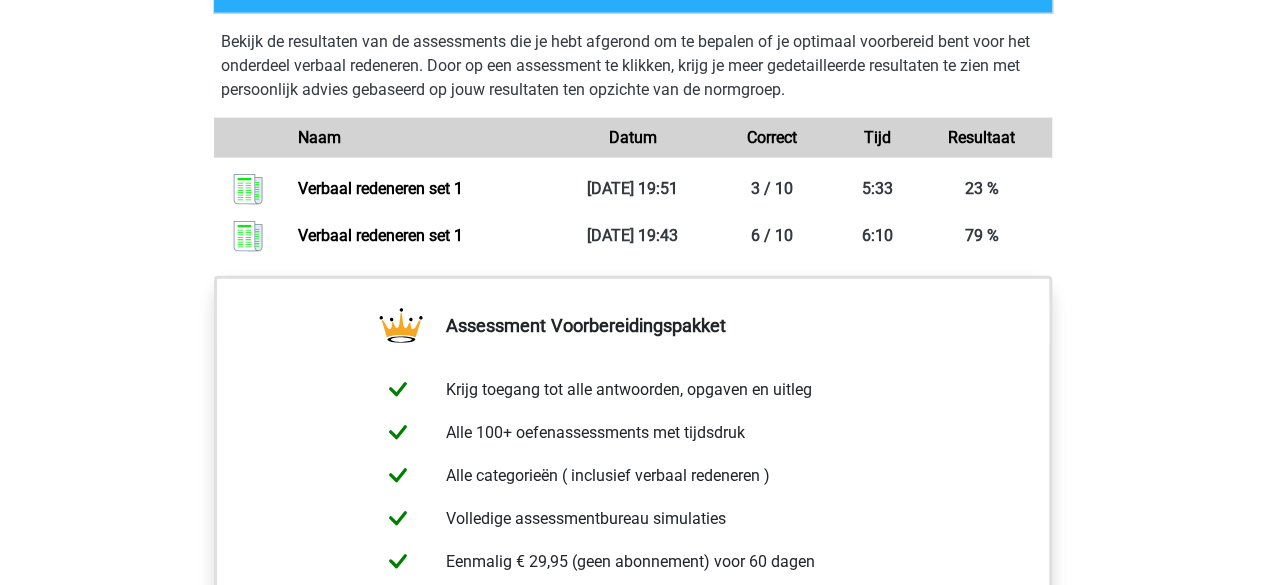 drag, startPoint x: 1264, startPoint y: 391, endPoint x: 1263, endPoint y: 359, distance: 32.01562 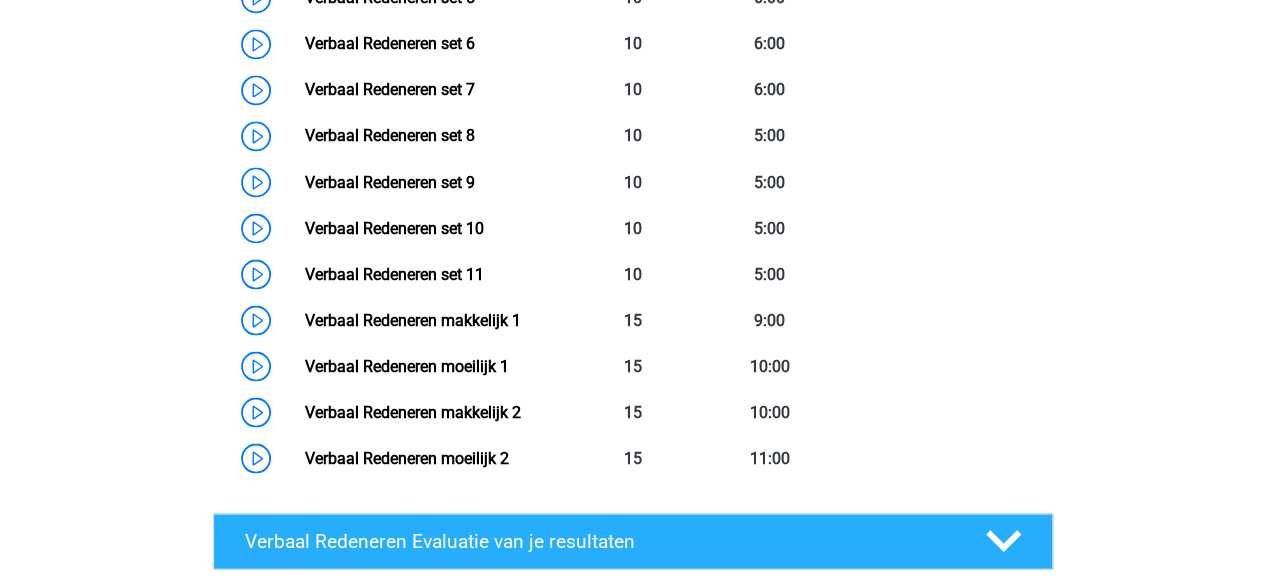 scroll, scrollTop: 1703, scrollLeft: 0, axis: vertical 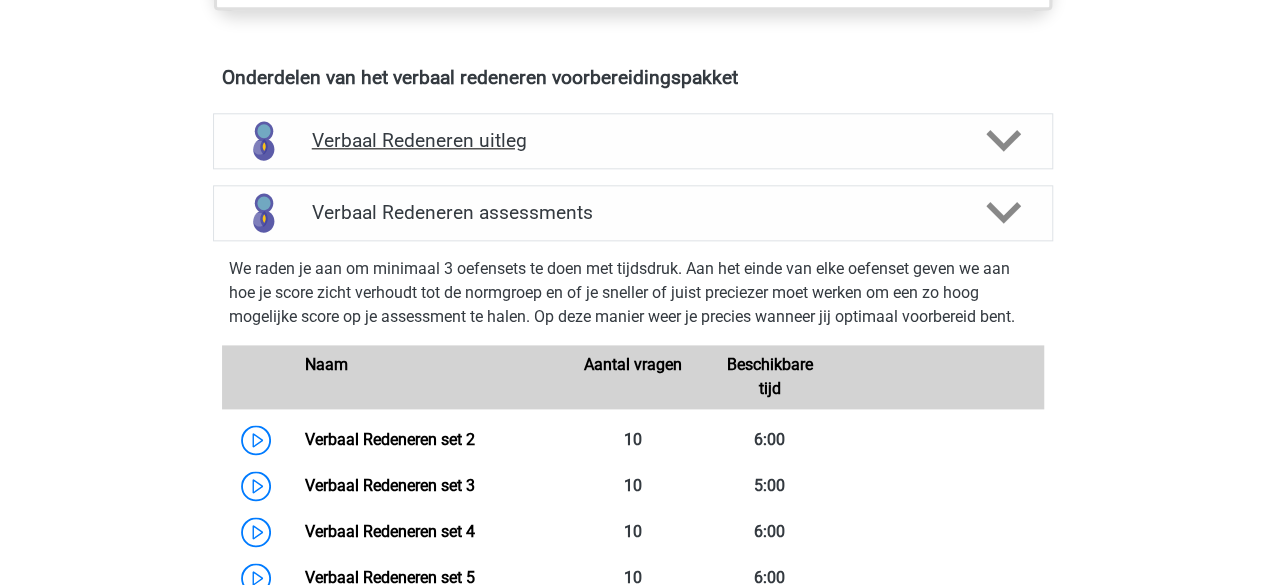 click 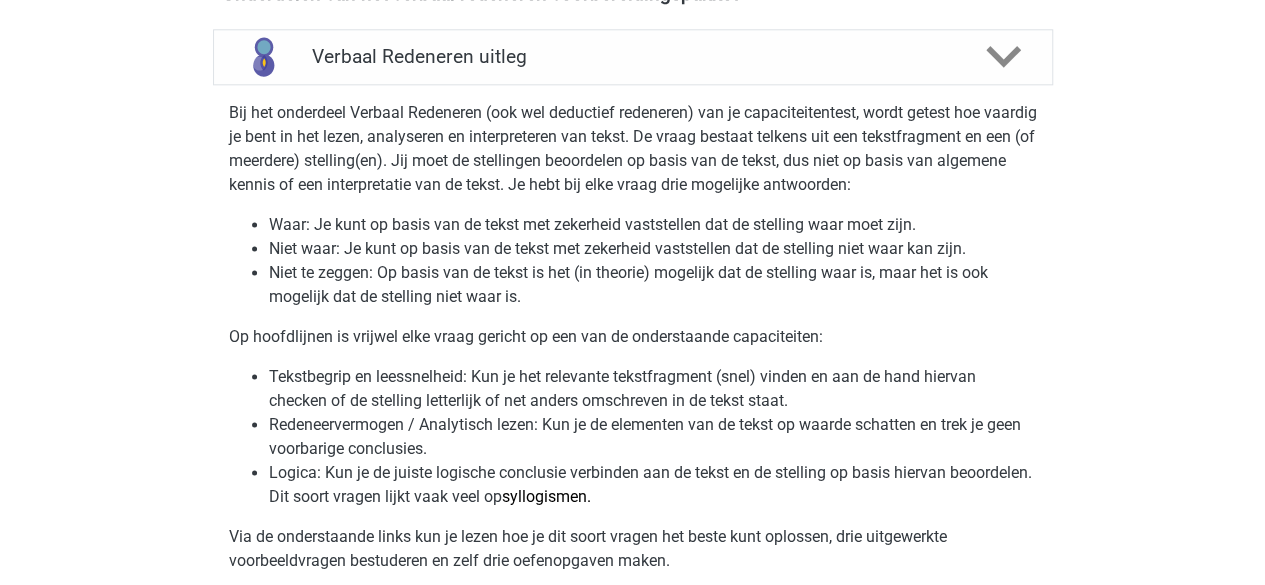scroll, scrollTop: 1227, scrollLeft: 0, axis: vertical 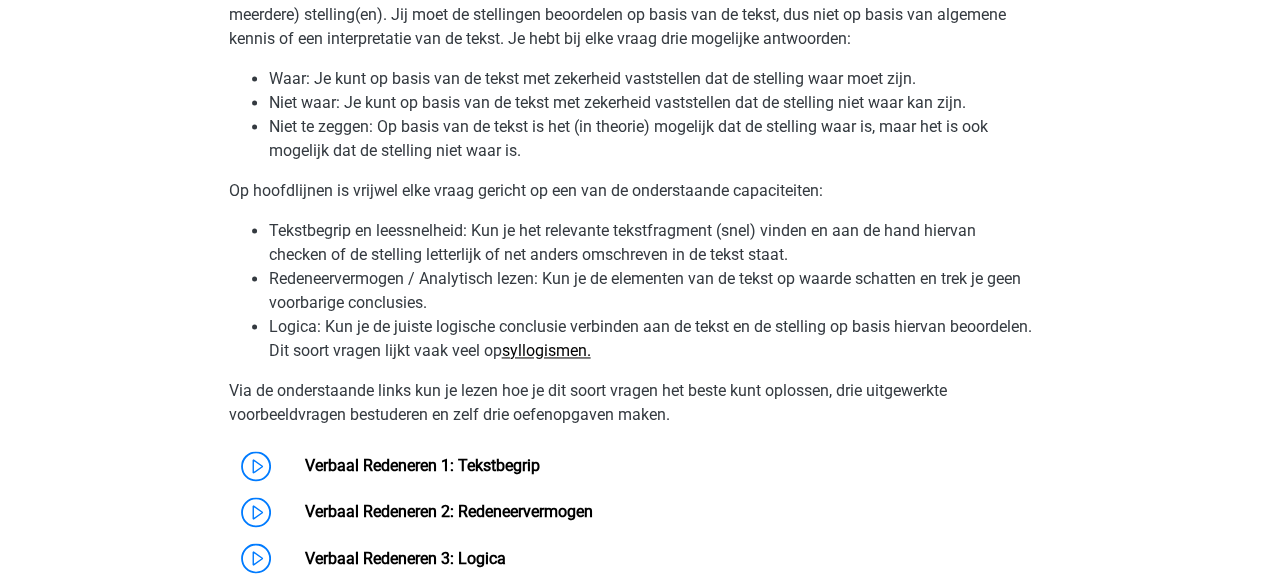 click on "syllogismen." at bounding box center (546, 350) 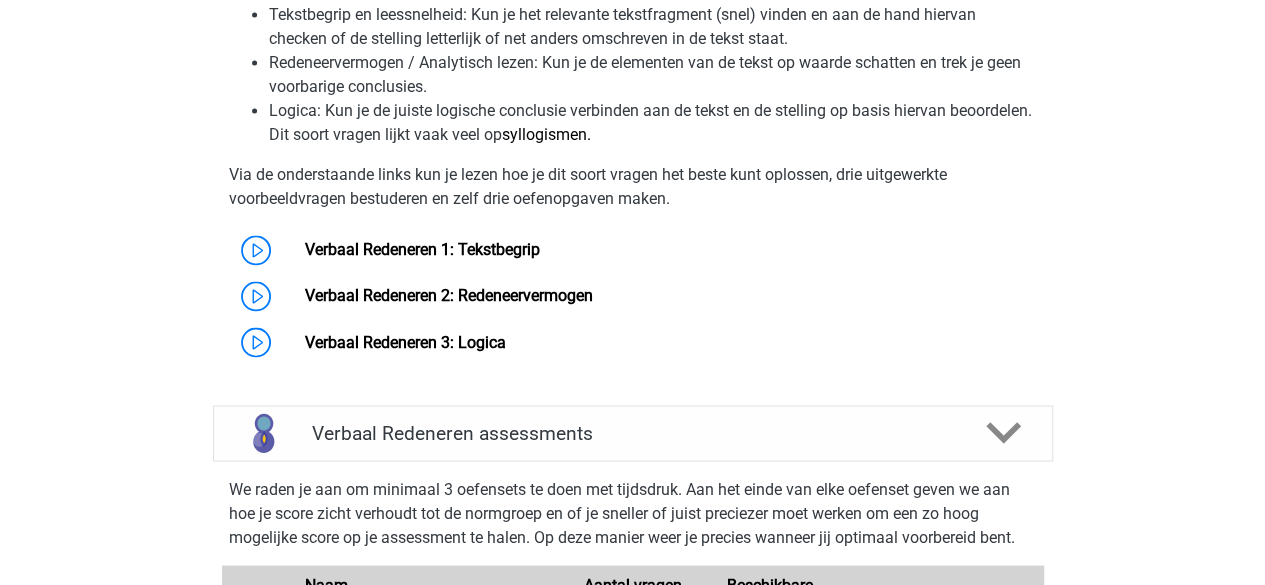 scroll, scrollTop: 1584, scrollLeft: 0, axis: vertical 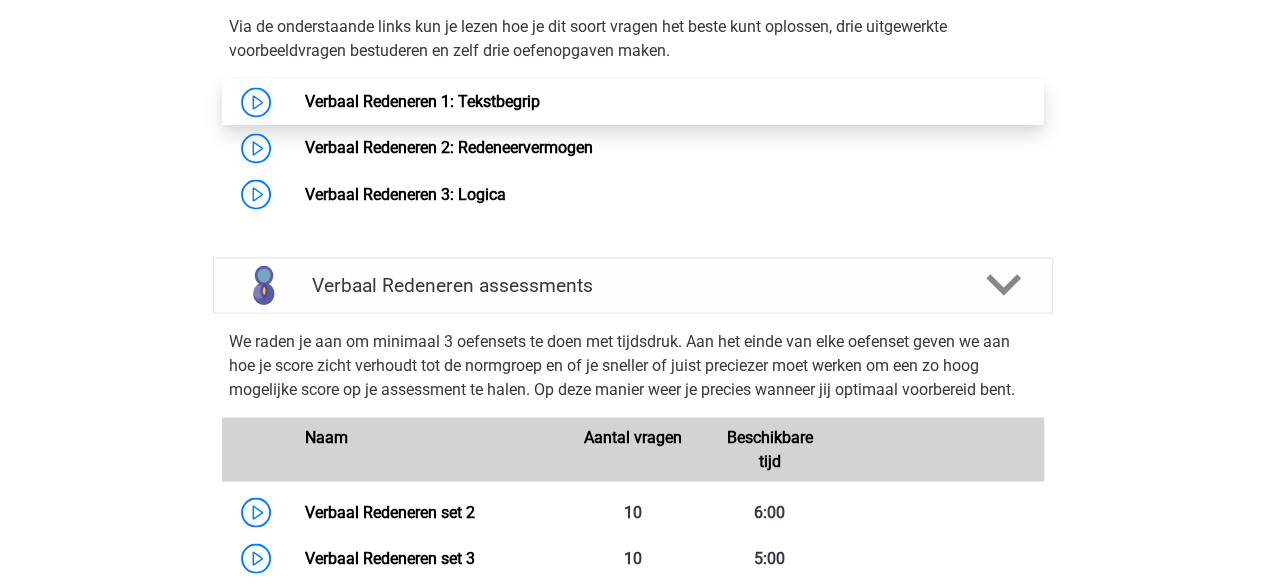 click on "Verbaal Redeneren 1: Tekstbegrip" at bounding box center [422, 101] 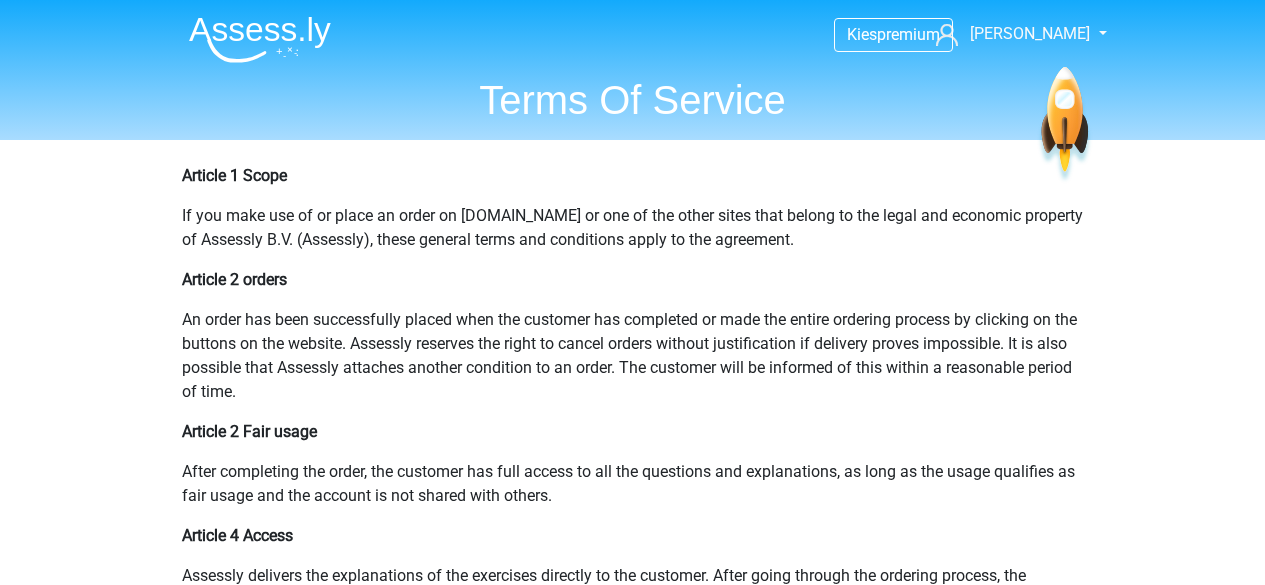 scroll, scrollTop: 0, scrollLeft: 0, axis: both 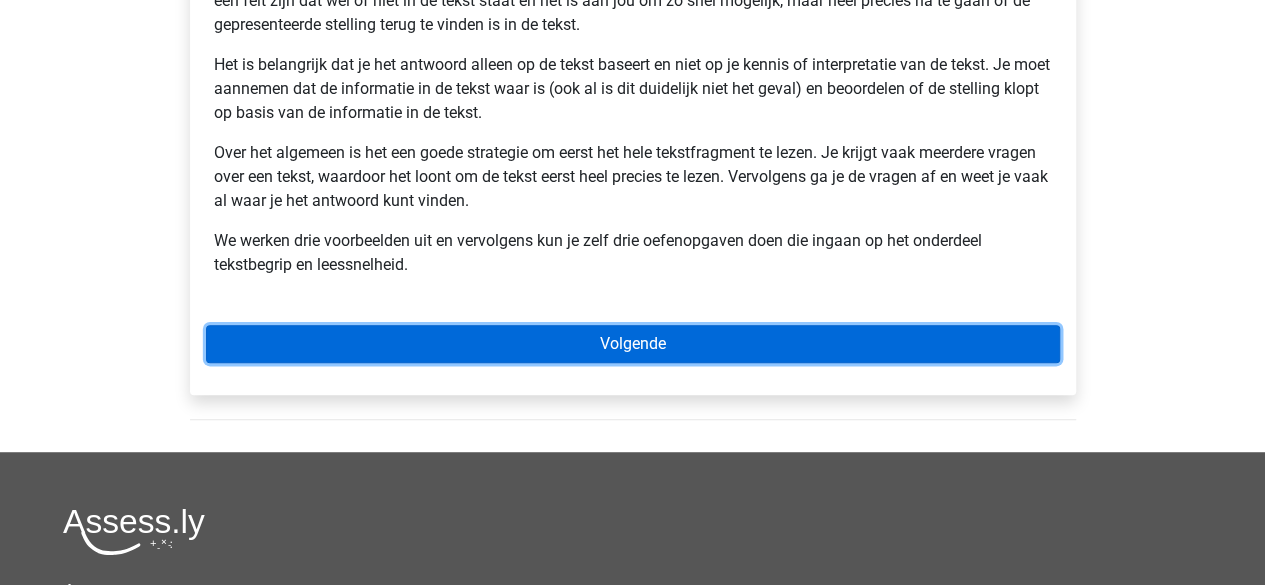 click on "Volgende" at bounding box center (633, 344) 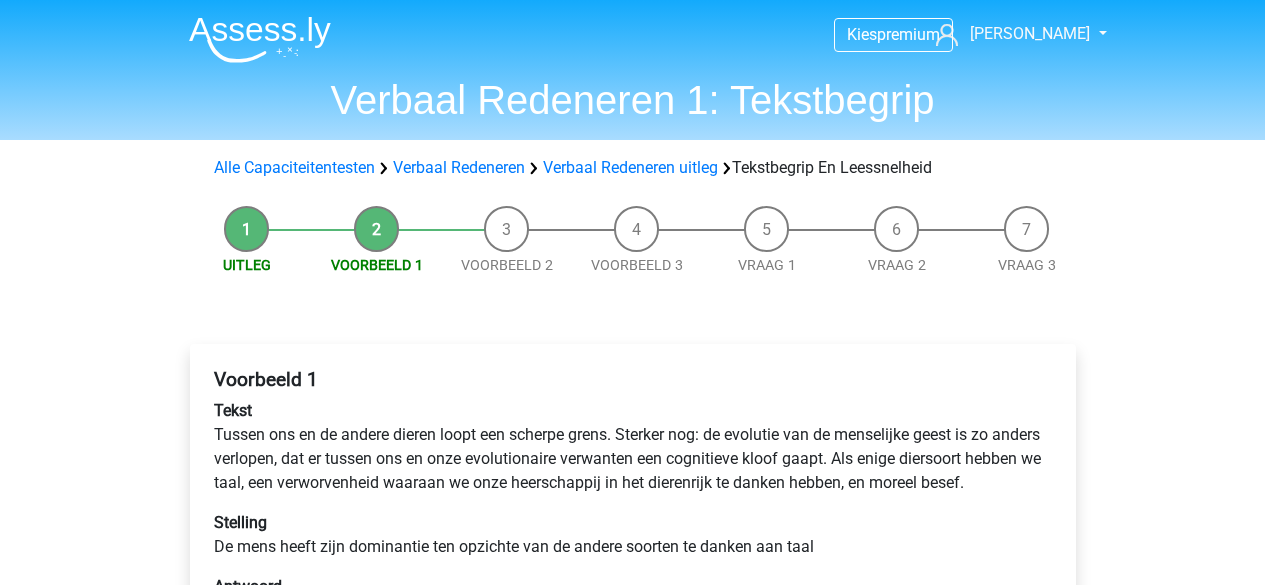 scroll, scrollTop: 0, scrollLeft: 0, axis: both 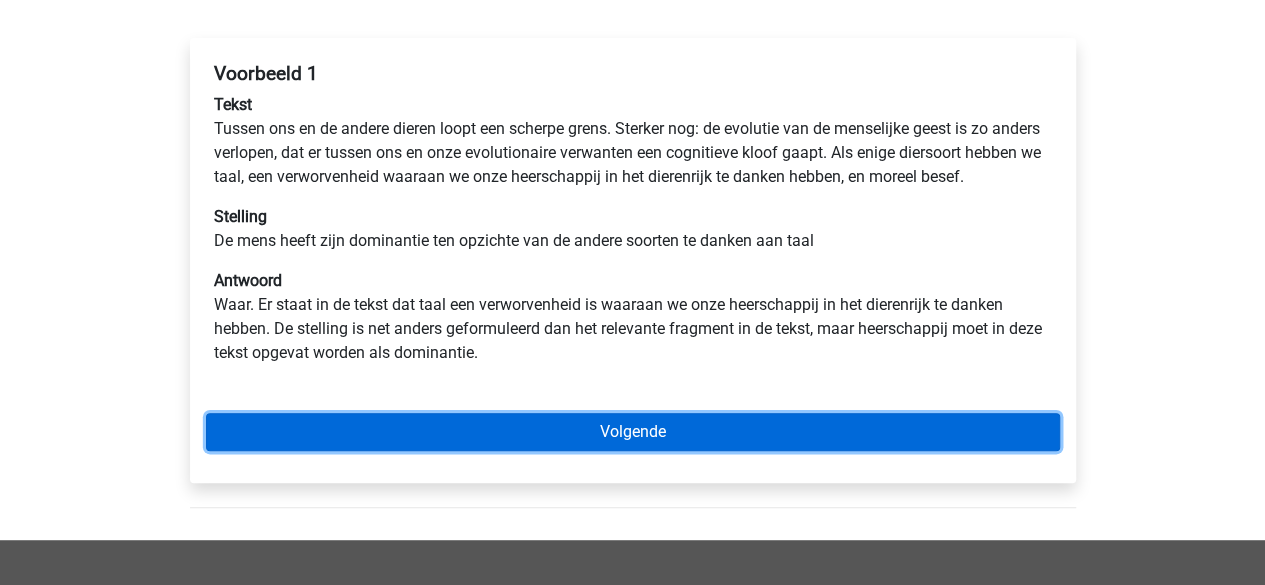 click on "Volgende" at bounding box center [633, 432] 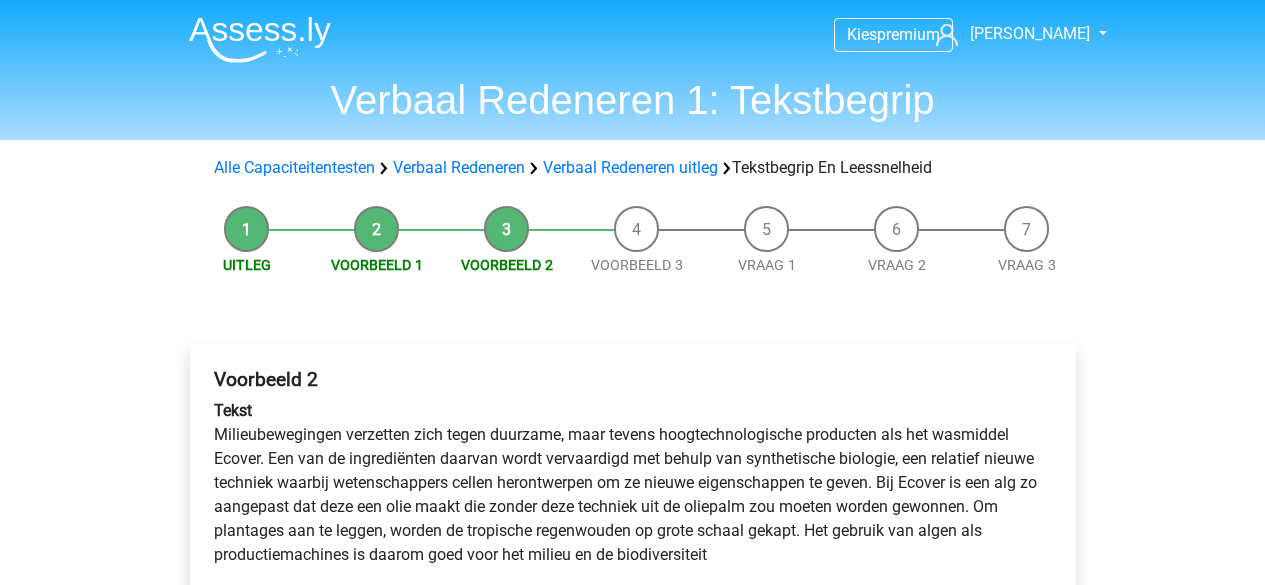 scroll, scrollTop: 0, scrollLeft: 0, axis: both 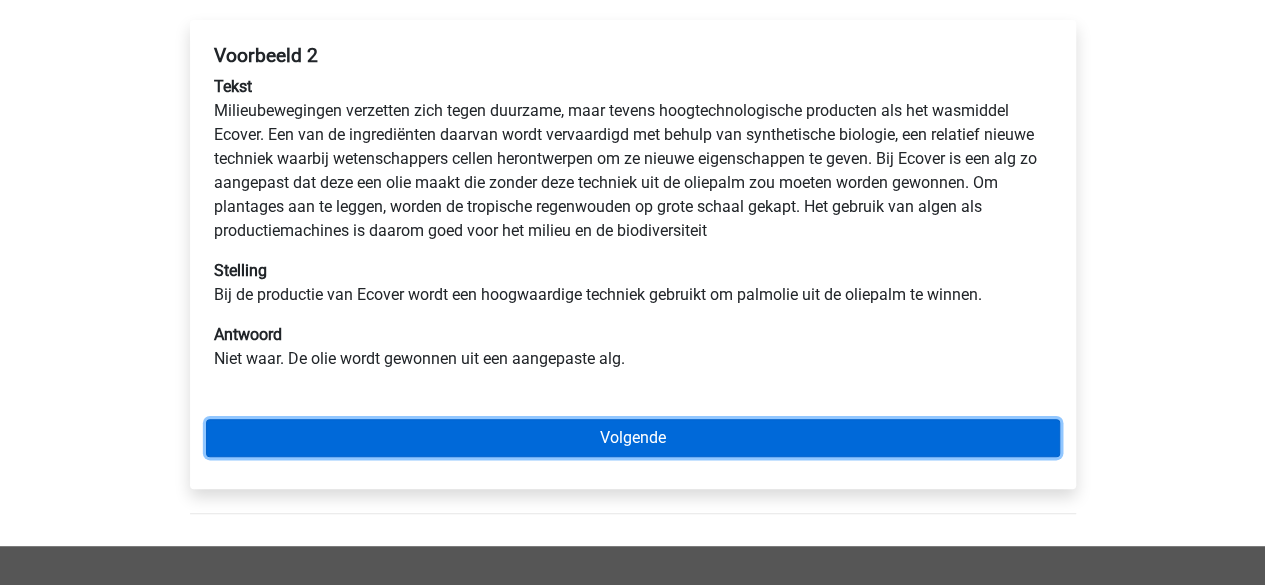 click on "Volgende" at bounding box center [633, 438] 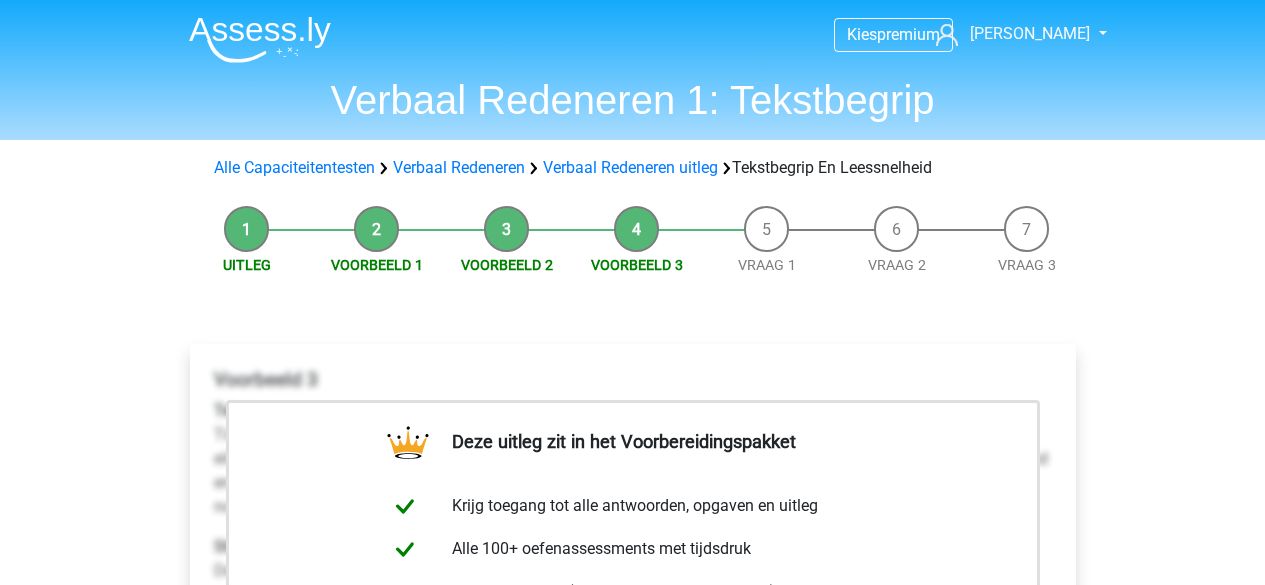 scroll, scrollTop: 0, scrollLeft: 0, axis: both 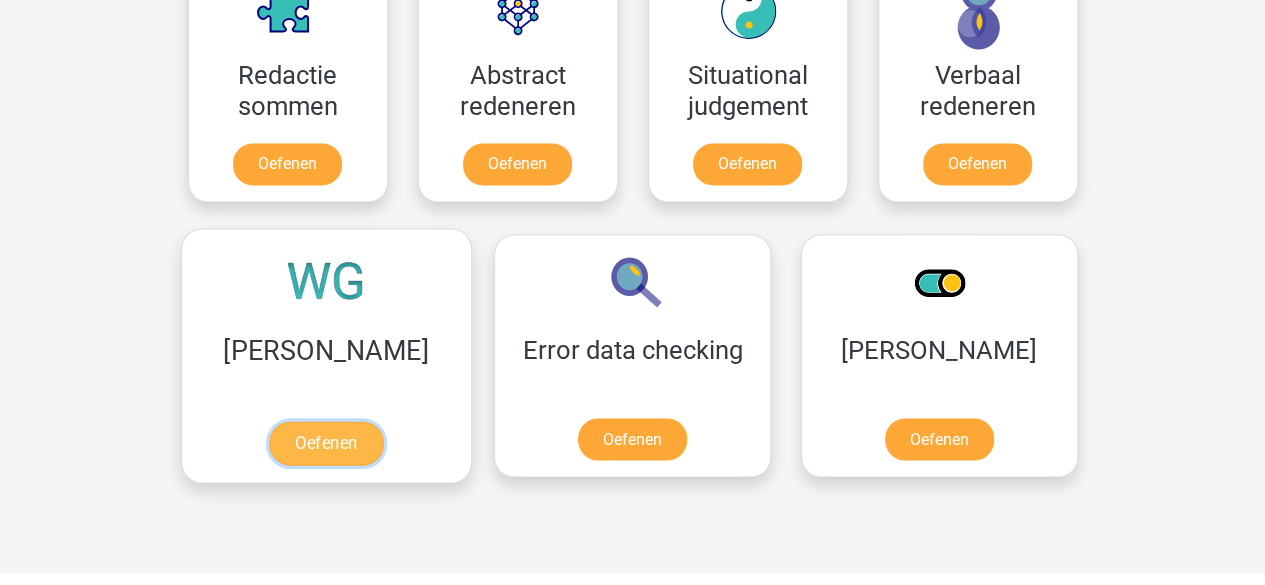 click on "Oefenen" at bounding box center [326, 443] 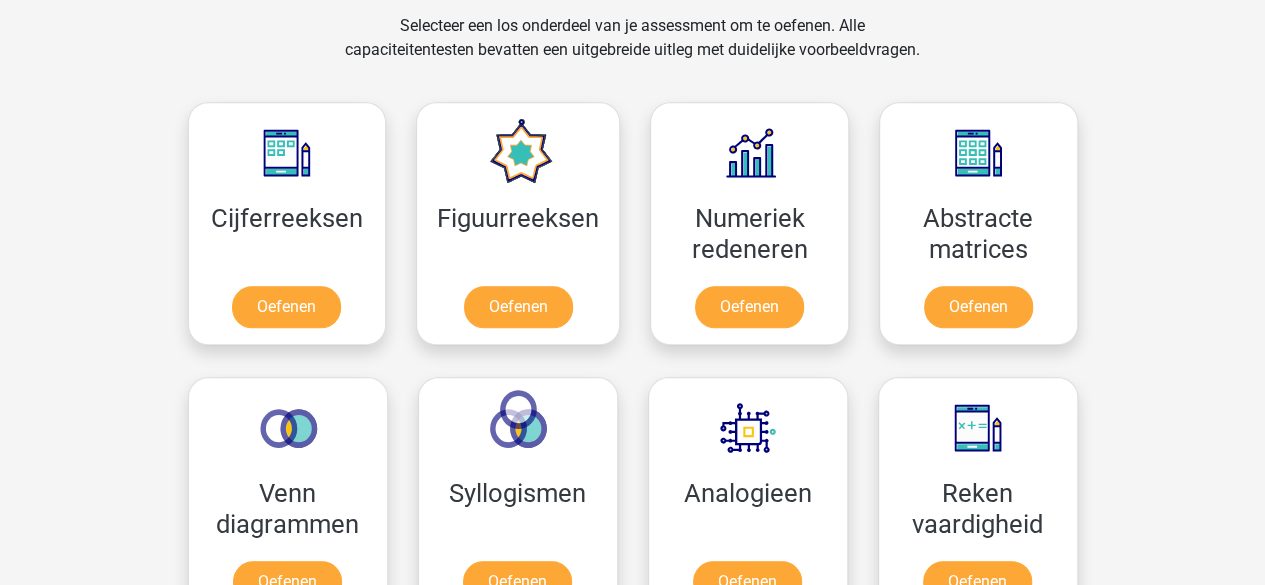 scroll, scrollTop: 840, scrollLeft: 0, axis: vertical 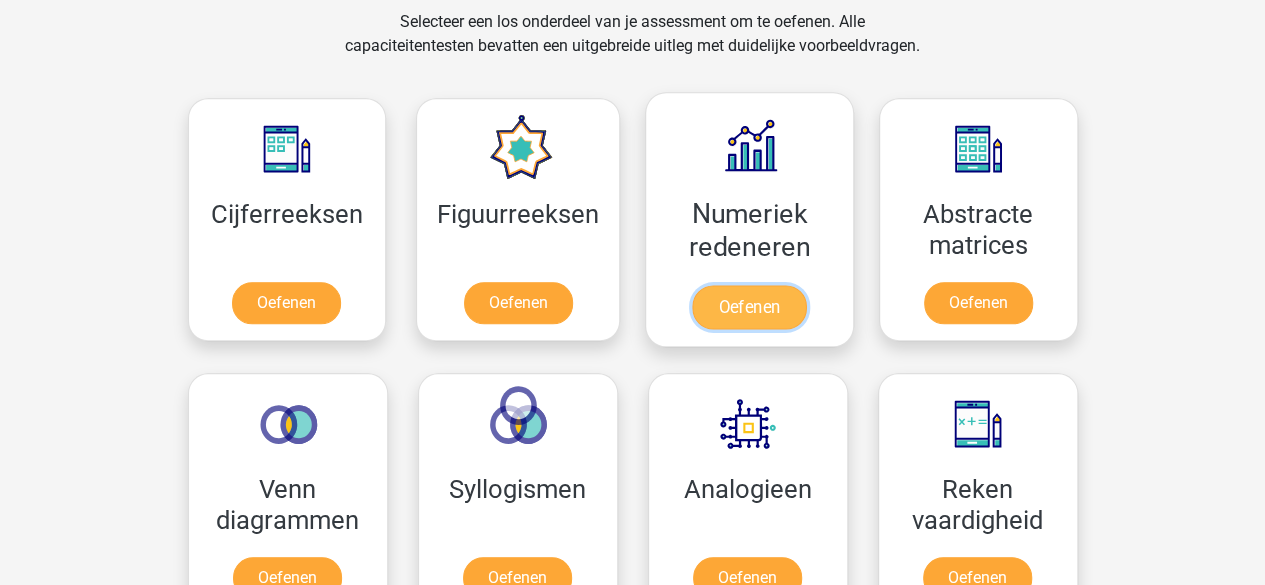 click on "Oefenen" at bounding box center (749, 307) 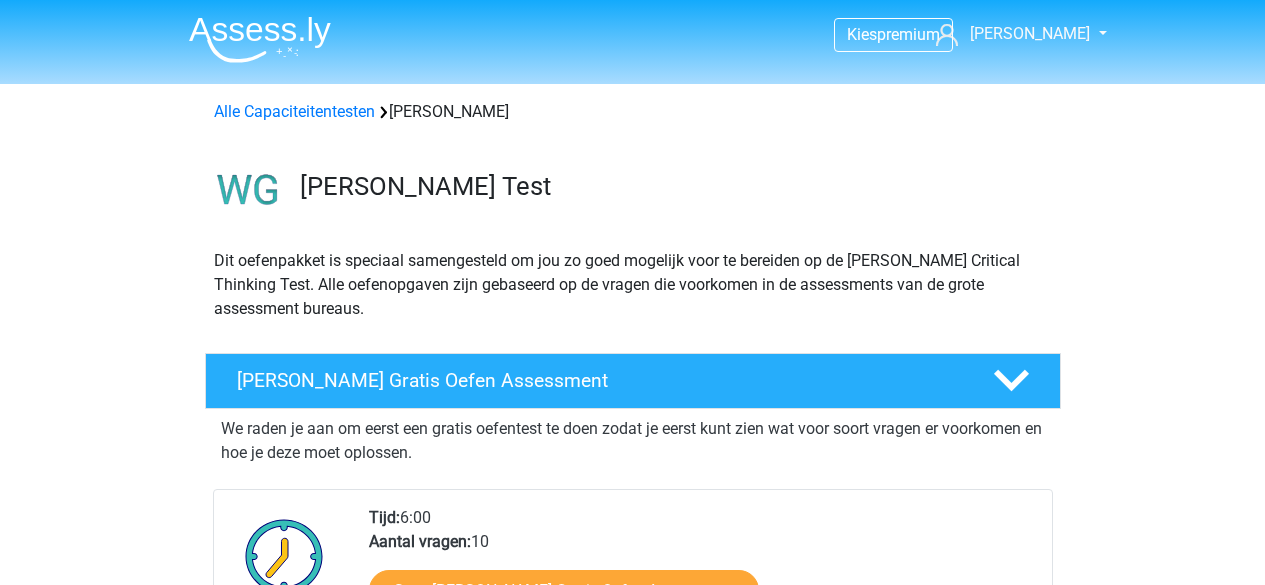 scroll, scrollTop: 0, scrollLeft: 0, axis: both 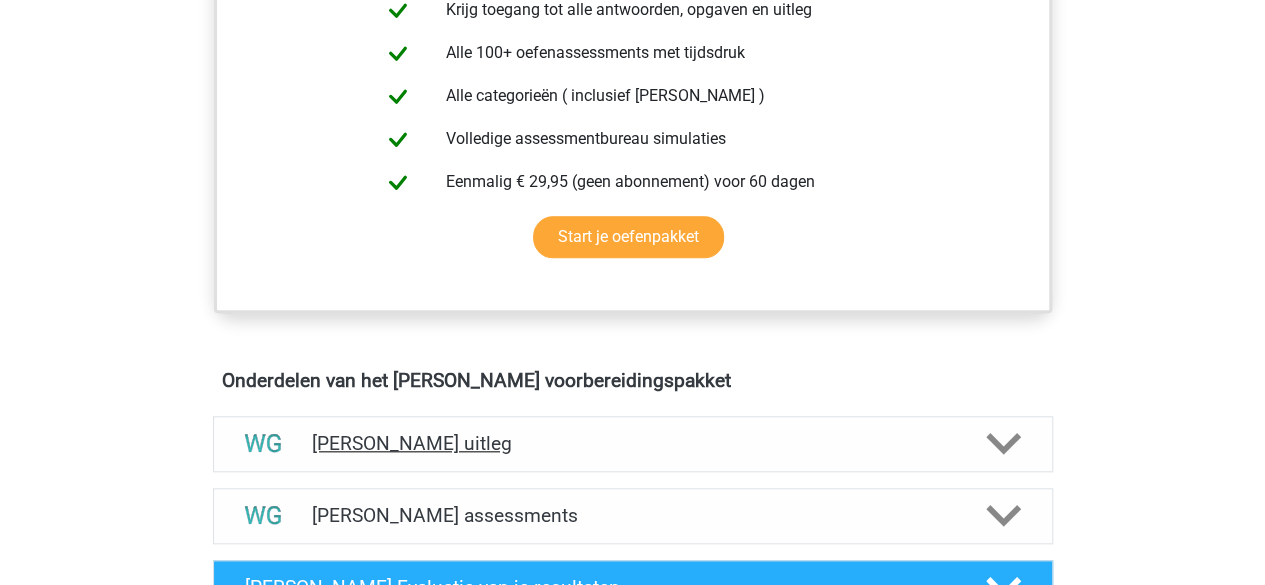 click 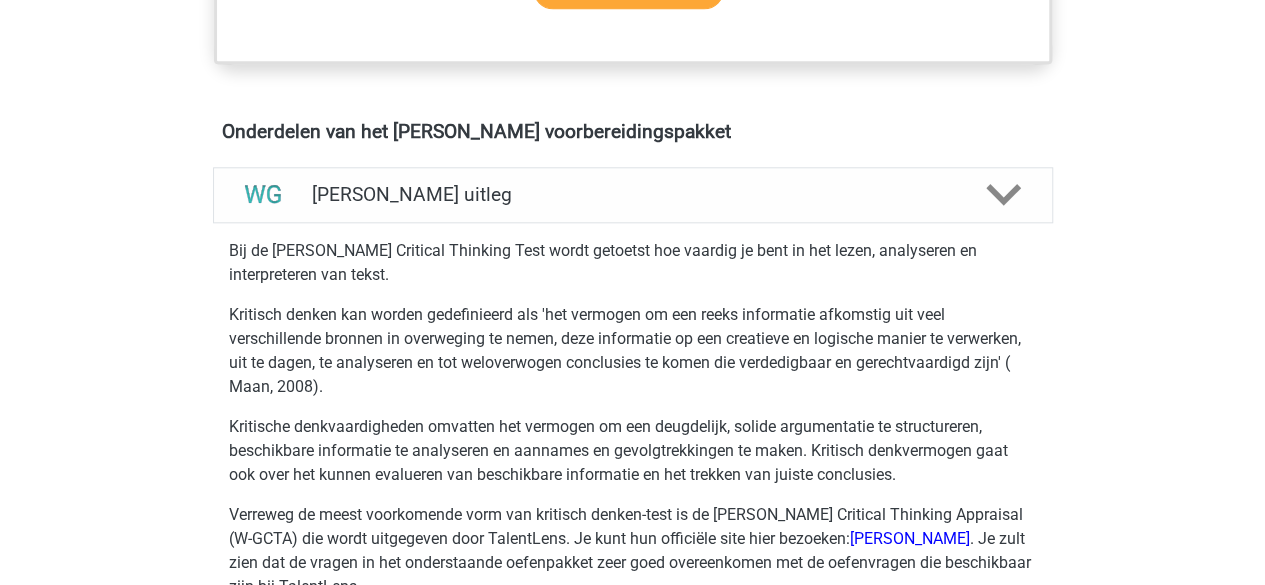 scroll, scrollTop: 1122, scrollLeft: 0, axis: vertical 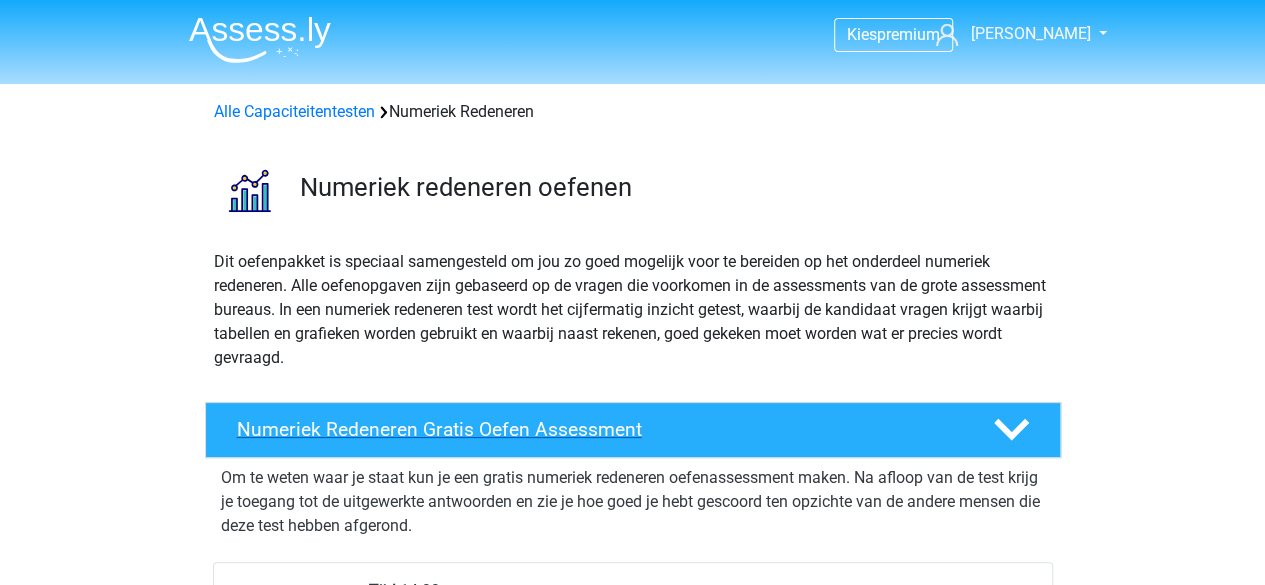 click 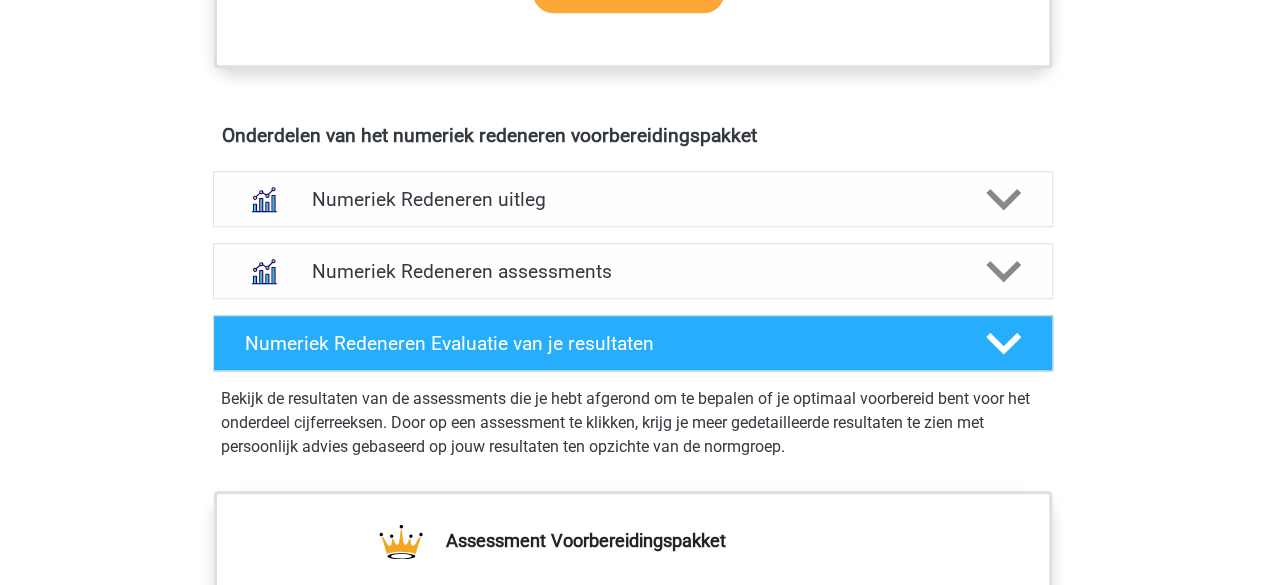 scroll, scrollTop: 823, scrollLeft: 0, axis: vertical 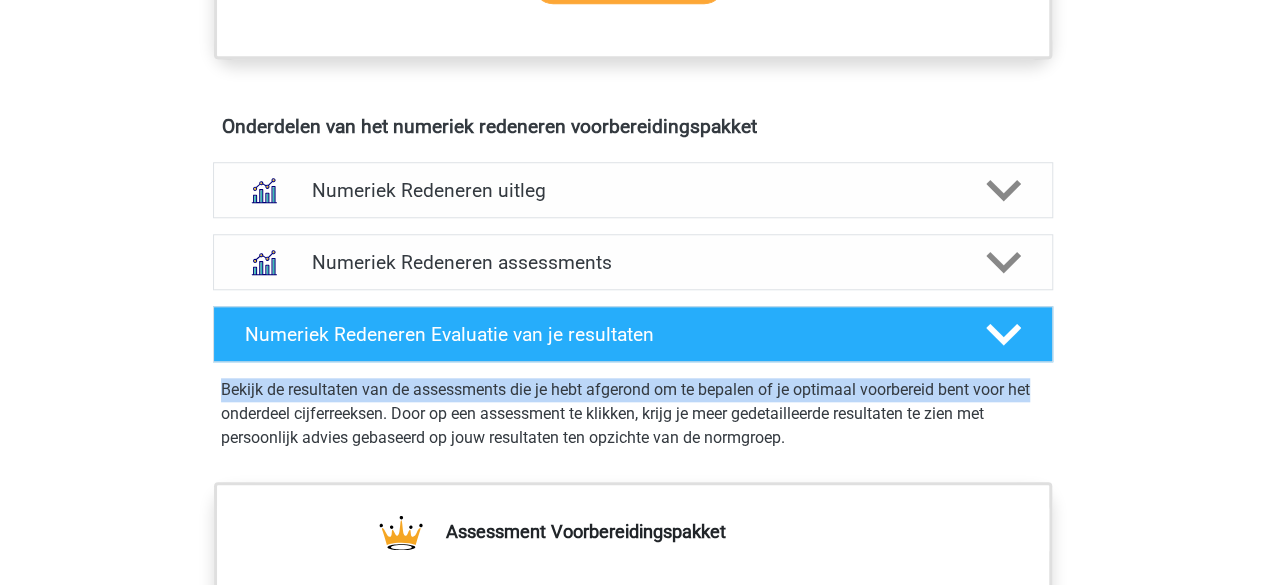 drag, startPoint x: 1261, startPoint y: 333, endPoint x: 1260, endPoint y: 386, distance: 53.009434 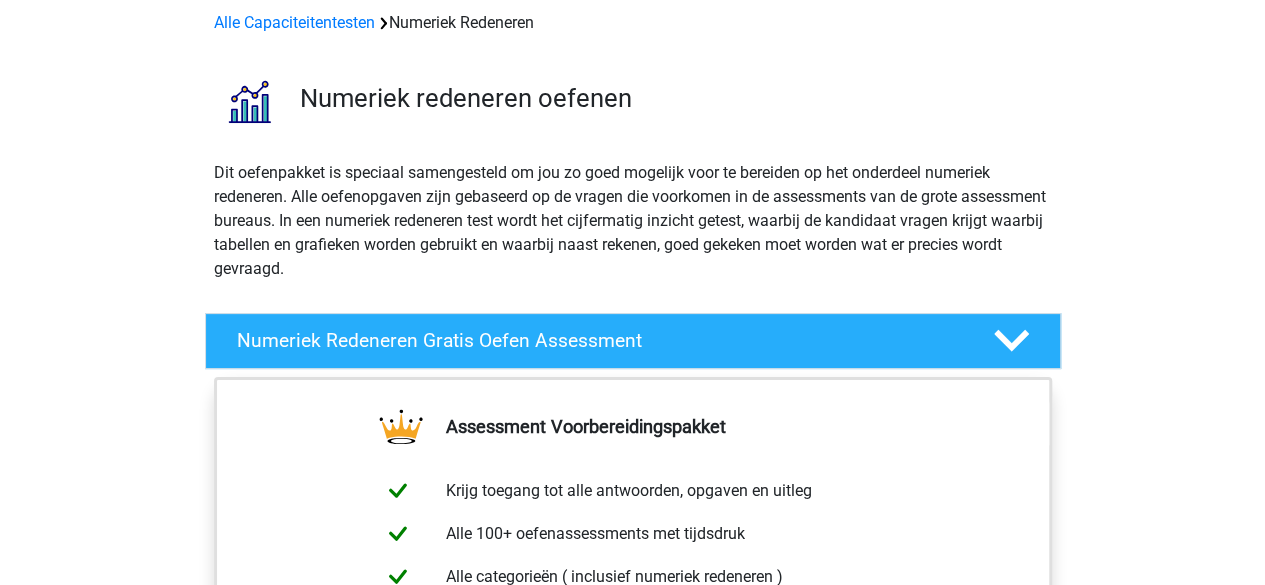scroll, scrollTop: 0, scrollLeft: 0, axis: both 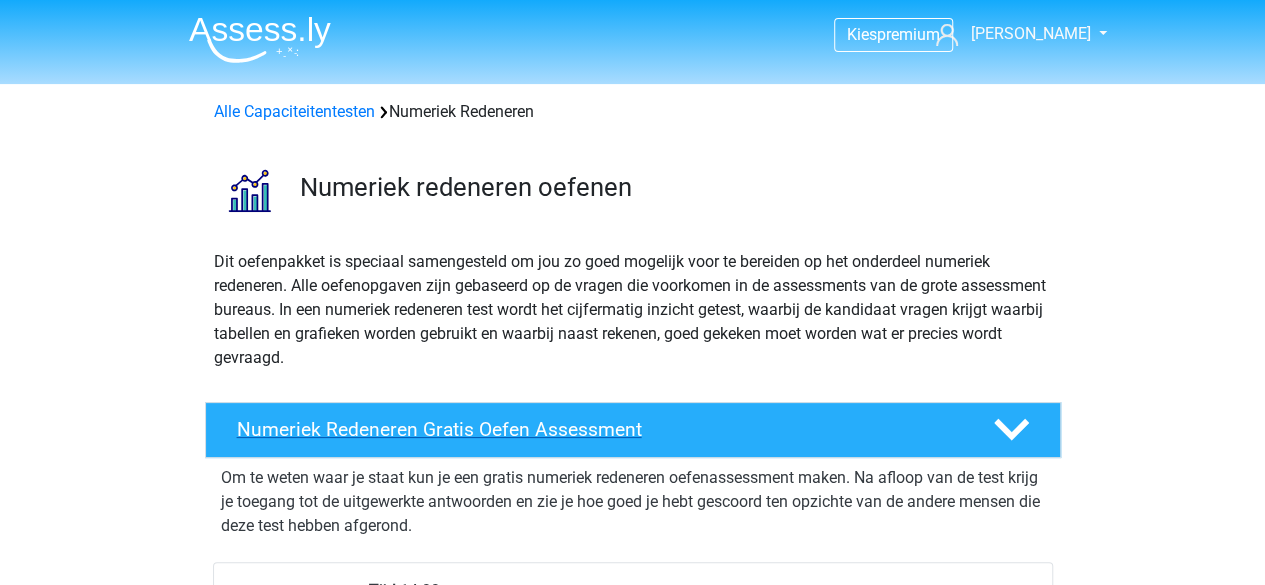 click 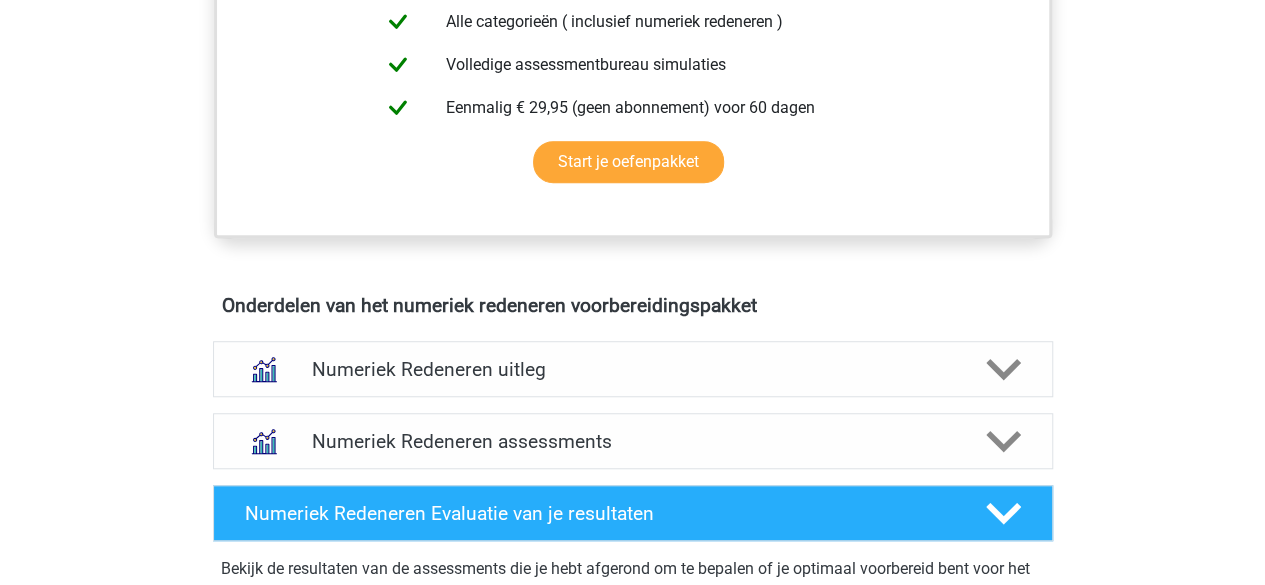 scroll, scrollTop: 650, scrollLeft: 0, axis: vertical 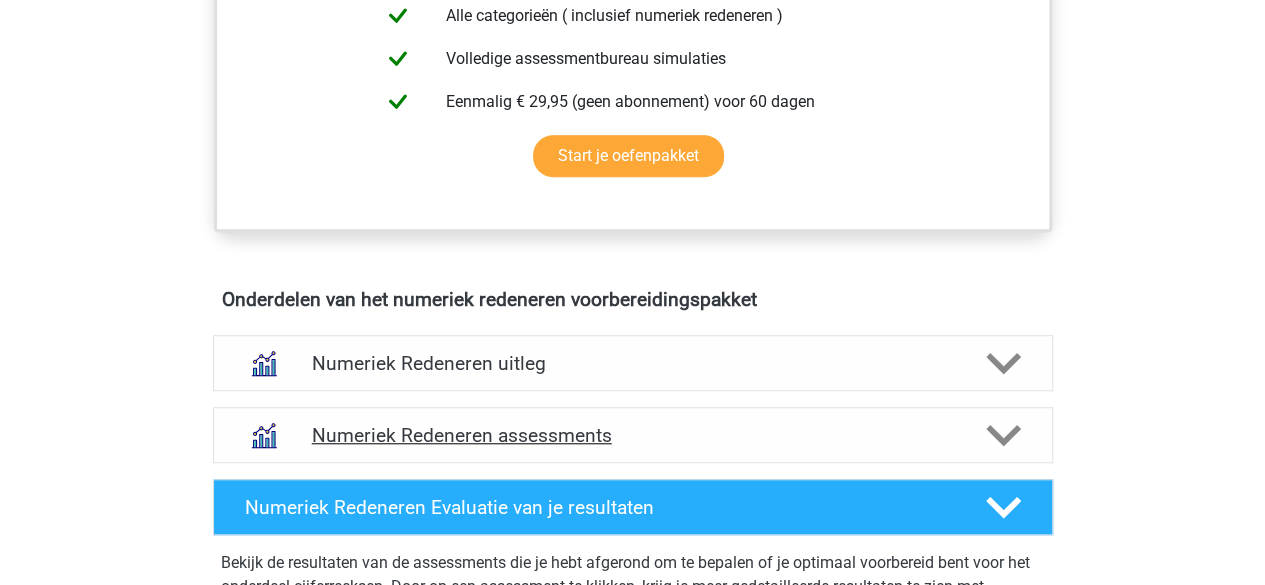 click 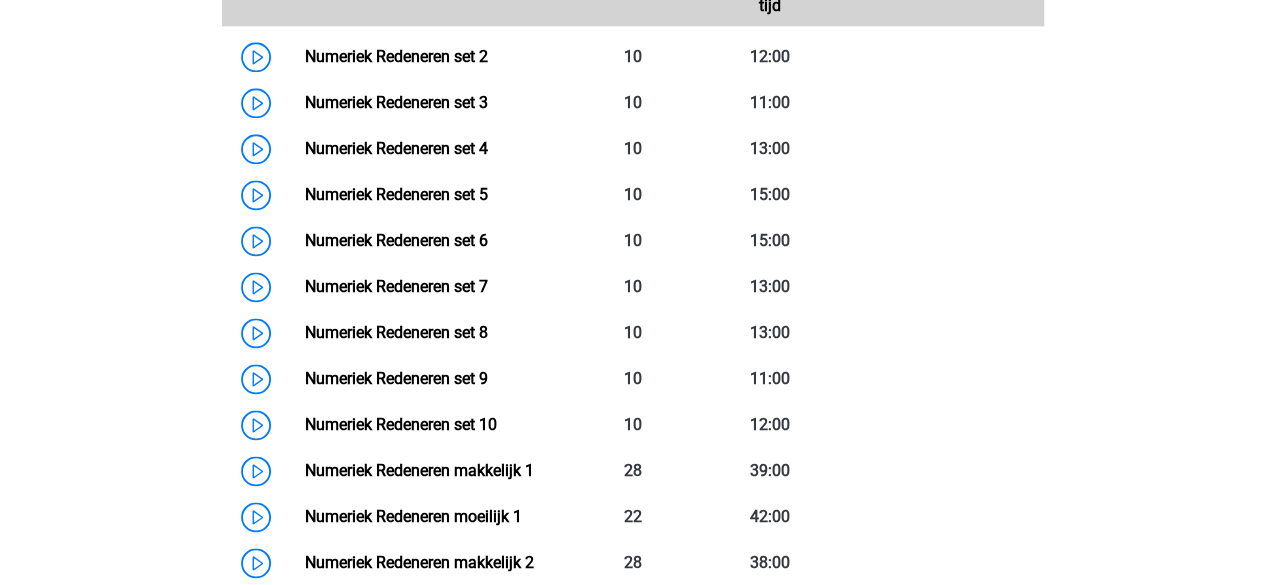 scroll, scrollTop: 1258, scrollLeft: 0, axis: vertical 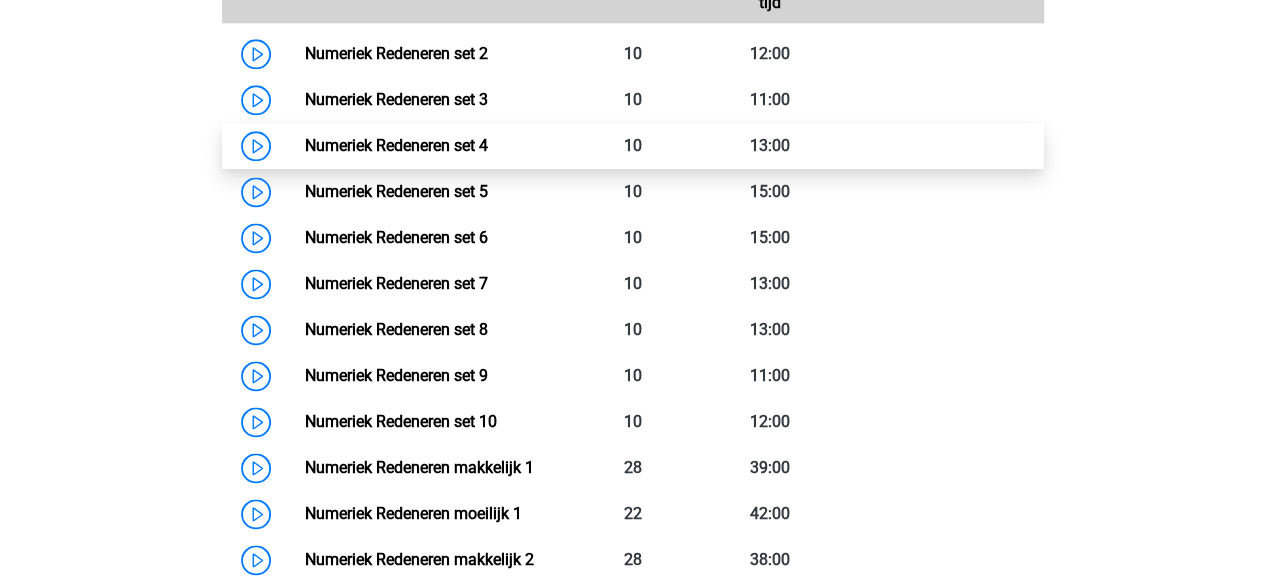 click on "Numeriek Redeneren
set 4" at bounding box center (396, 145) 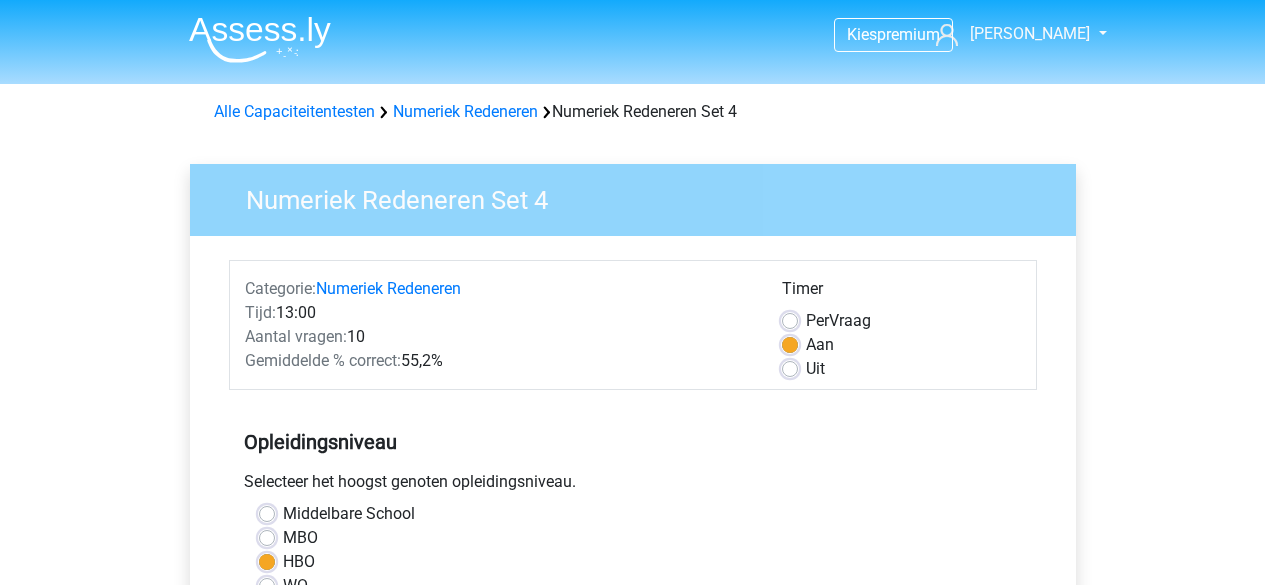 scroll, scrollTop: 0, scrollLeft: 0, axis: both 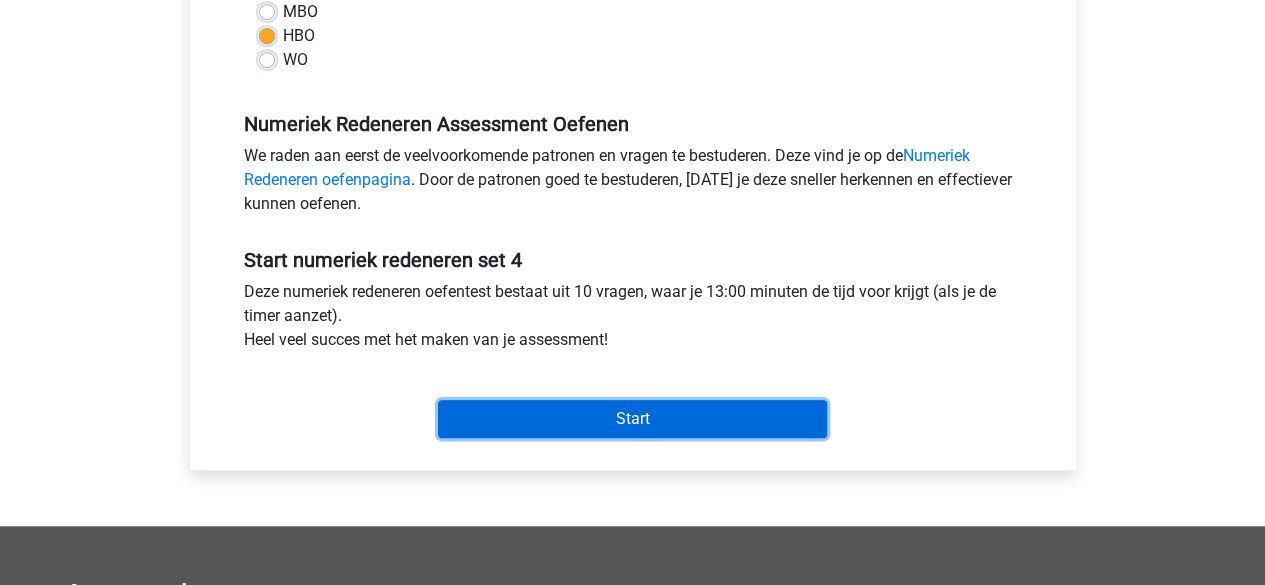 click on "Start" at bounding box center (632, 419) 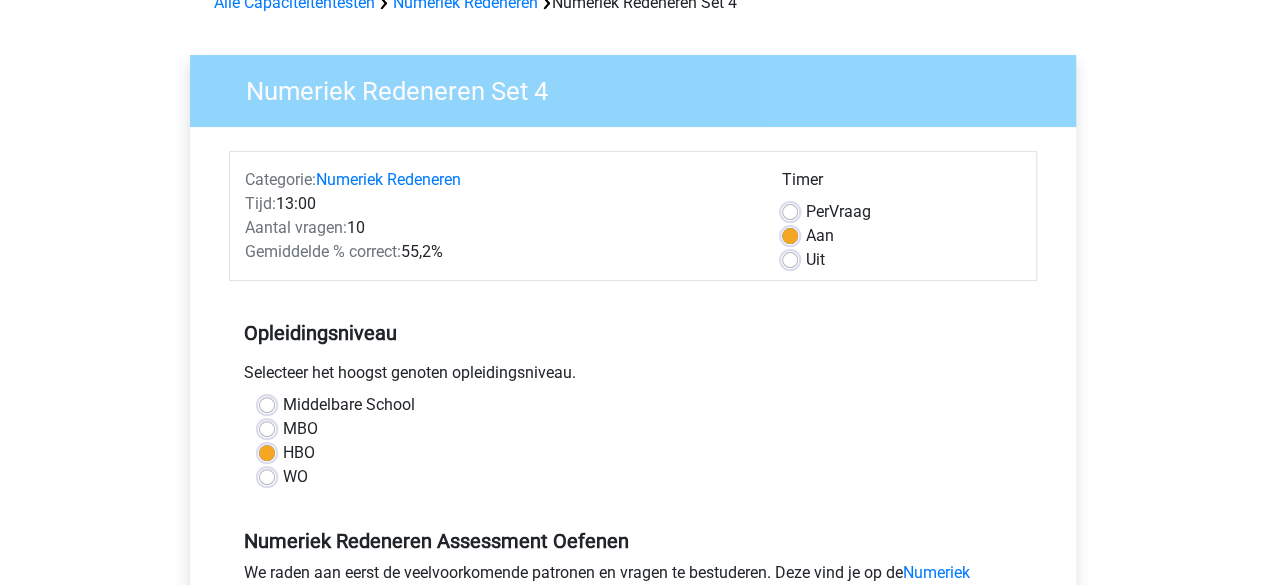 scroll, scrollTop: 0, scrollLeft: 0, axis: both 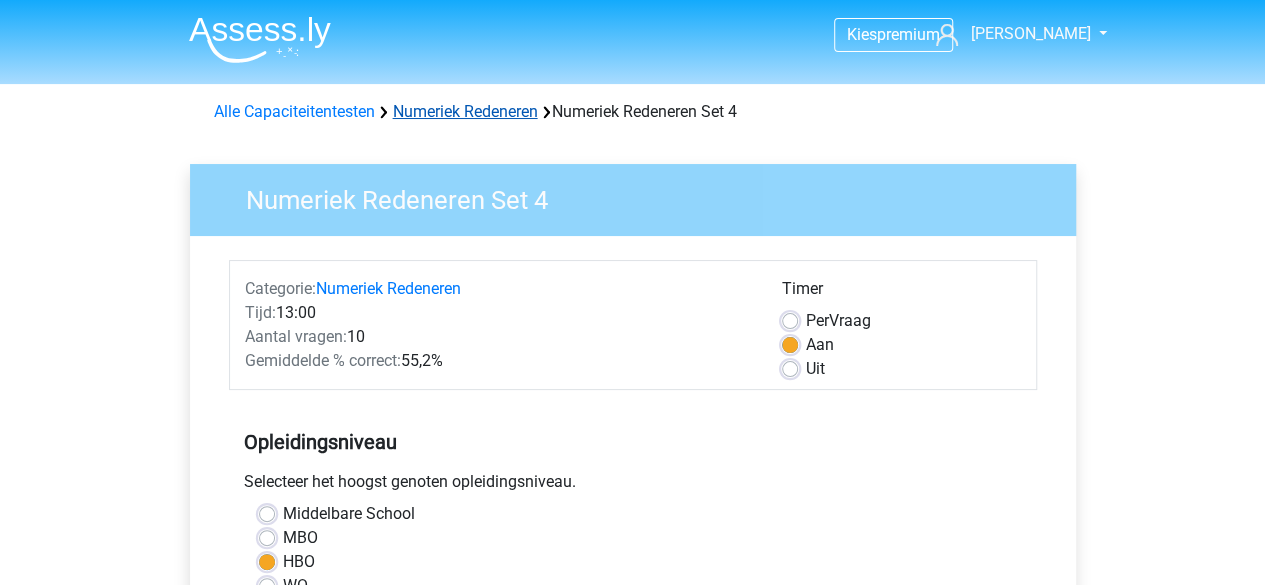 click on "Numeriek Redeneren" at bounding box center (465, 111) 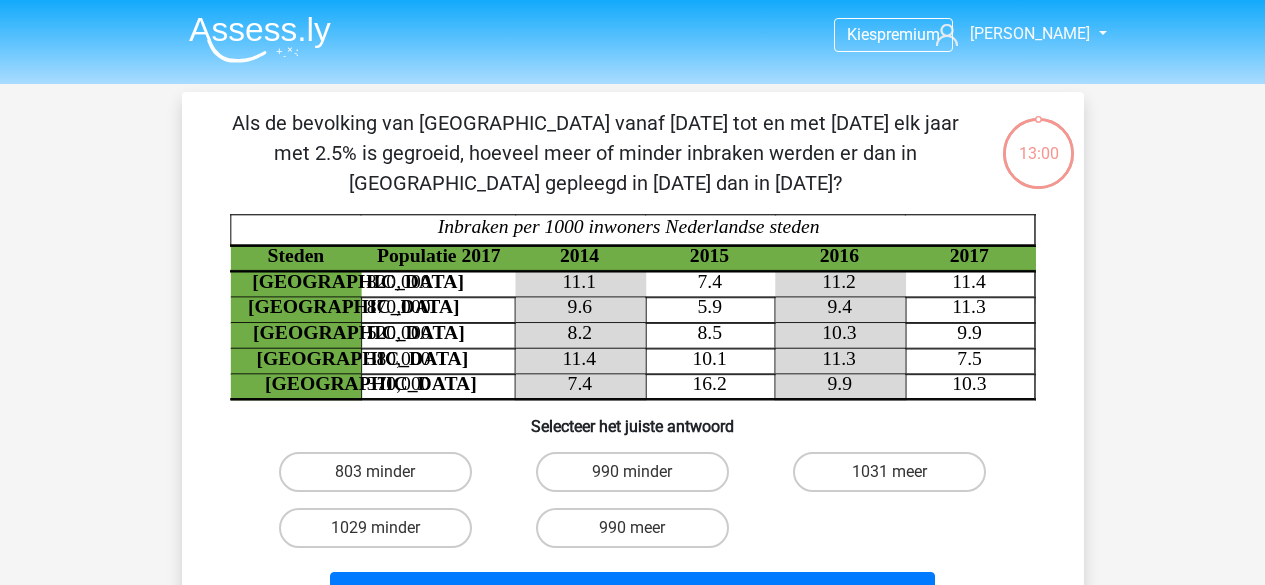 scroll, scrollTop: 0, scrollLeft: 0, axis: both 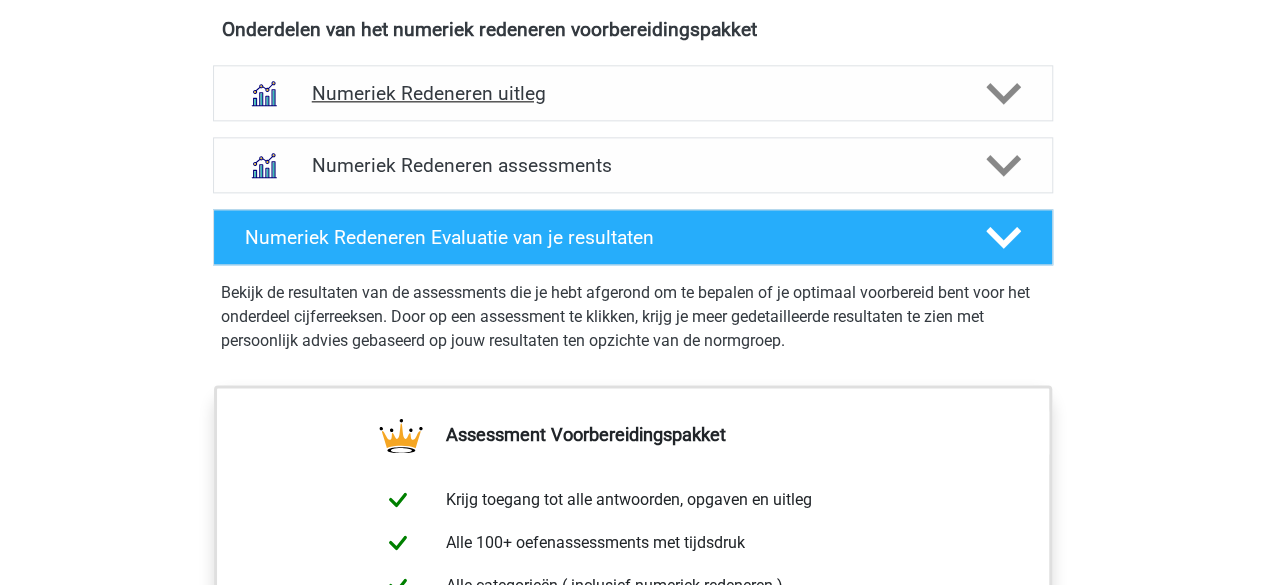 click 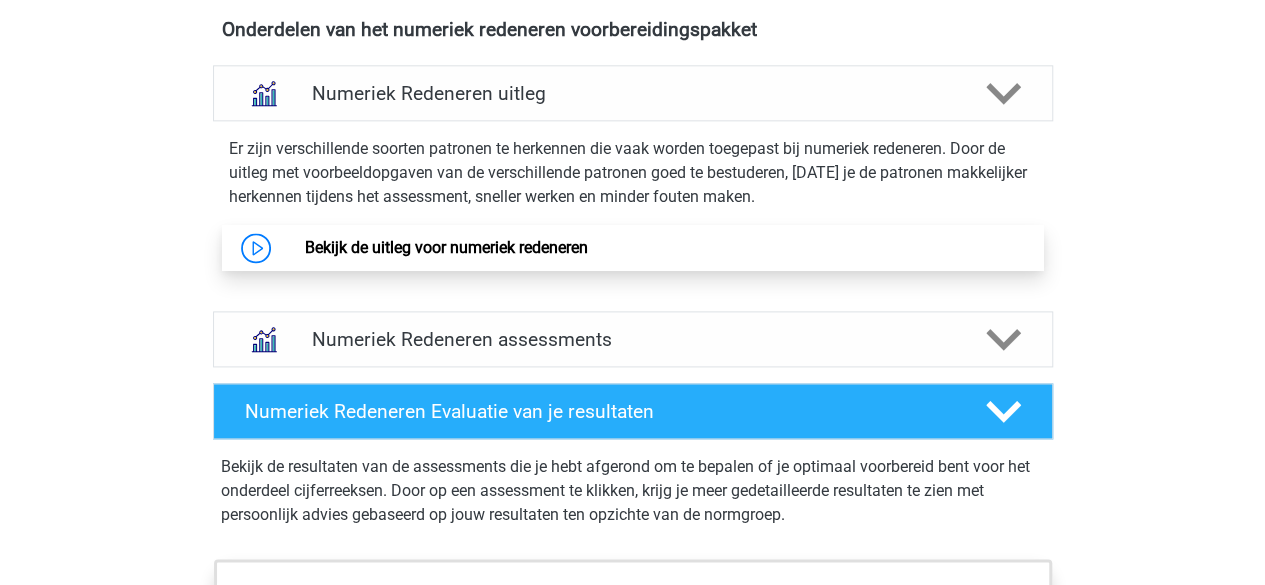 click on "Bekijk de uitleg voor
numeriek redeneren" at bounding box center (446, 247) 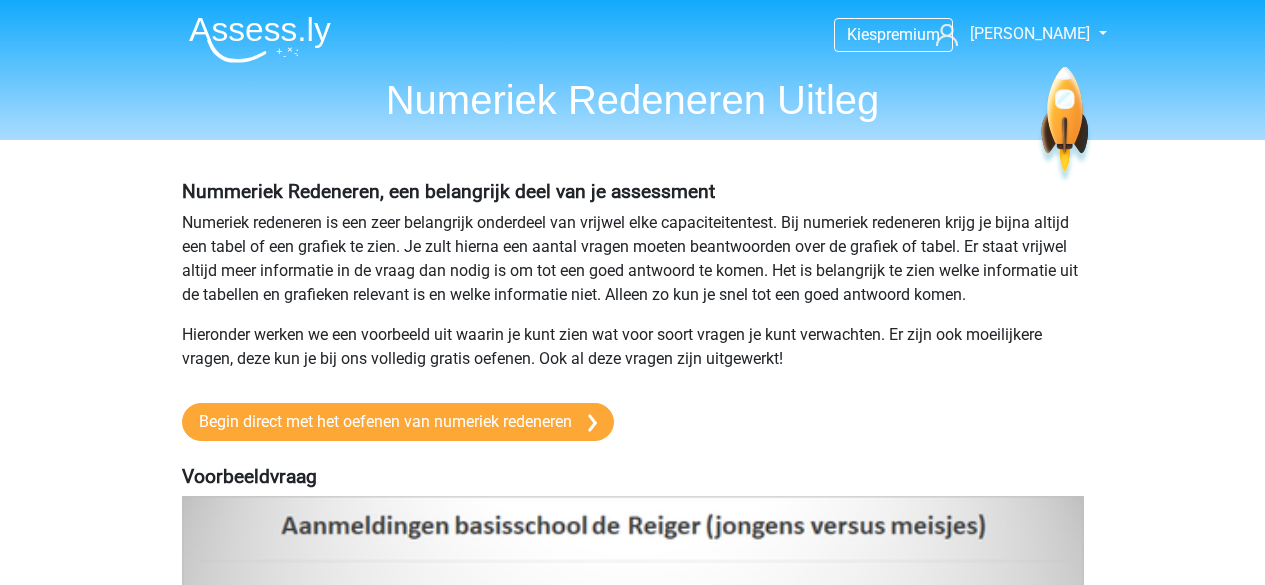 scroll, scrollTop: 0, scrollLeft: 0, axis: both 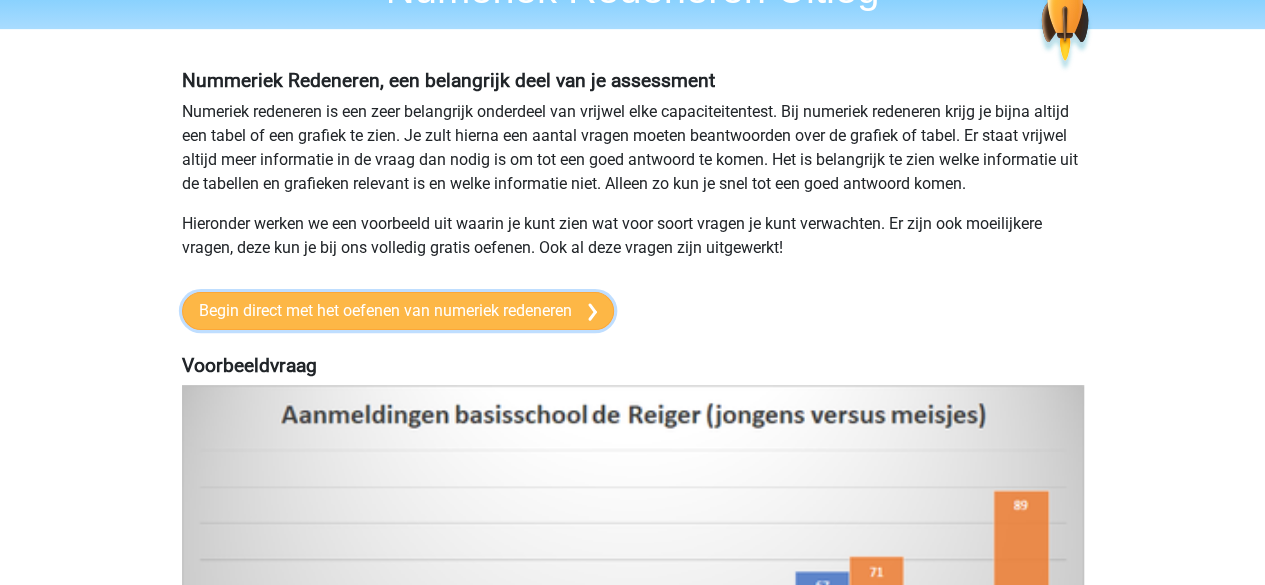click on "Begin direct met het oefenen van numeriek redeneren" at bounding box center [398, 311] 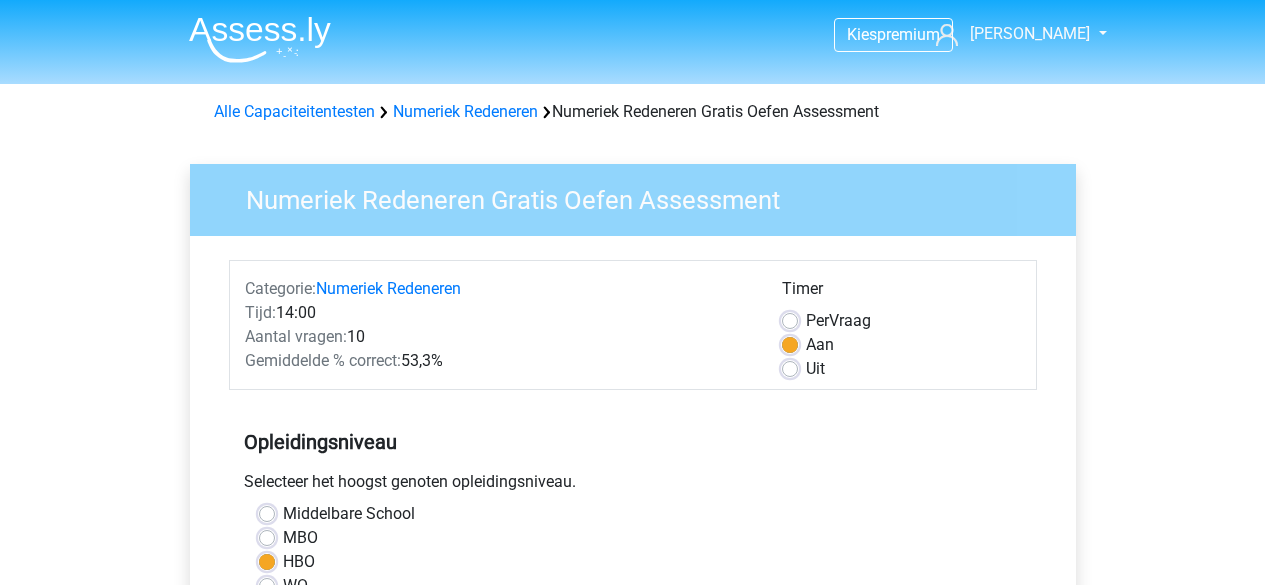 scroll, scrollTop: 0, scrollLeft: 0, axis: both 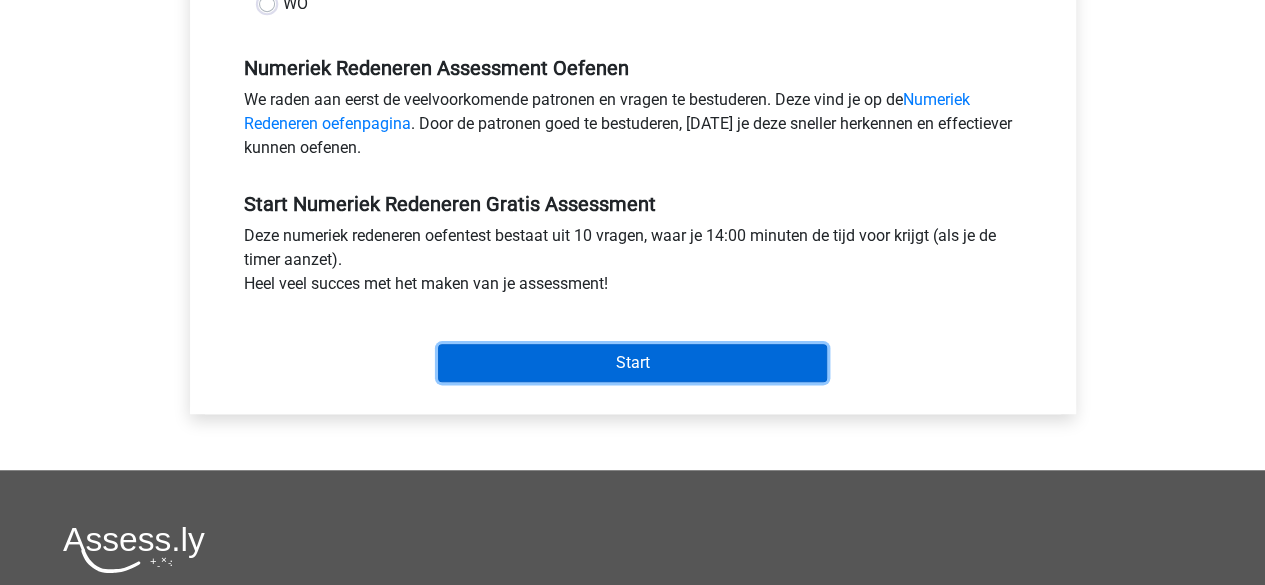 click on "Start" at bounding box center (632, 363) 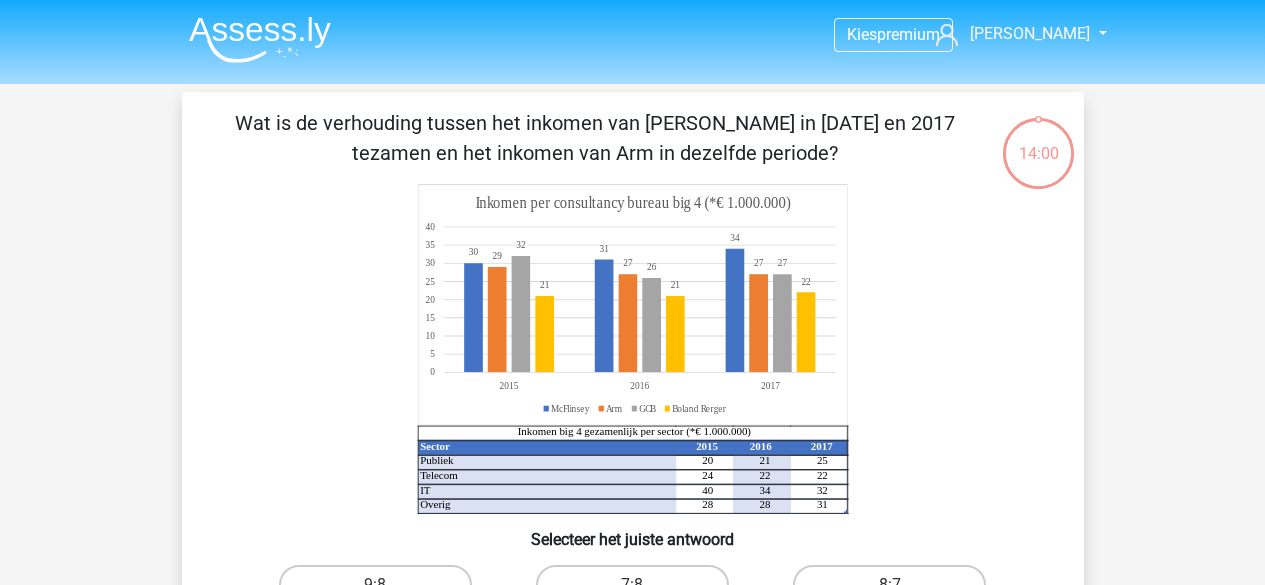 scroll, scrollTop: 0, scrollLeft: 0, axis: both 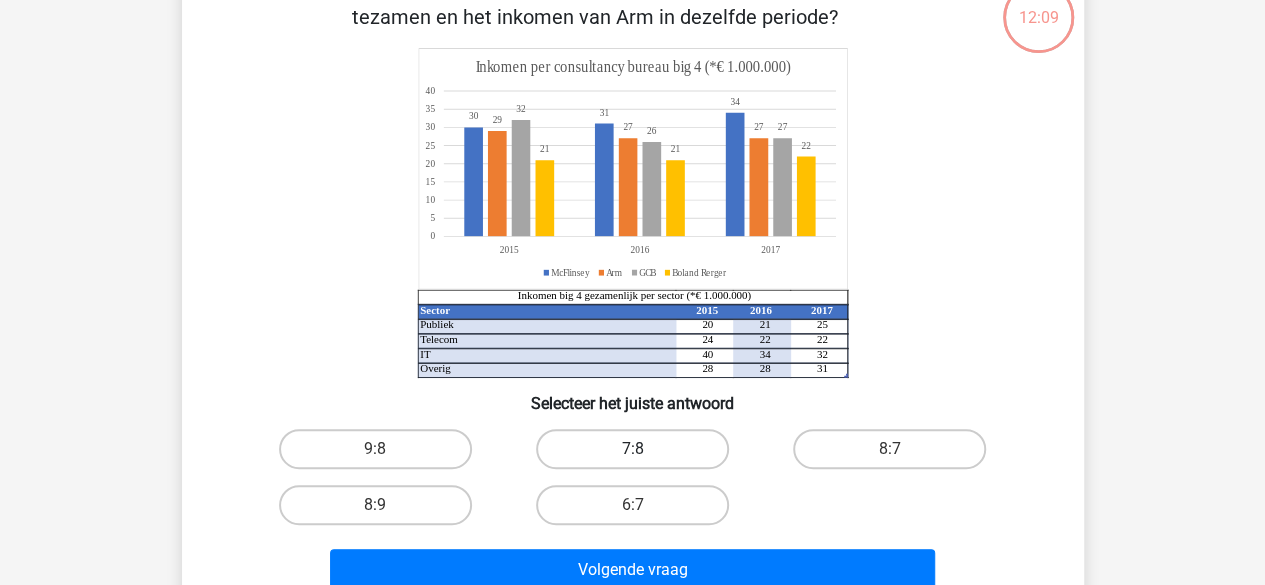 click on "7:8" at bounding box center (632, 449) 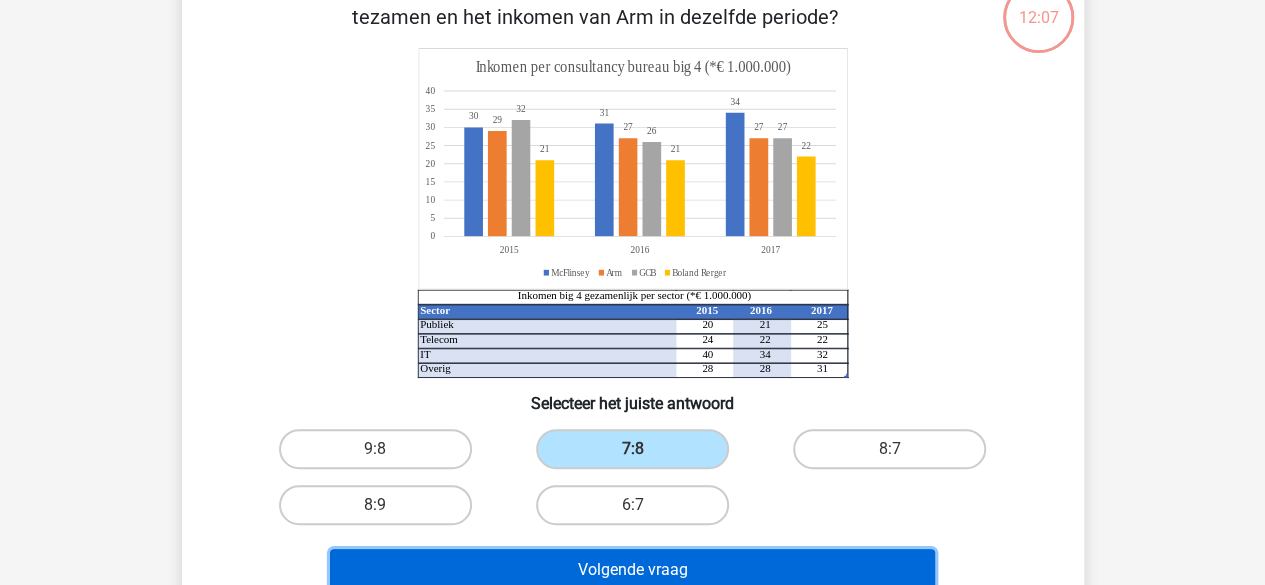 click on "Volgende vraag" at bounding box center [632, 570] 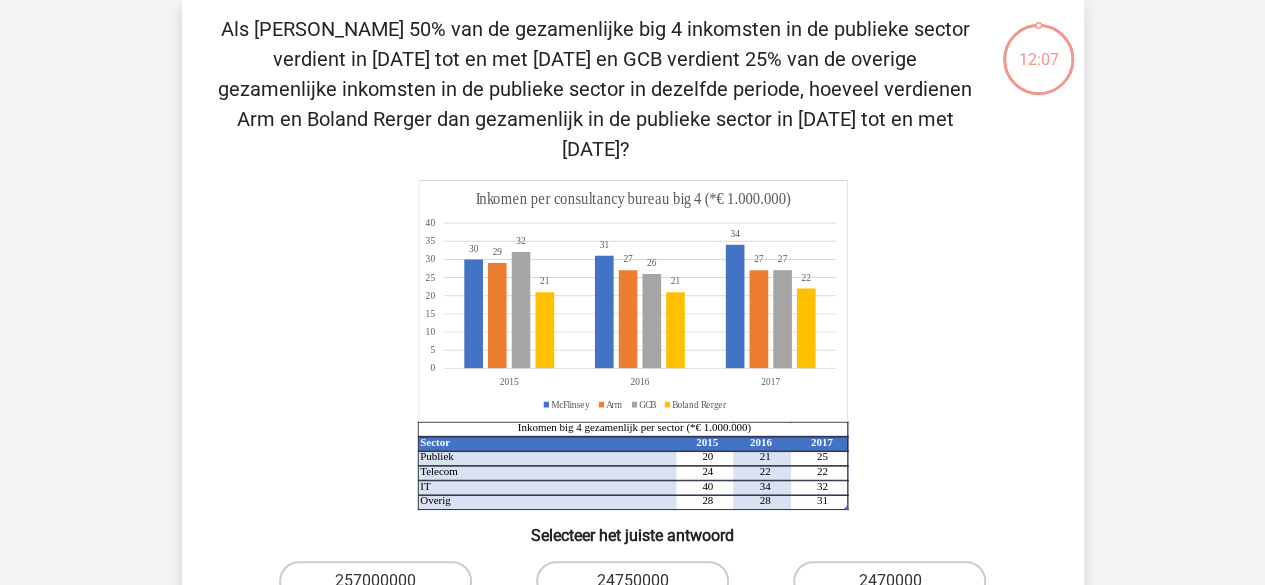 scroll, scrollTop: 92, scrollLeft: 0, axis: vertical 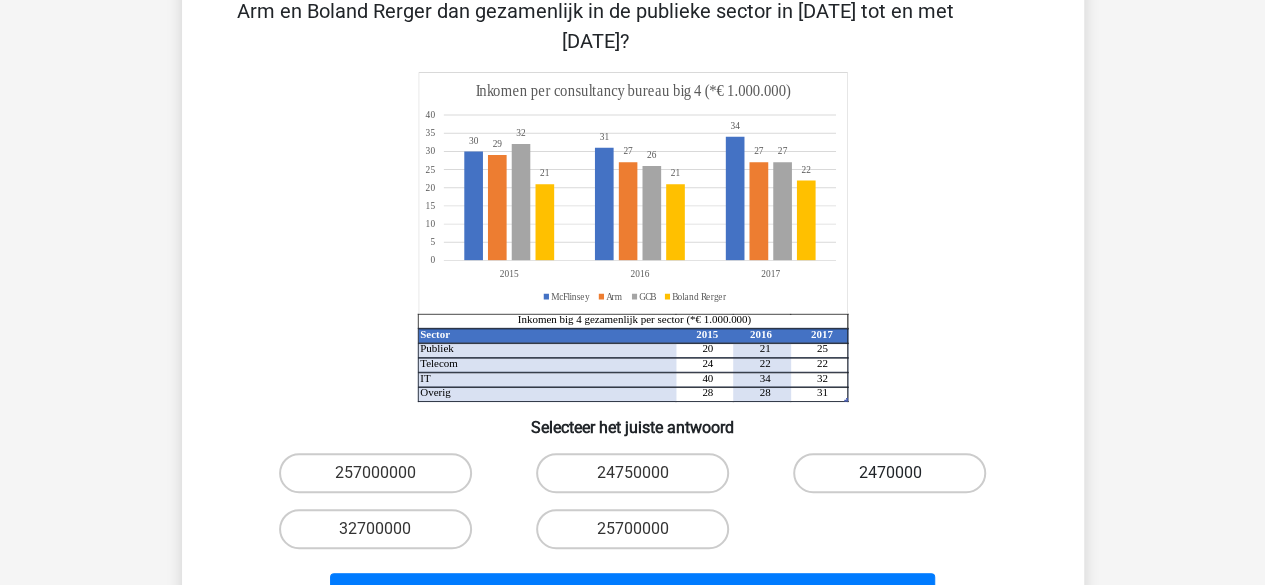click on "2470000" at bounding box center (889, 473) 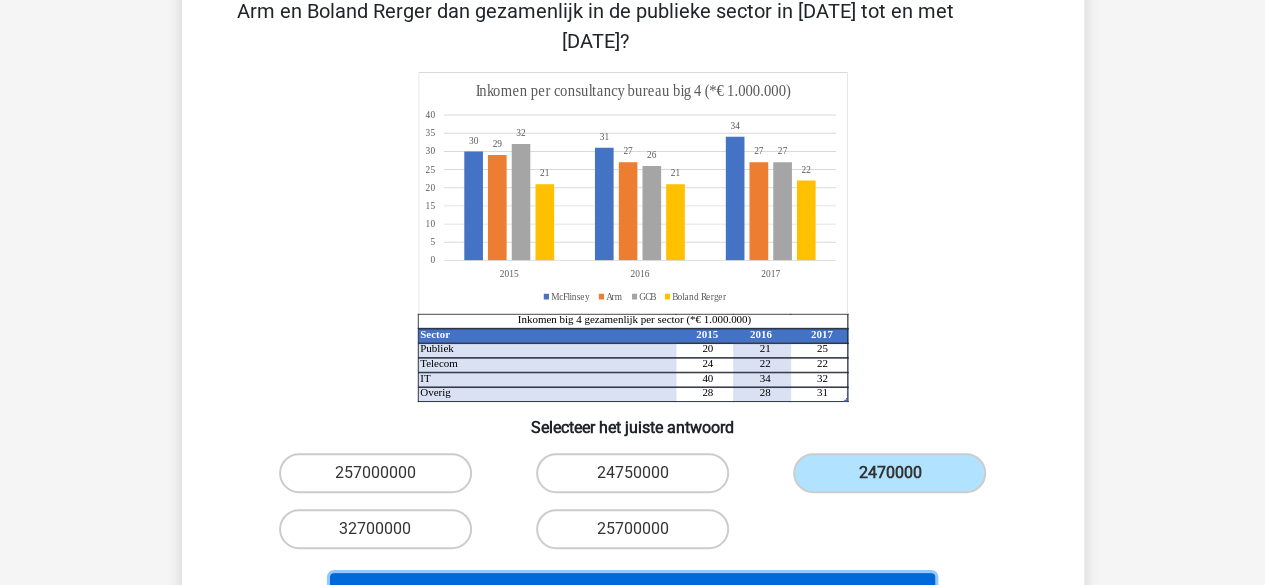 click on "Volgende vraag" at bounding box center [632, 594] 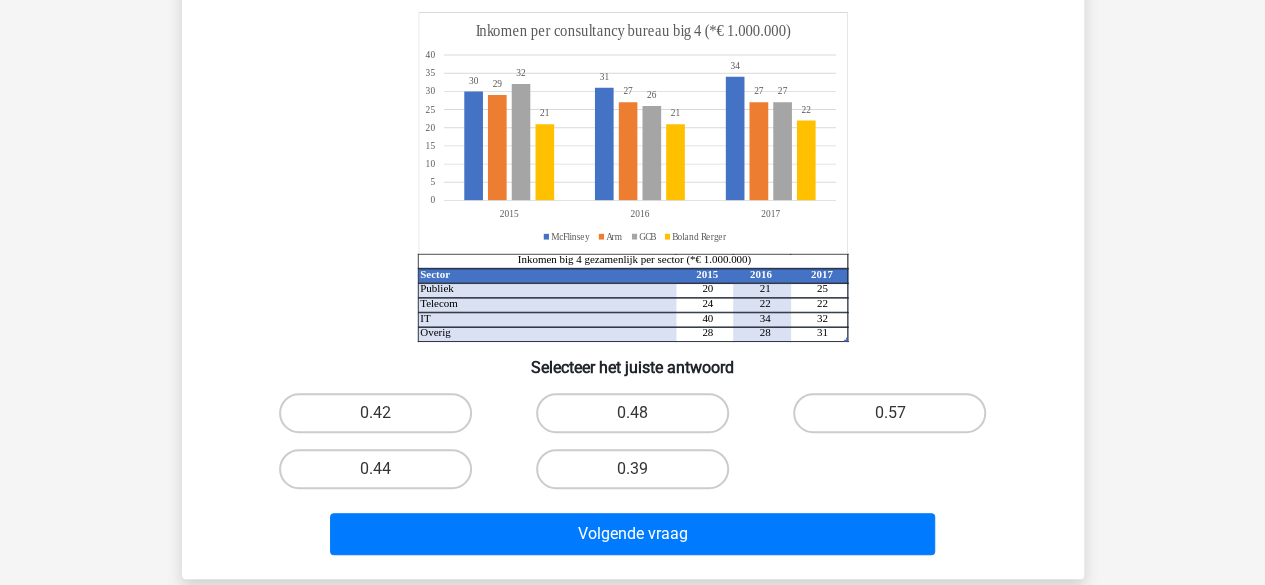 scroll, scrollTop: 92, scrollLeft: 0, axis: vertical 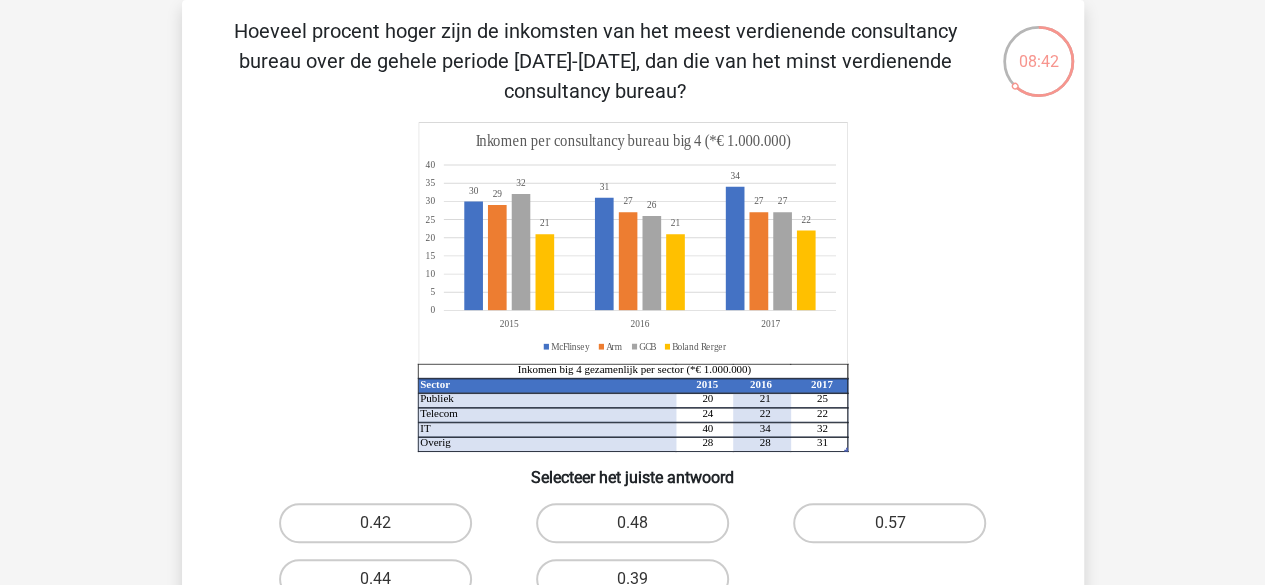 drag, startPoint x: 1266, startPoint y: 124, endPoint x: 1194, endPoint y: 87, distance: 80.9506 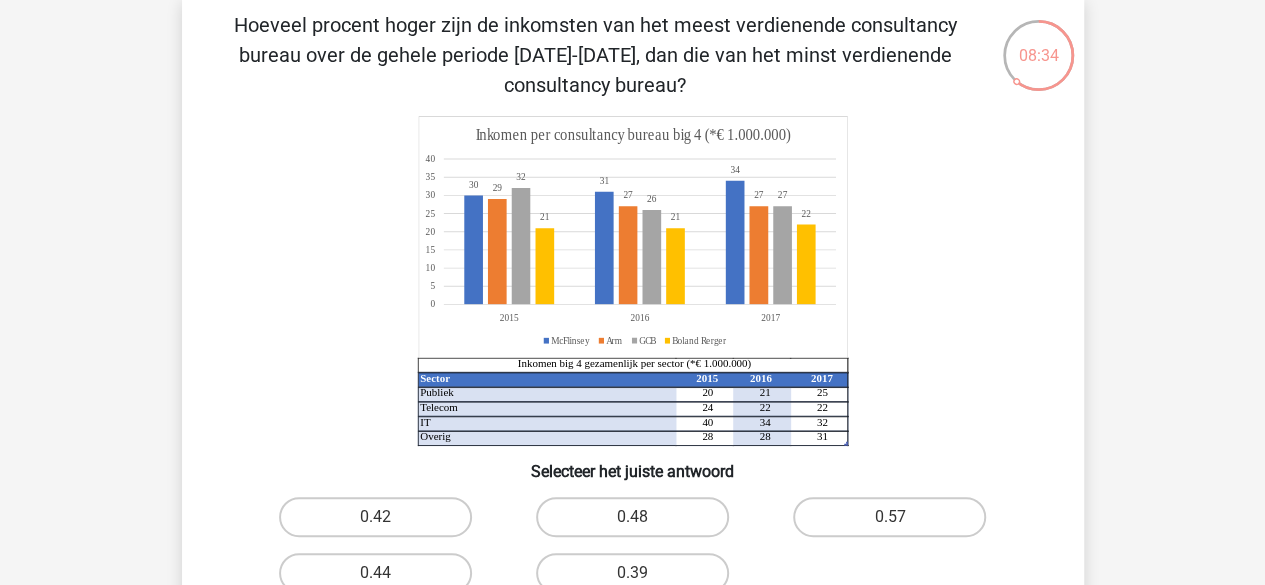 scroll, scrollTop: 99, scrollLeft: 0, axis: vertical 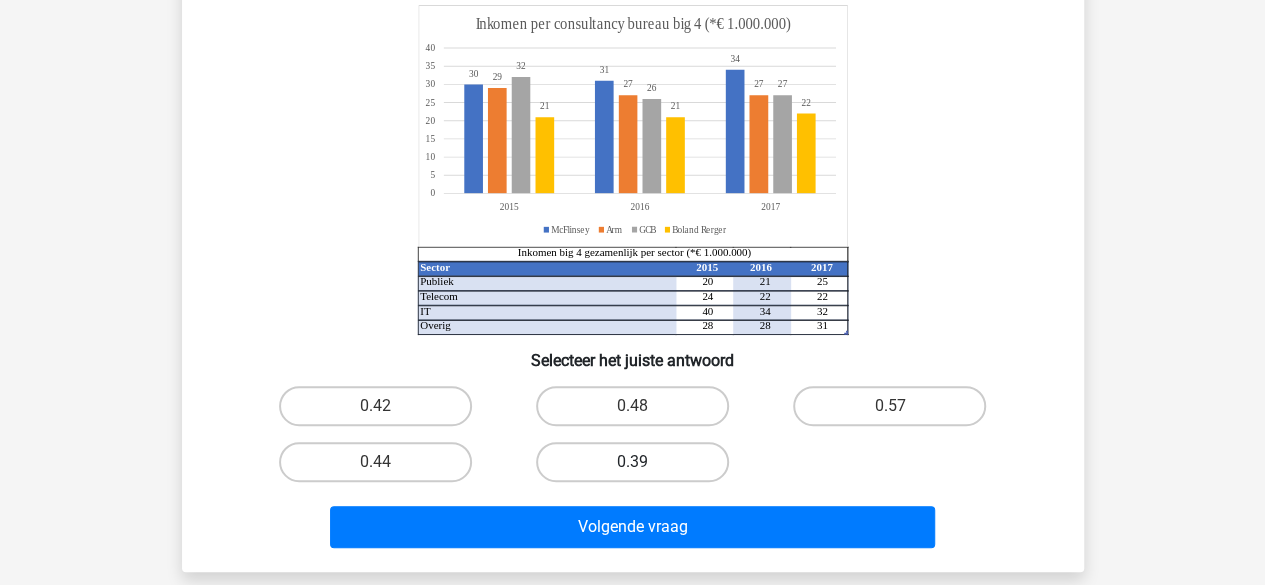 click on "0.39" at bounding box center (632, 462) 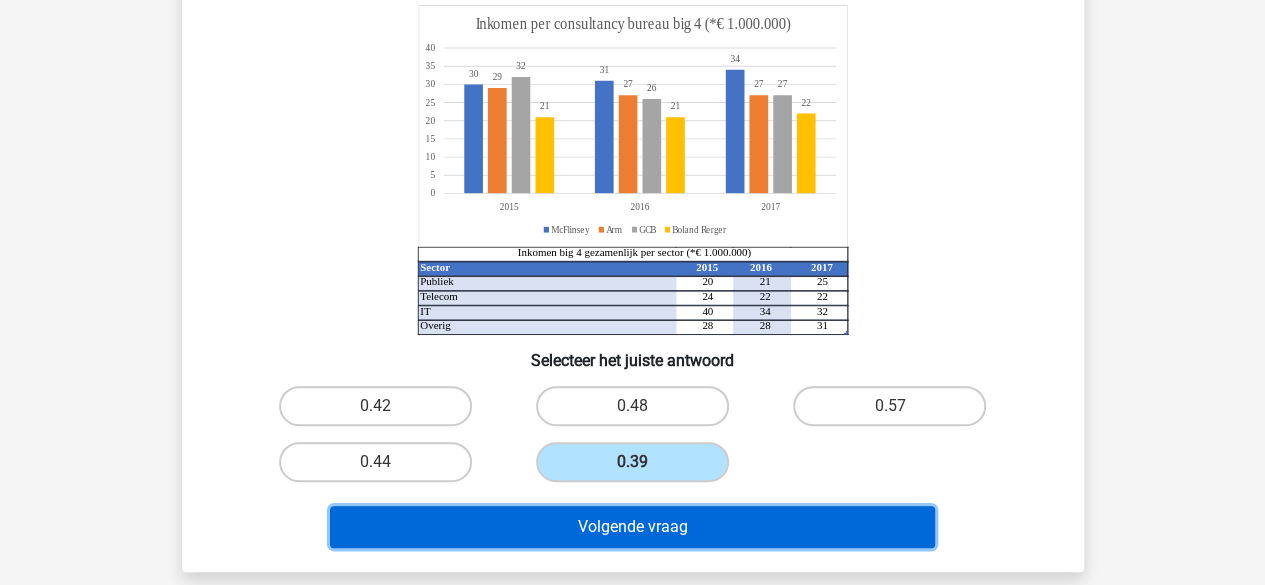 click on "Volgende vraag" at bounding box center [632, 527] 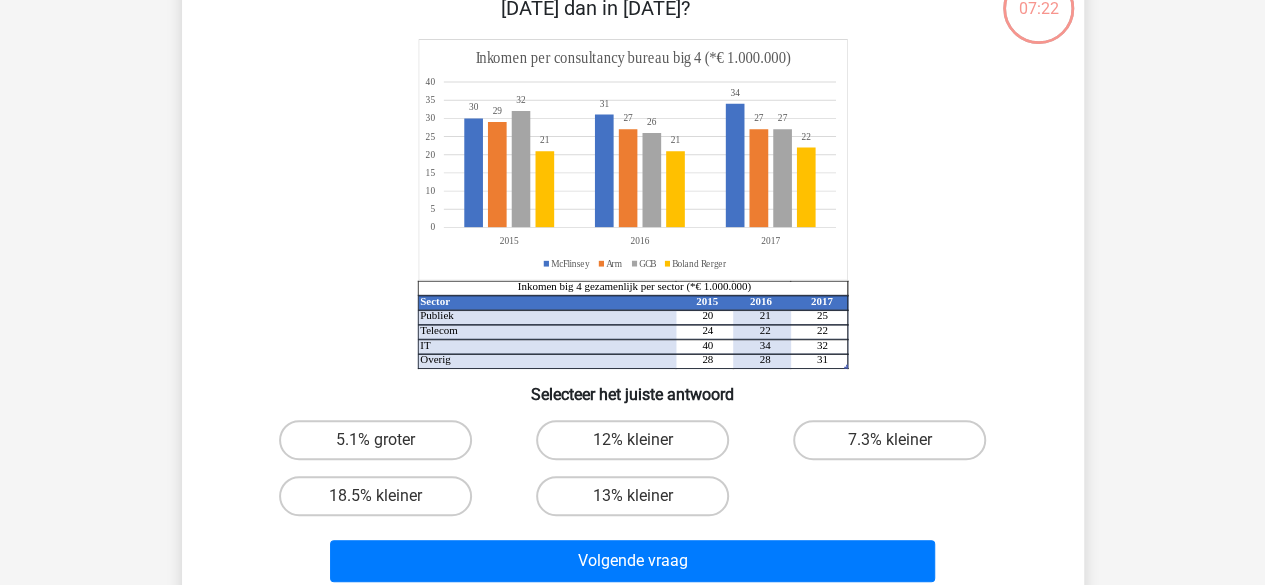 scroll, scrollTop: 92, scrollLeft: 0, axis: vertical 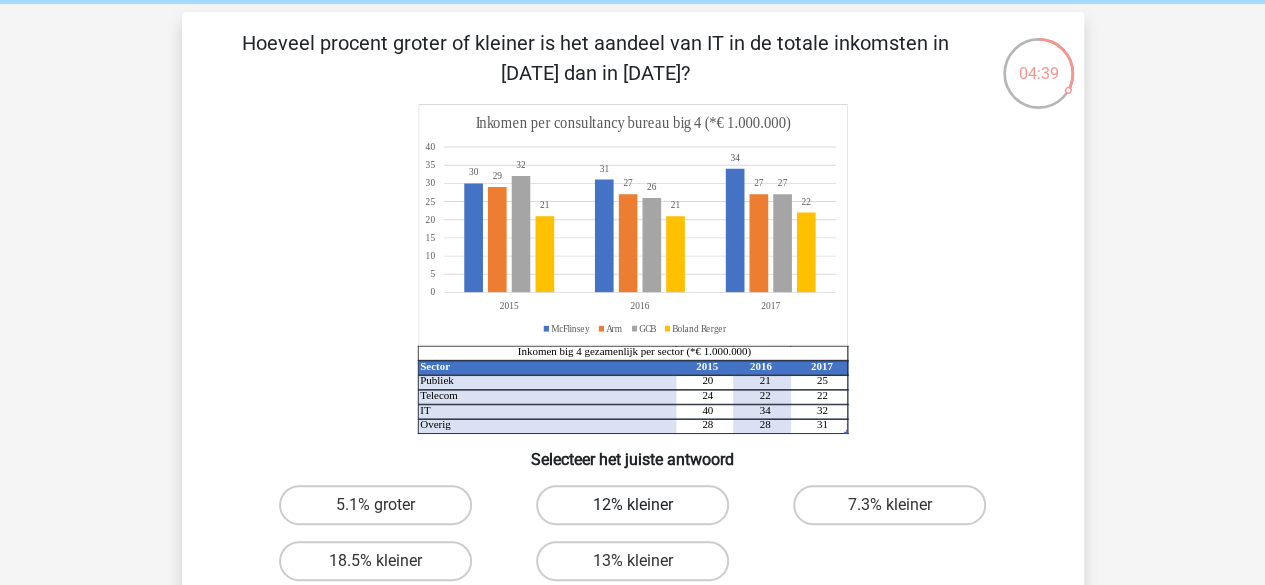 drag, startPoint x: 1266, startPoint y: 227, endPoint x: 651, endPoint y: 509, distance: 676.57153 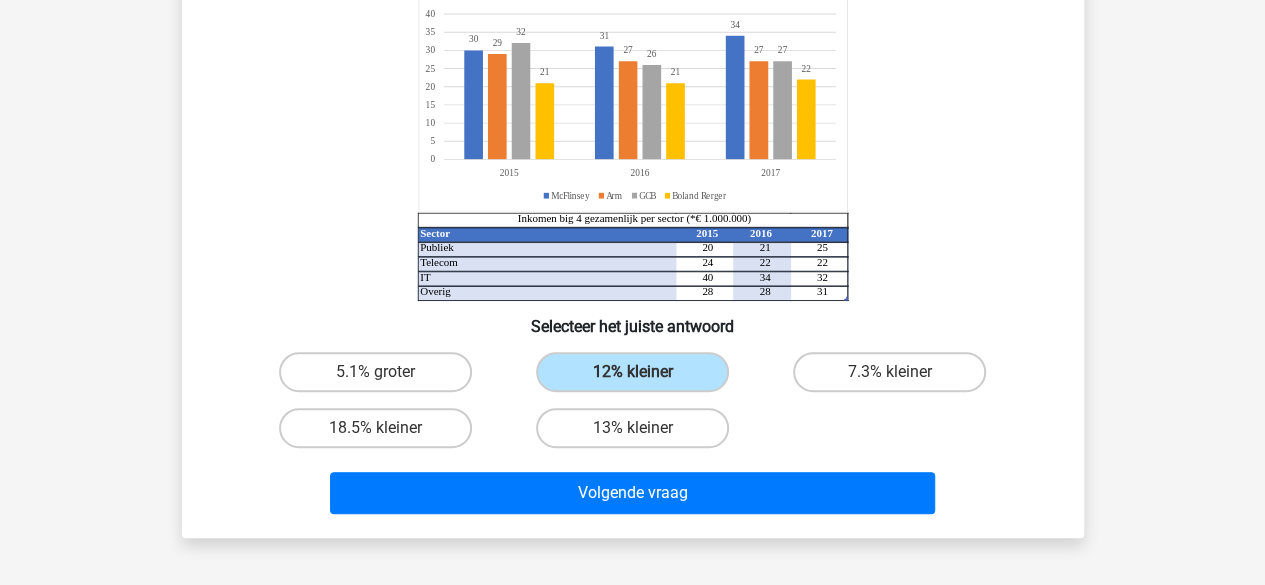 scroll, scrollTop: 222, scrollLeft: 0, axis: vertical 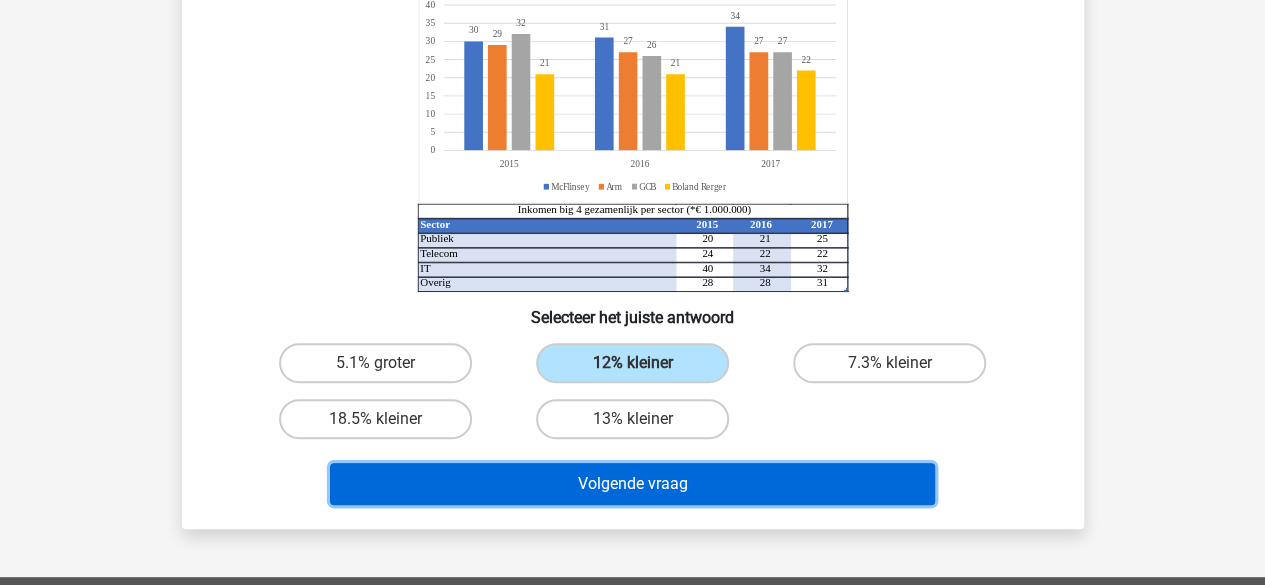 click on "Volgende vraag" at bounding box center [632, 484] 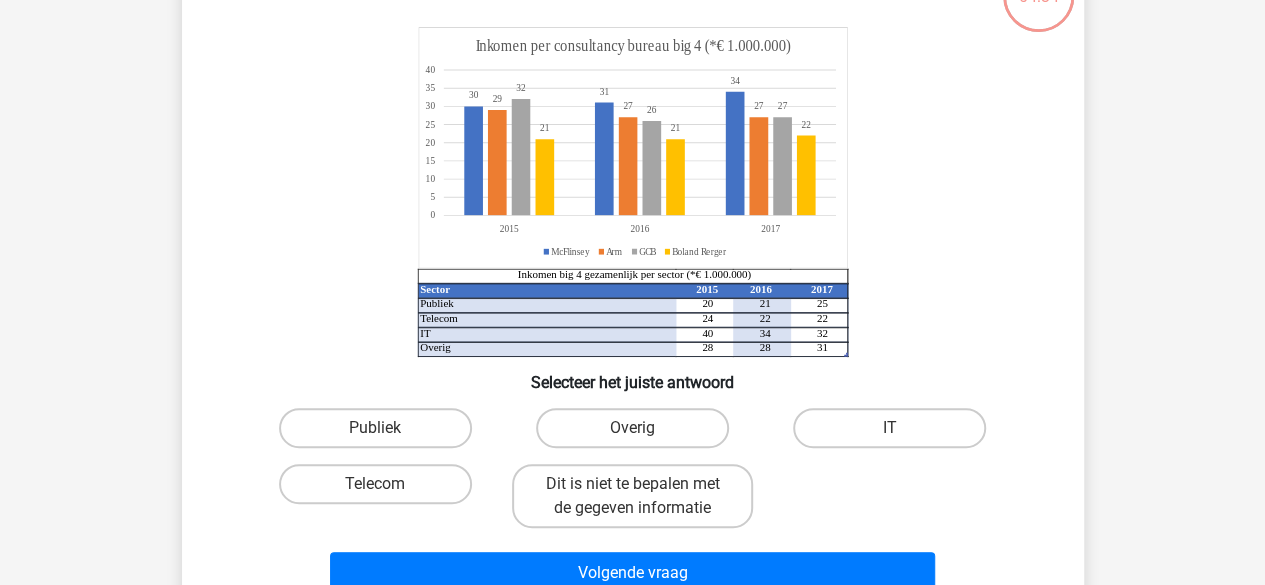 scroll, scrollTop: 92, scrollLeft: 0, axis: vertical 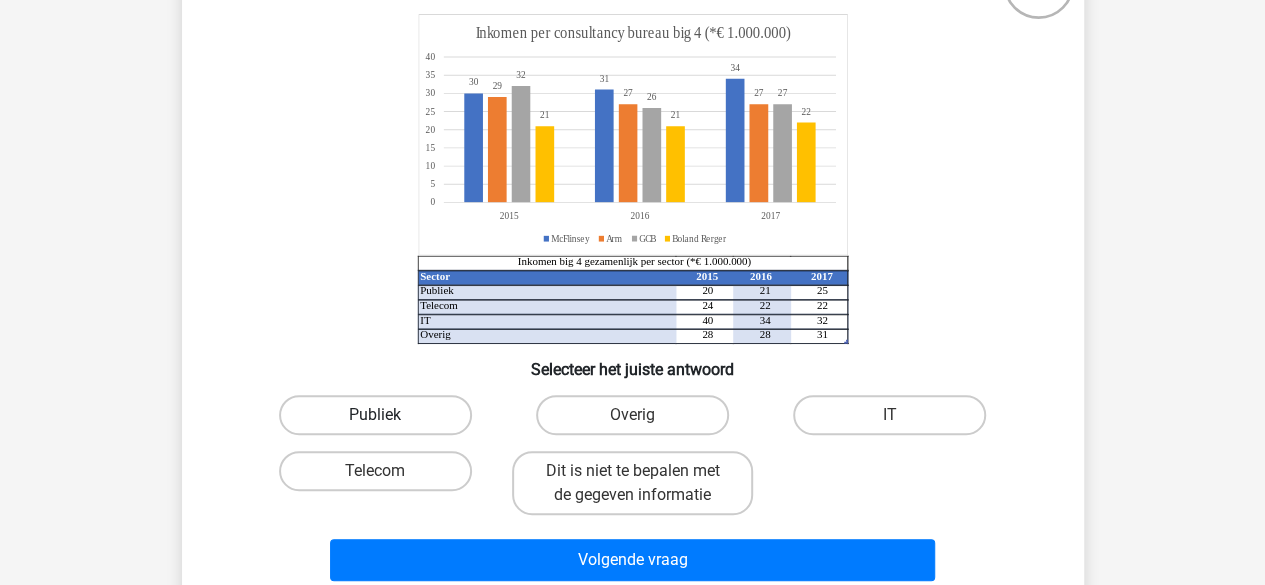 click on "Publiek" at bounding box center (375, 415) 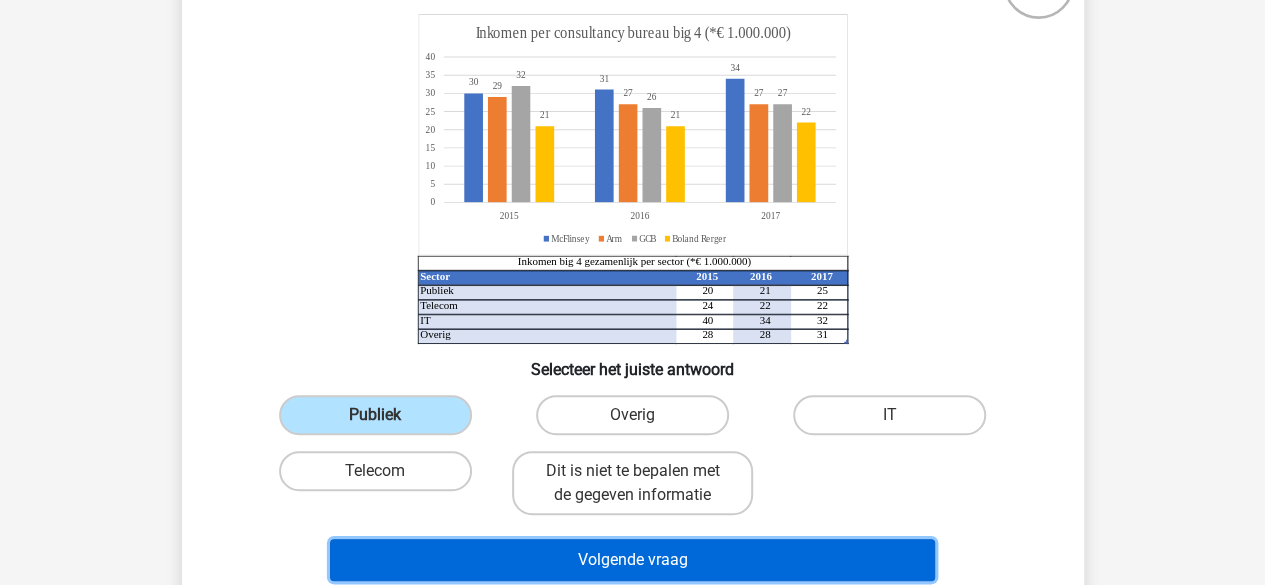 click on "Volgende vraag" at bounding box center [632, 560] 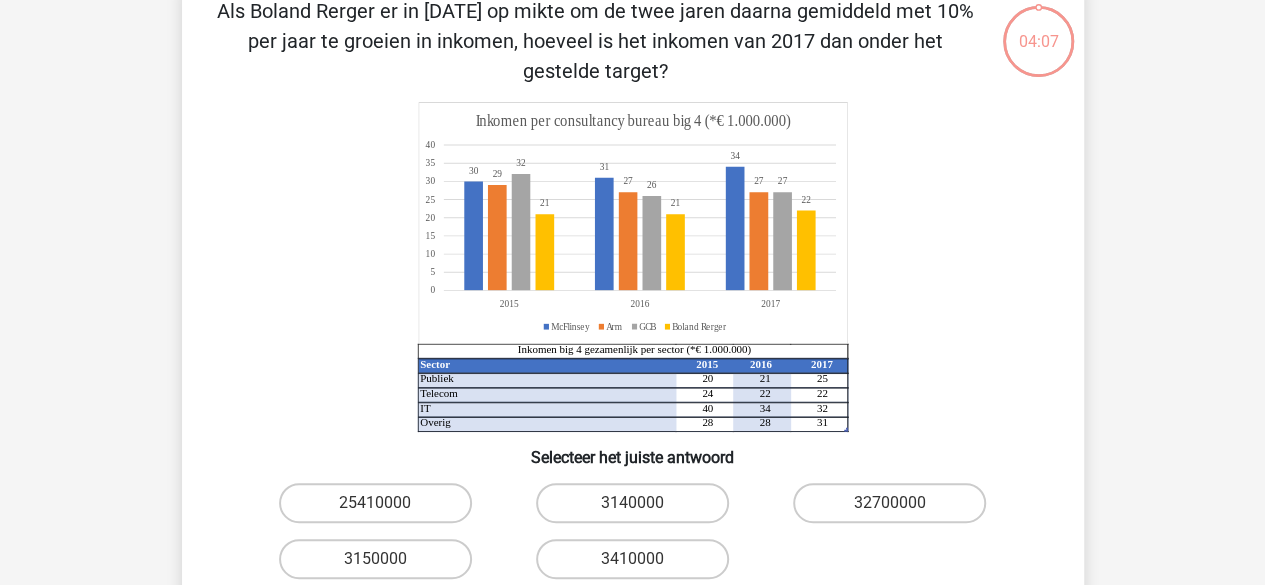 scroll, scrollTop: 92, scrollLeft: 0, axis: vertical 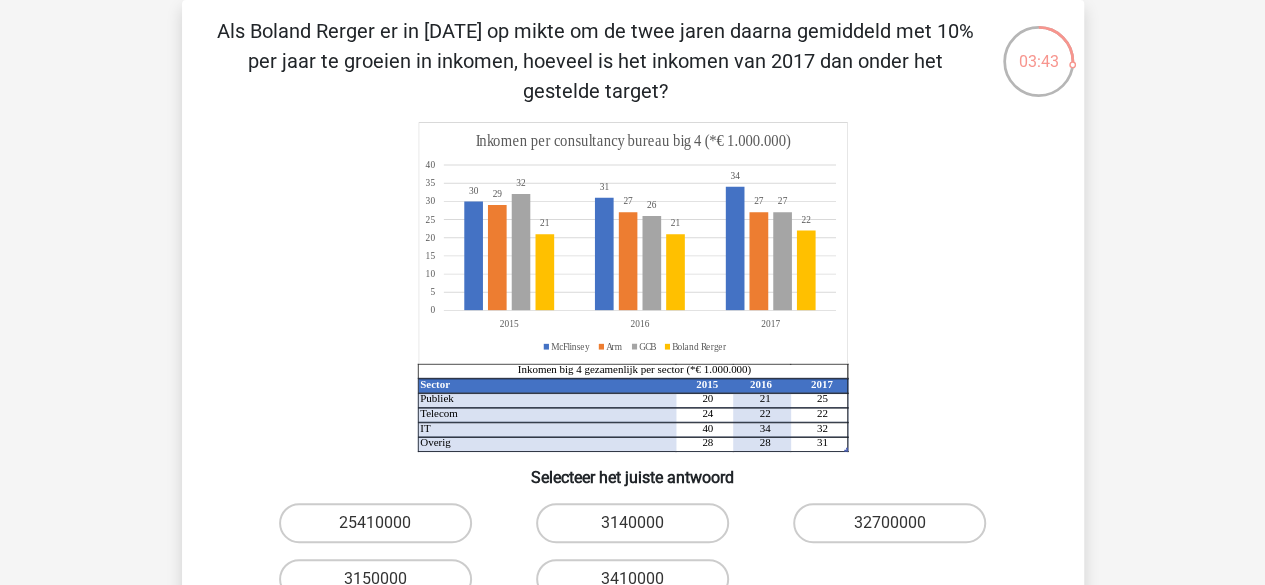 drag, startPoint x: 1270, startPoint y: 126, endPoint x: 1162, endPoint y: 114, distance: 108.66462 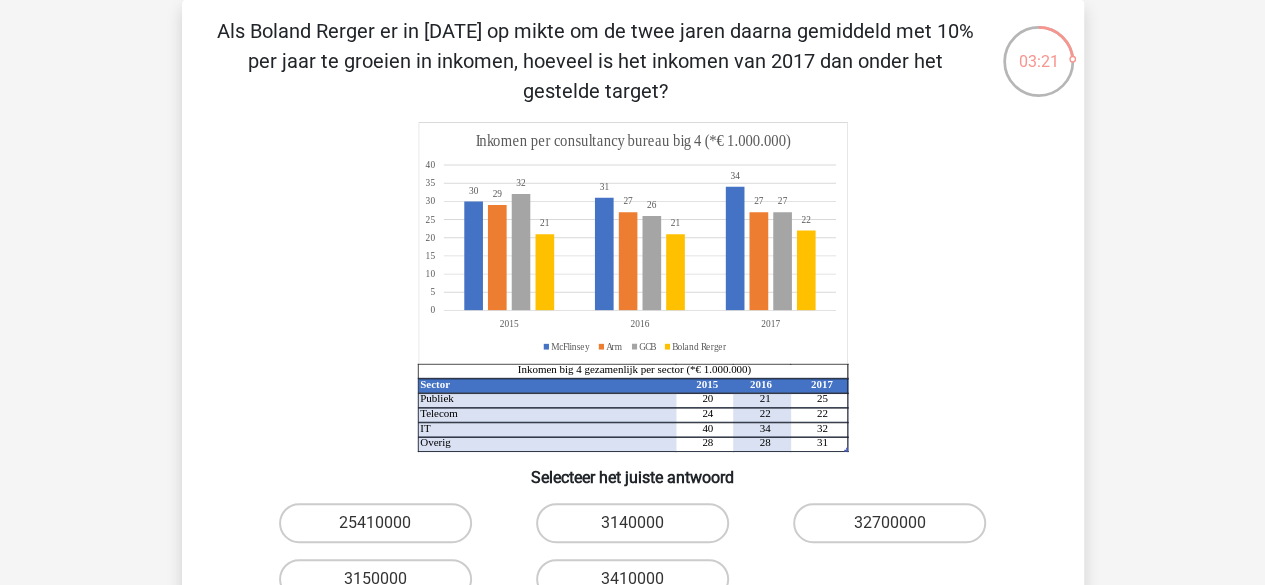 drag, startPoint x: 1162, startPoint y: 114, endPoint x: 1162, endPoint y: 151, distance: 37 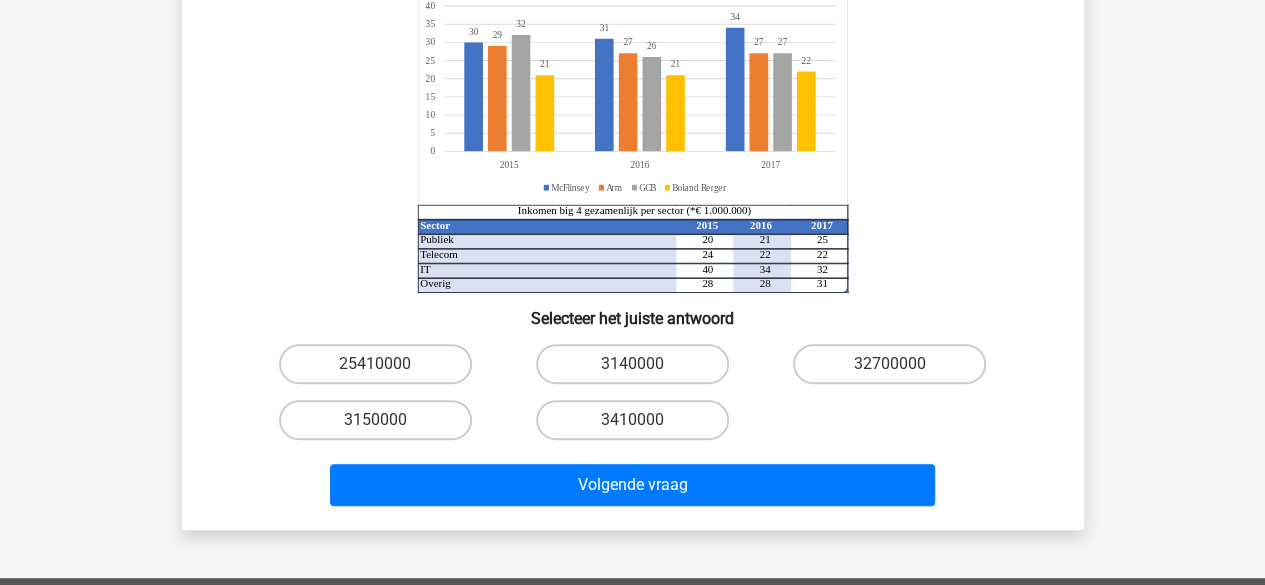scroll, scrollTop: 264, scrollLeft: 0, axis: vertical 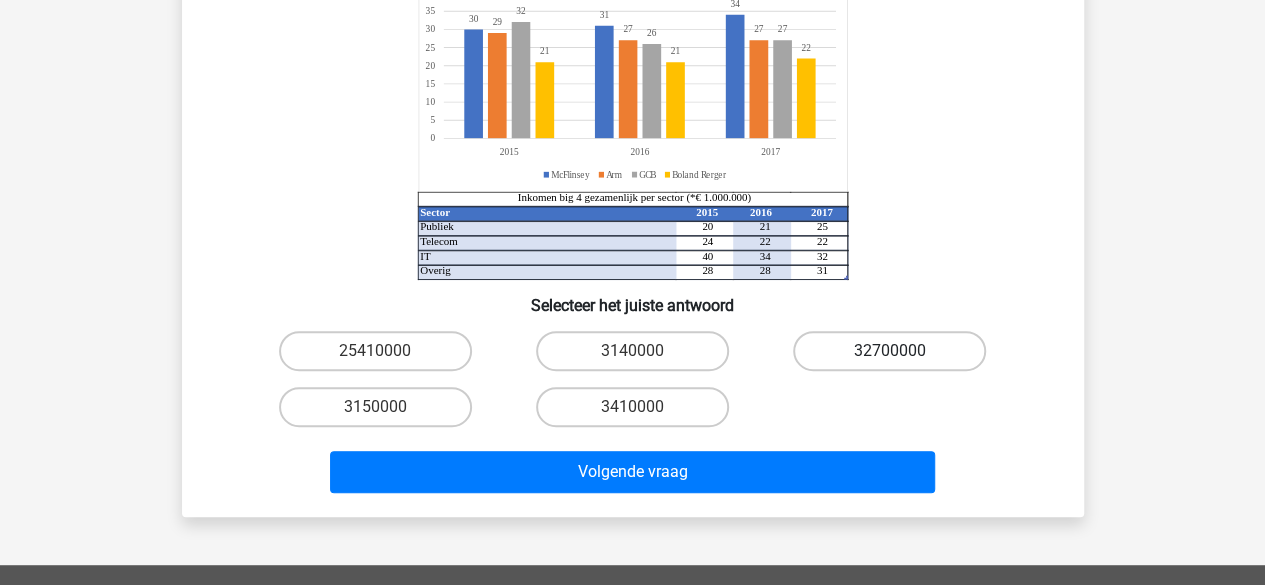 click on "32700000" at bounding box center [889, 351] 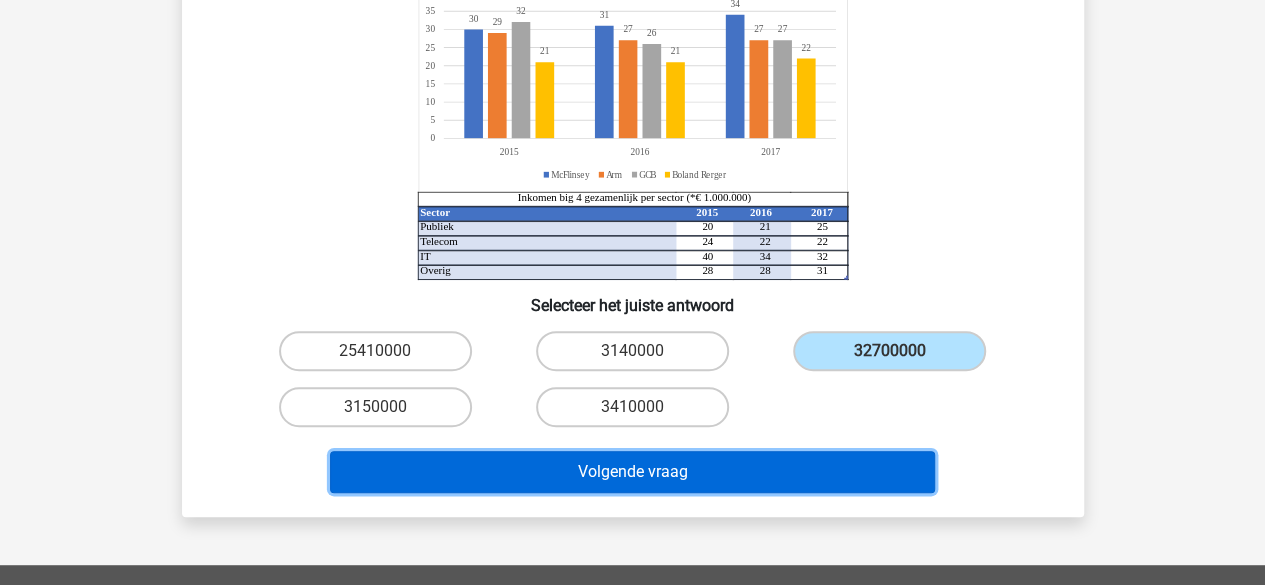 click on "Volgende vraag" at bounding box center [632, 472] 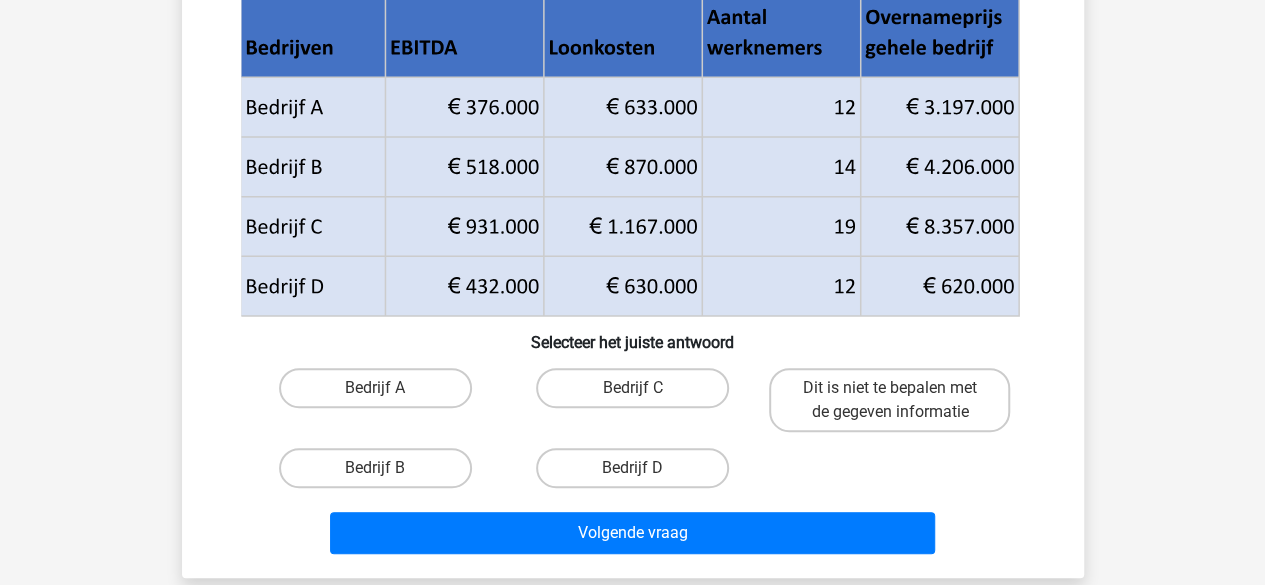 scroll, scrollTop: 92, scrollLeft: 0, axis: vertical 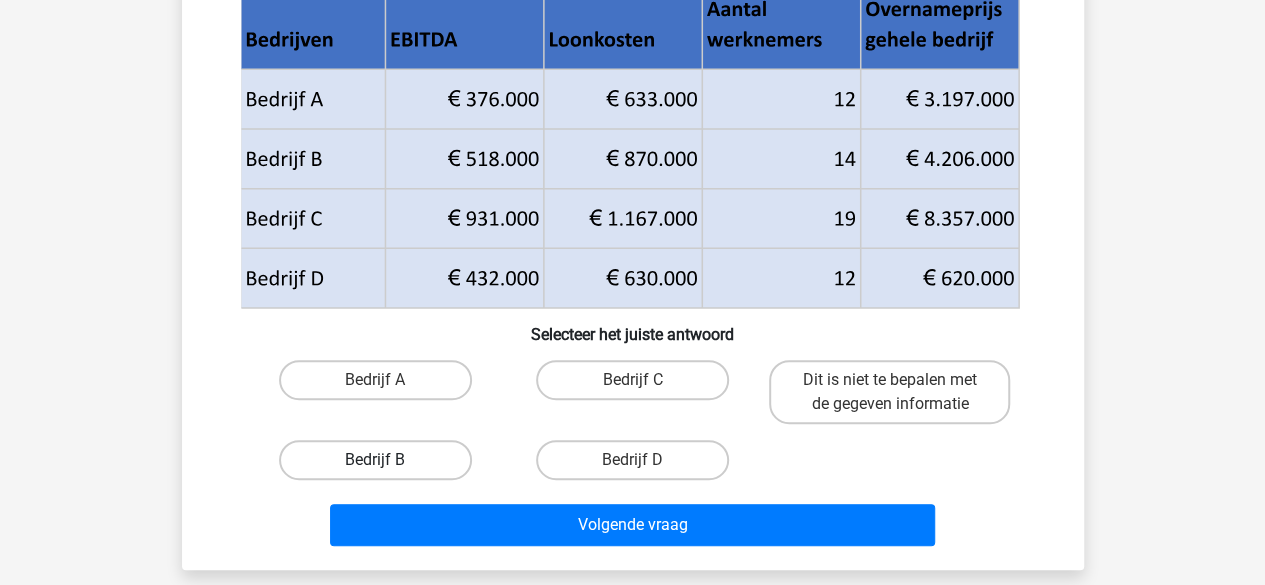 click on "Bedrijf B" at bounding box center (375, 460) 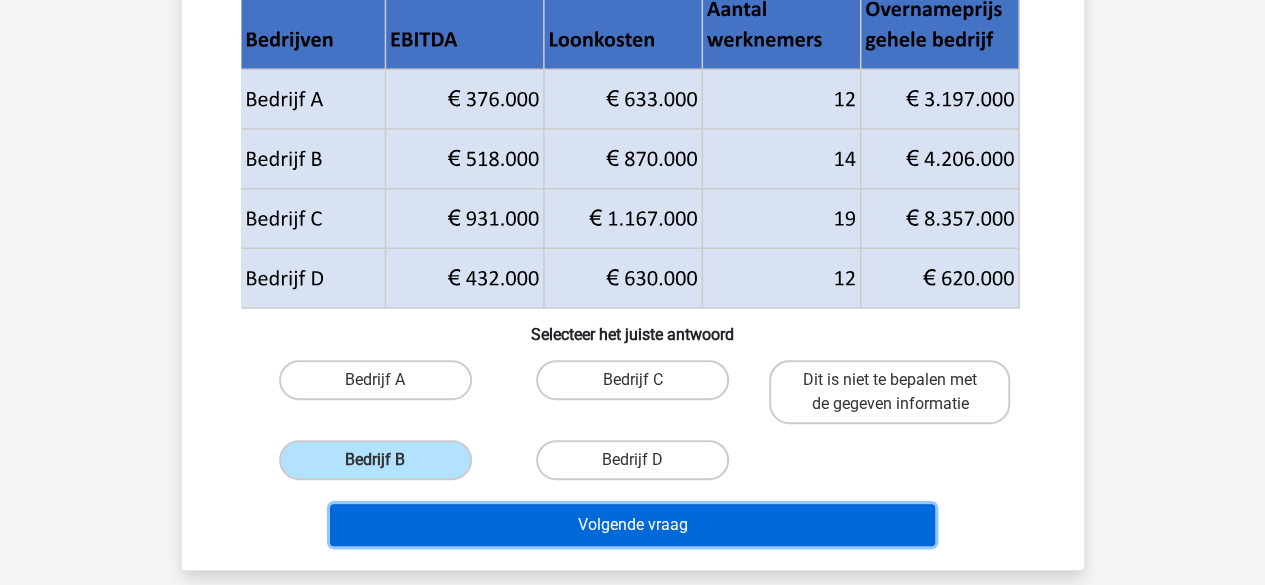 click on "Volgende vraag" at bounding box center [632, 525] 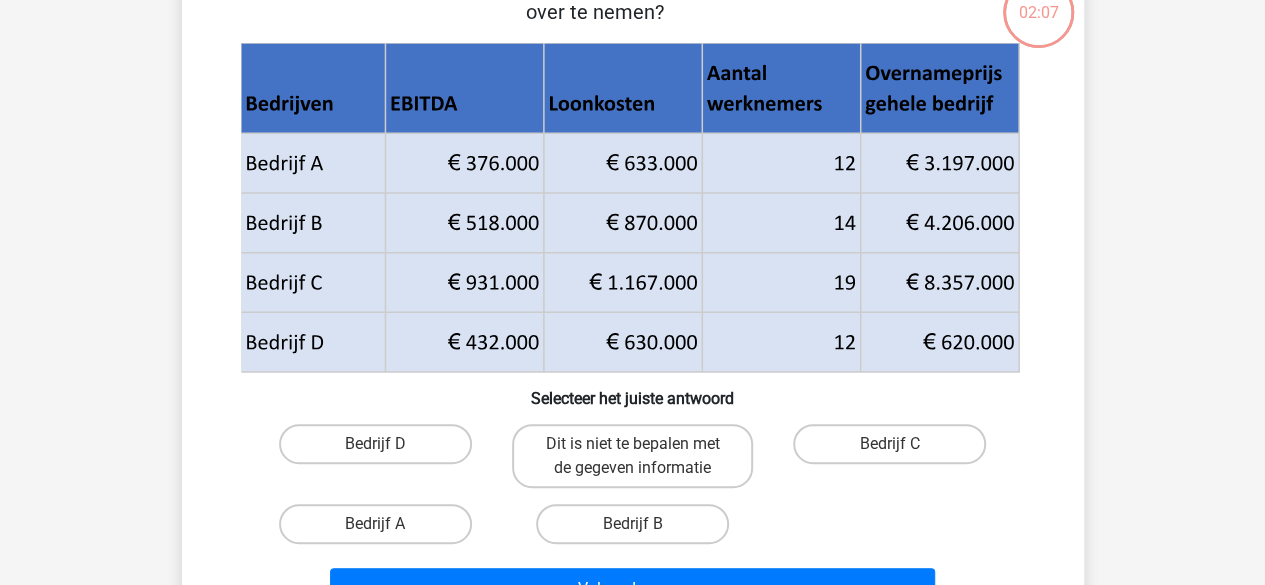 scroll, scrollTop: 92, scrollLeft: 0, axis: vertical 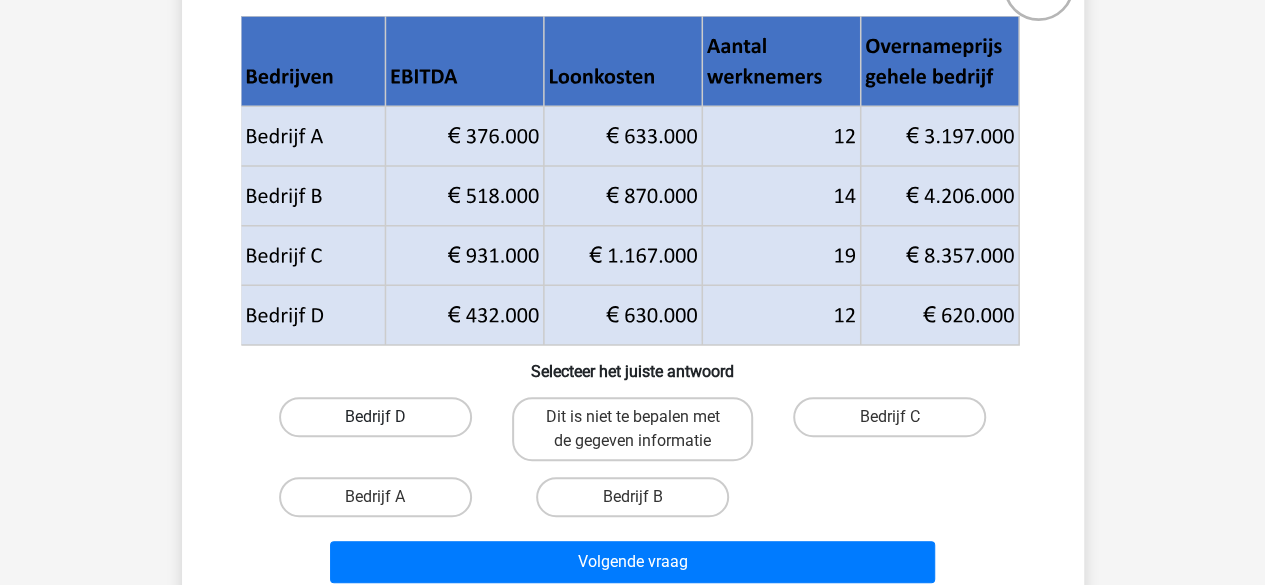 click on "Bedrijf D" at bounding box center (375, 417) 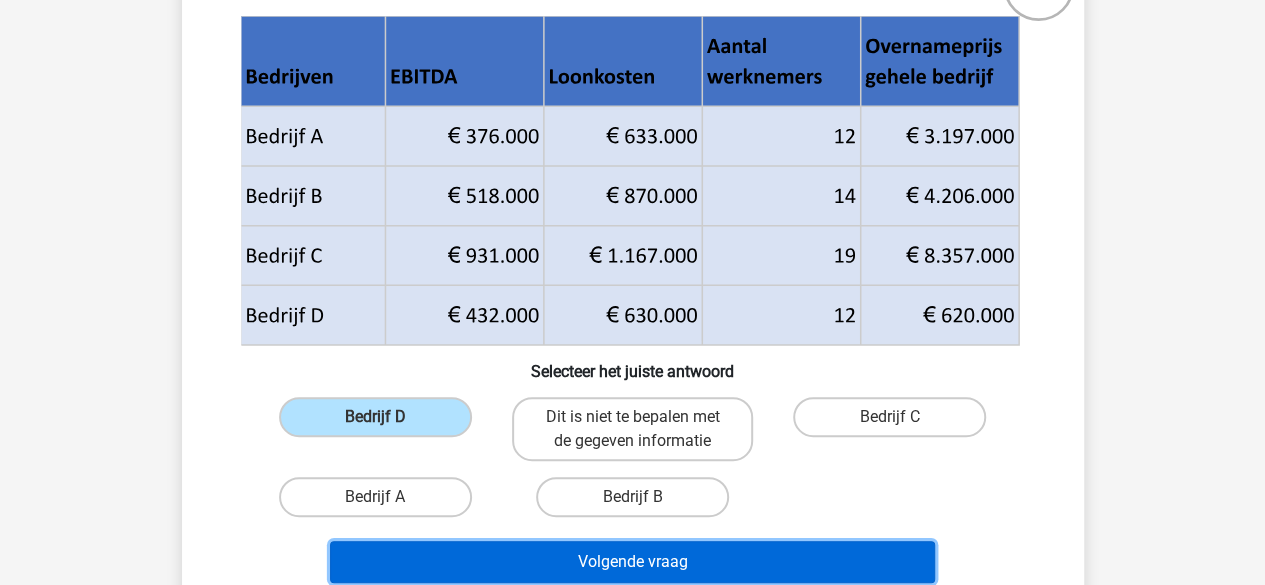 click on "Volgende vraag" at bounding box center [632, 562] 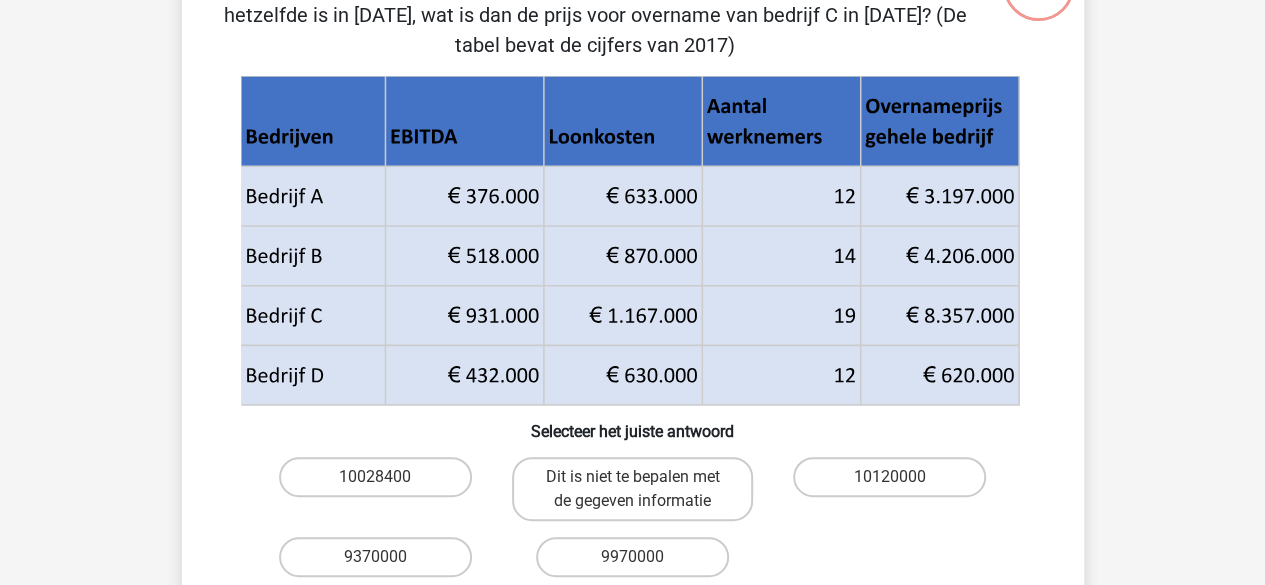 scroll, scrollTop: 92, scrollLeft: 0, axis: vertical 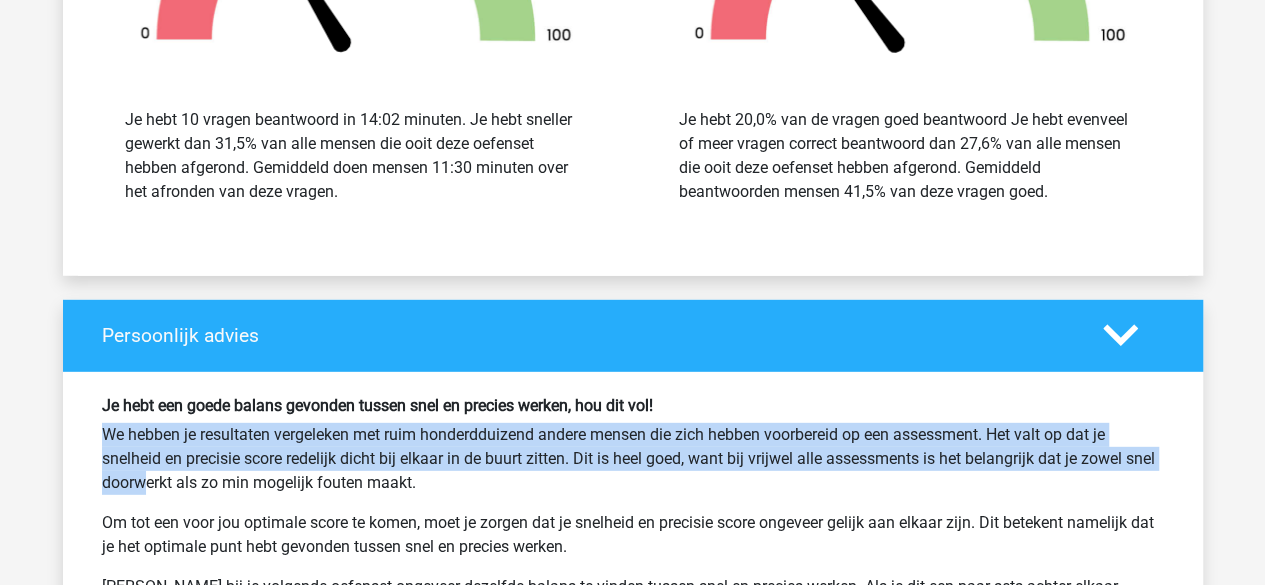 drag, startPoint x: 1250, startPoint y: 371, endPoint x: 1242, endPoint y: 440, distance: 69.46222 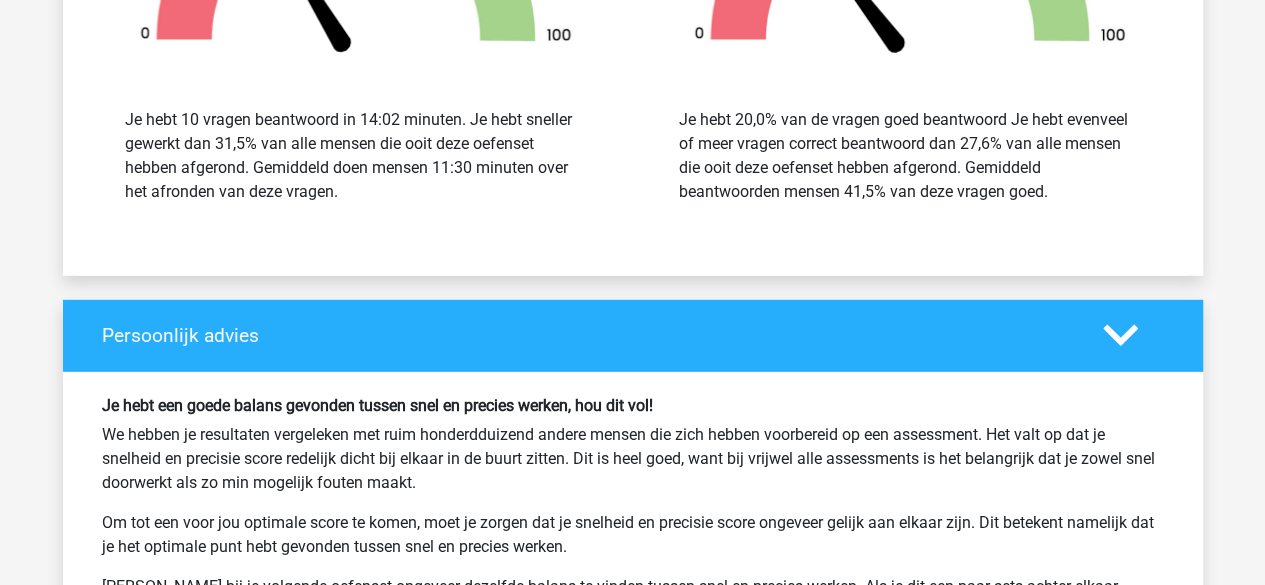 click on "Kies  premium
Pauline
paulinegeuskens@live.nl" at bounding box center [632, -509] 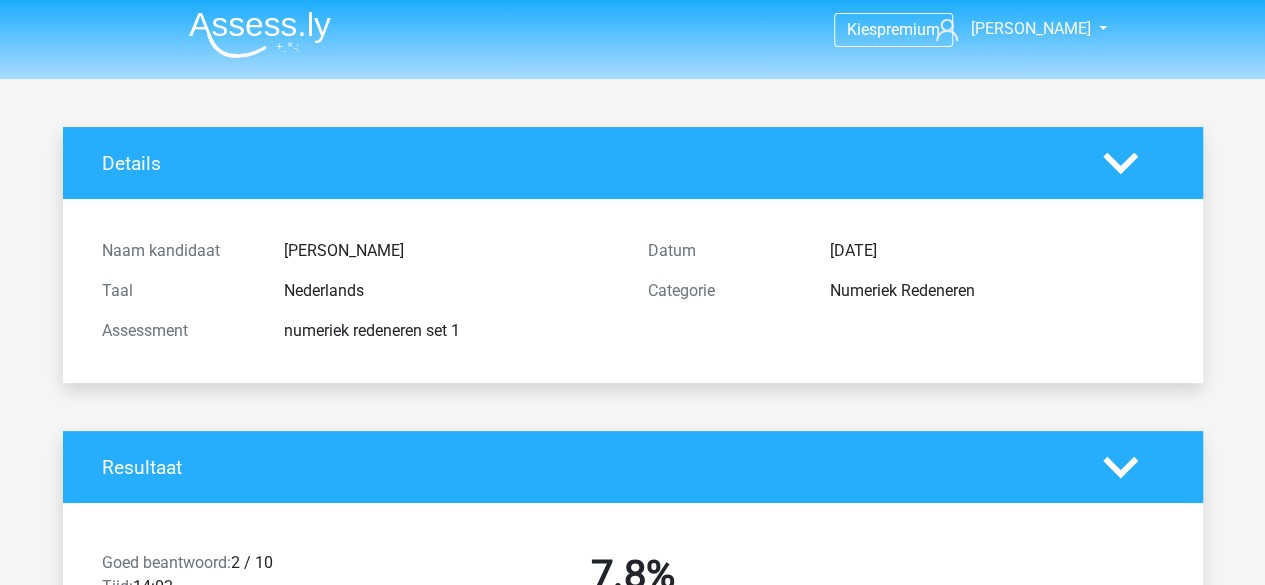 scroll, scrollTop: 0, scrollLeft: 0, axis: both 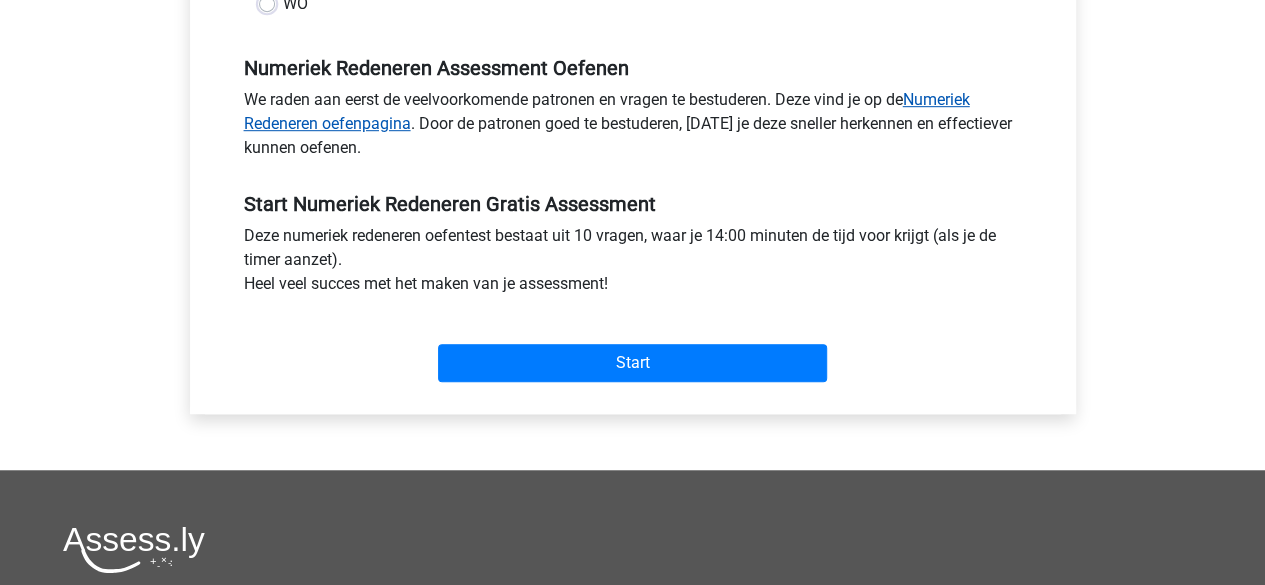 click on "Numeriek Redeneren
oefenpagina" at bounding box center [607, 111] 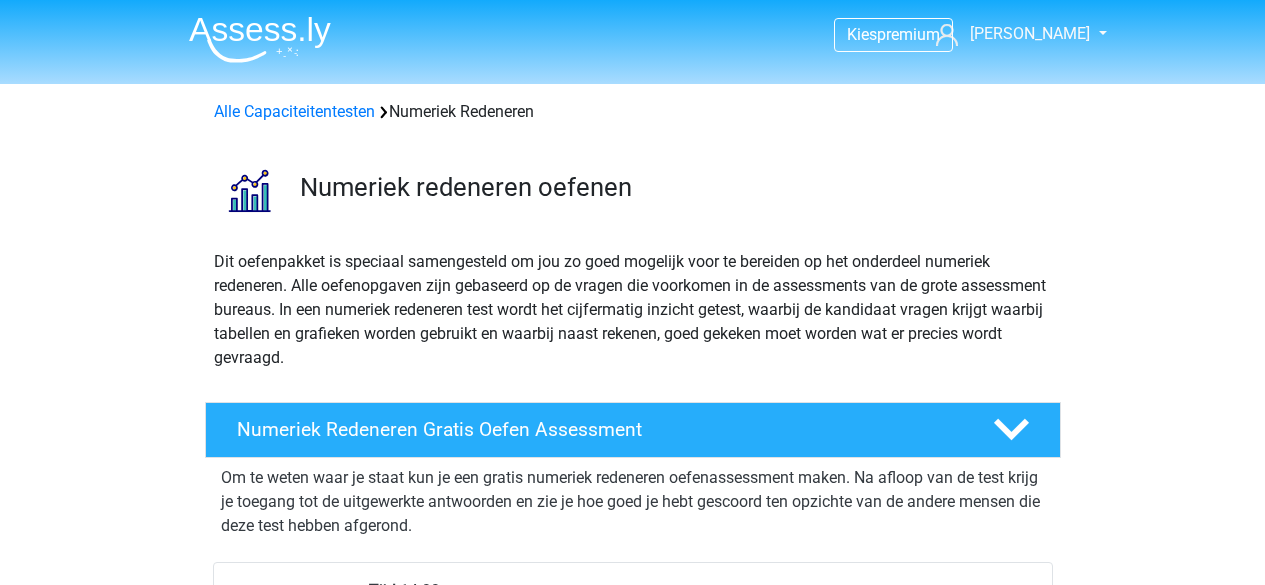 scroll, scrollTop: 0, scrollLeft: 0, axis: both 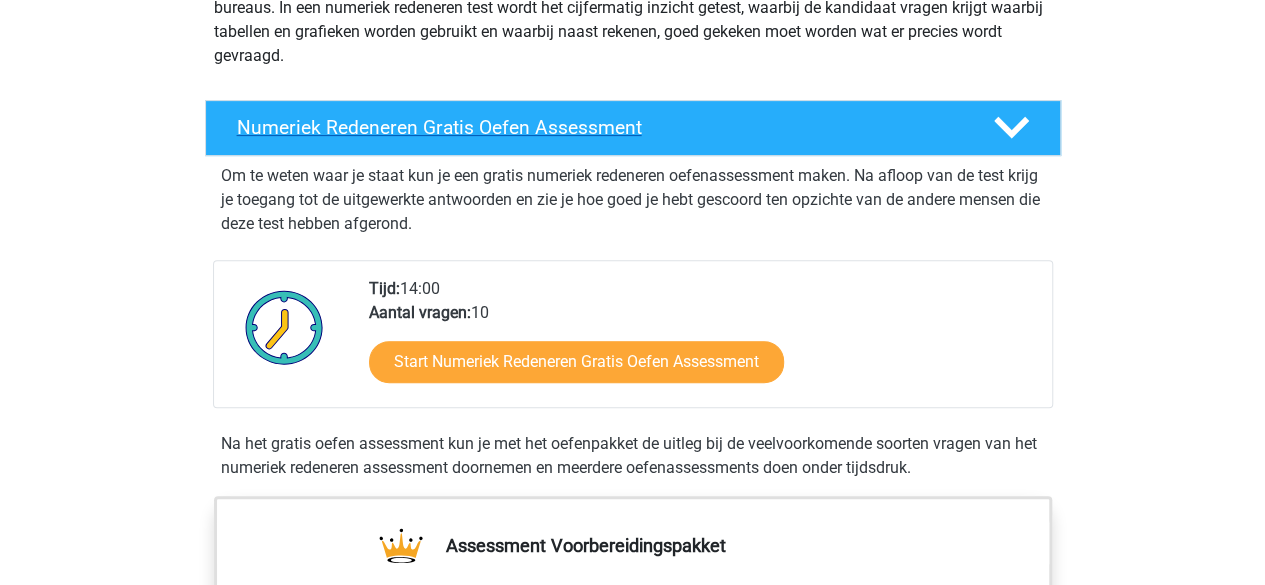 click 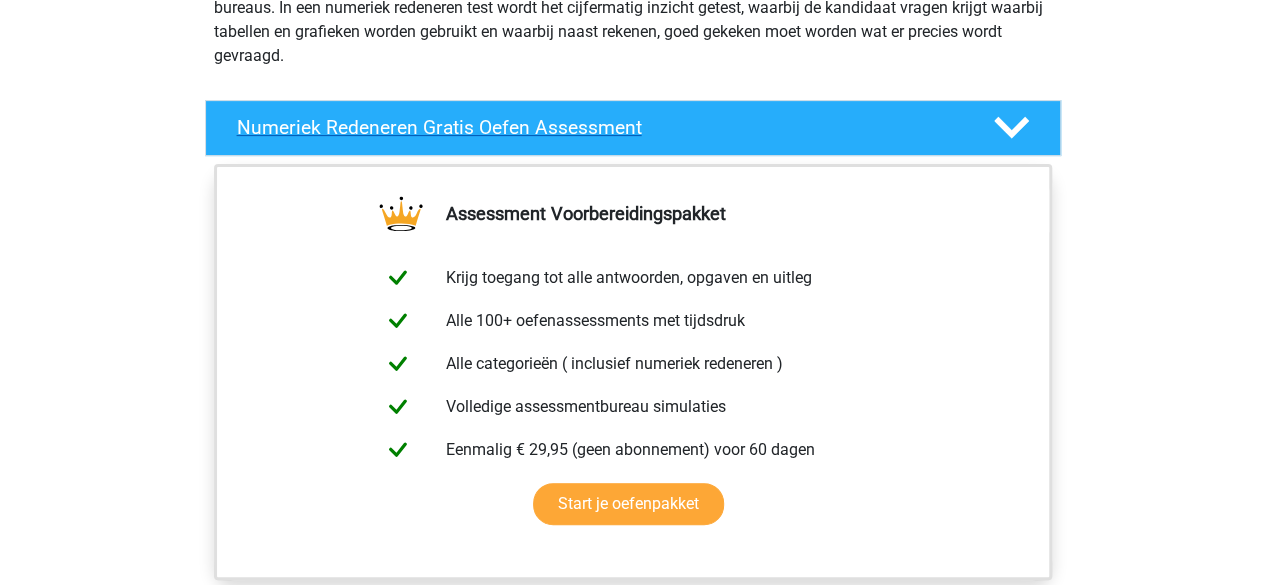 click 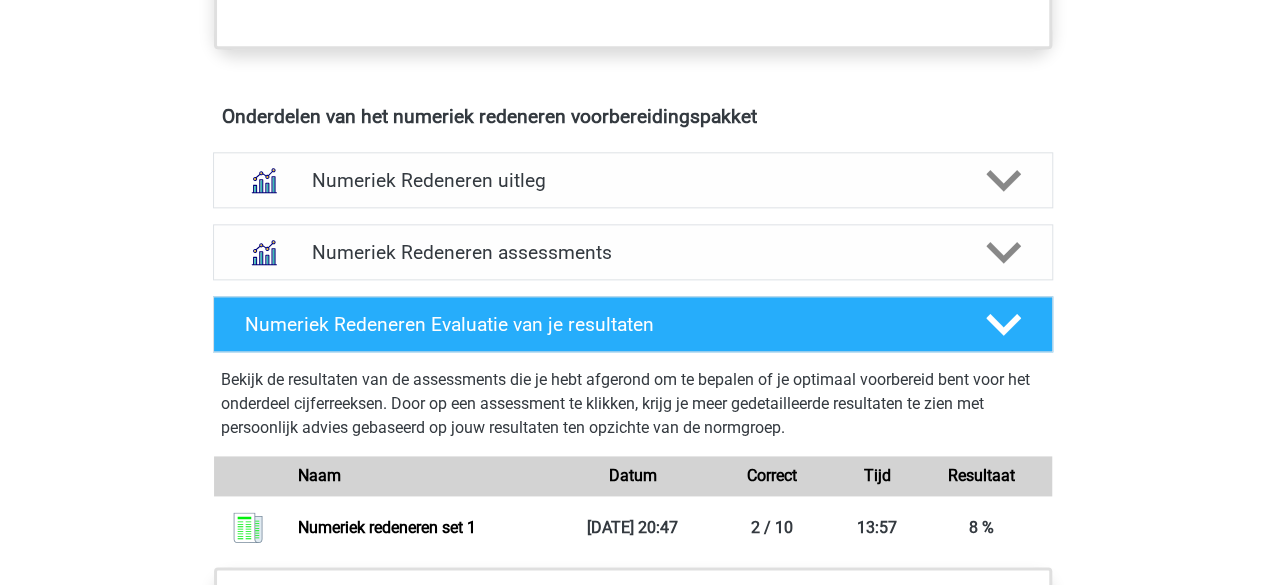 scroll, scrollTop: 1172, scrollLeft: 0, axis: vertical 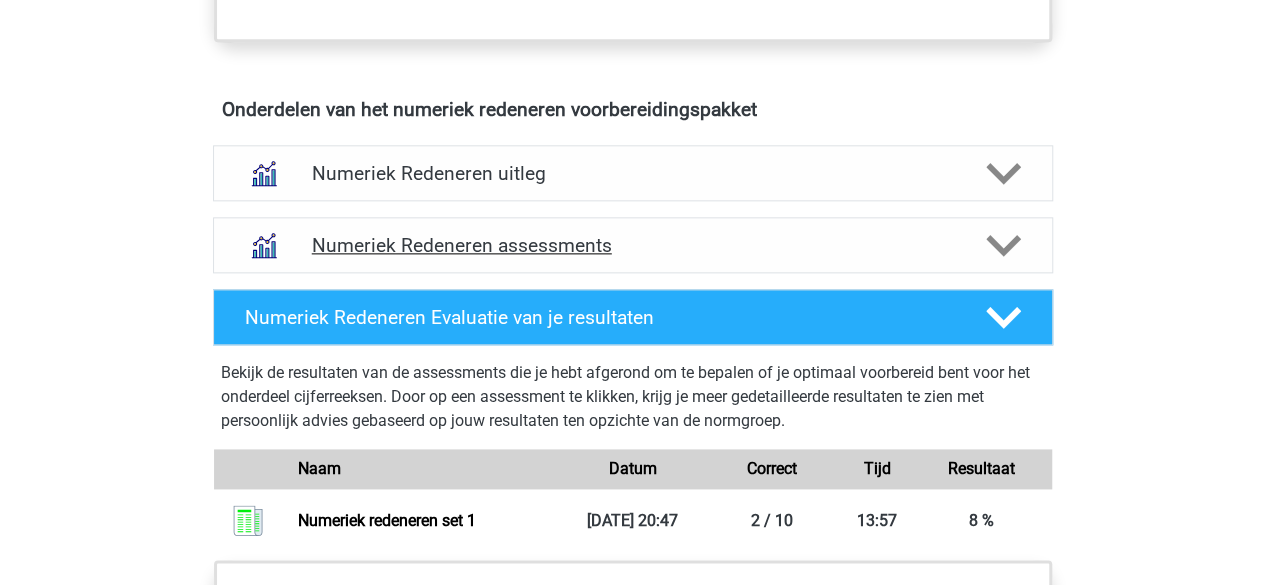 click 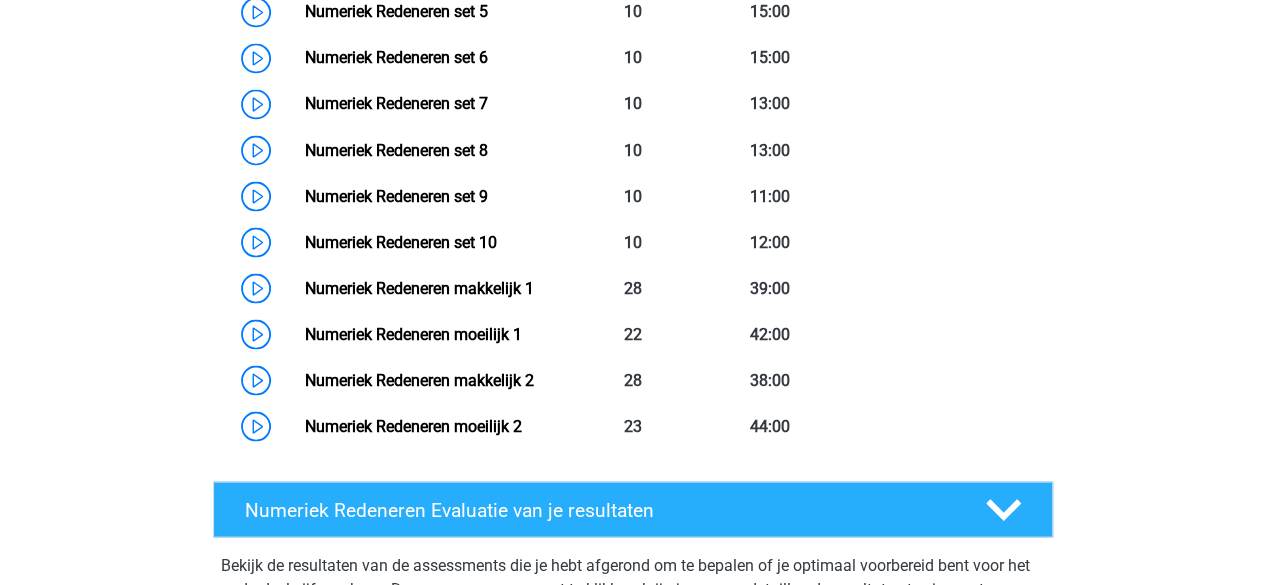 scroll, scrollTop: 1762, scrollLeft: 0, axis: vertical 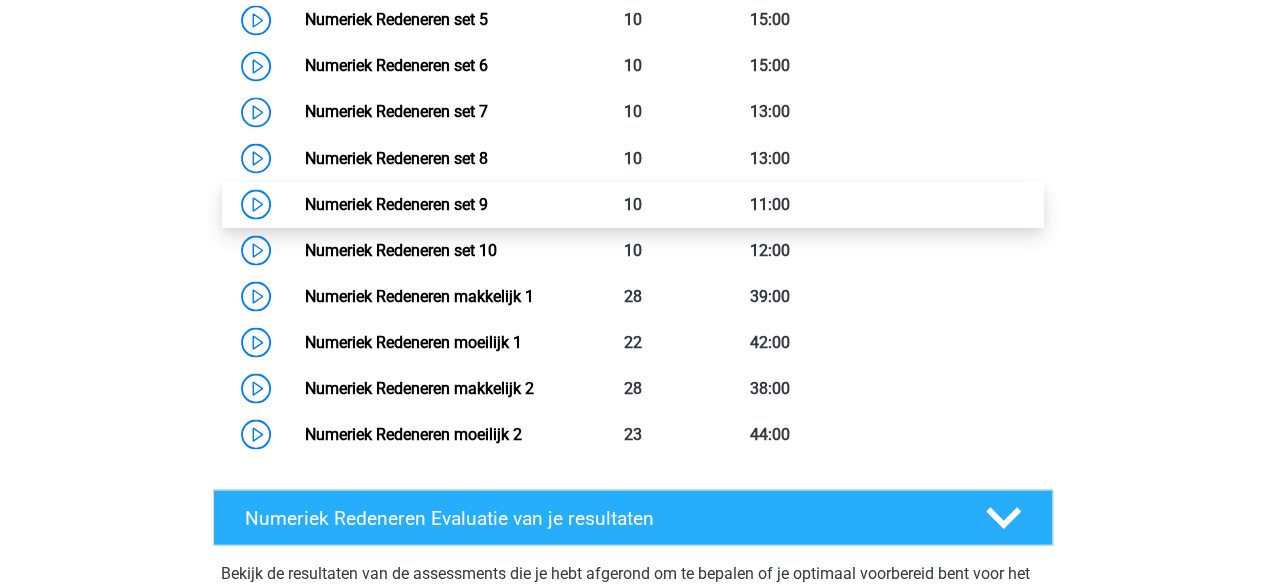 click on "Numeriek Redeneren
set 9" at bounding box center [396, 203] 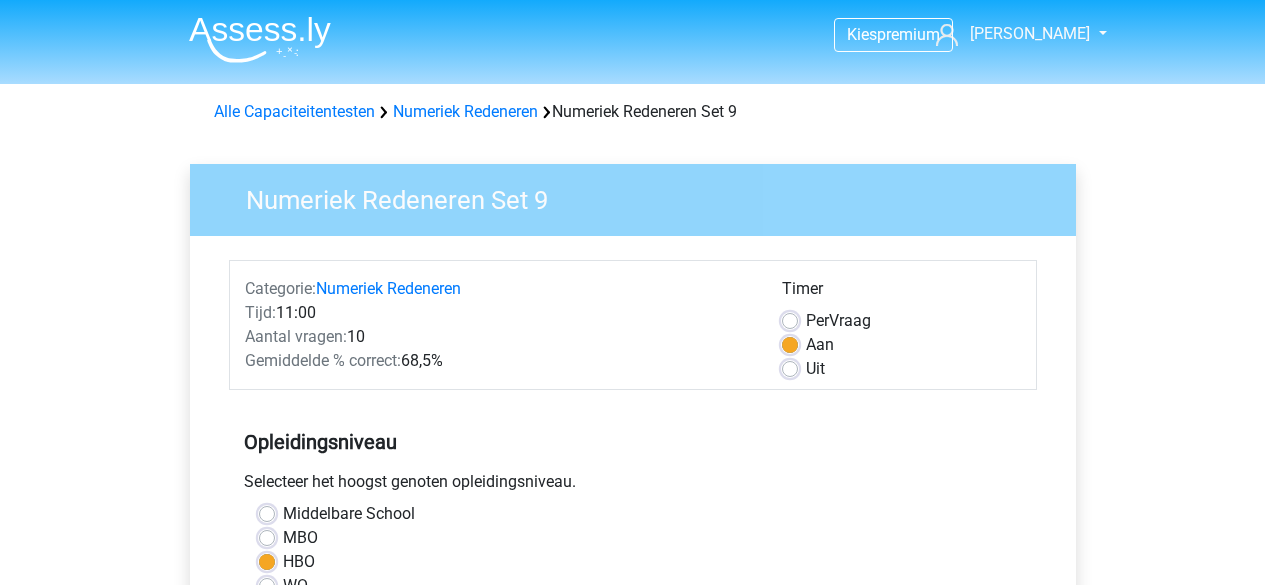 scroll, scrollTop: 0, scrollLeft: 0, axis: both 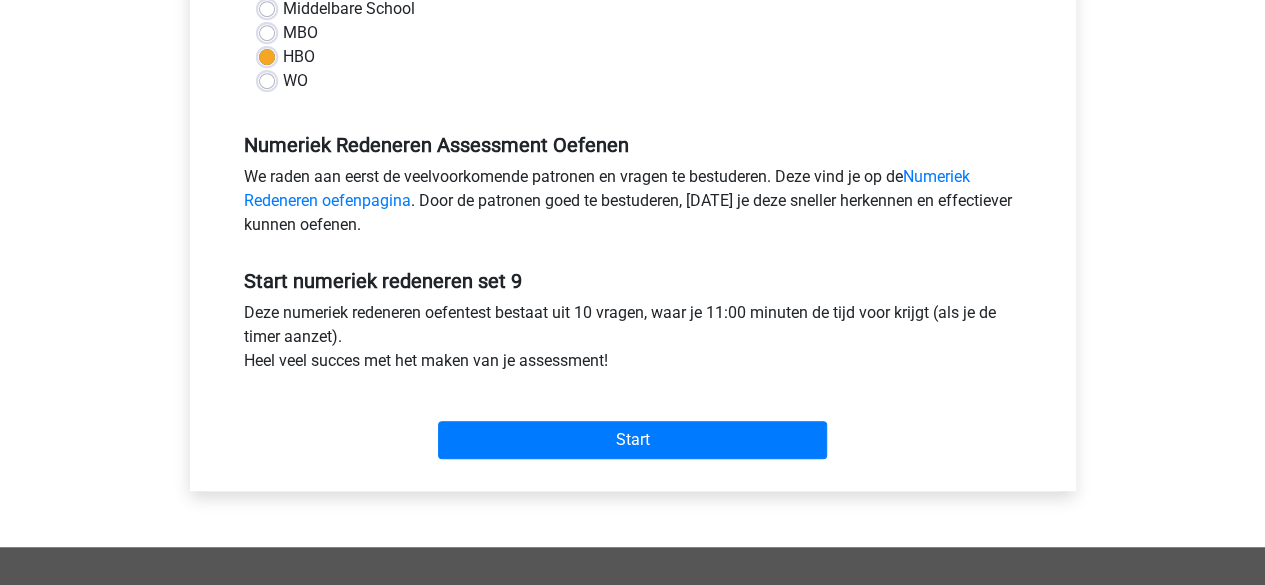 click on "Start" at bounding box center [633, 424] 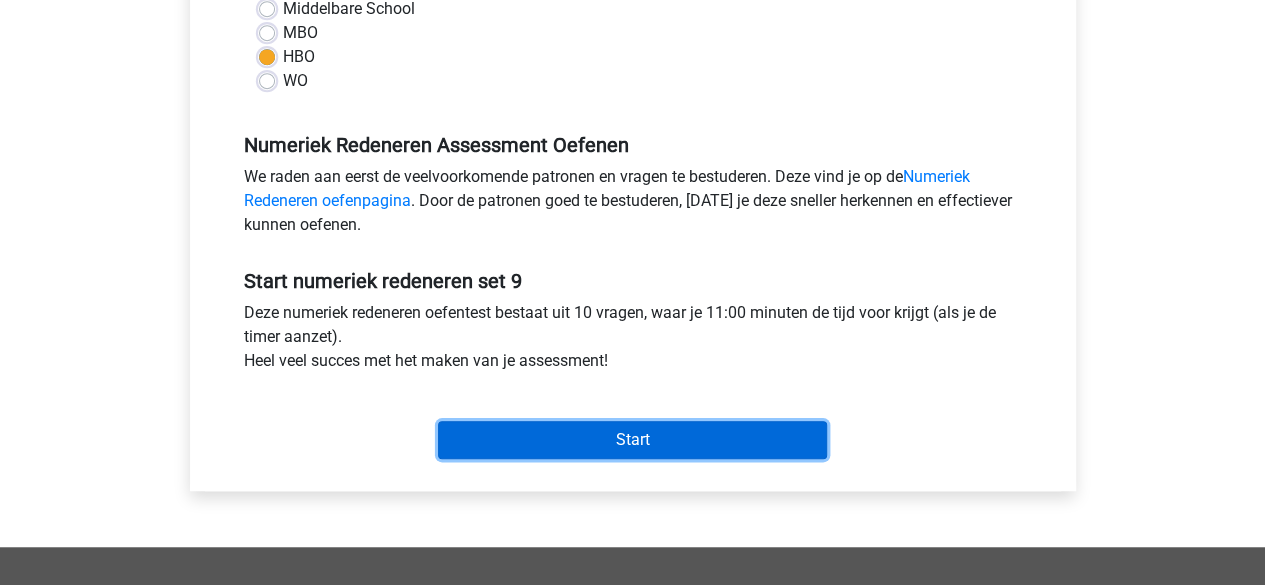 click on "Start" at bounding box center (632, 440) 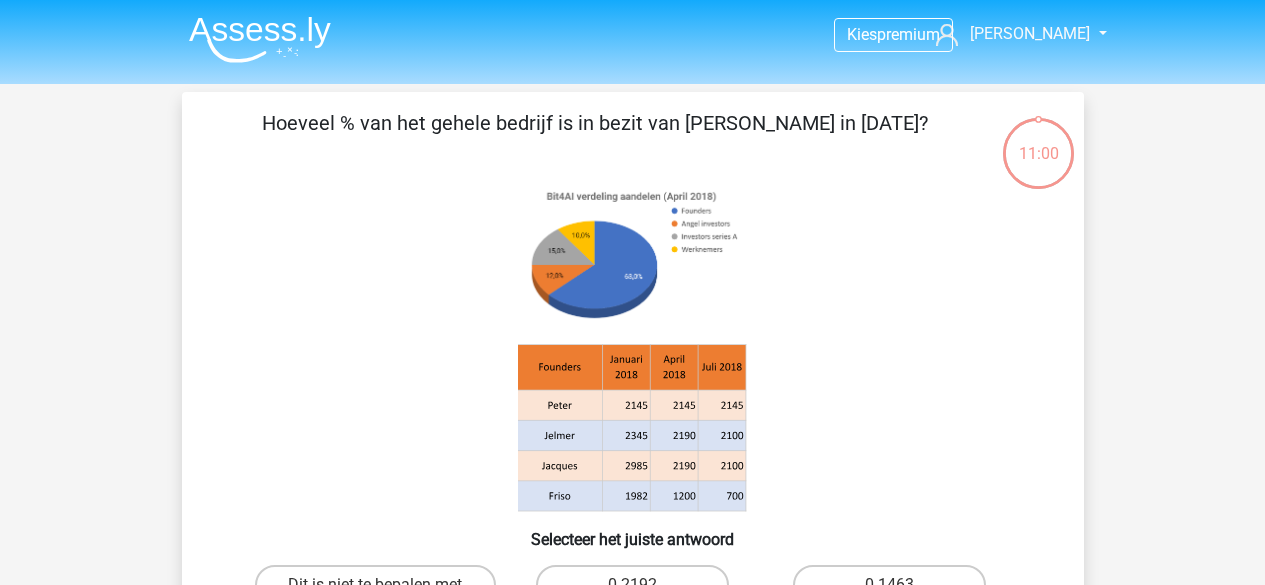 scroll, scrollTop: 0, scrollLeft: 0, axis: both 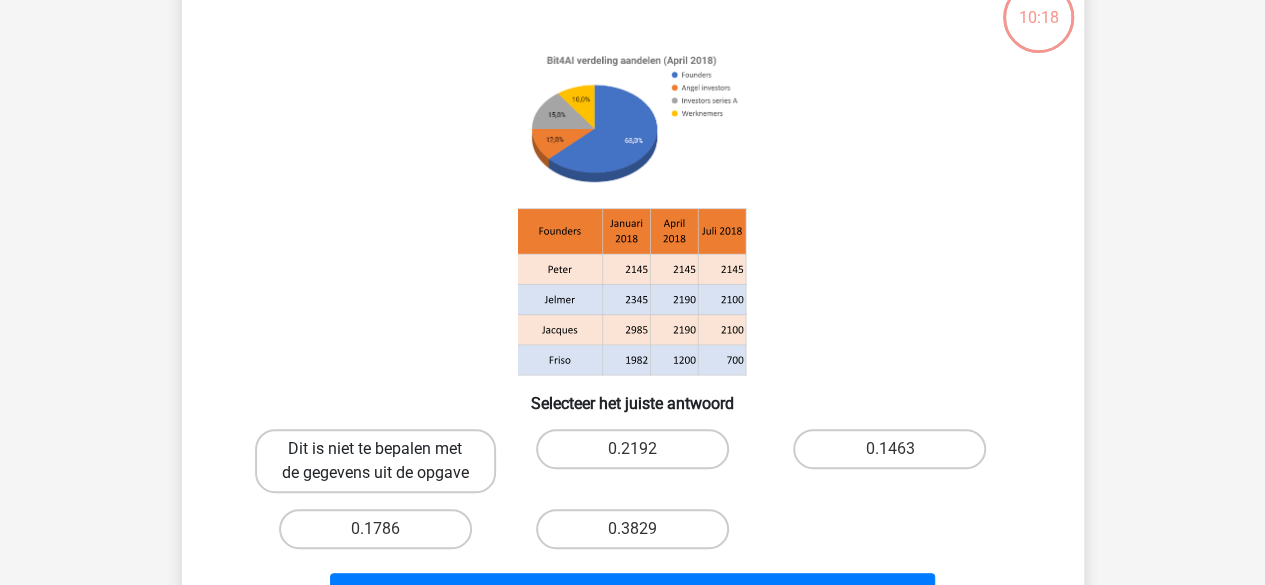 click on "Dit is niet te bepalen met de gegevens uit de opgave" at bounding box center [375, 461] 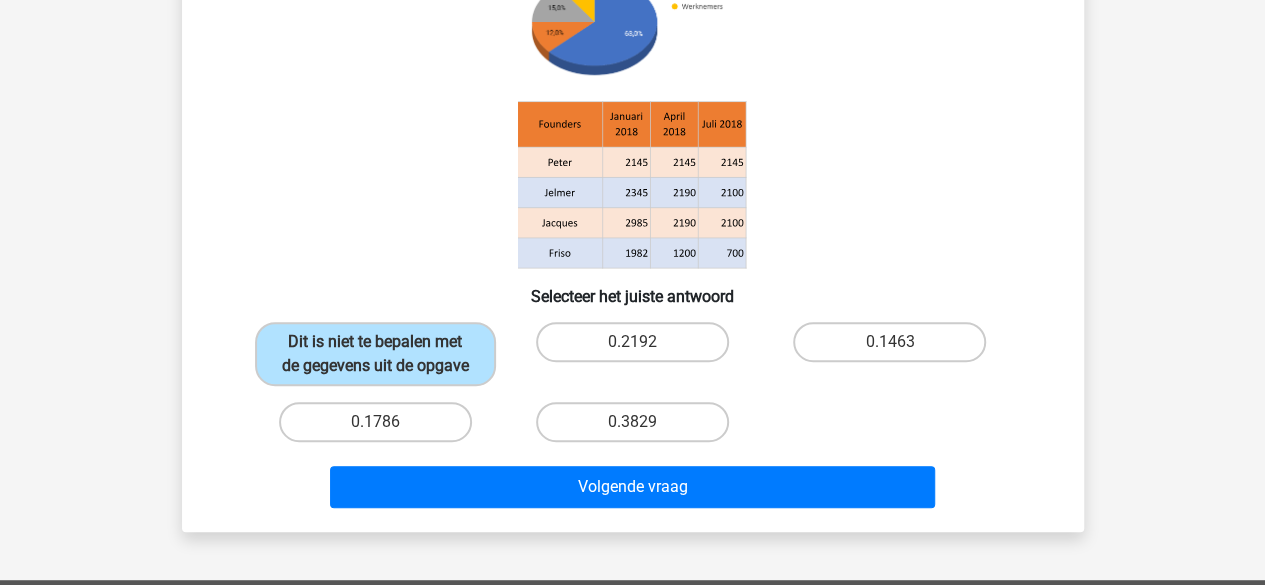 scroll, scrollTop: 261, scrollLeft: 0, axis: vertical 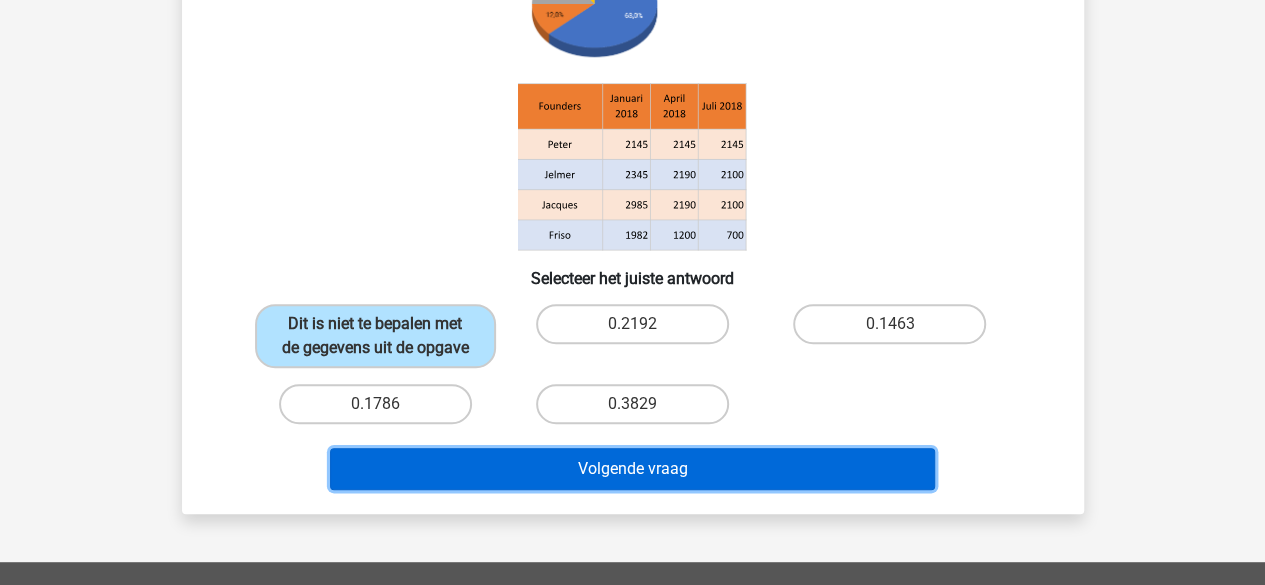 click on "Volgende vraag" at bounding box center [632, 469] 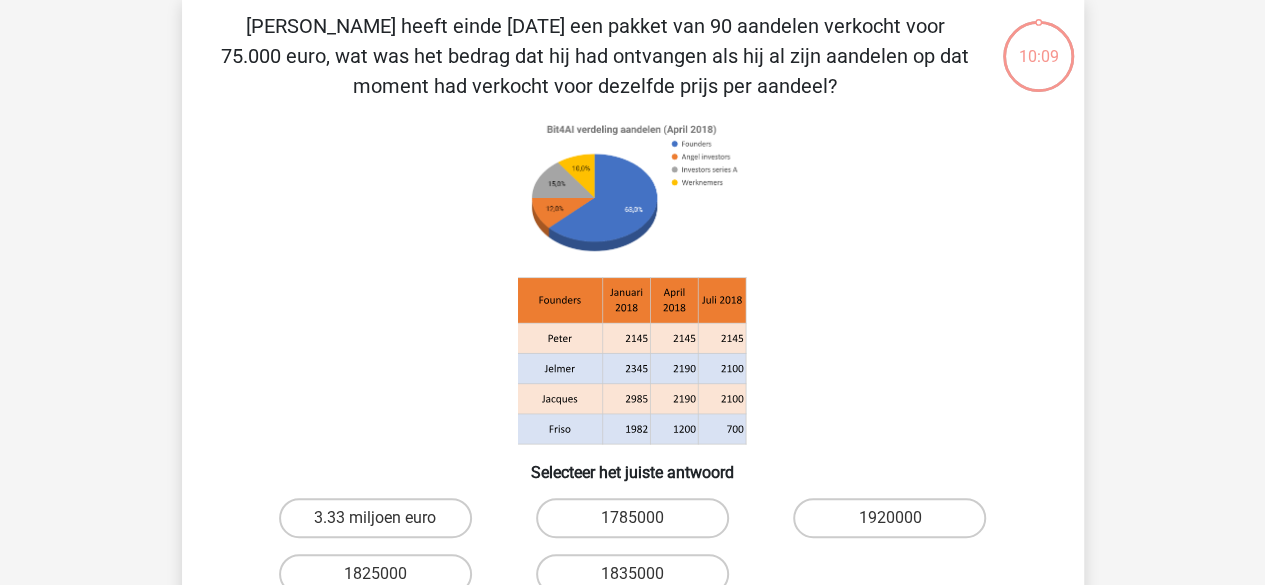 scroll, scrollTop: 92, scrollLeft: 0, axis: vertical 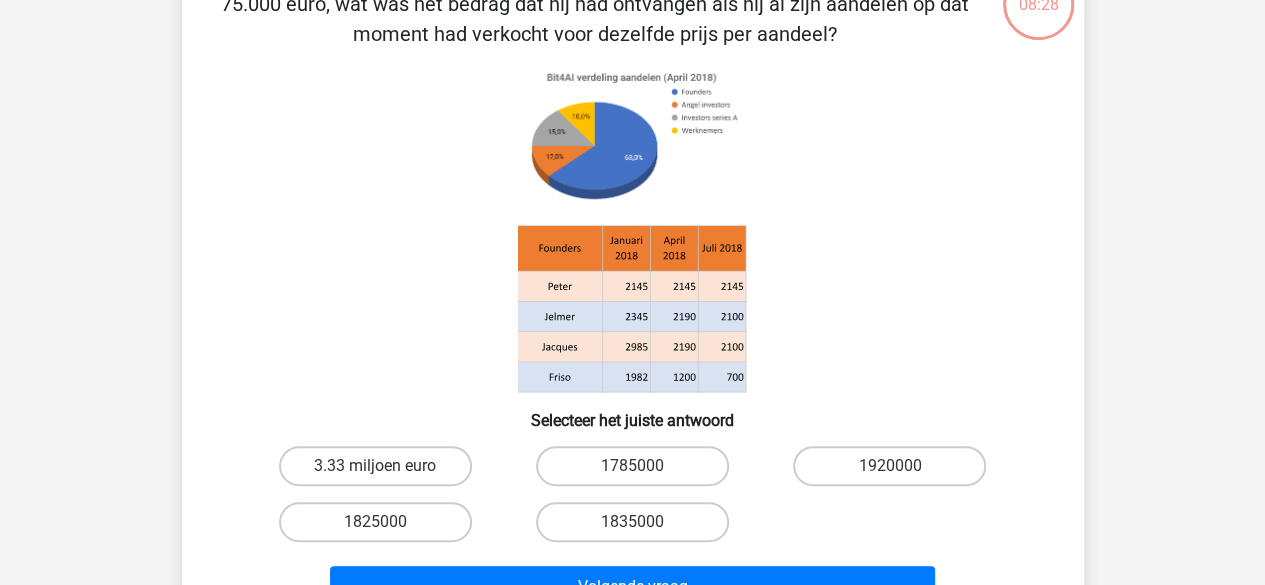 drag, startPoint x: 1262, startPoint y: 271, endPoint x: 1278, endPoint y: 245, distance: 30.528675 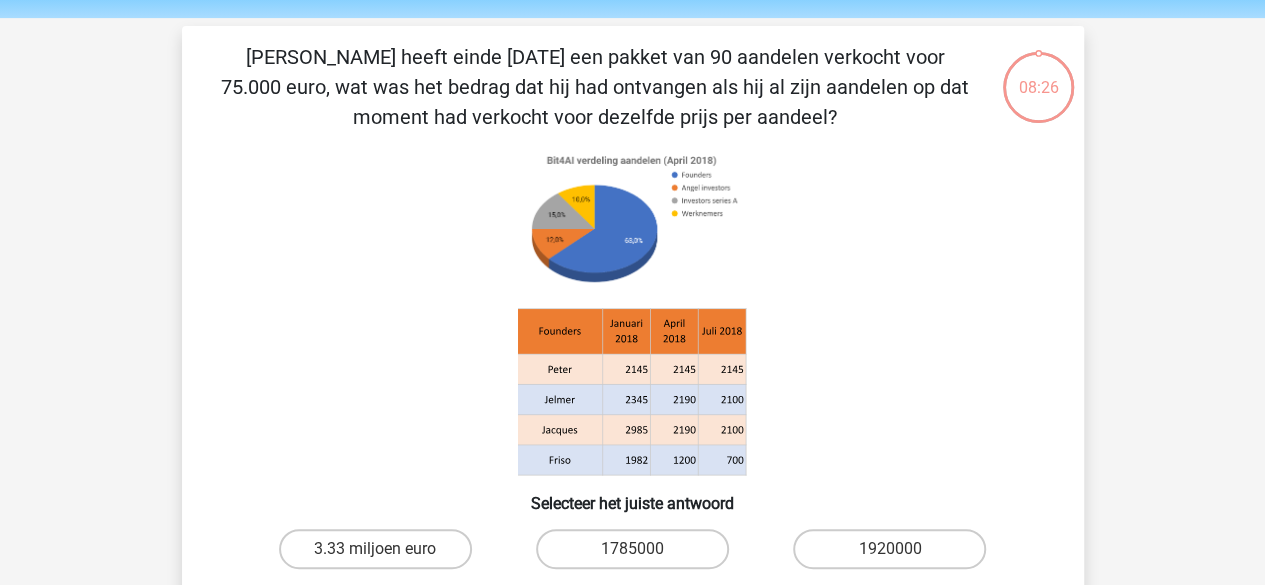 scroll, scrollTop: 72, scrollLeft: 0, axis: vertical 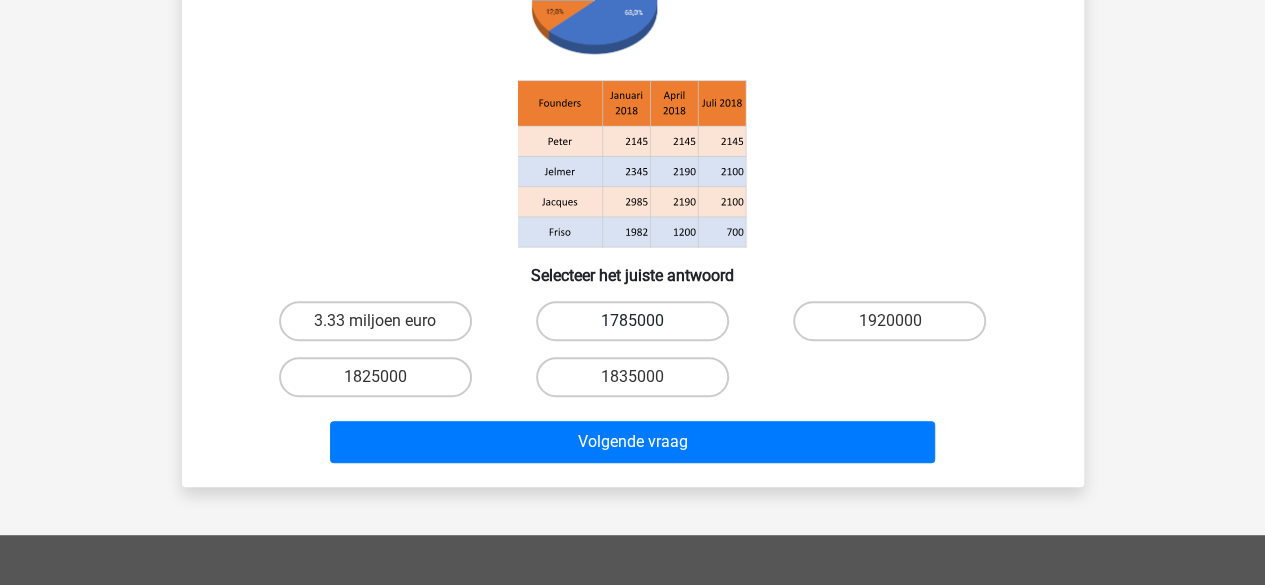 click on "1785000" at bounding box center (632, 321) 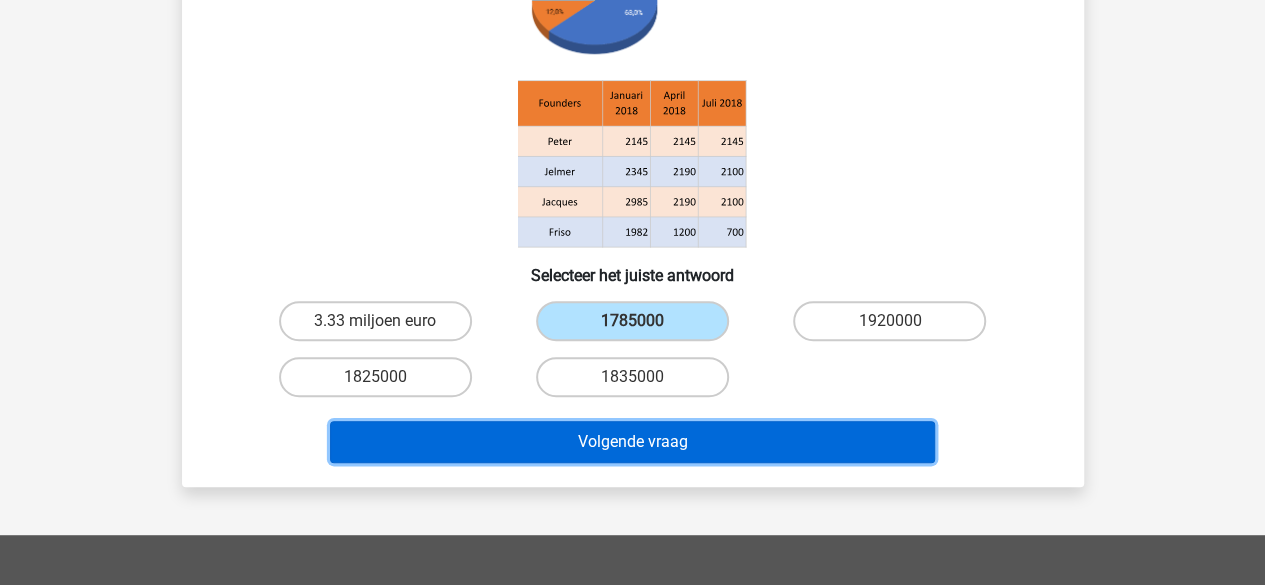 click on "Volgende vraag" at bounding box center [632, 442] 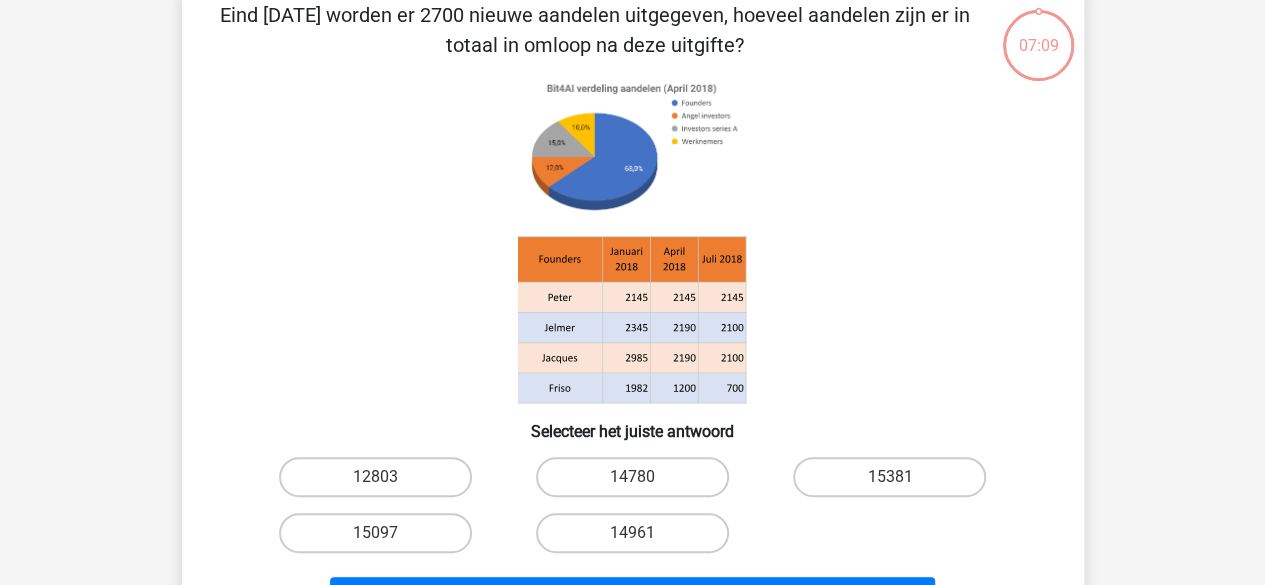 scroll, scrollTop: 92, scrollLeft: 0, axis: vertical 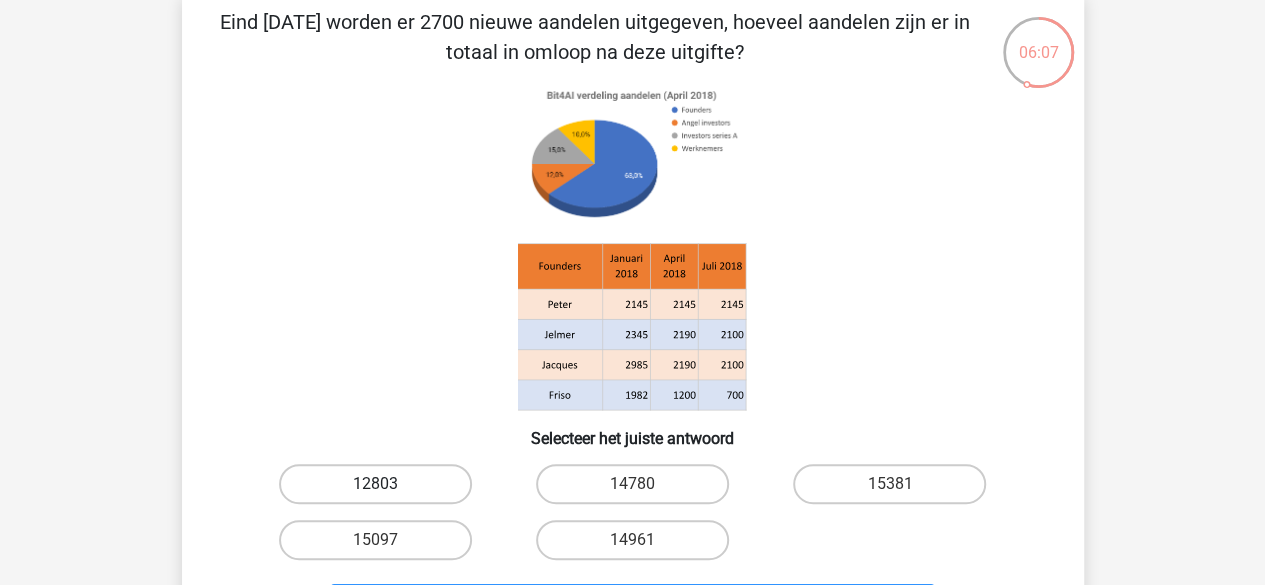 click on "12803" at bounding box center [375, 484] 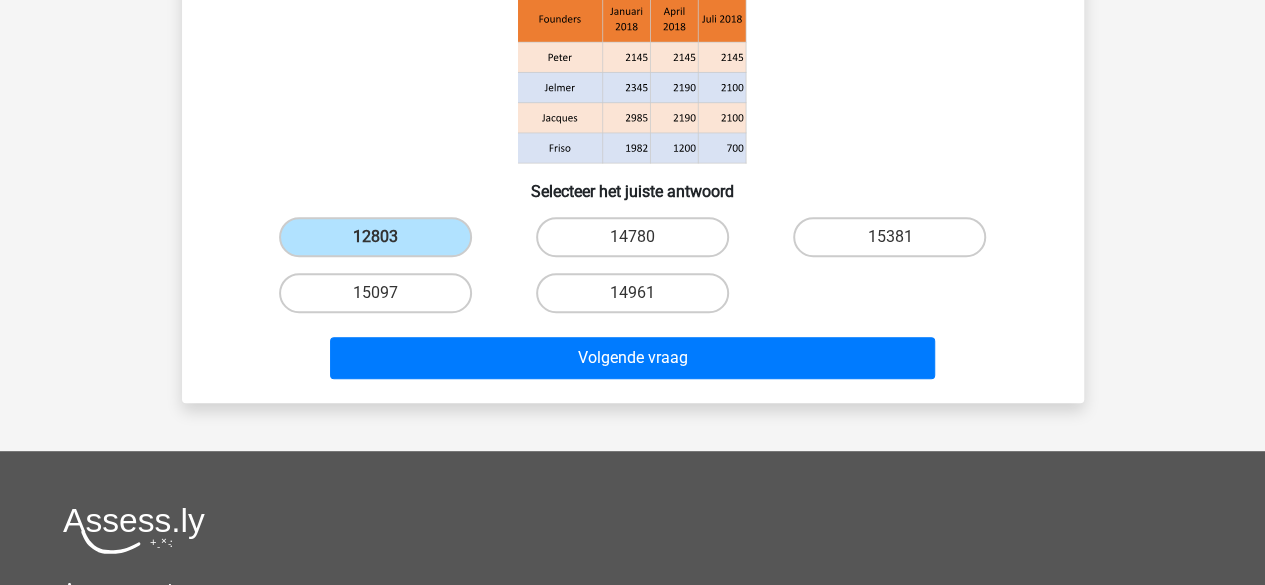 scroll, scrollTop: 361, scrollLeft: 0, axis: vertical 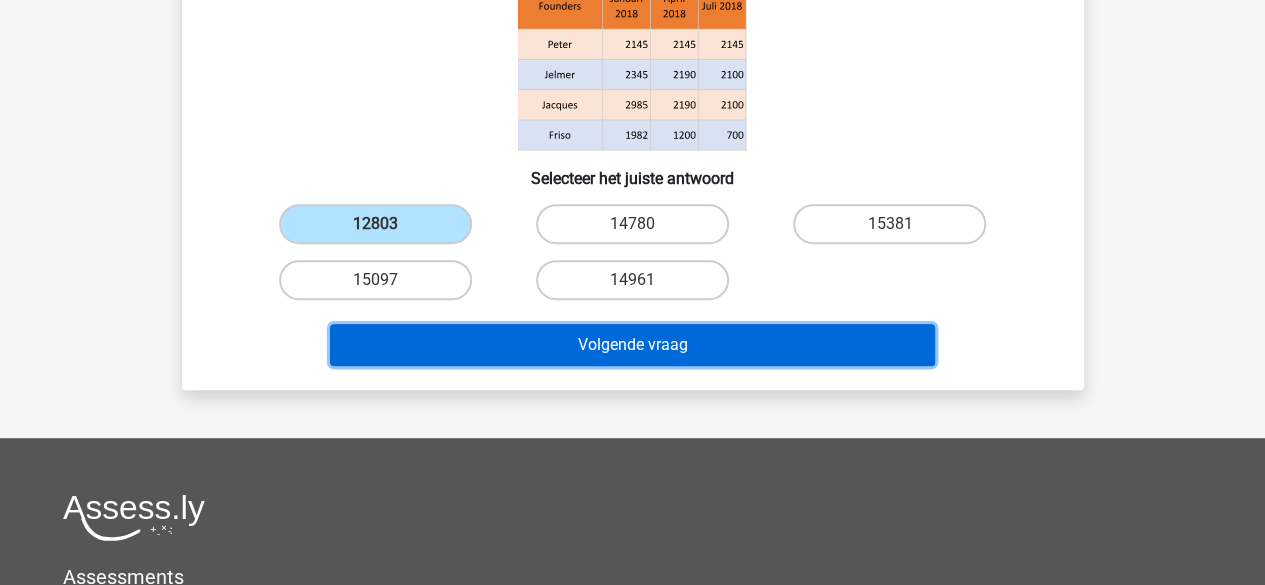 click on "Volgende vraag" at bounding box center [632, 345] 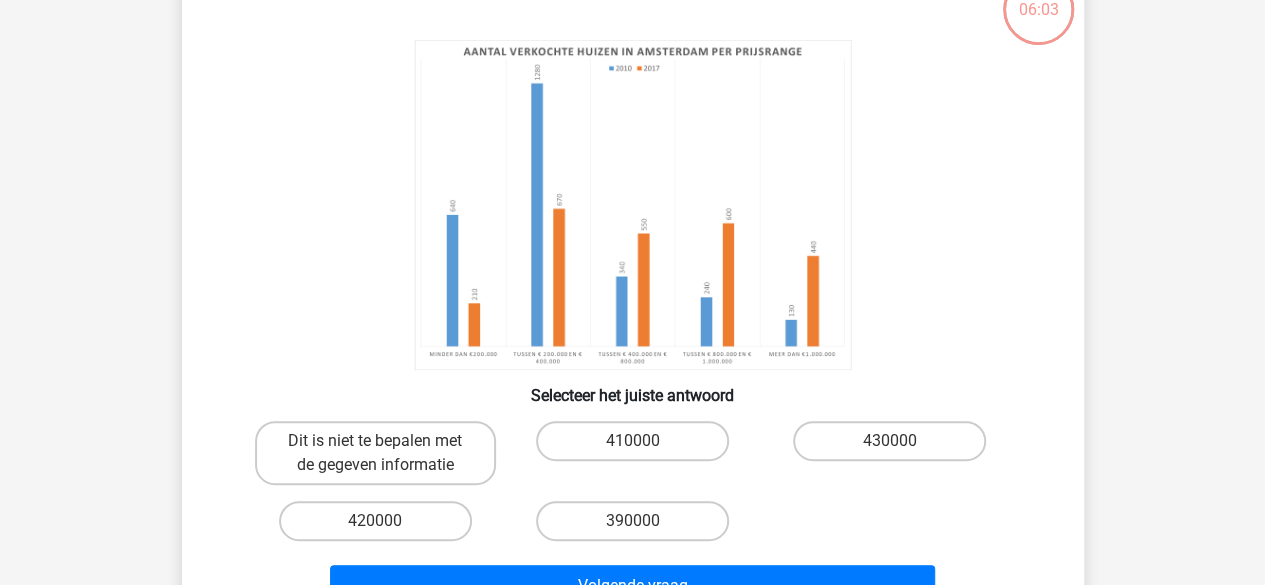 scroll, scrollTop: 92, scrollLeft: 0, axis: vertical 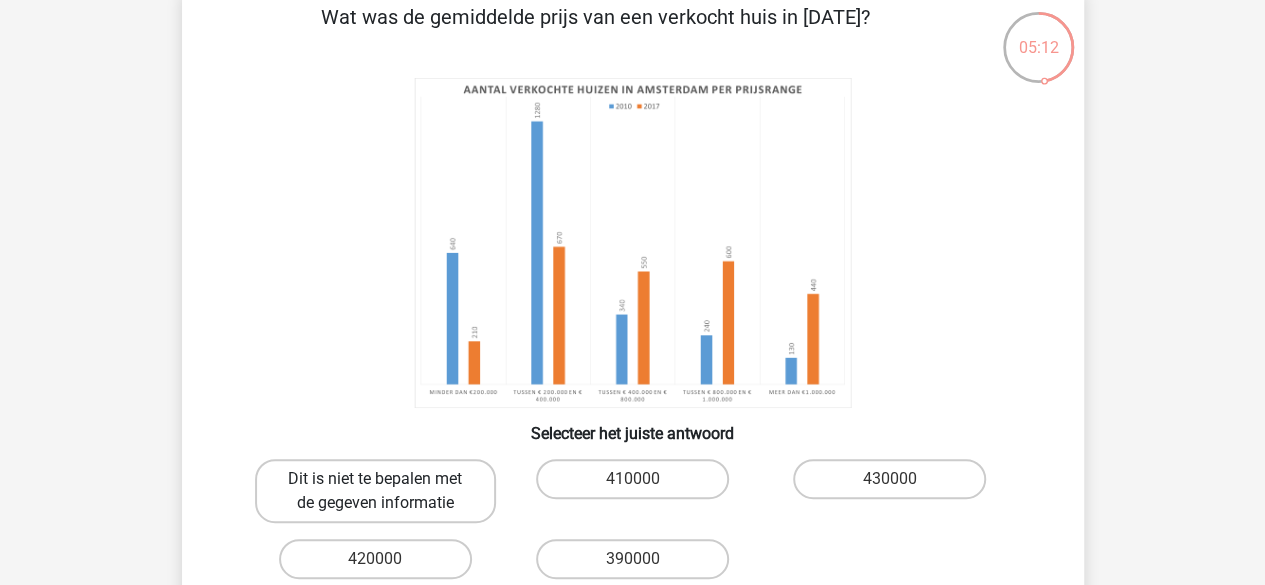 click on "Dit is niet te bepalen met de gegeven informatie" at bounding box center [375, 491] 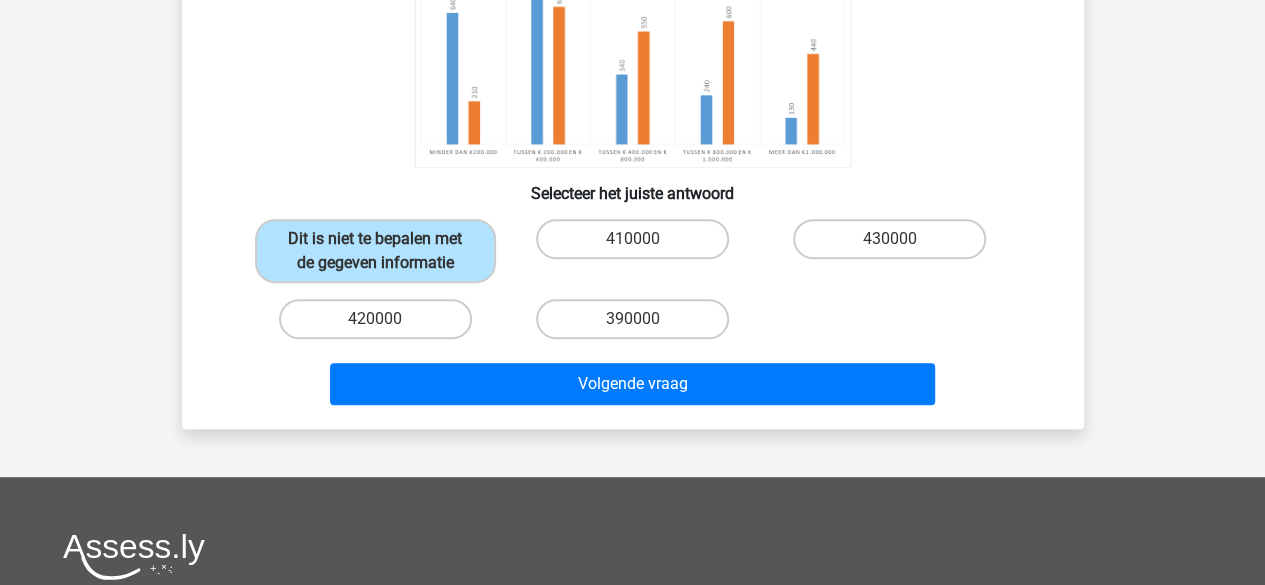 scroll, scrollTop: 388, scrollLeft: 0, axis: vertical 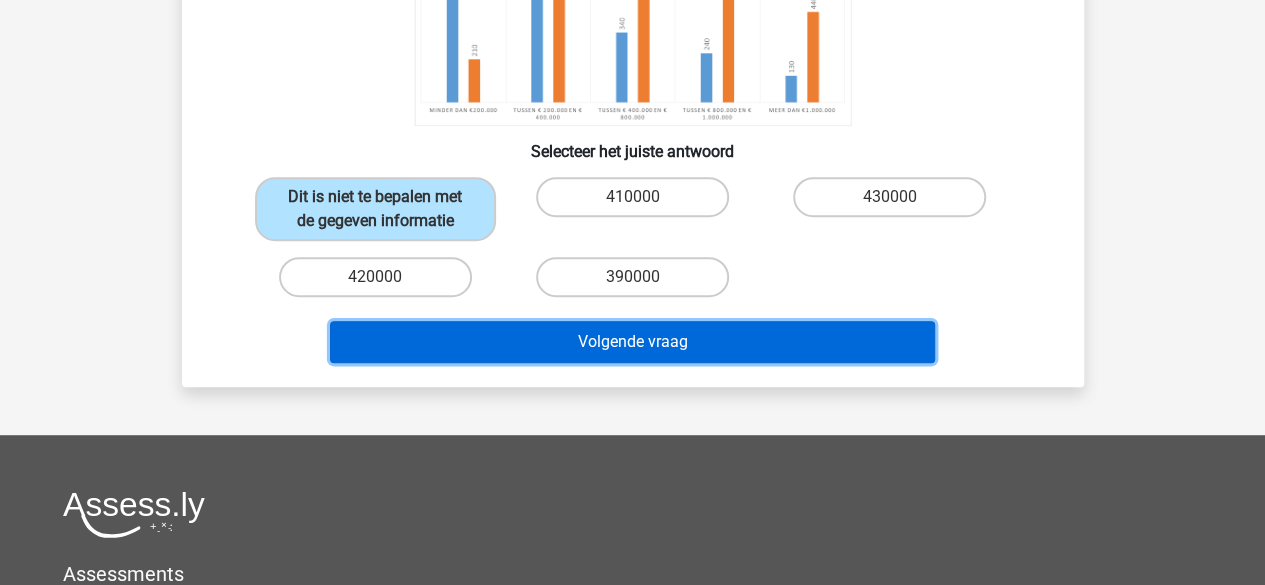 click on "Volgende vraag" at bounding box center [632, 342] 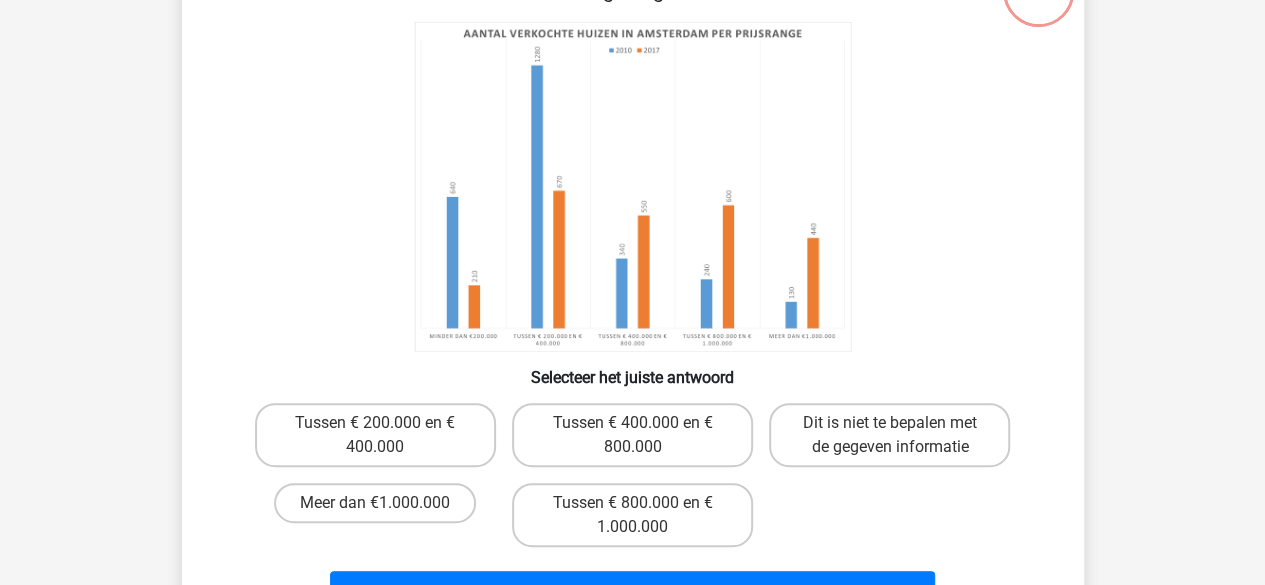 scroll, scrollTop: 92, scrollLeft: 0, axis: vertical 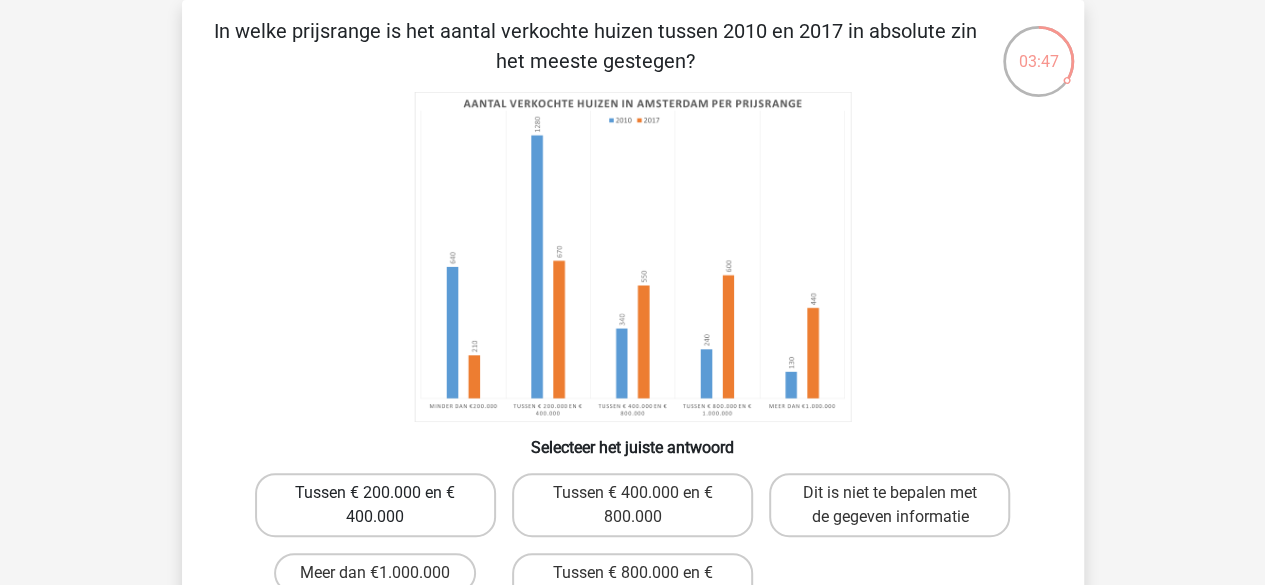 click on "Tussen € 200.000 en € 400.000" at bounding box center (375, 505) 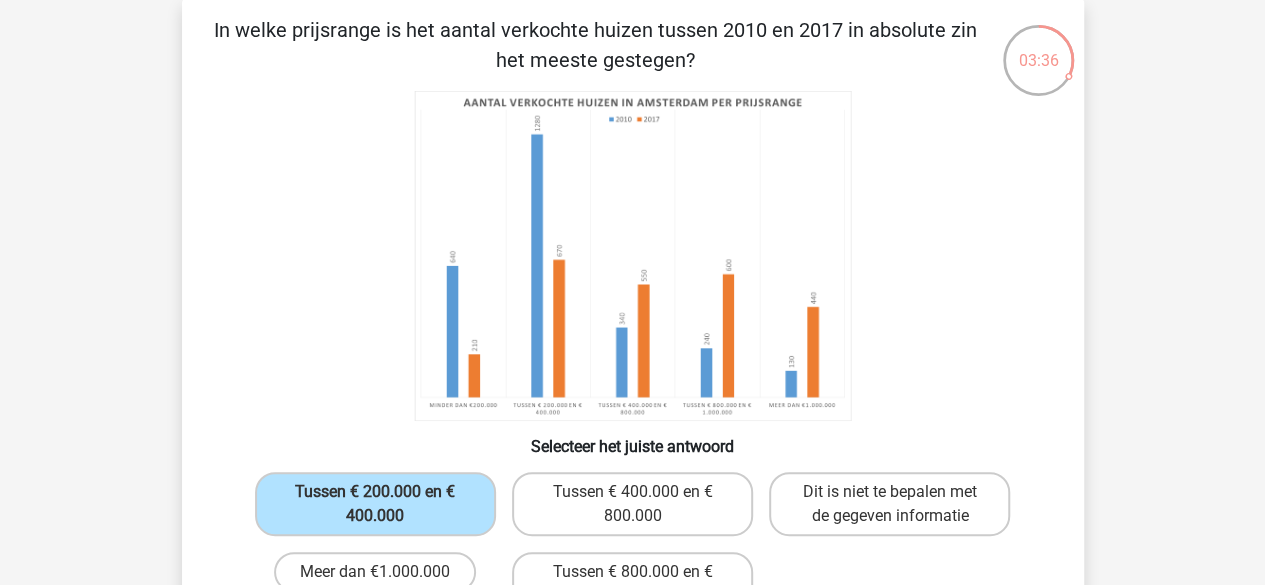 scroll, scrollTop: 94, scrollLeft: 0, axis: vertical 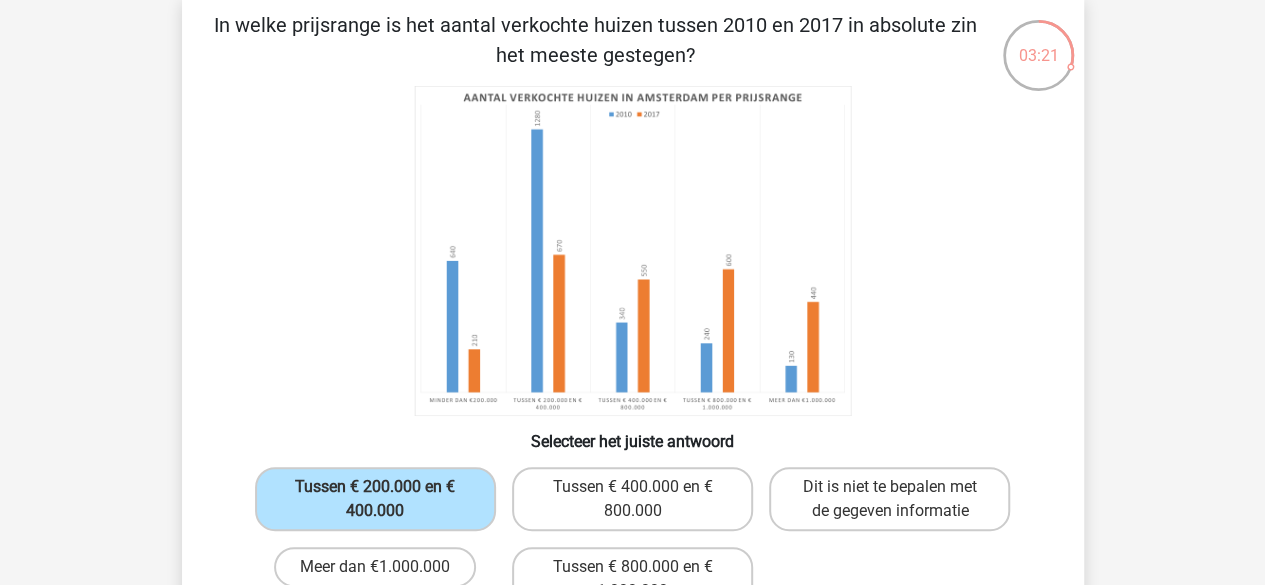 drag, startPoint x: 532, startPoint y: 245, endPoint x: 560, endPoint y: 271, distance: 38.209946 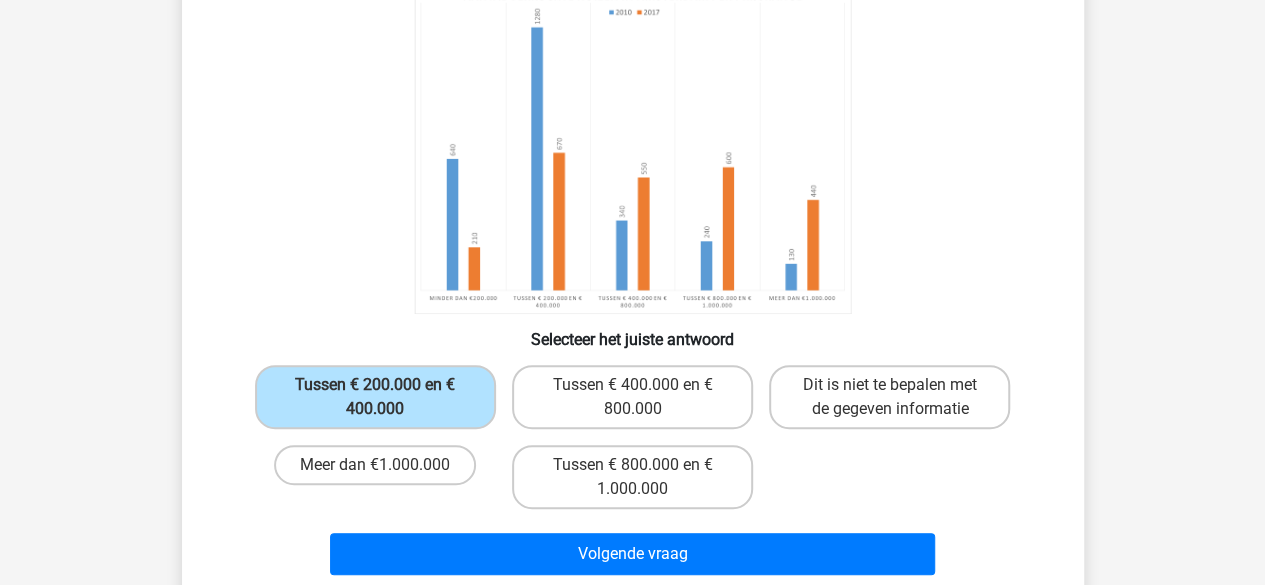scroll, scrollTop: 202, scrollLeft: 0, axis: vertical 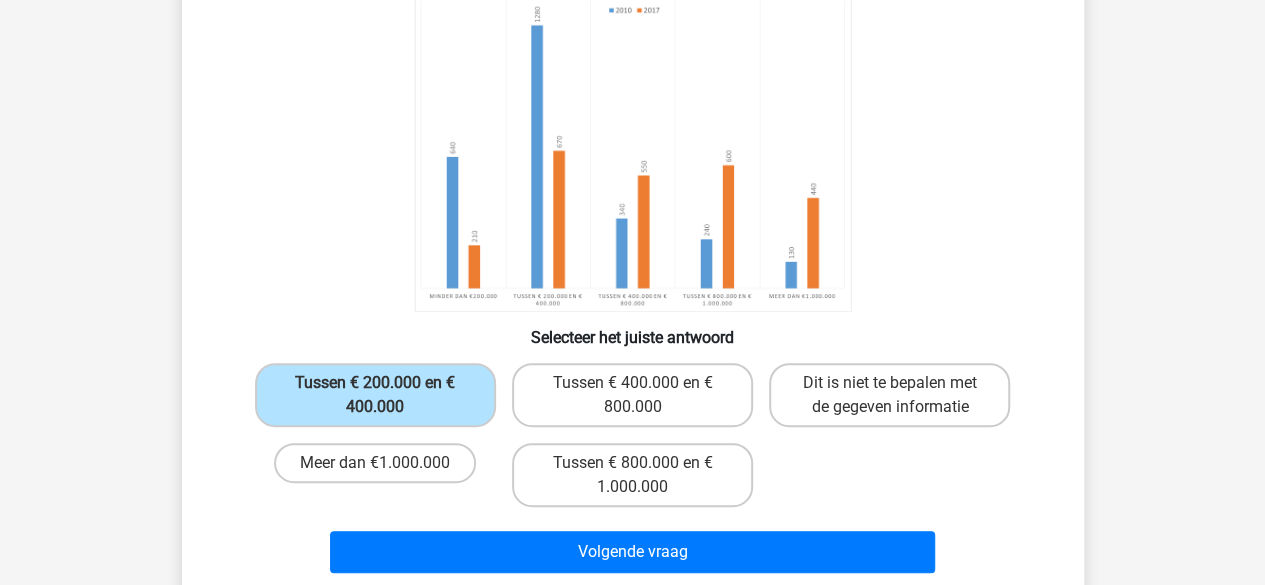 click 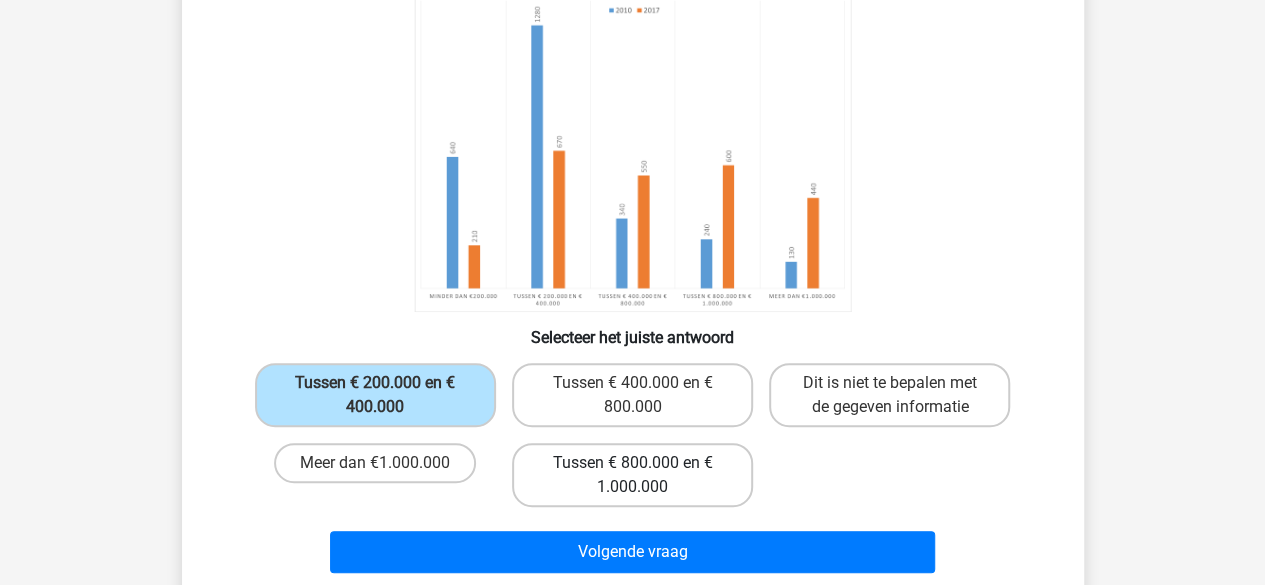 click on "Tussen € 800.000 en € 1.000.000" at bounding box center [632, 475] 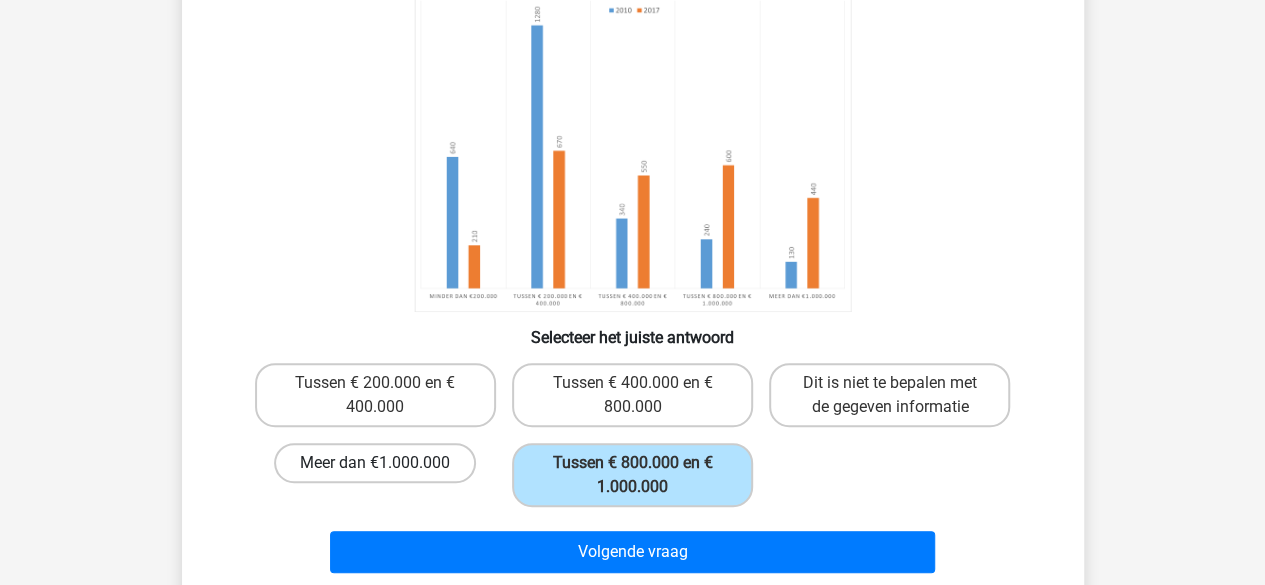 click on "Meer dan €1.000.000" at bounding box center (375, 463) 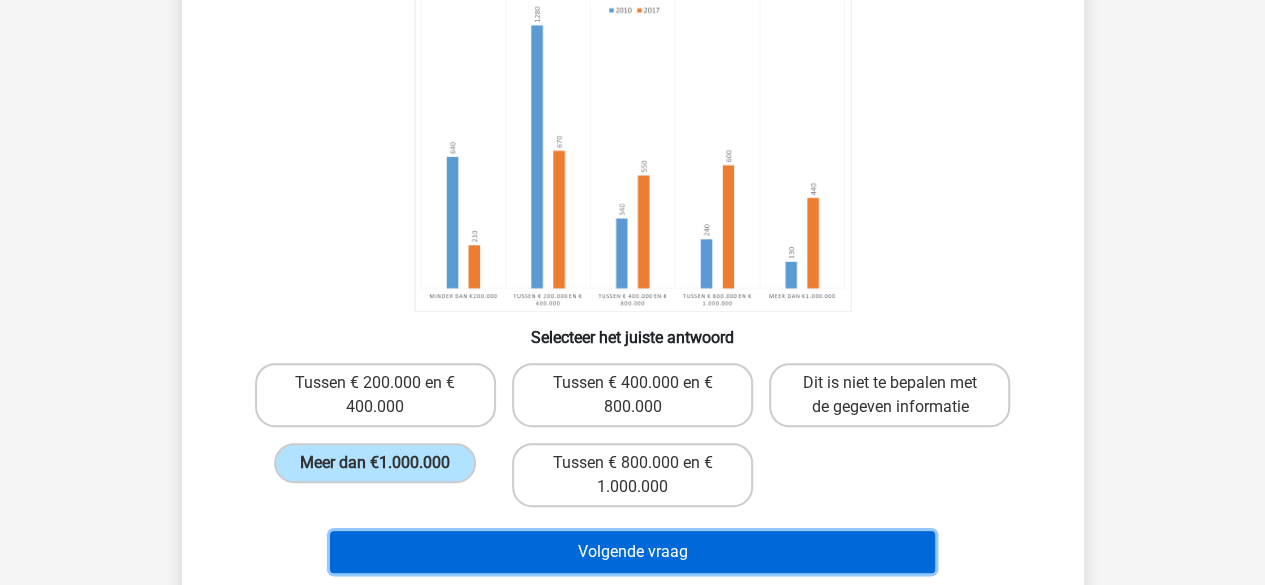 click on "Volgende vraag" at bounding box center [632, 552] 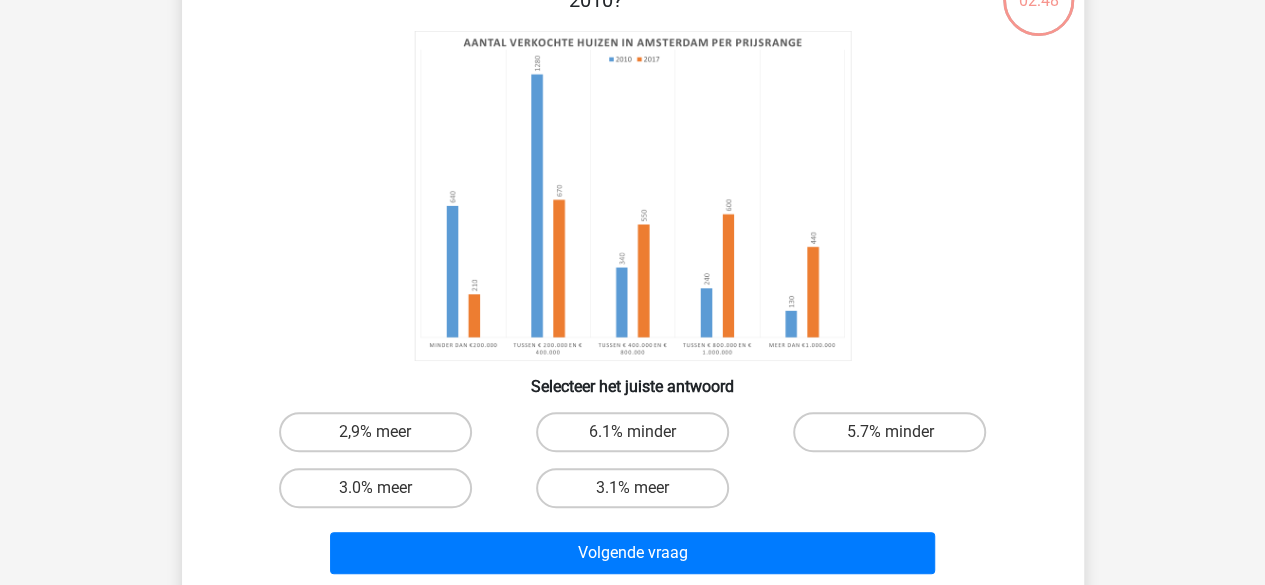 scroll, scrollTop: 92, scrollLeft: 0, axis: vertical 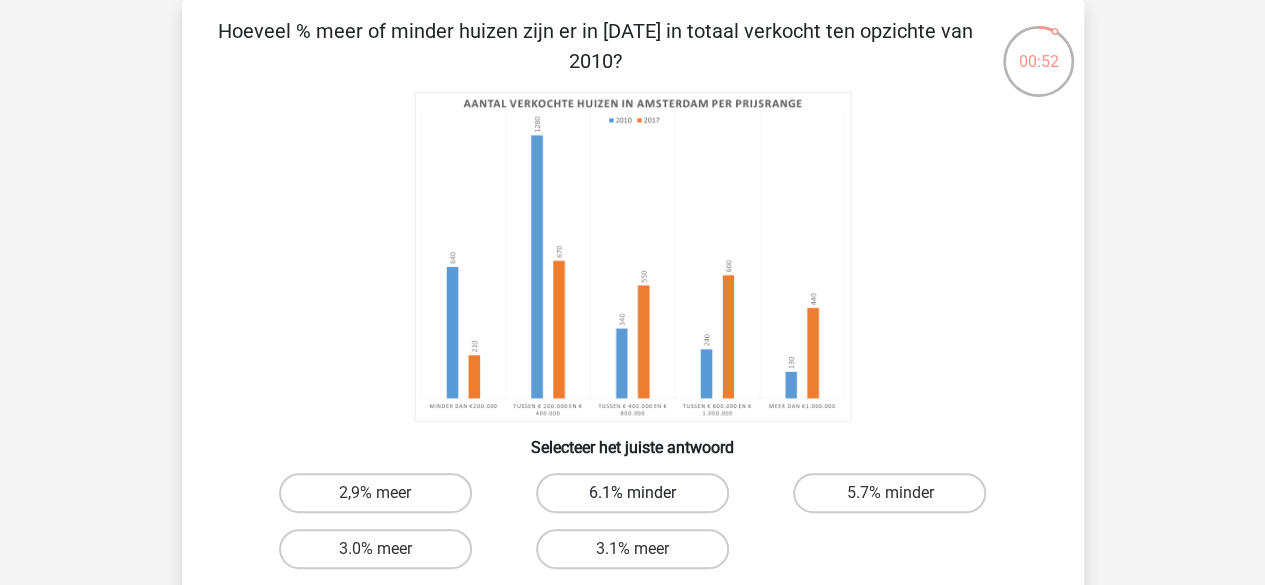 click on "6.1% minder" at bounding box center (632, 493) 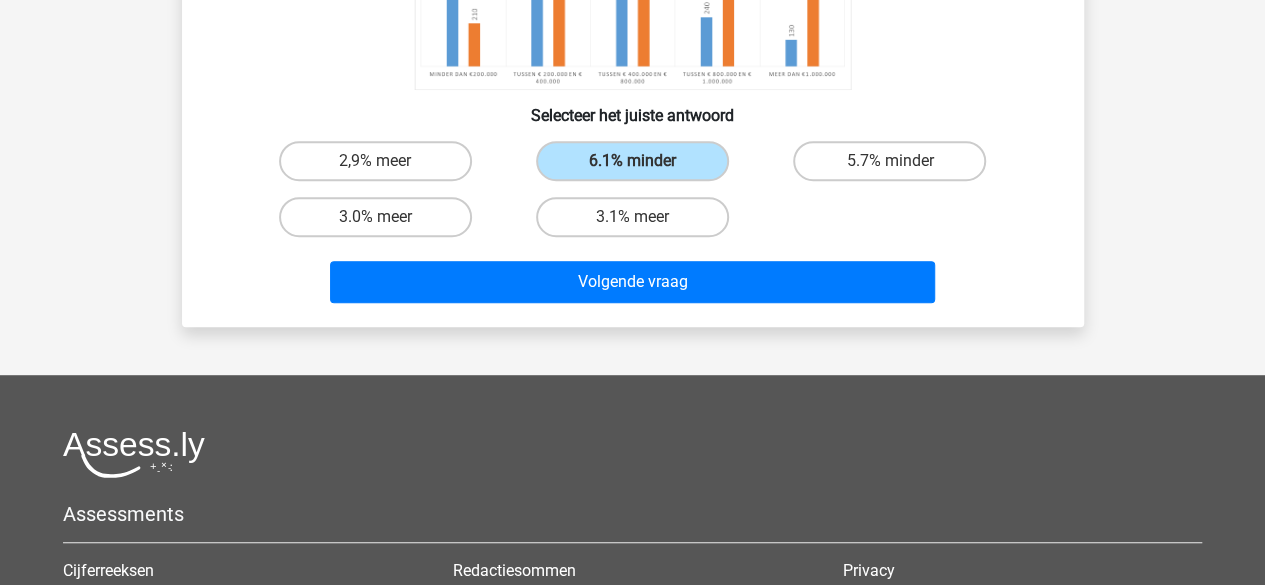 scroll, scrollTop: 454, scrollLeft: 0, axis: vertical 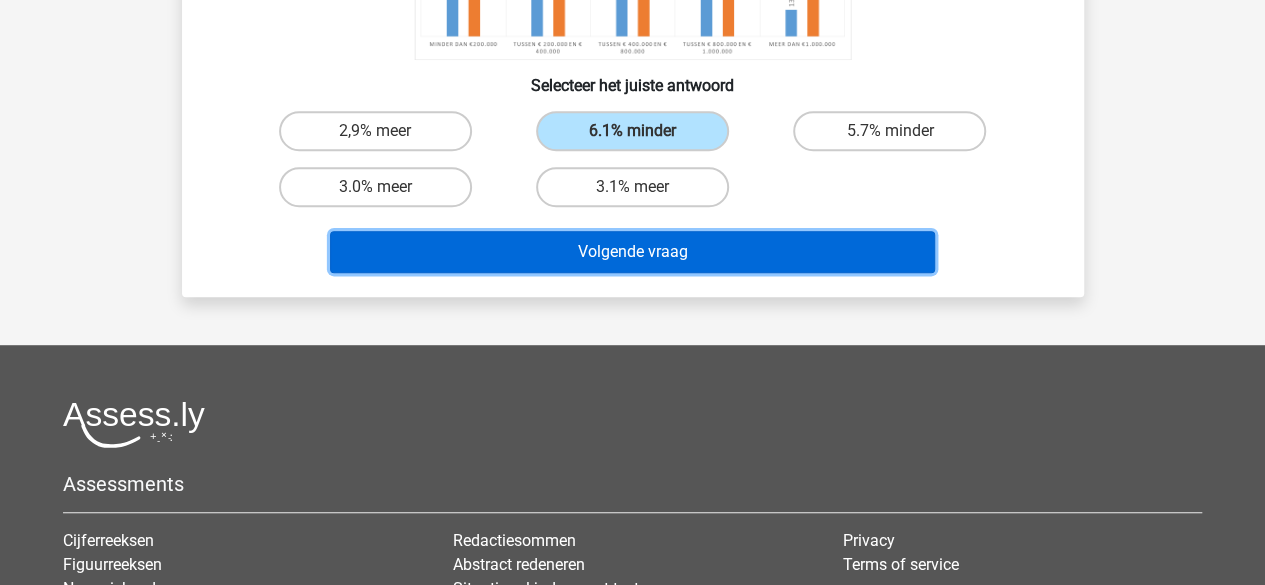 click on "Volgende vraag" at bounding box center [632, 252] 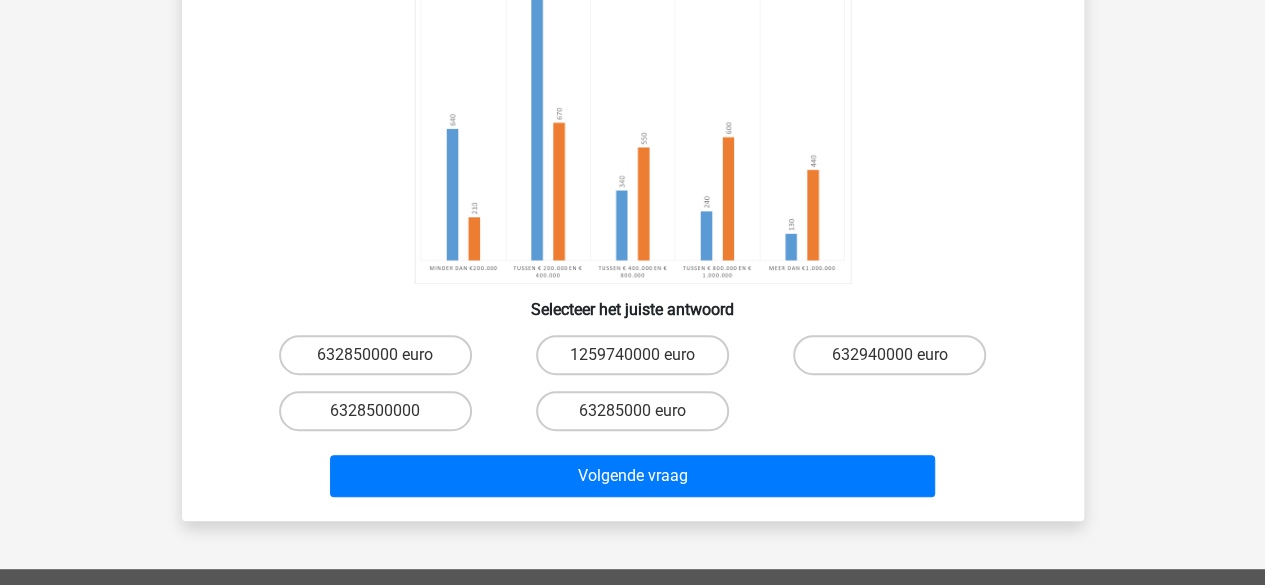scroll, scrollTop: 92, scrollLeft: 0, axis: vertical 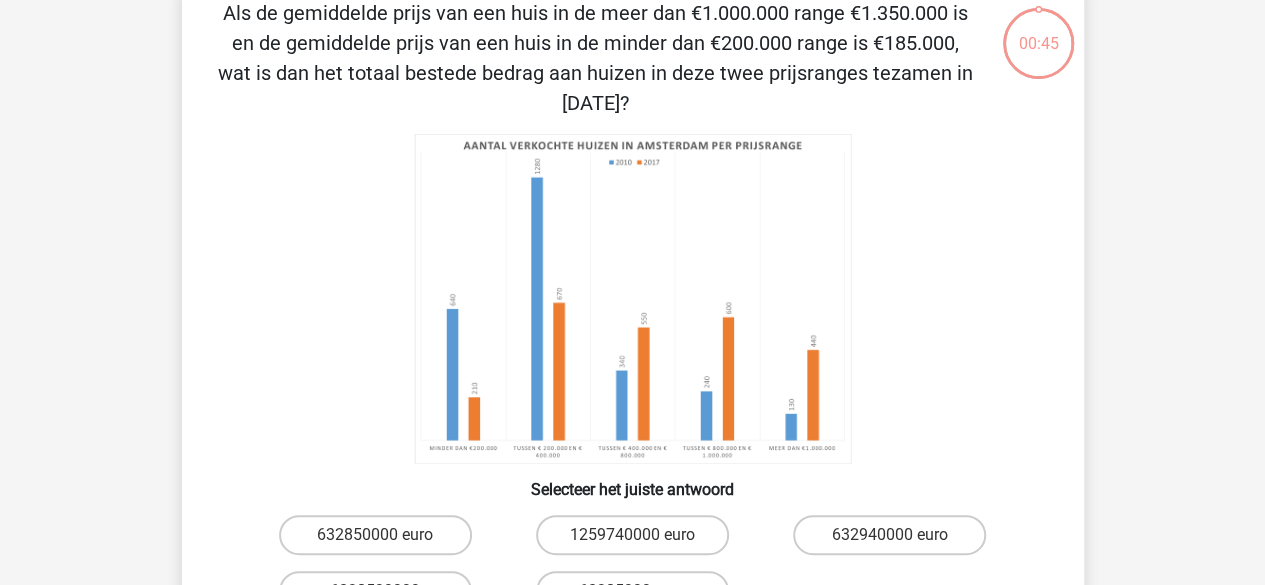 click on "Als de gemiddelde prijs van een huis in de meer dan €1.000.000 range €1.350.000 is en de gemiddelde prijs van een huis in de minder dan €200.000 range is €185.000,  wat is dan het totaal bestede bedrag aan huizen in deze twee prijsranges tezamen in 2017?
Selecteer het juiste antwoord
632850000 euro" at bounding box center (633, 341) 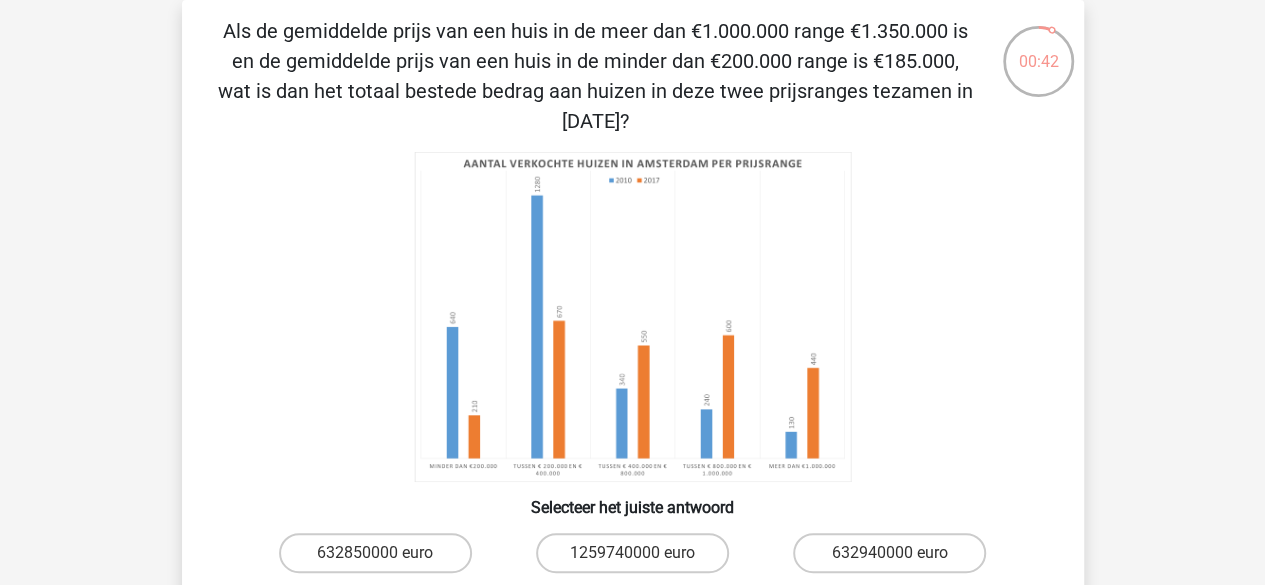 drag, startPoint x: 1262, startPoint y: 157, endPoint x: 1262, endPoint y: 195, distance: 38 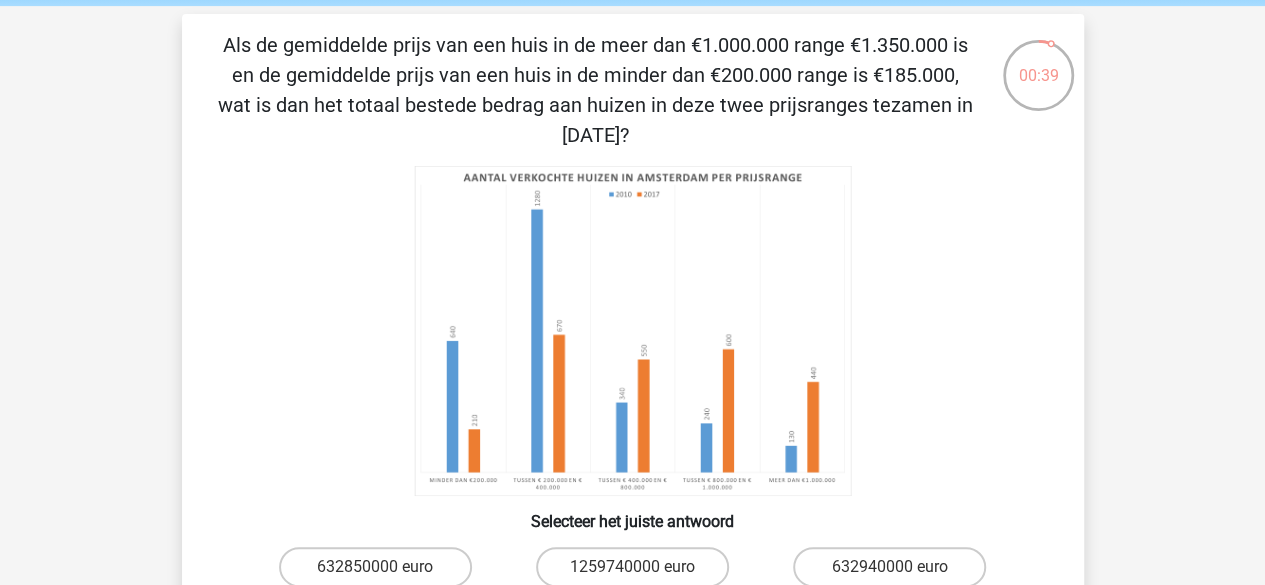 scroll, scrollTop: 76, scrollLeft: 0, axis: vertical 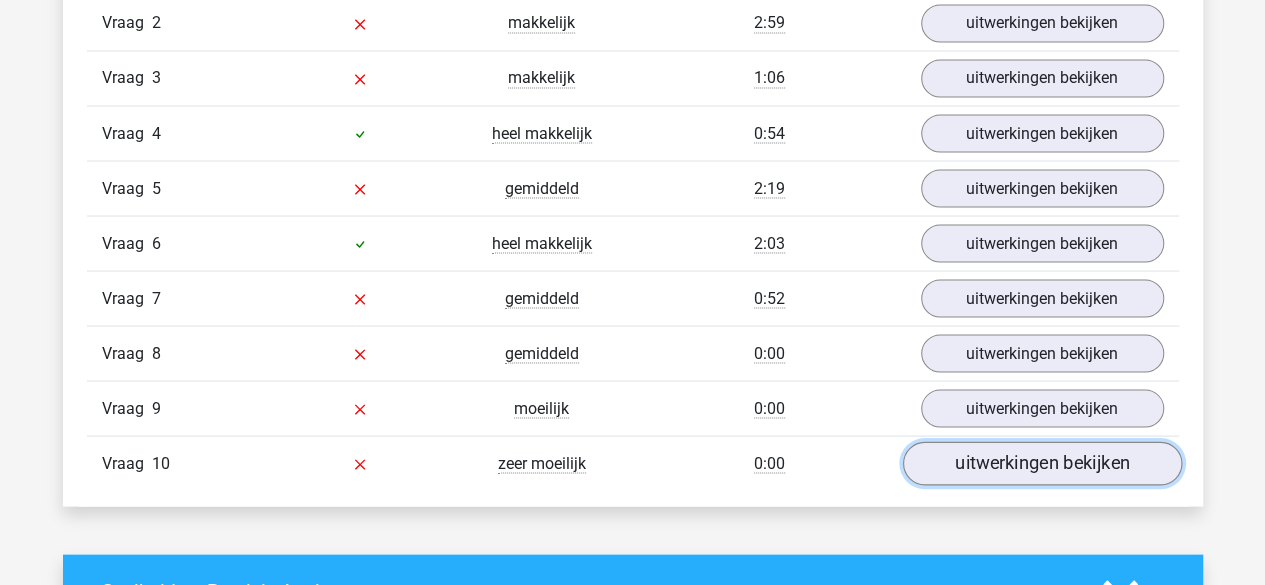 click on "uitwerkingen bekijken" at bounding box center (1041, 464) 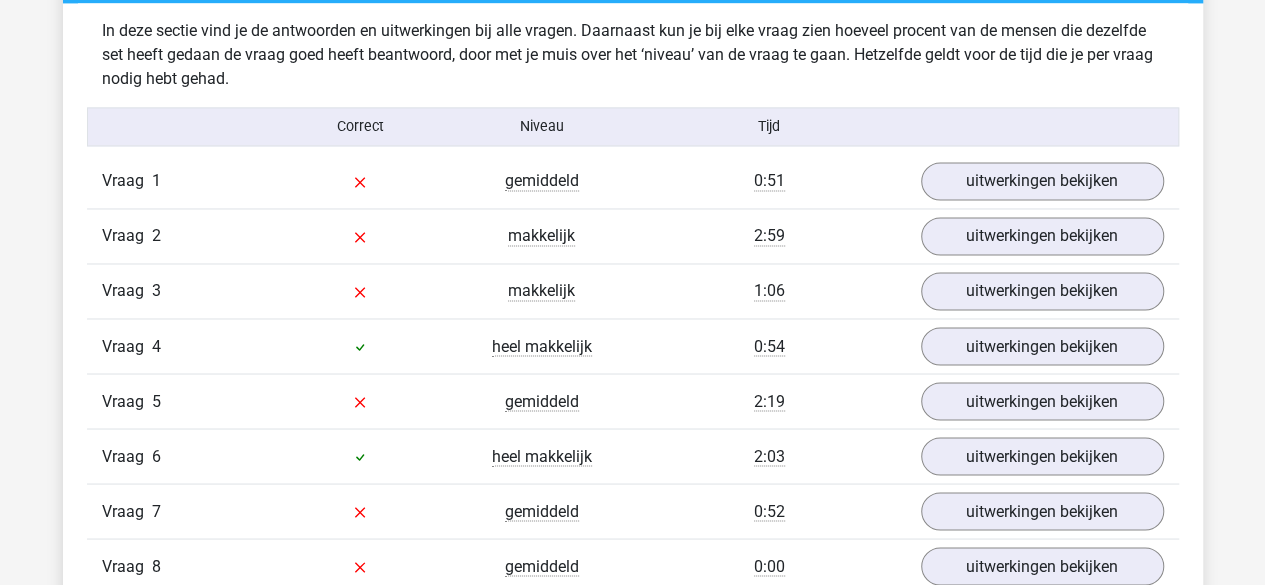 scroll, scrollTop: 1584, scrollLeft: 0, axis: vertical 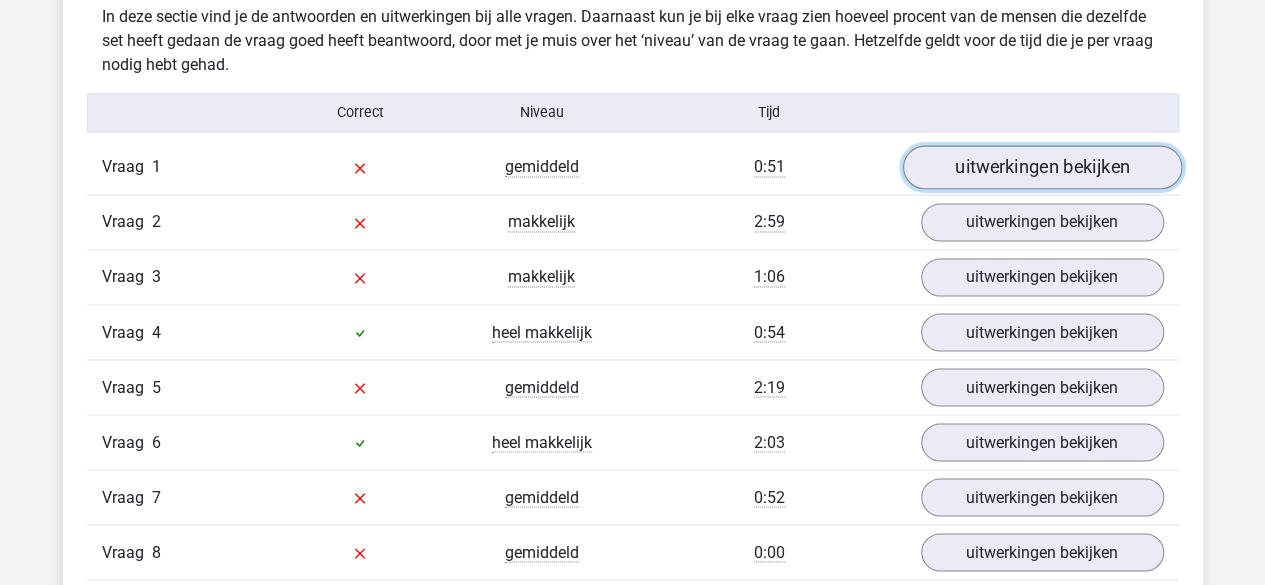 click on "uitwerkingen bekijken" at bounding box center [1041, 168] 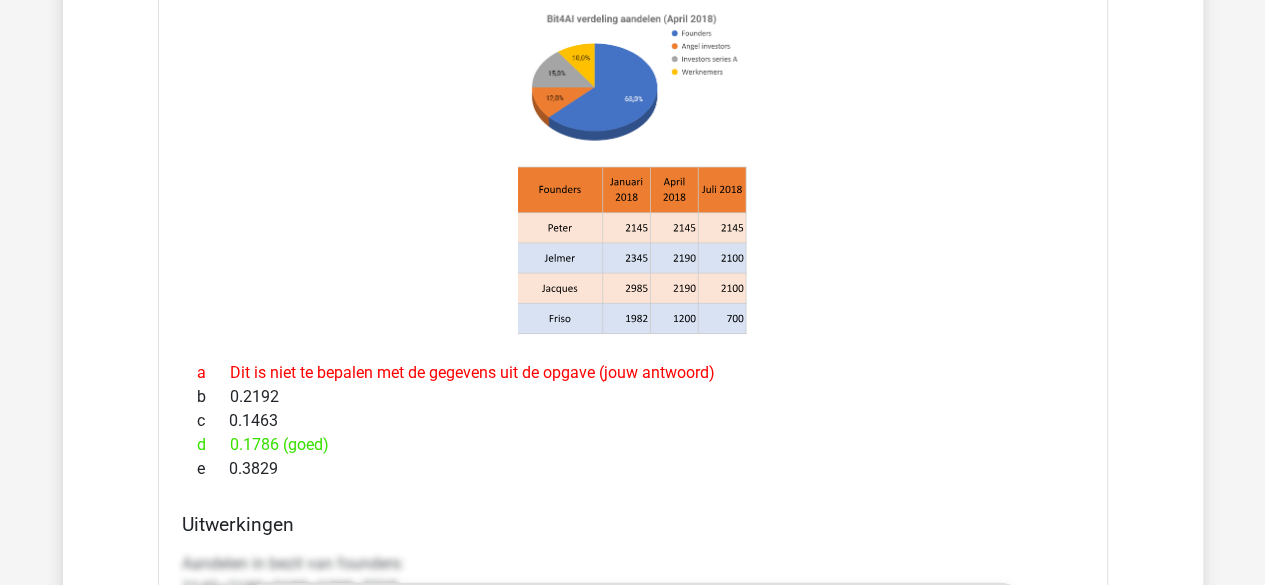 scroll, scrollTop: 1845, scrollLeft: 0, axis: vertical 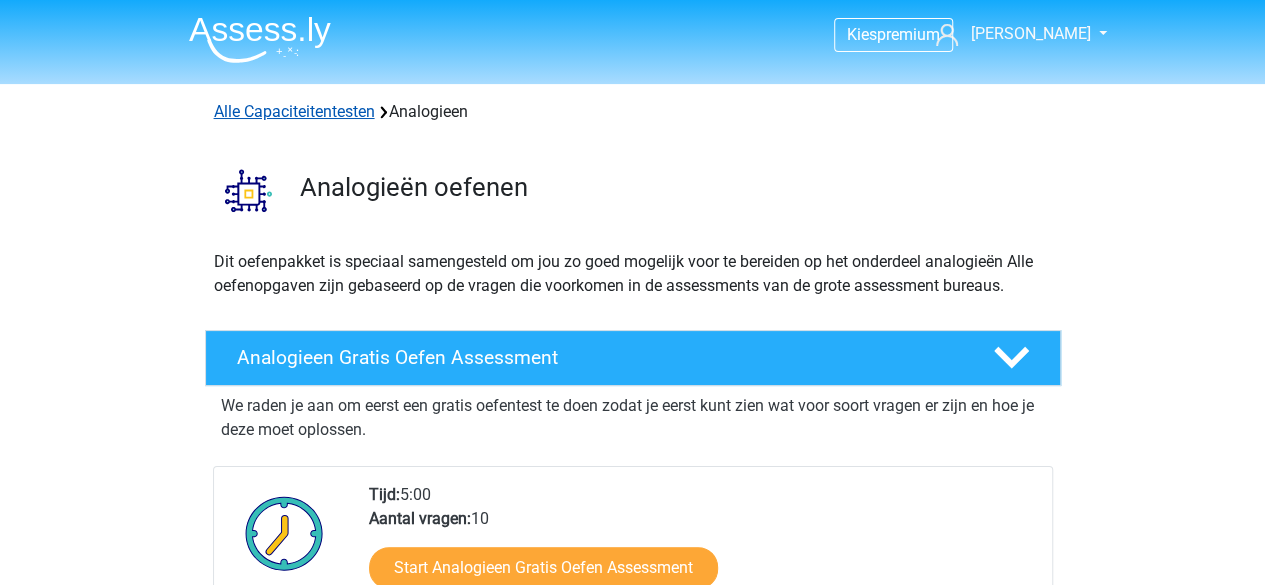 click on "Alle Capaciteitentesten" at bounding box center [294, 111] 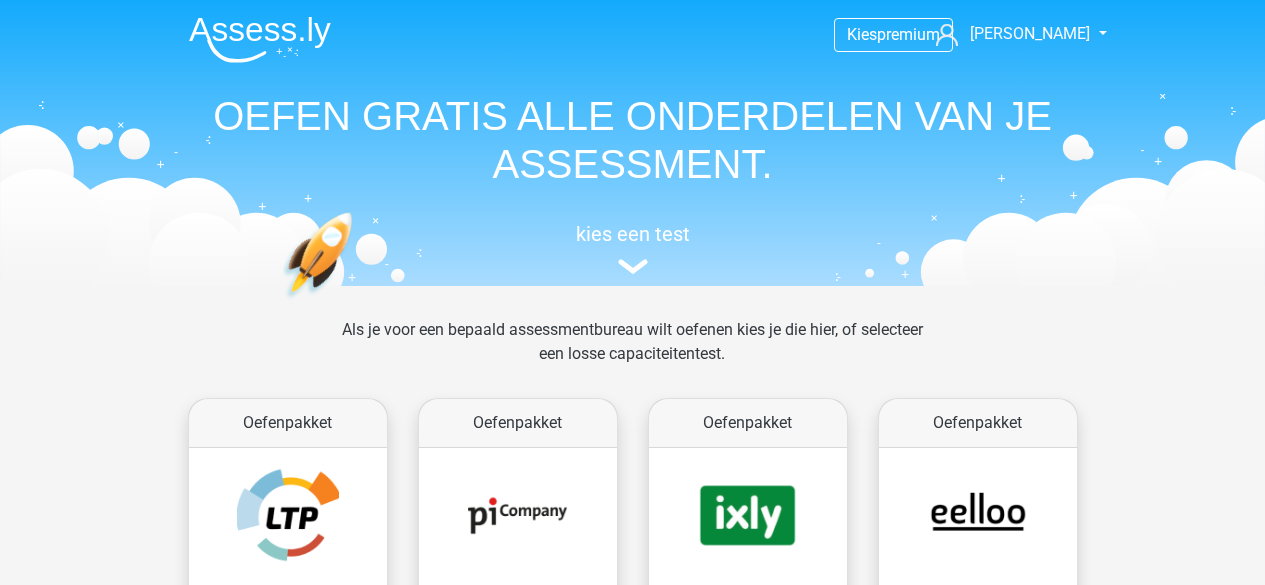 scroll, scrollTop: 848, scrollLeft: 0, axis: vertical 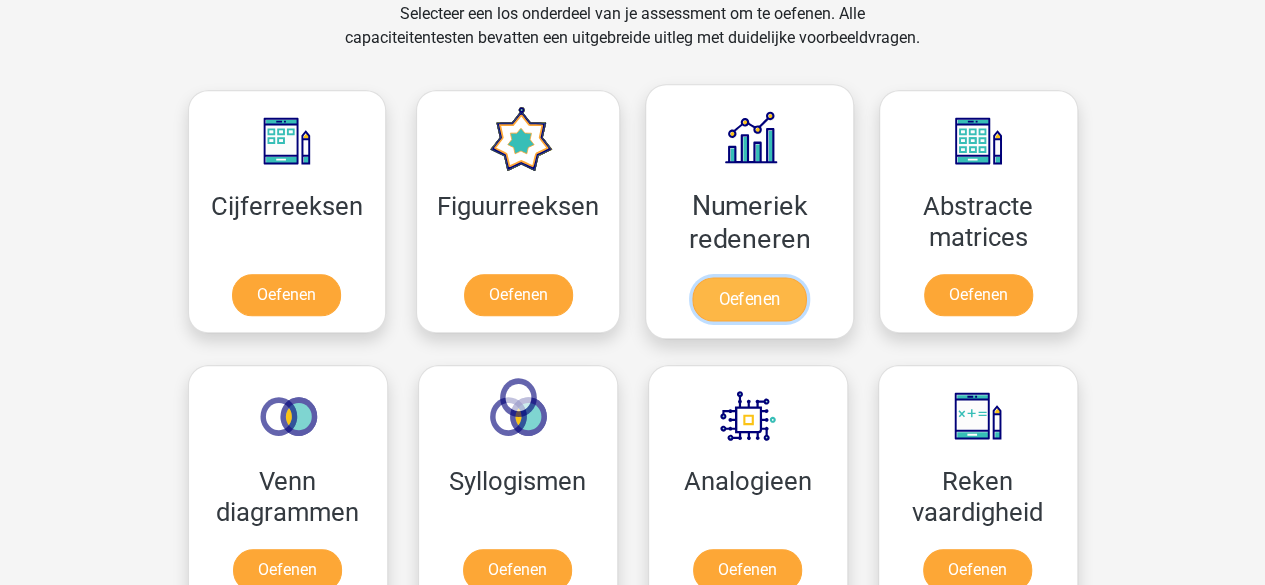 click on "Oefenen" at bounding box center [749, 299] 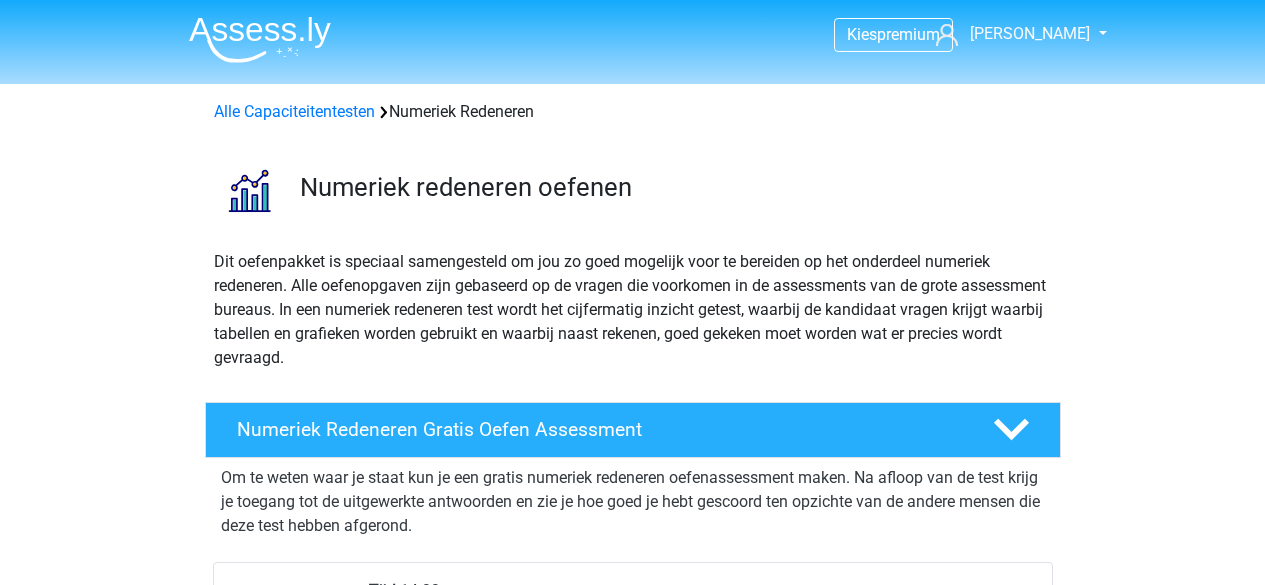 scroll, scrollTop: 0, scrollLeft: 0, axis: both 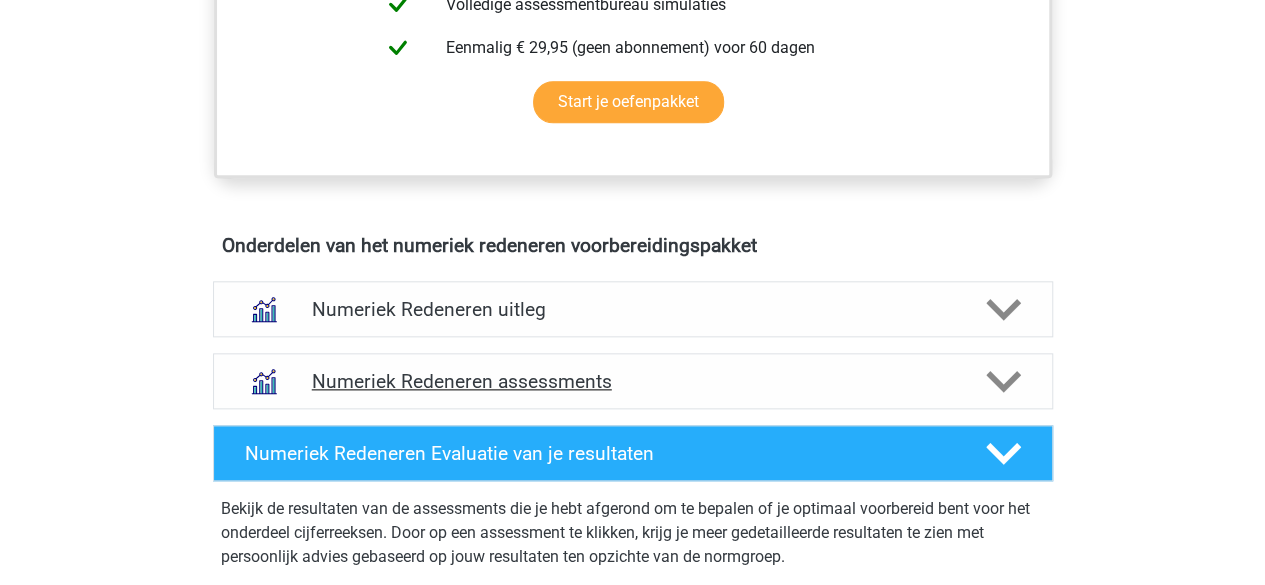 click 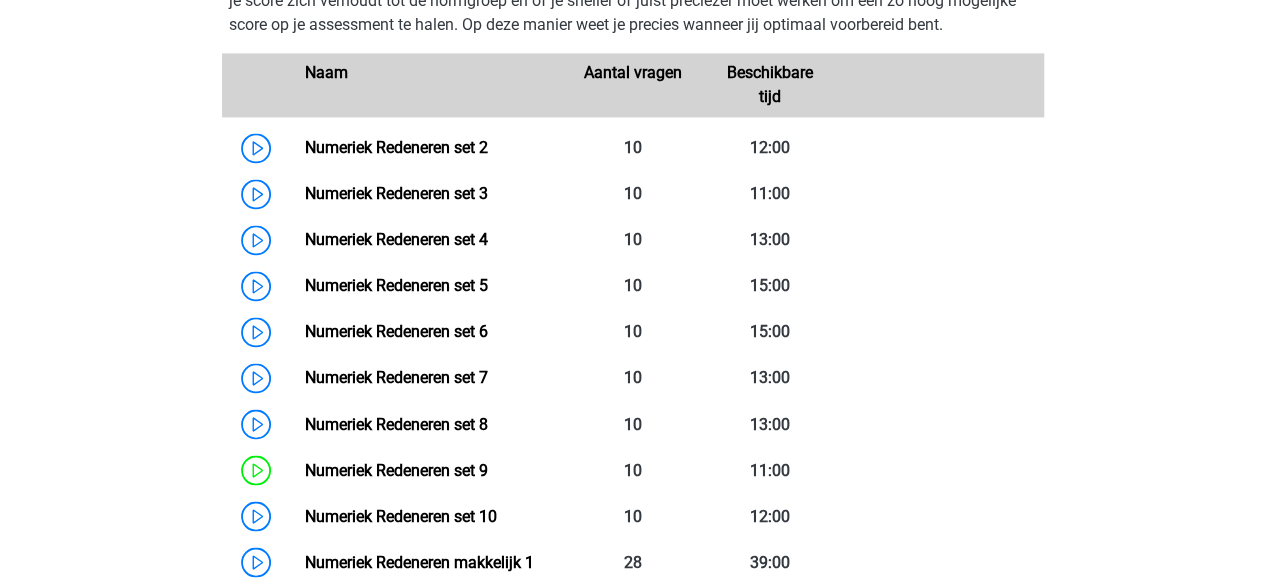 scroll, scrollTop: 1457, scrollLeft: 0, axis: vertical 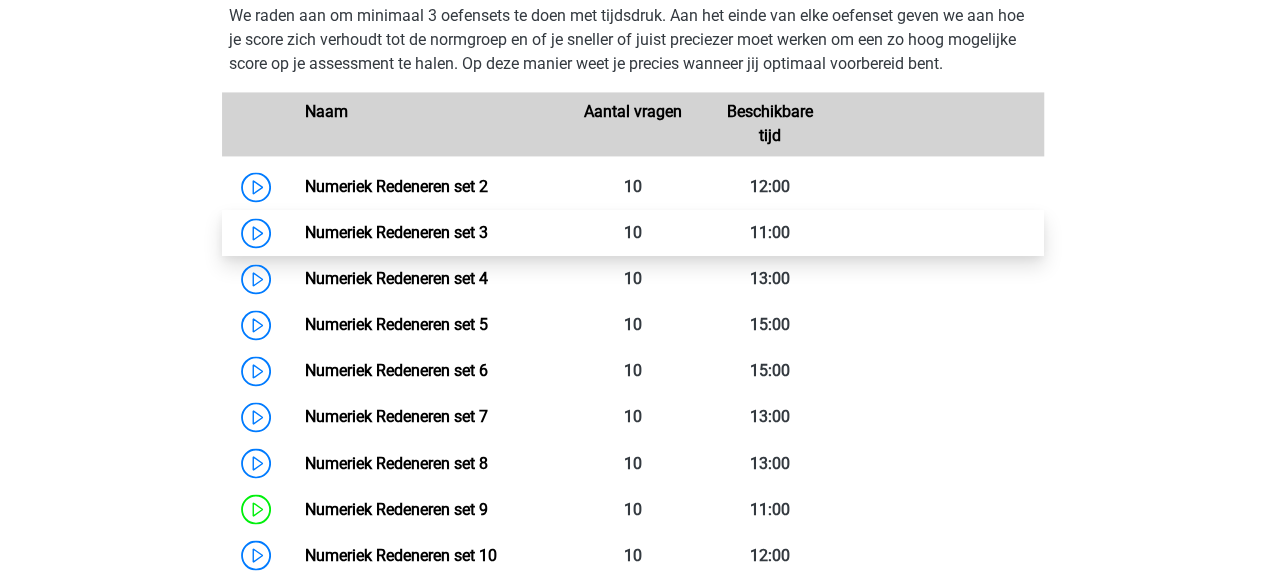 click on "Numeriek Redeneren
set 3" at bounding box center [396, 232] 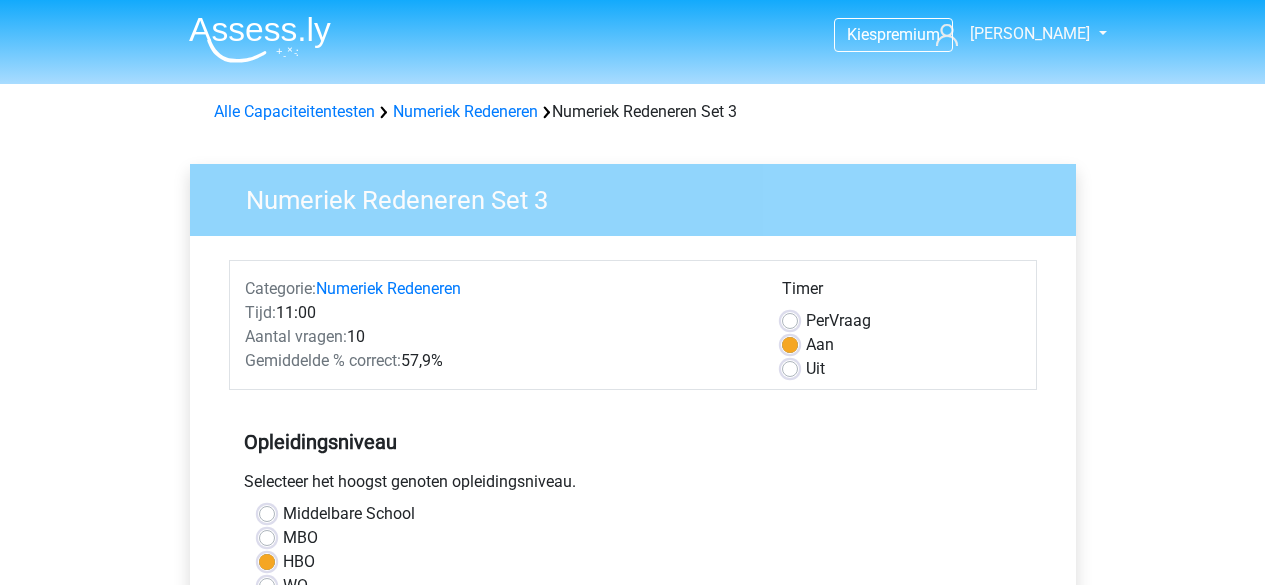 scroll, scrollTop: 0, scrollLeft: 0, axis: both 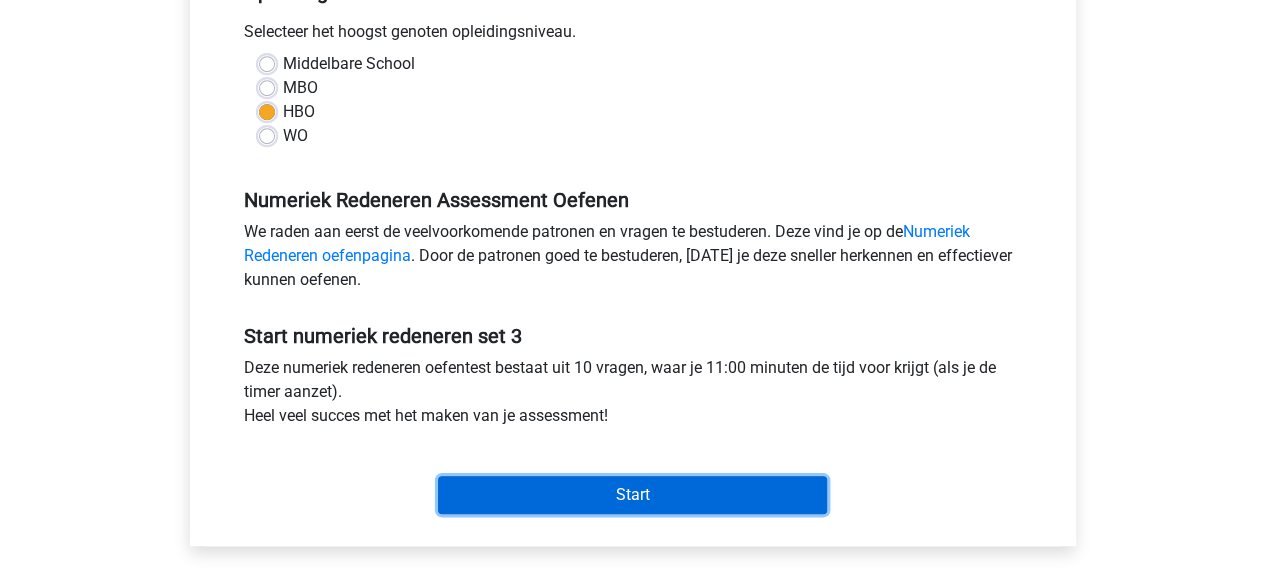 click on "Start" at bounding box center [632, 495] 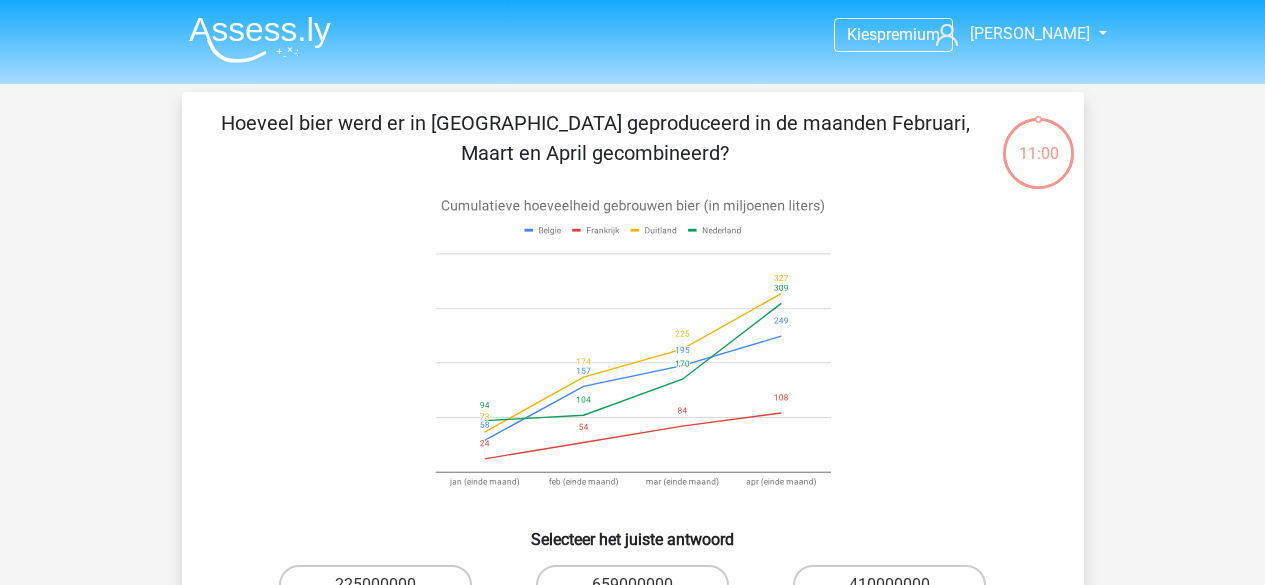 scroll, scrollTop: 0, scrollLeft: 0, axis: both 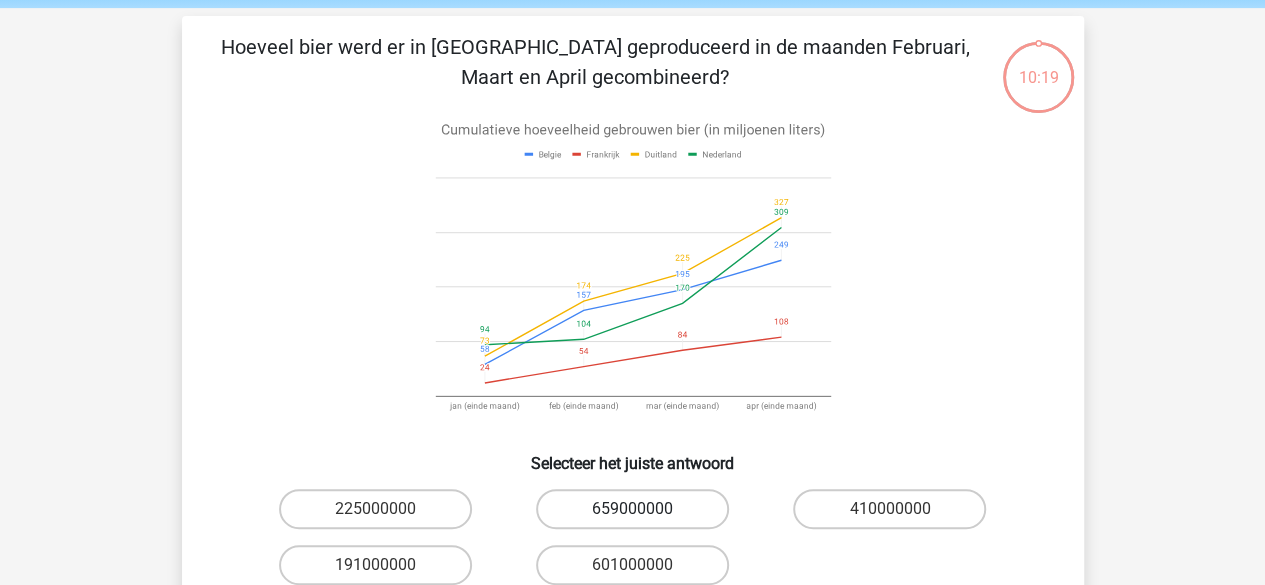 click on "659000000" at bounding box center (632, 509) 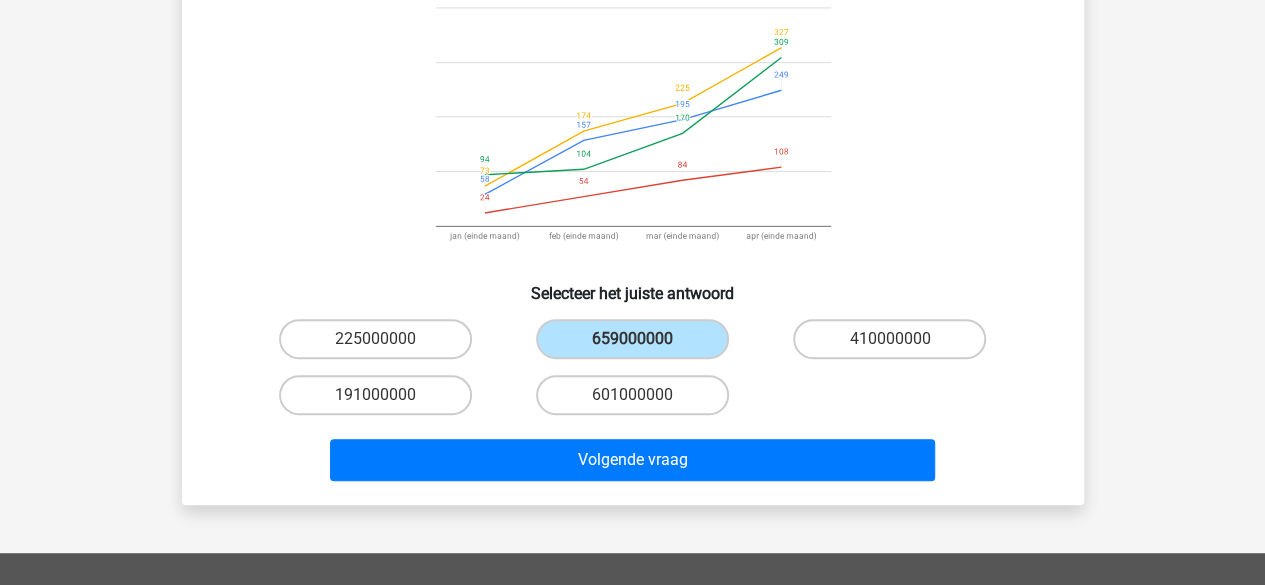 scroll, scrollTop: 256, scrollLeft: 0, axis: vertical 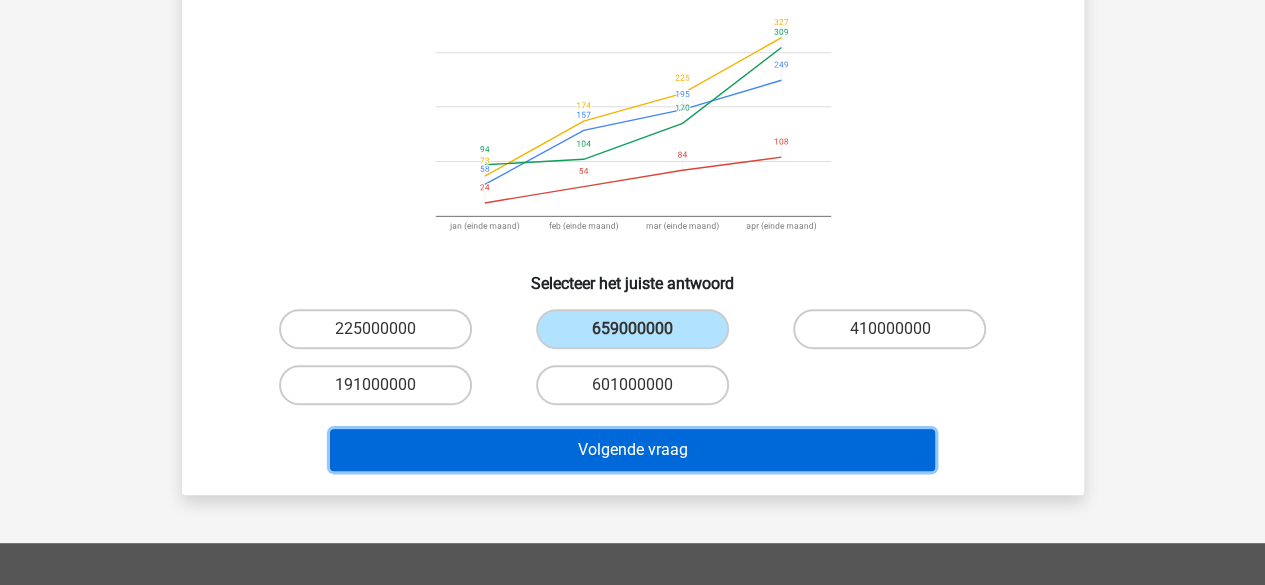 click on "Volgende vraag" at bounding box center (632, 450) 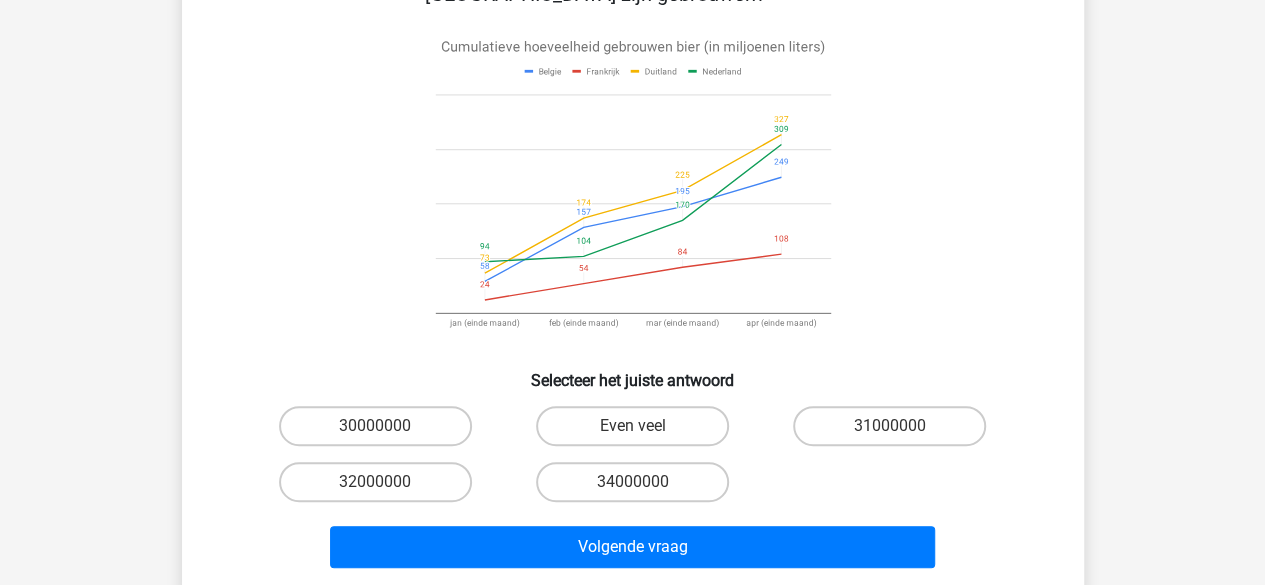 scroll, scrollTop: 92, scrollLeft: 0, axis: vertical 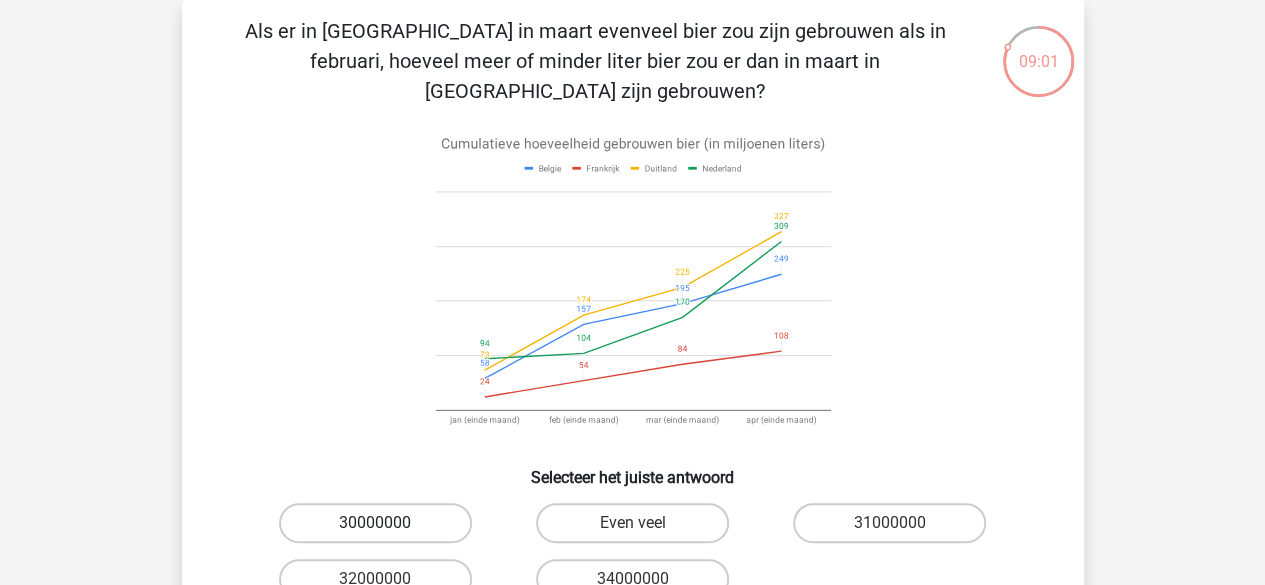 click on "30000000" at bounding box center (375, 523) 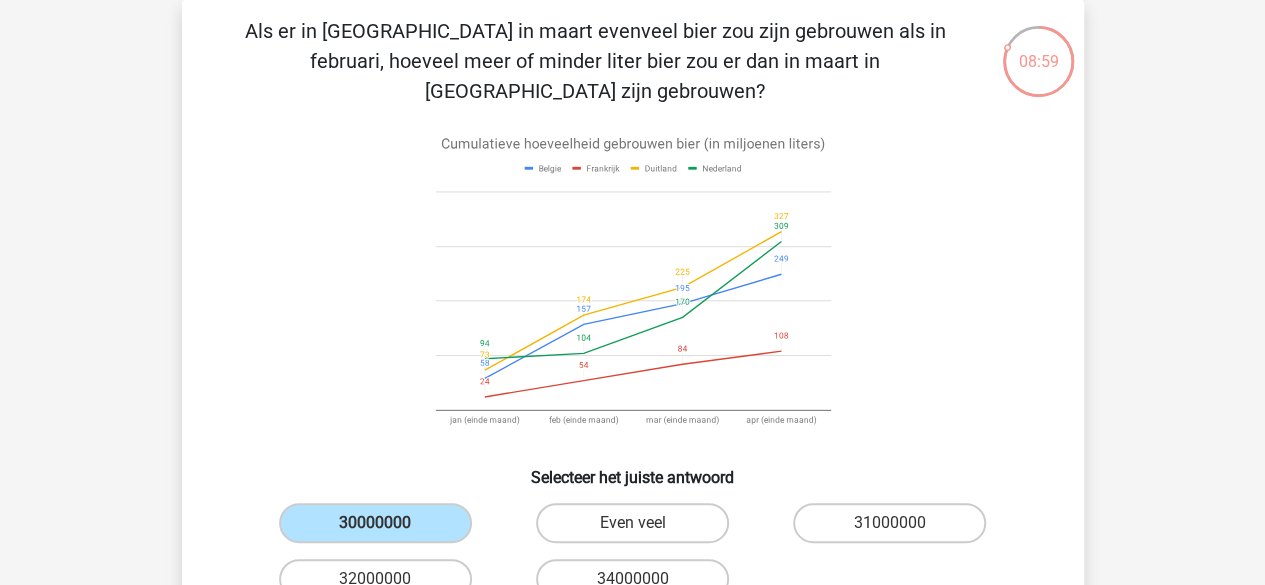 scroll, scrollTop: 365, scrollLeft: 0, axis: vertical 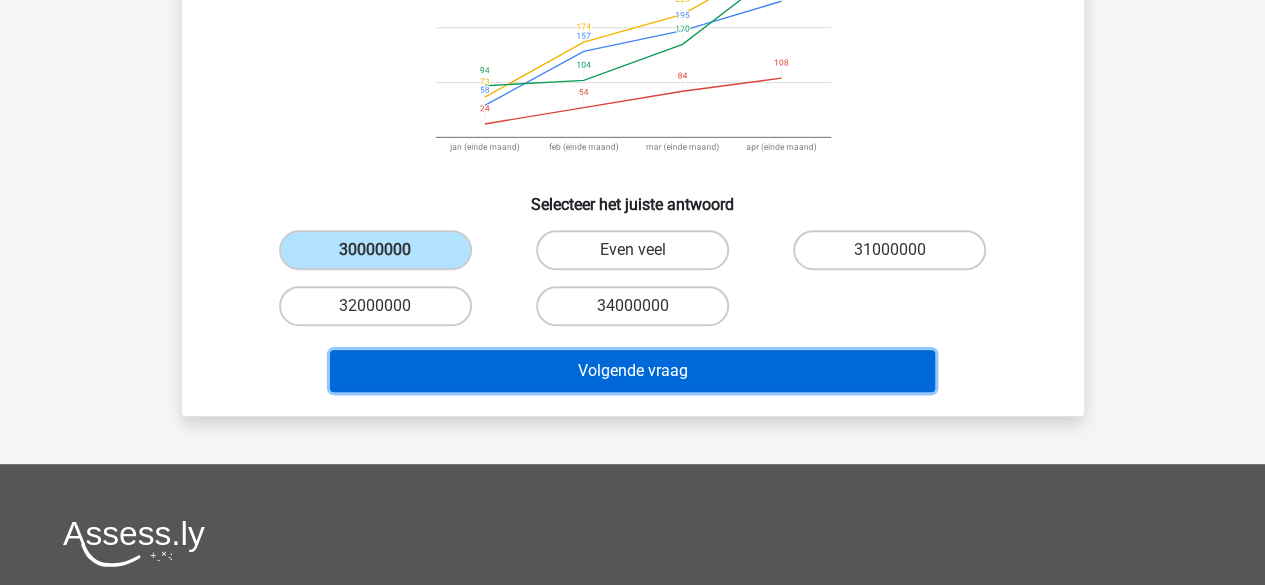 click on "Volgende vraag" at bounding box center [632, 371] 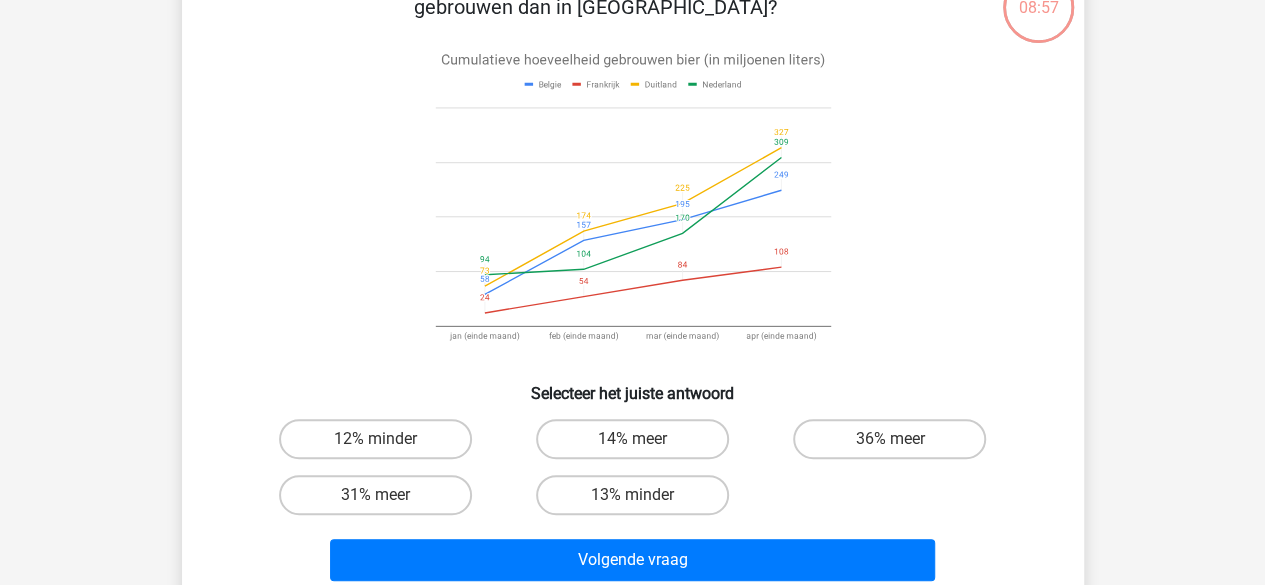 scroll, scrollTop: 92, scrollLeft: 0, axis: vertical 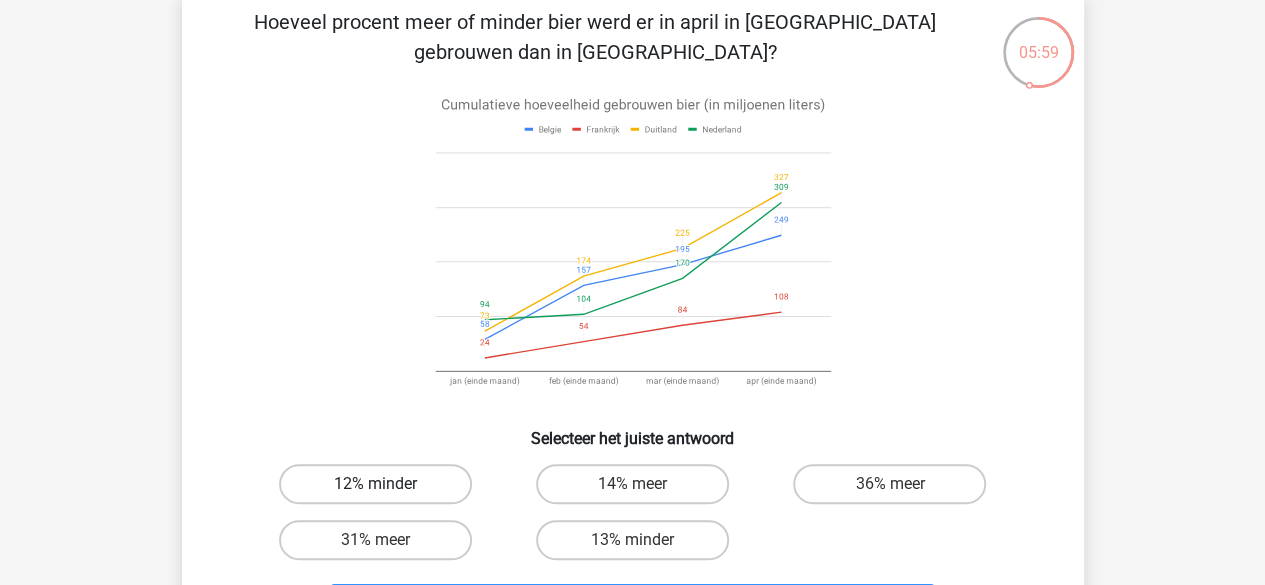 click on "12% minder" at bounding box center (375, 484) 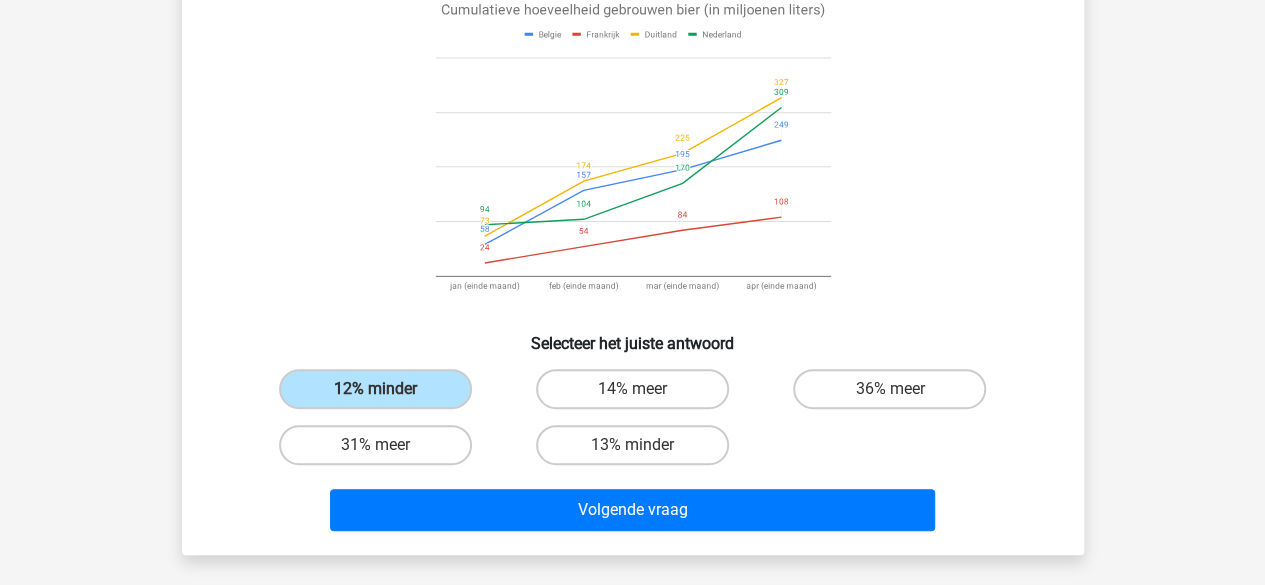 scroll, scrollTop: 198, scrollLeft: 0, axis: vertical 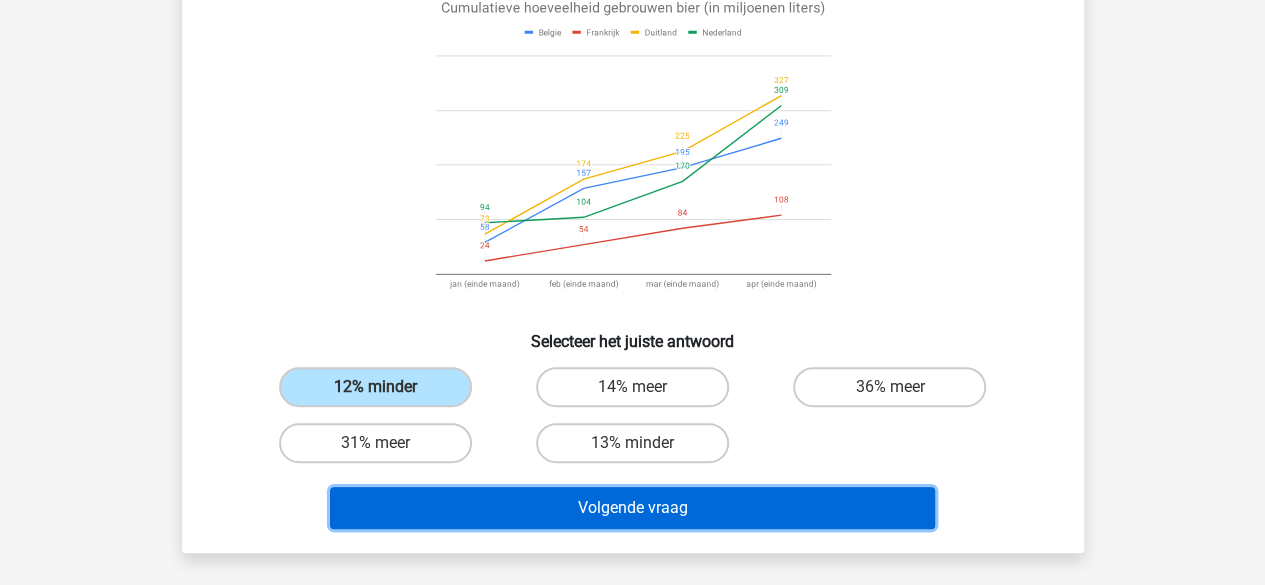 click on "Volgende vraag" at bounding box center (632, 508) 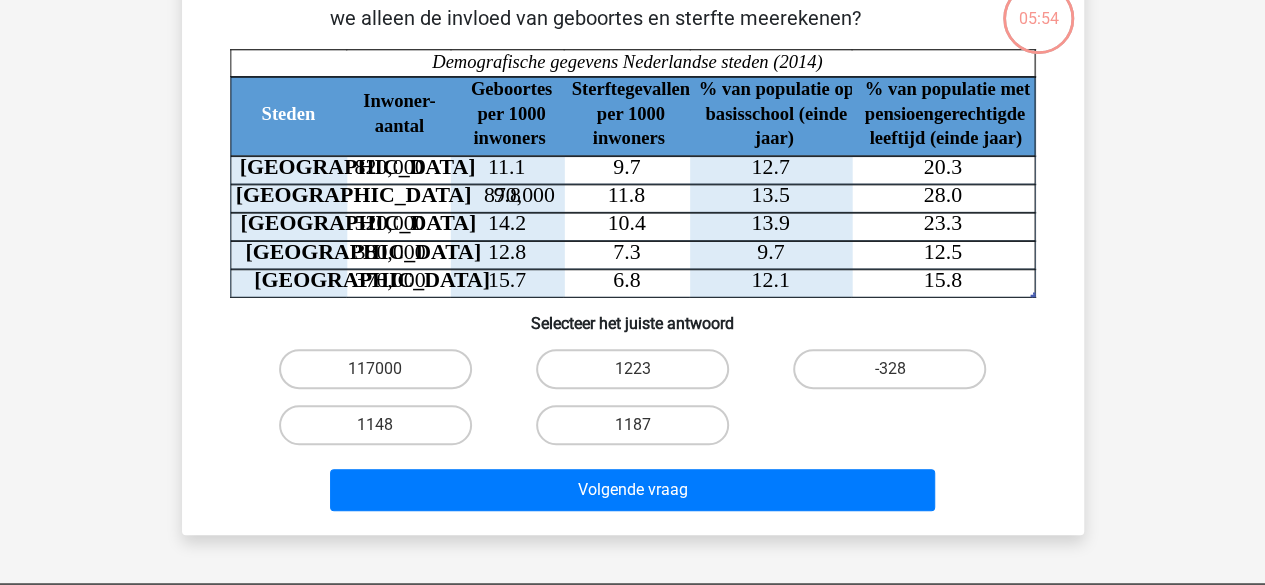 scroll, scrollTop: 92, scrollLeft: 0, axis: vertical 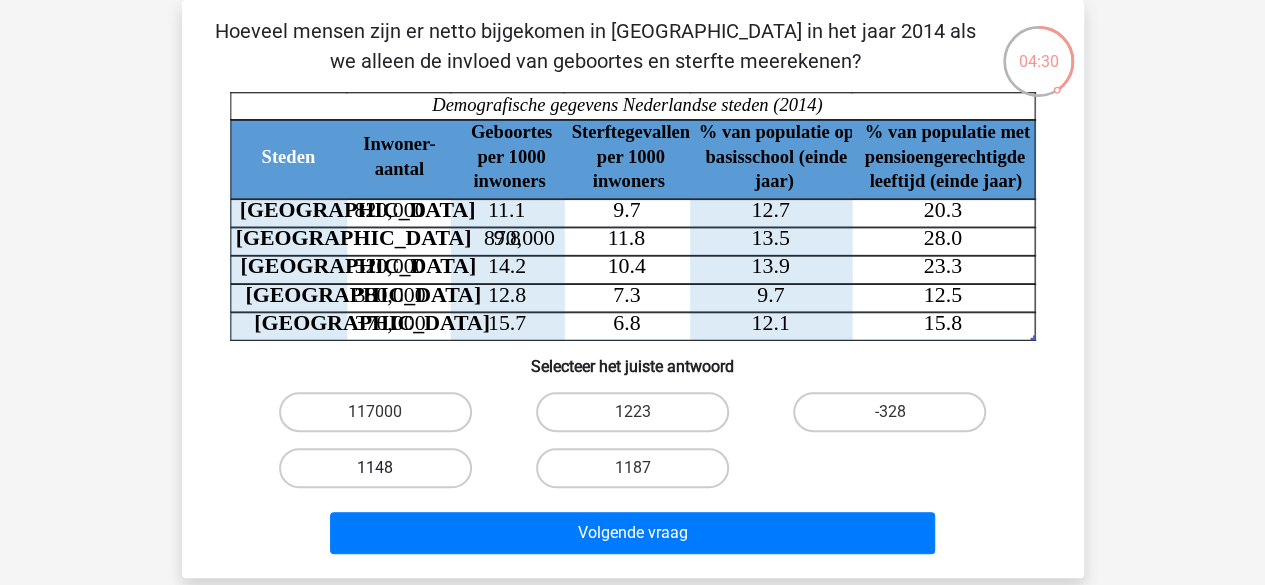 click on "1148" at bounding box center [375, 468] 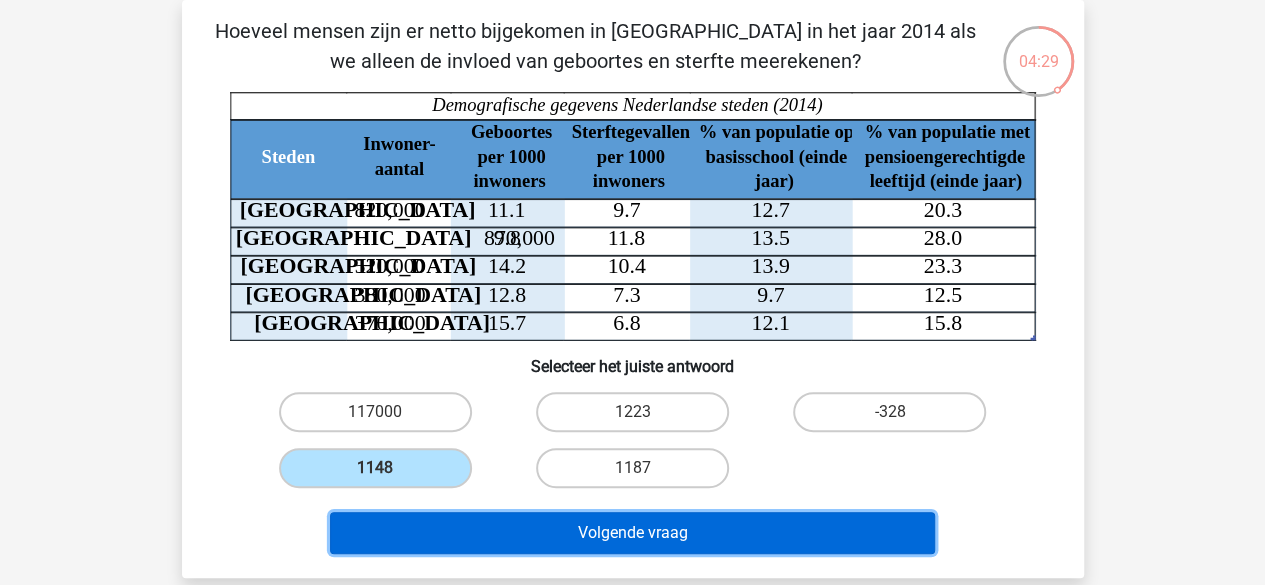 click on "Volgende vraag" at bounding box center [632, 533] 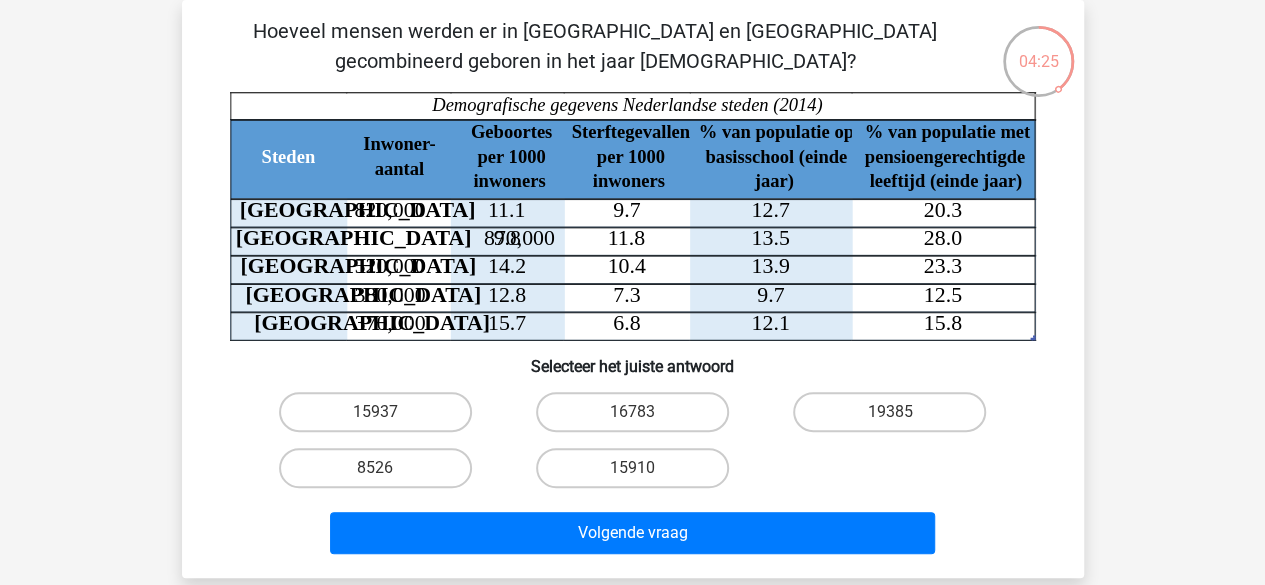 scroll, scrollTop: 90, scrollLeft: 0, axis: vertical 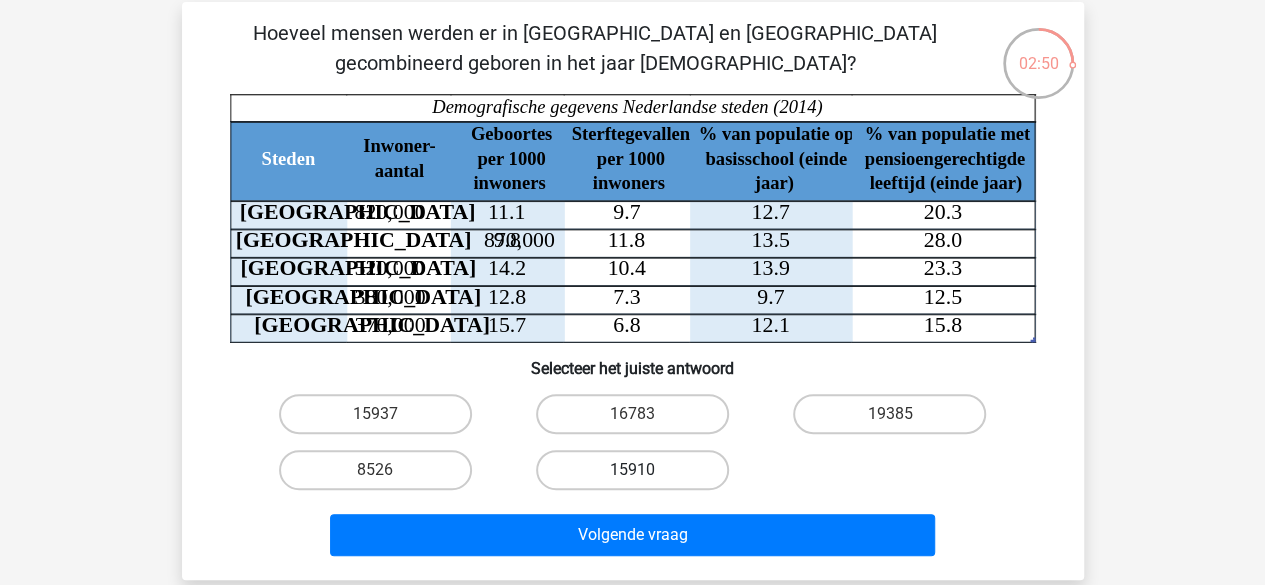 click on "15910" at bounding box center [632, 470] 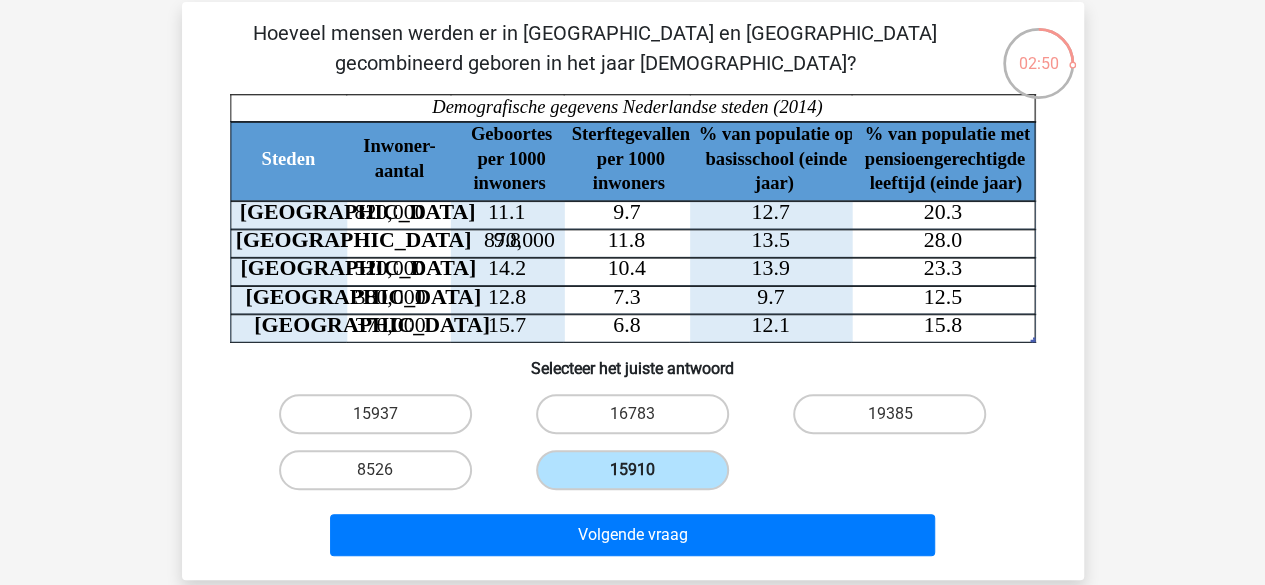 click on "15910" at bounding box center (632, 470) 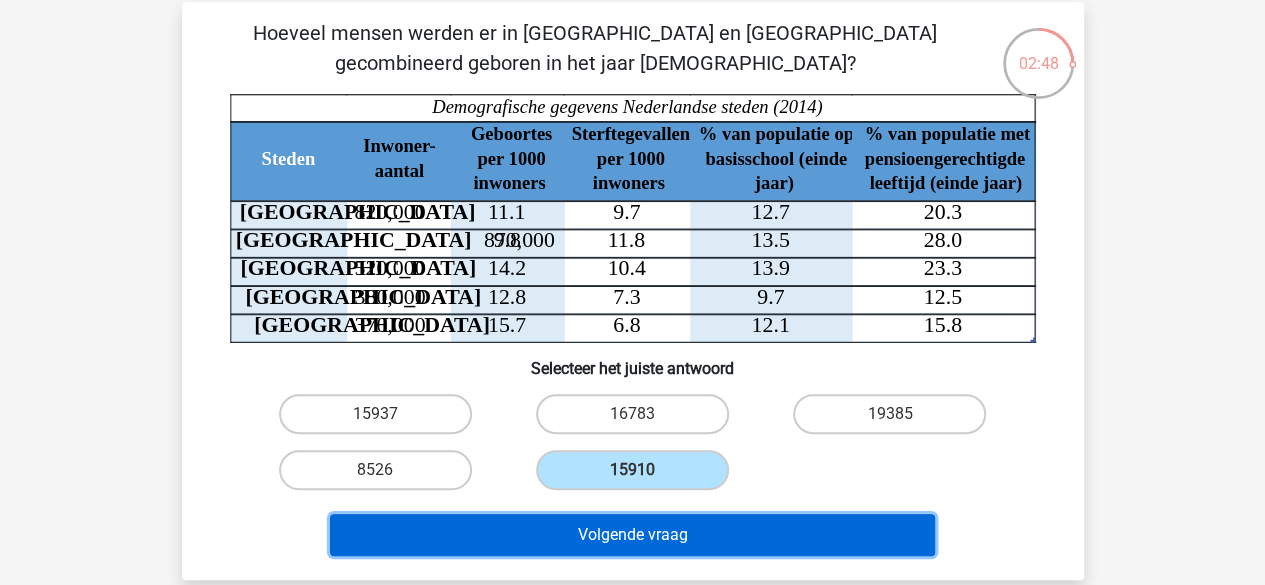 click on "Volgende vraag" at bounding box center (632, 535) 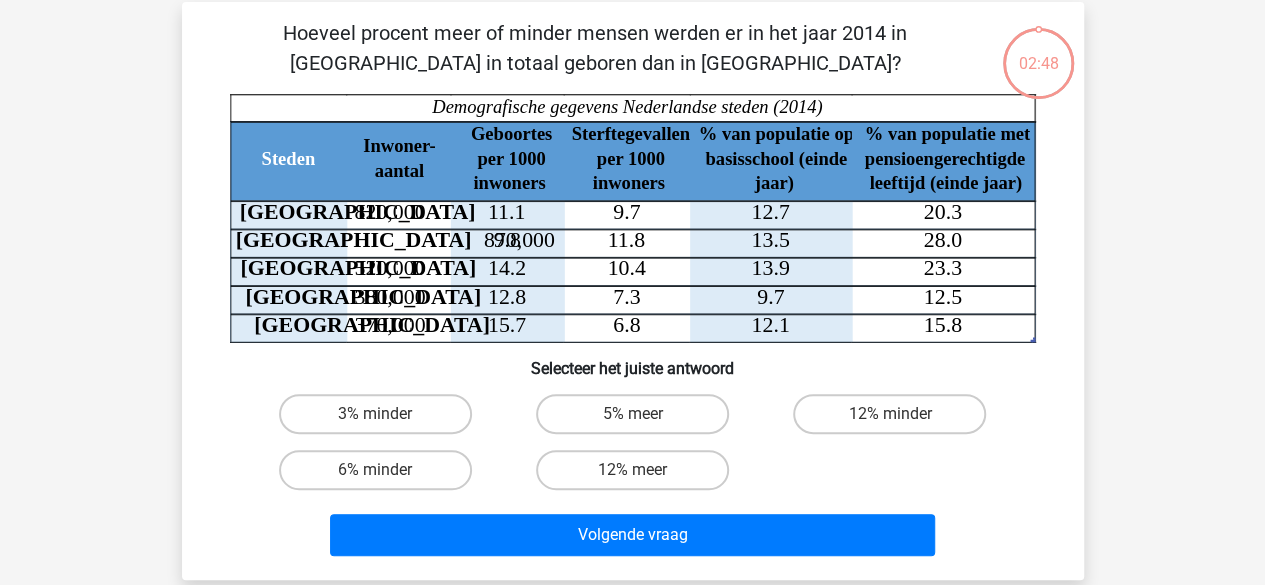 scroll, scrollTop: 92, scrollLeft: 0, axis: vertical 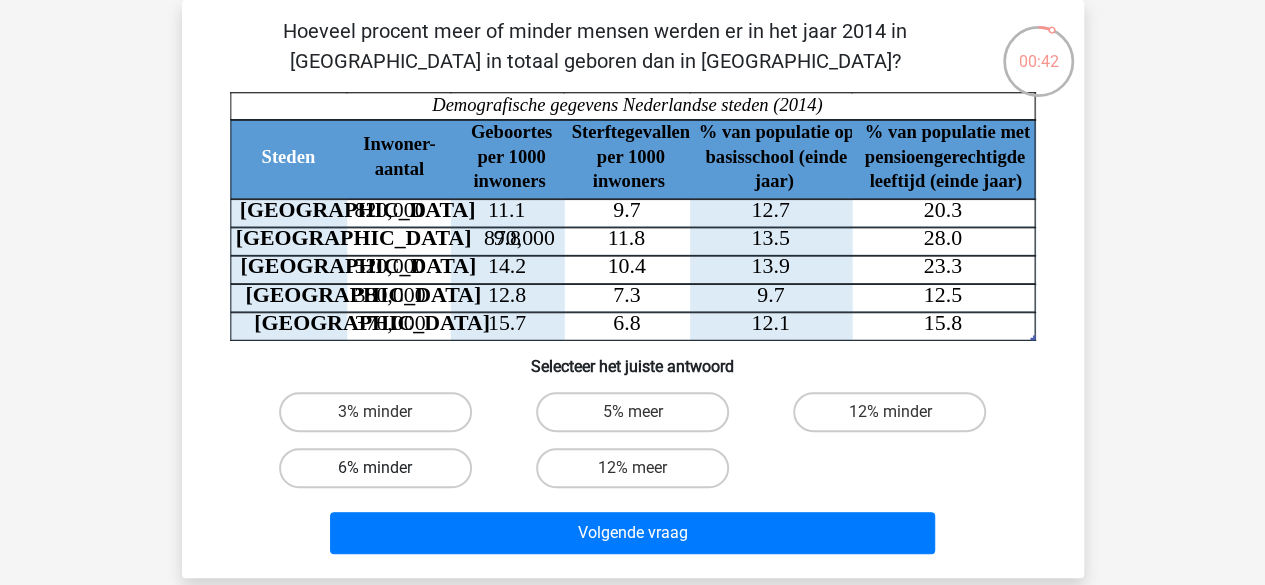 click on "6% minder" at bounding box center (375, 468) 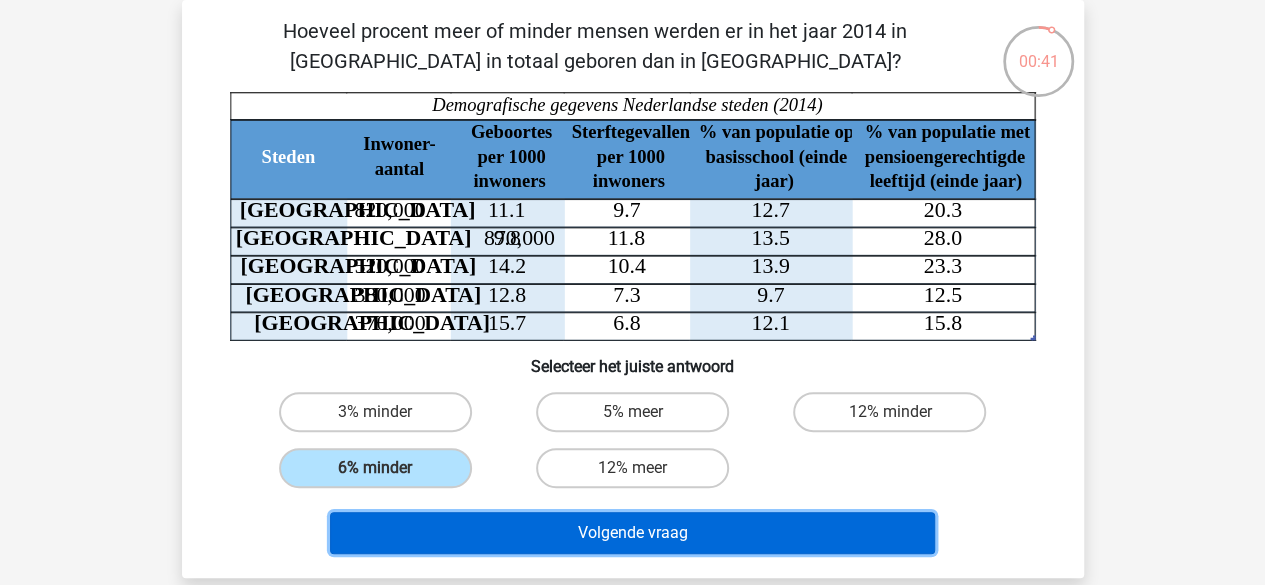 click on "Volgende vraag" at bounding box center [632, 533] 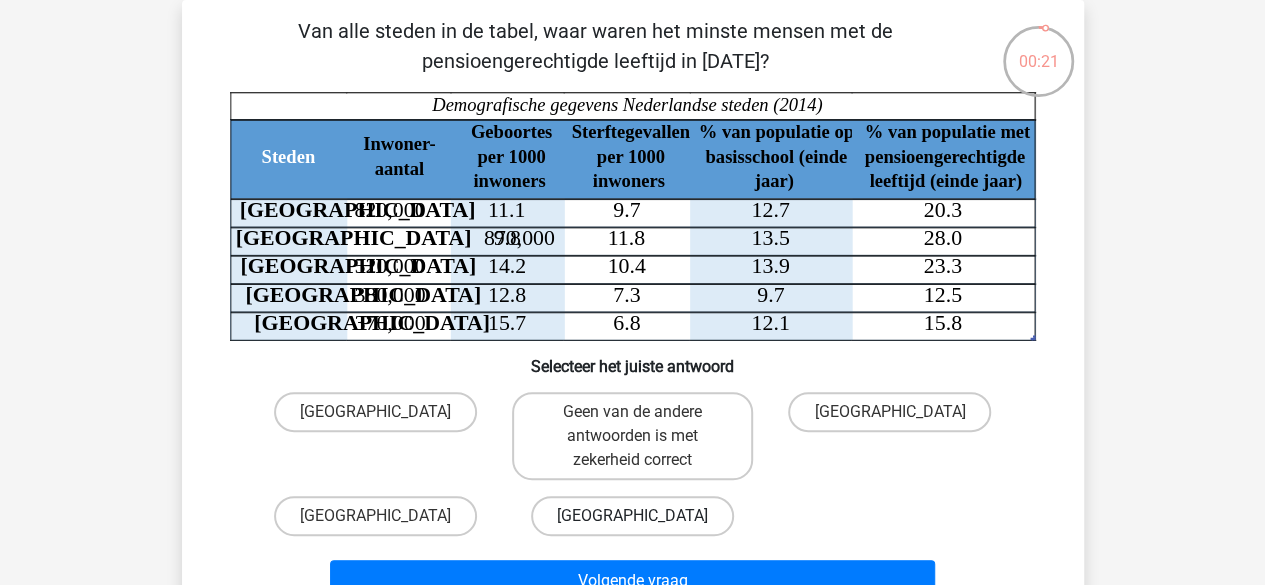 click on "Den Haag" at bounding box center (632, 516) 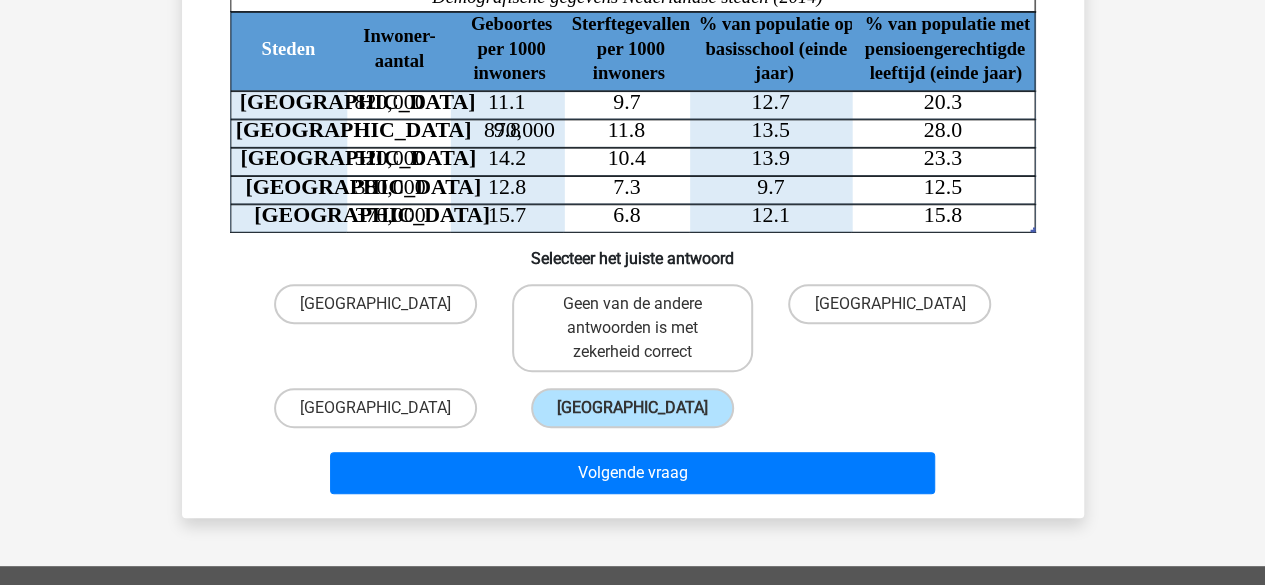 scroll, scrollTop: 202, scrollLeft: 0, axis: vertical 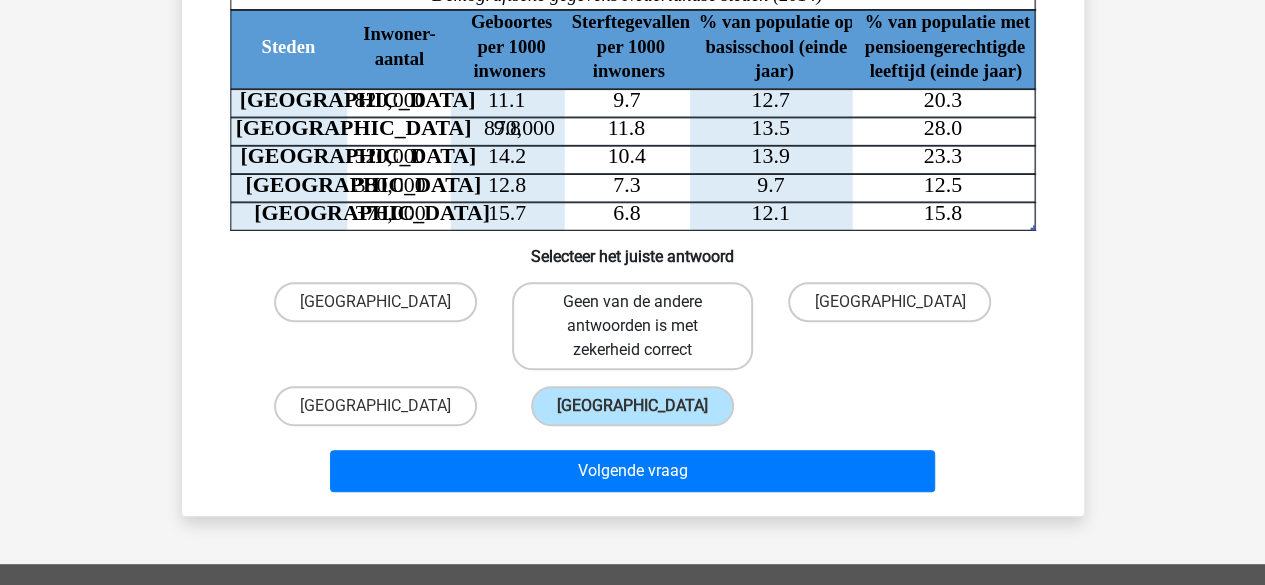 click on "Geen van de andere antwoorden is met zekerheid correct" at bounding box center [632, 326] 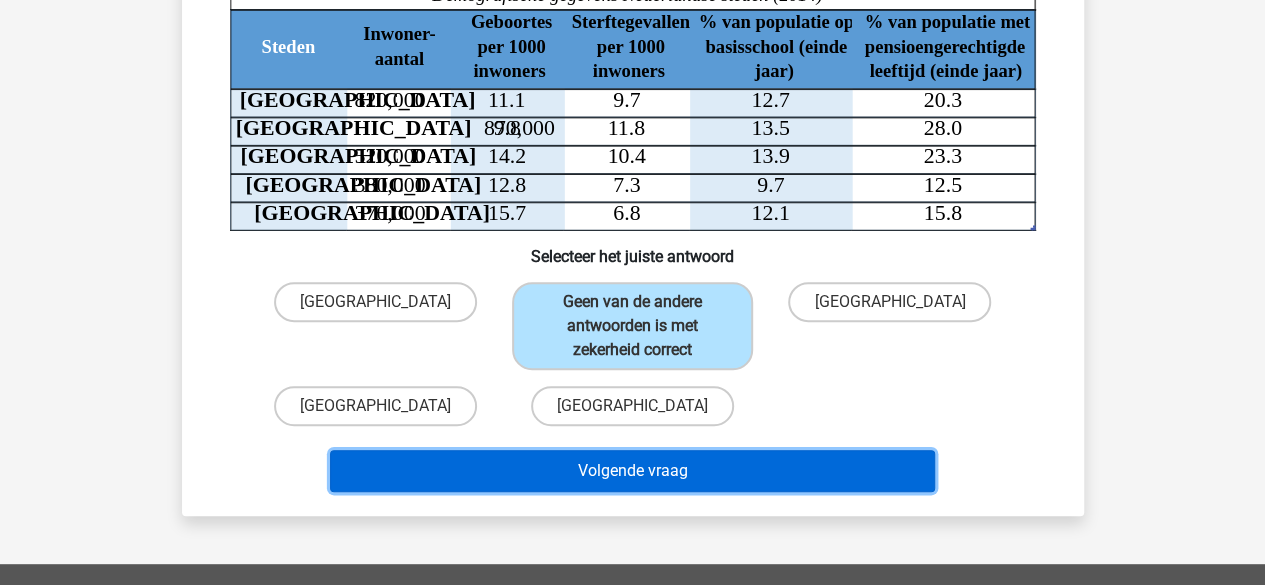 click on "Volgende vraag" at bounding box center [632, 471] 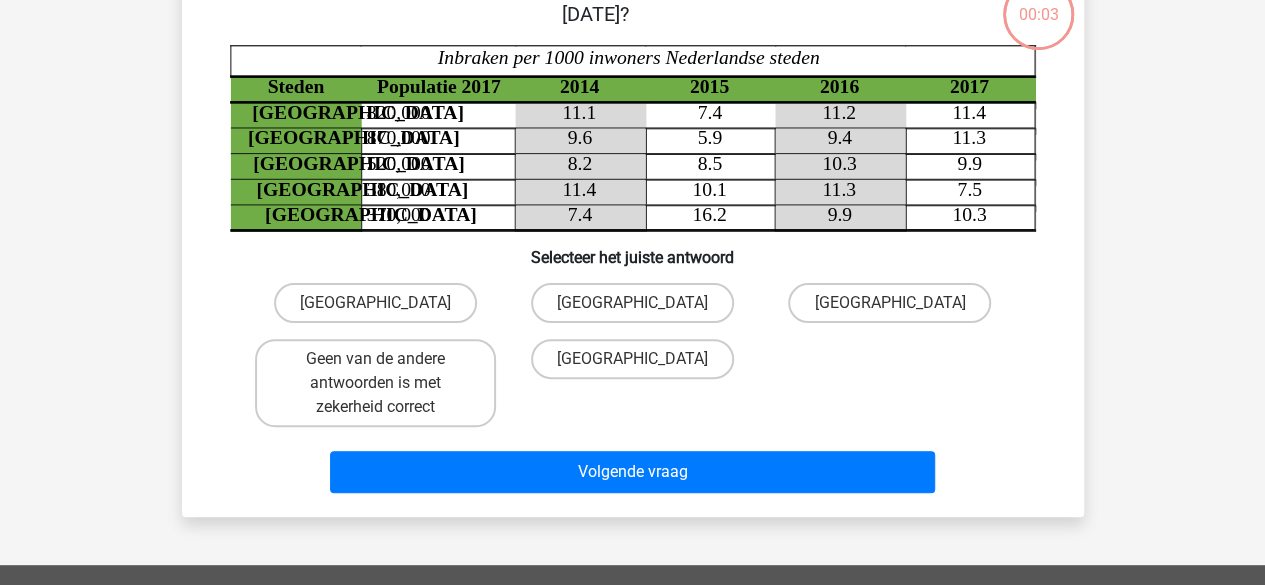 scroll, scrollTop: 92, scrollLeft: 0, axis: vertical 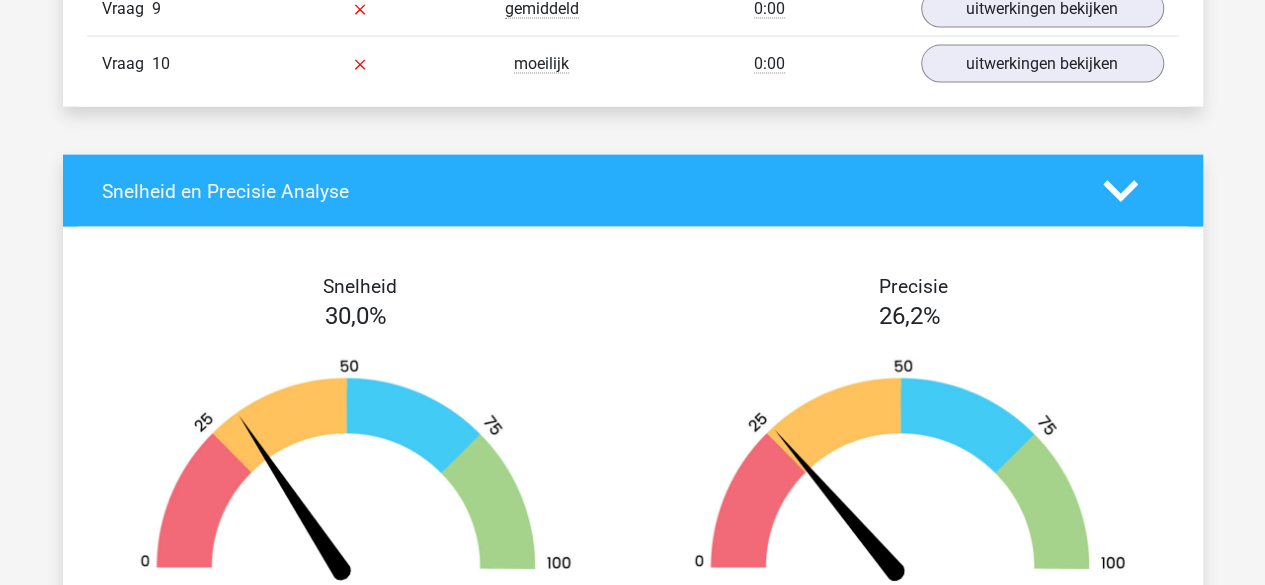 drag, startPoint x: 1240, startPoint y: 298, endPoint x: 1236, endPoint y: 321, distance: 23.345236 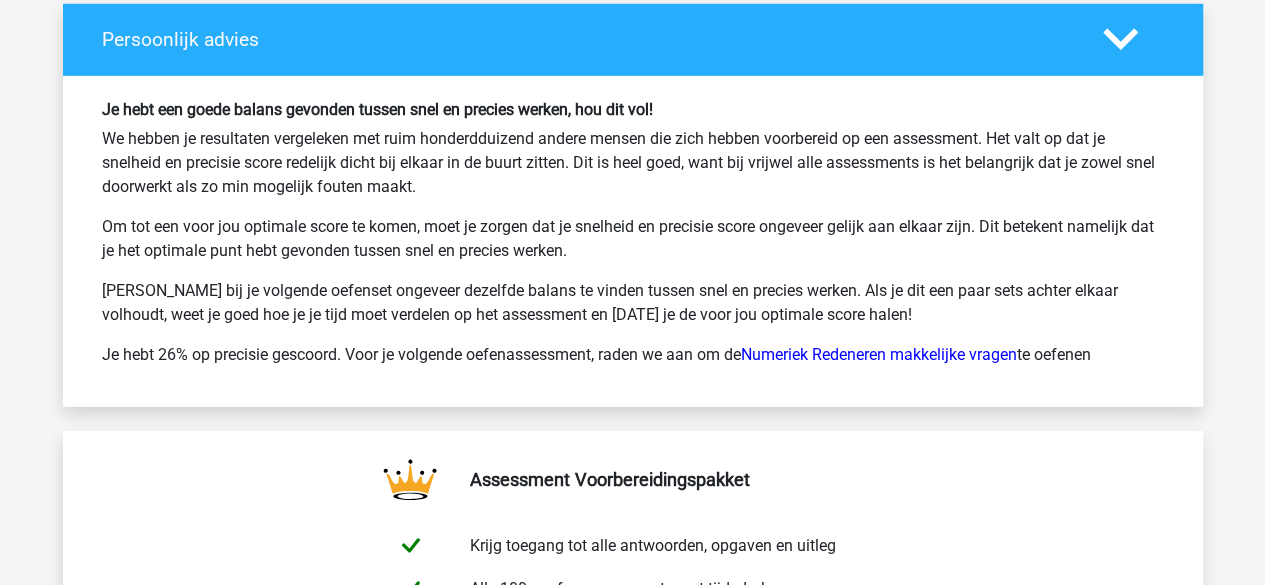 scroll, scrollTop: 3017, scrollLeft: 0, axis: vertical 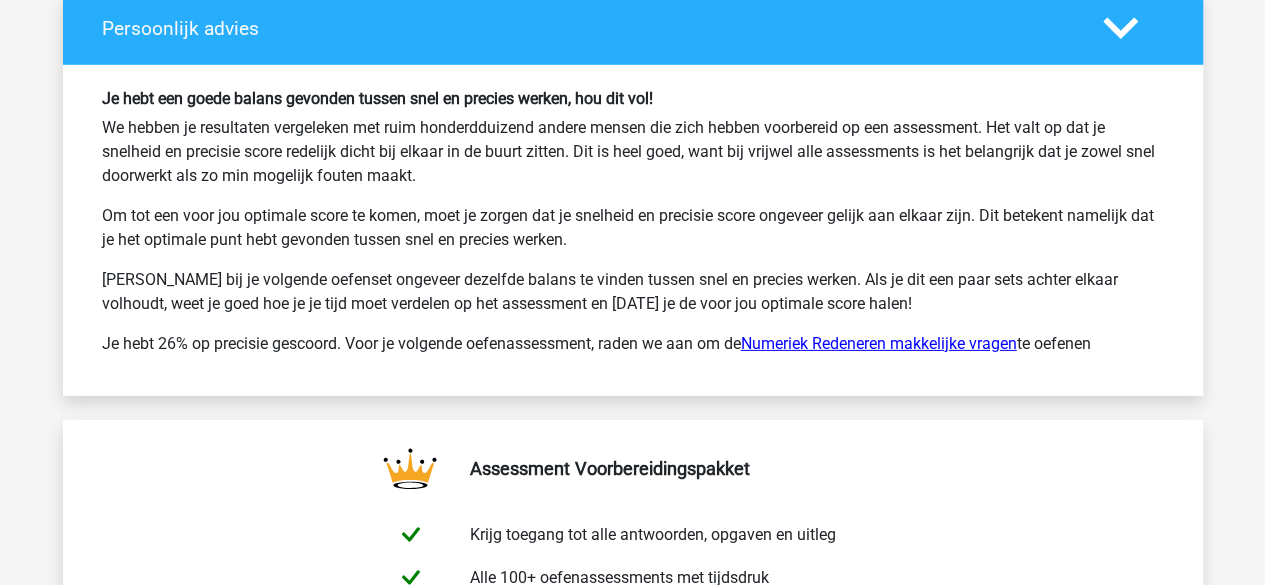 click on "Numeriek Redeneren makkelijke vragen" at bounding box center (879, 343) 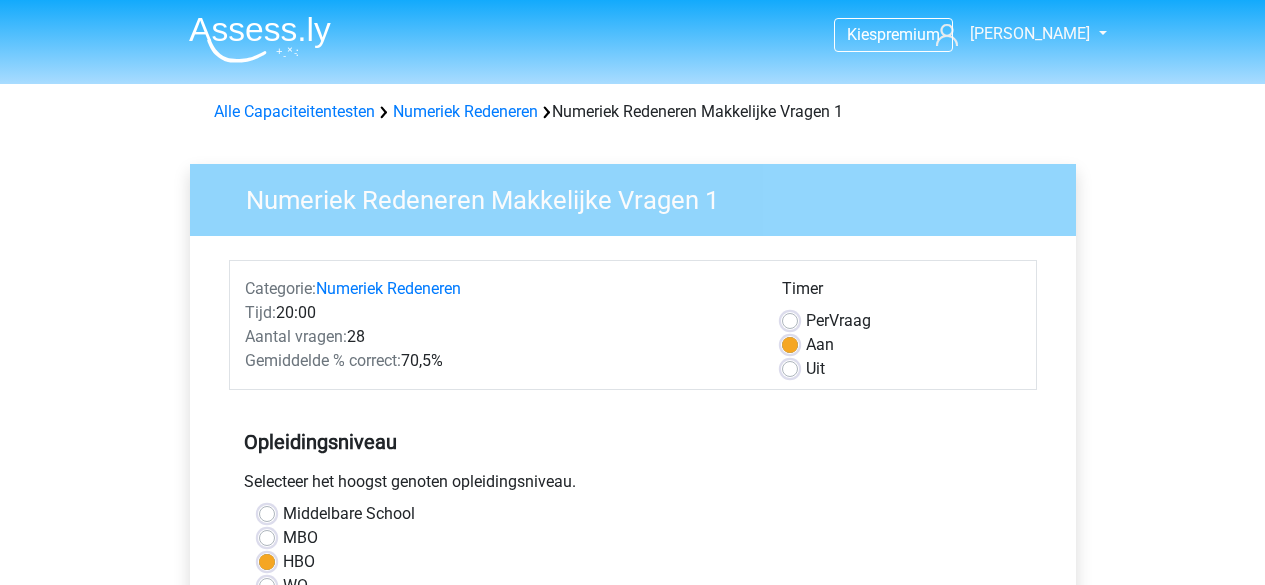 scroll, scrollTop: 0, scrollLeft: 0, axis: both 